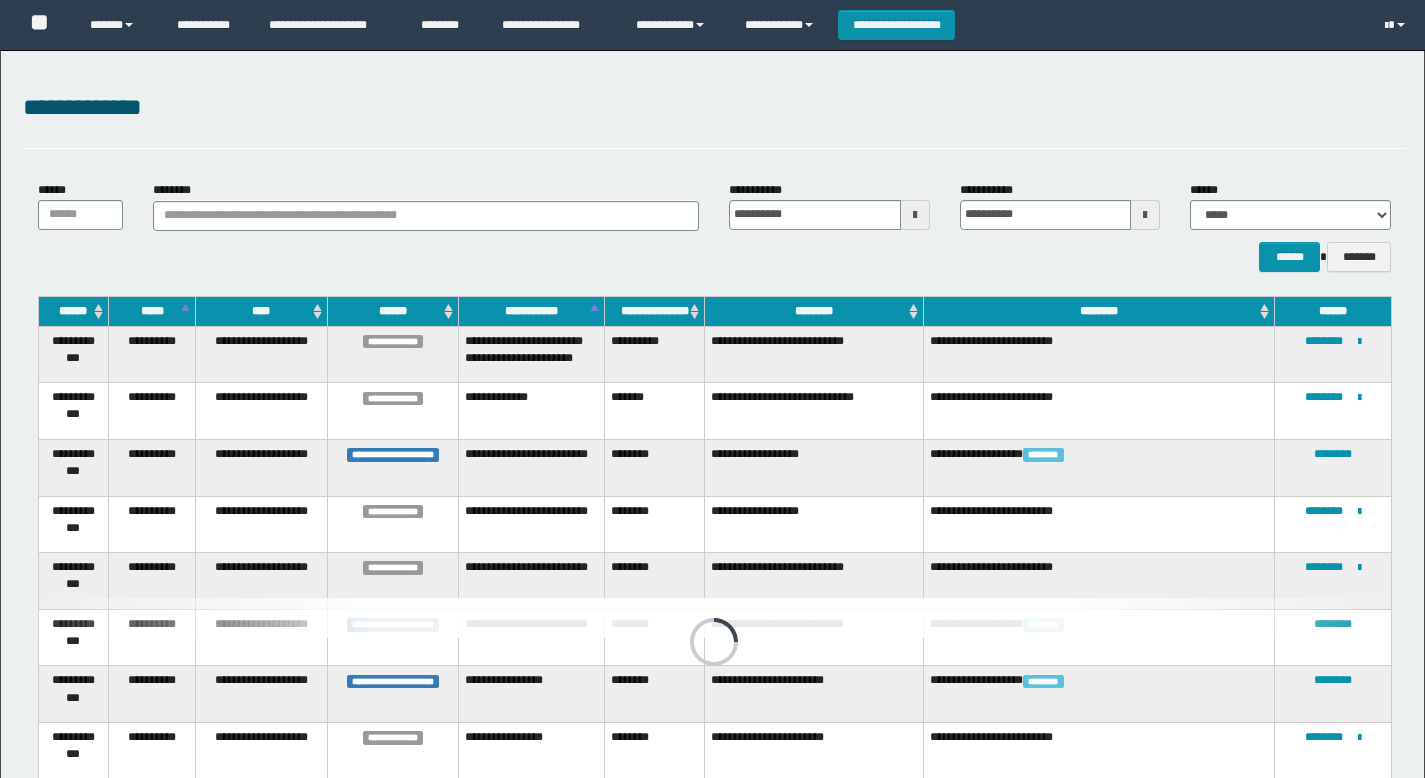scroll, scrollTop: 0, scrollLeft: 0, axis: both 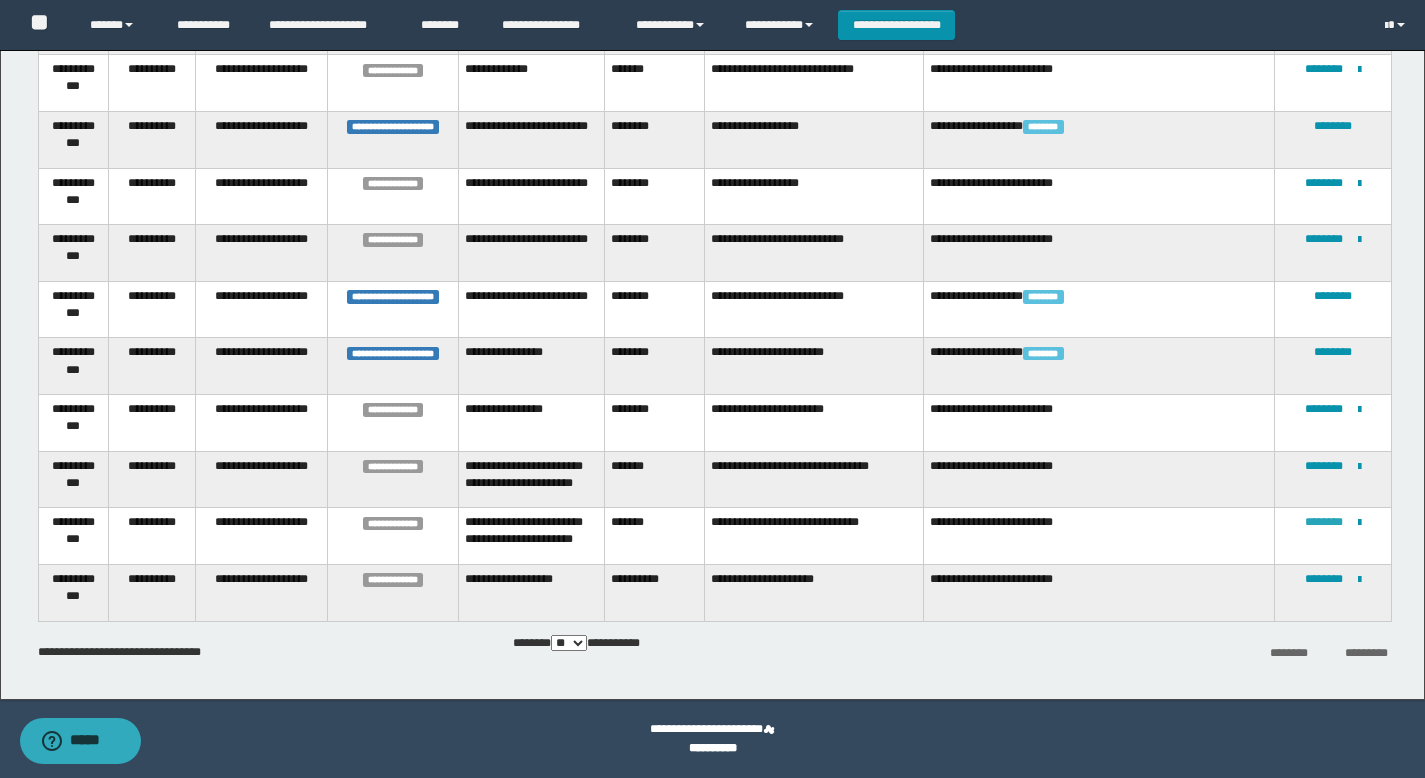 click on "********" at bounding box center (1324, 522) 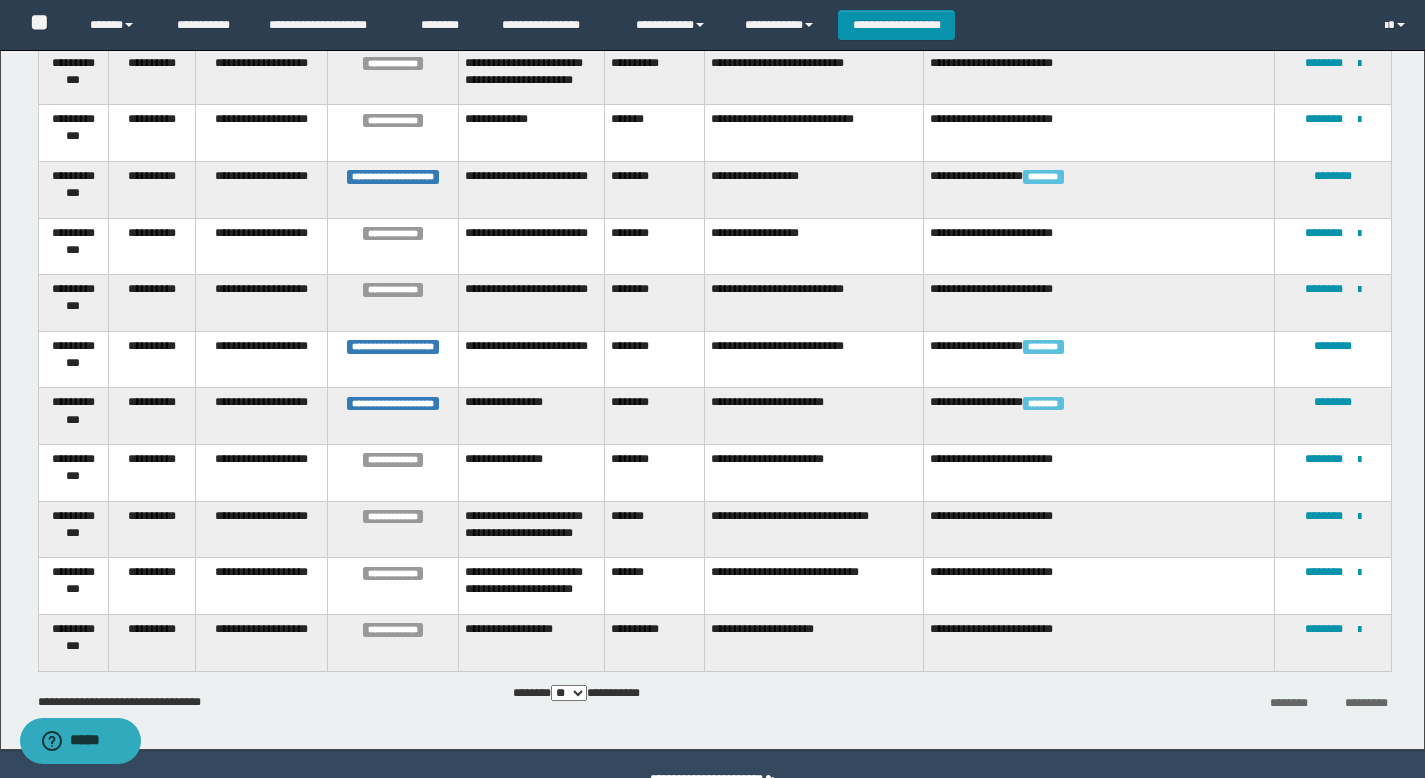 scroll, scrollTop: 275, scrollLeft: 0, axis: vertical 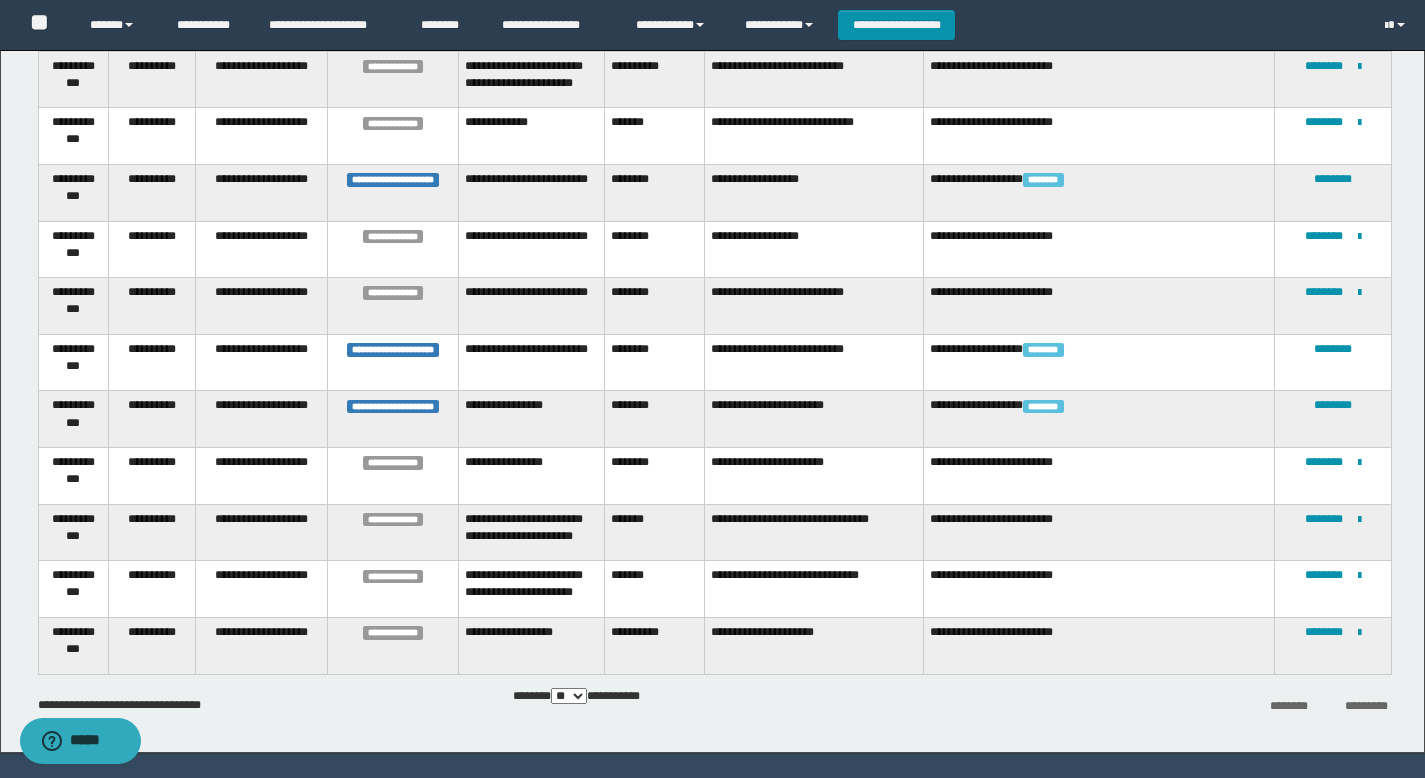 click on "**********" at bounding box center (814, 362) 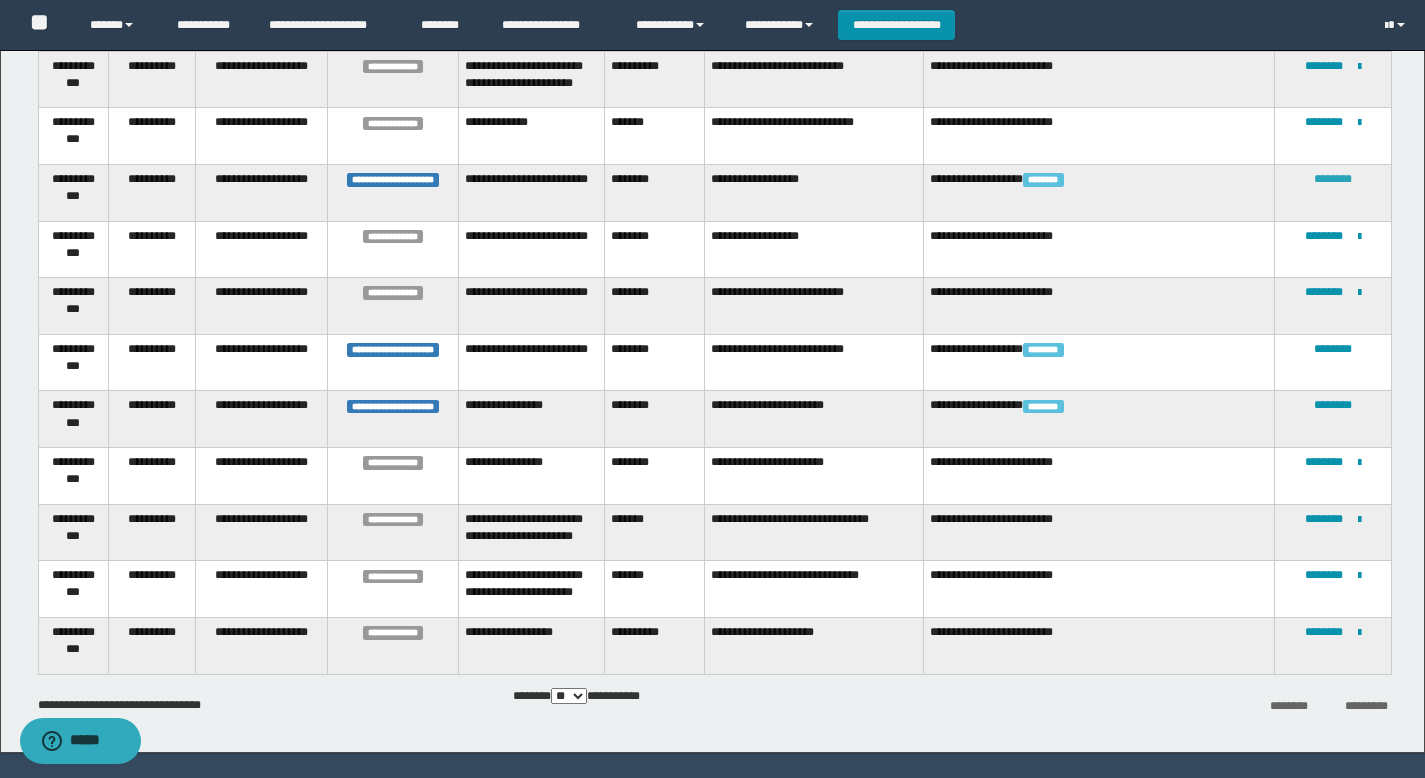 click on "********" at bounding box center (1333, 179) 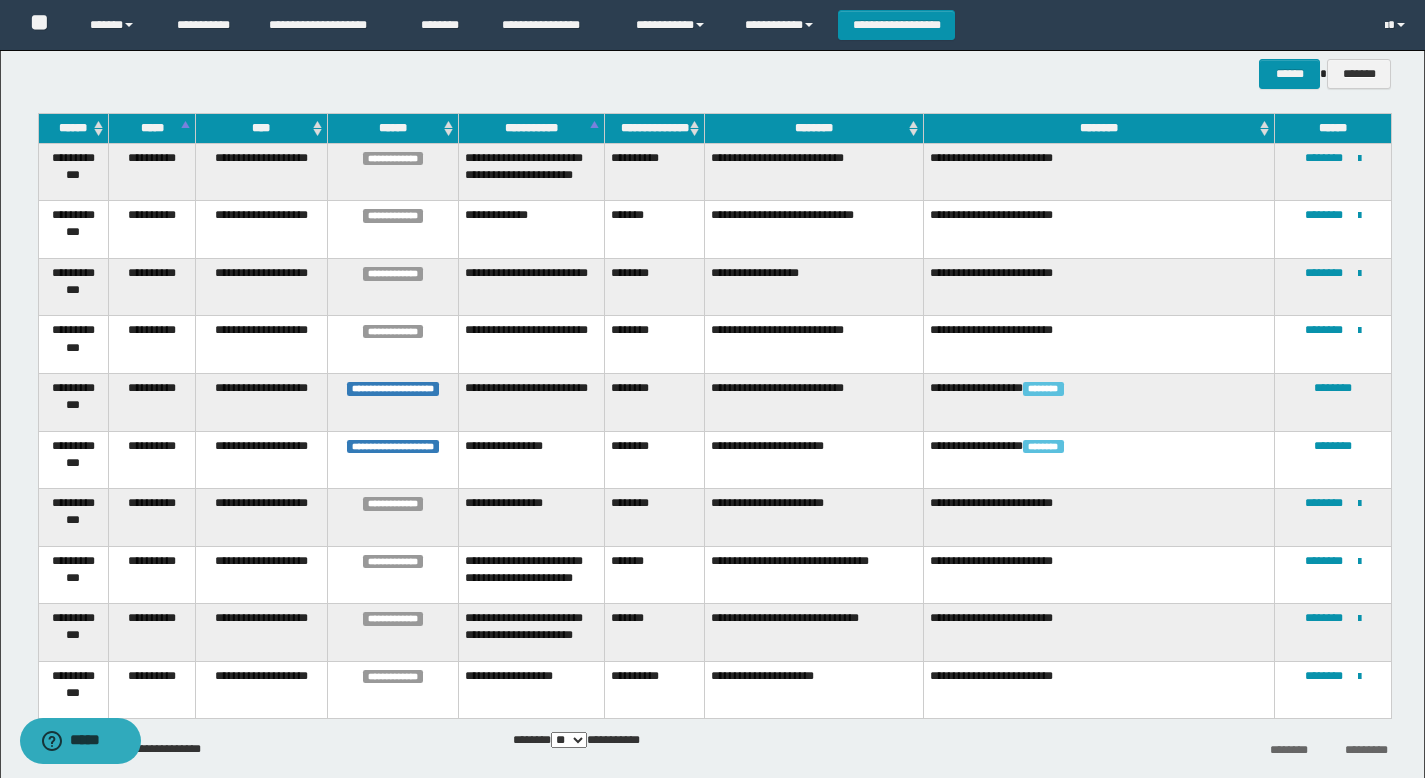 scroll, scrollTop: 180, scrollLeft: 0, axis: vertical 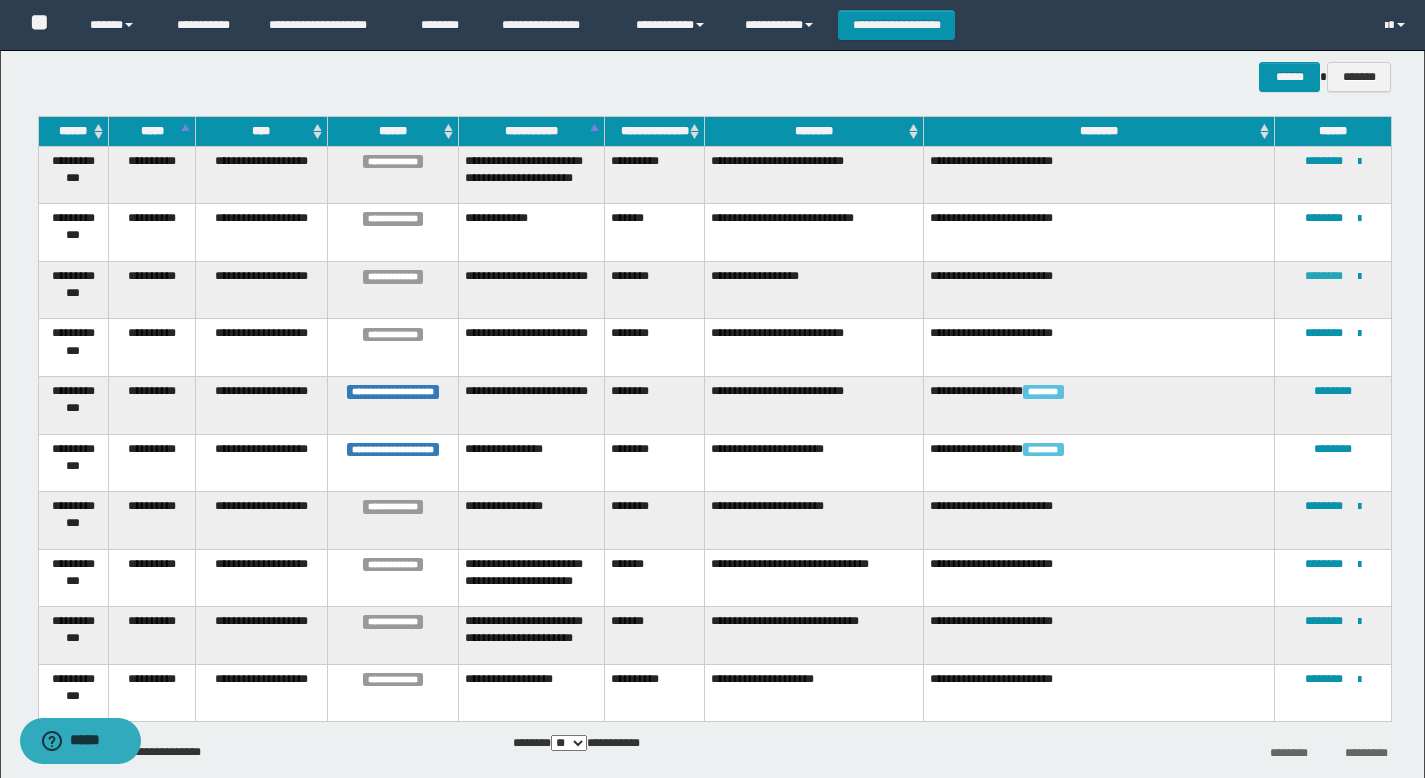 click on "********" at bounding box center (1324, 276) 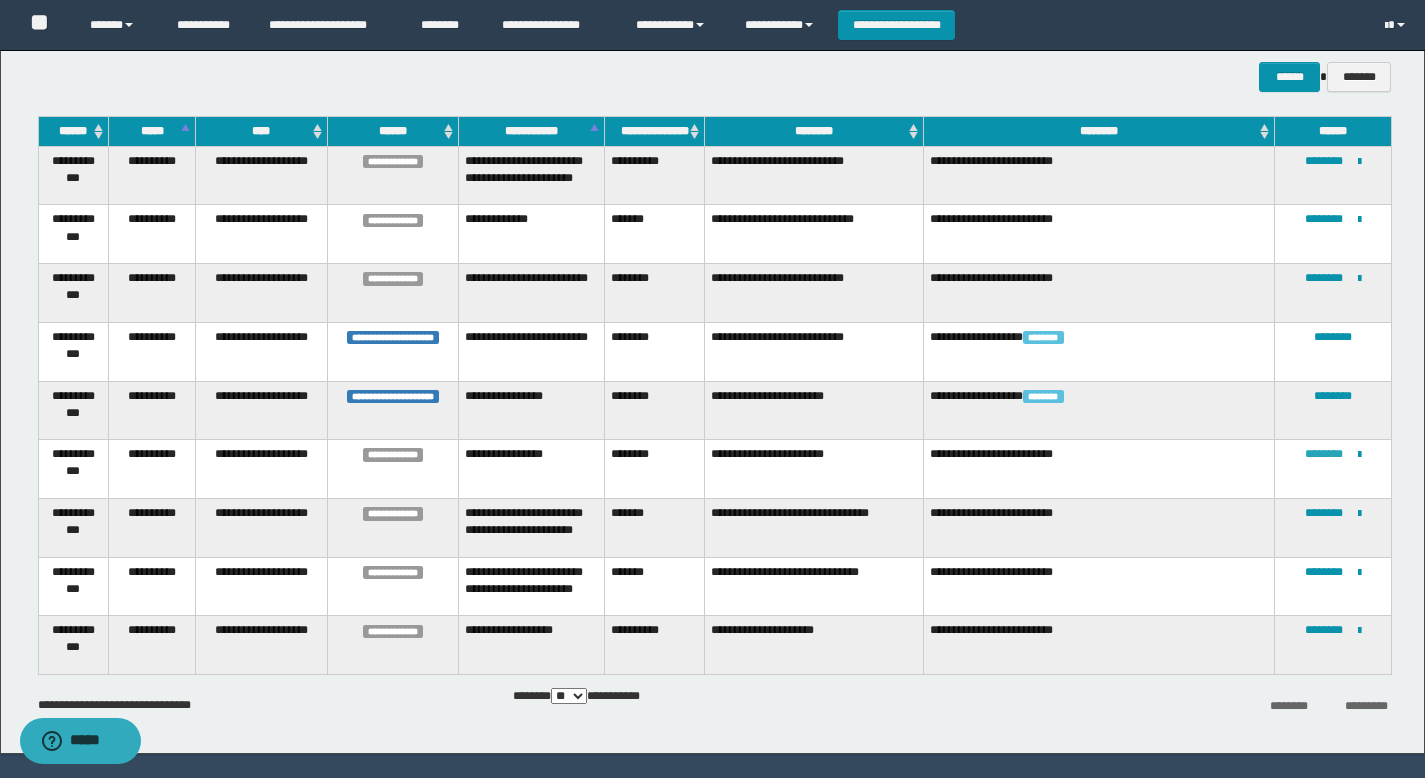 click on "********" at bounding box center (1324, 454) 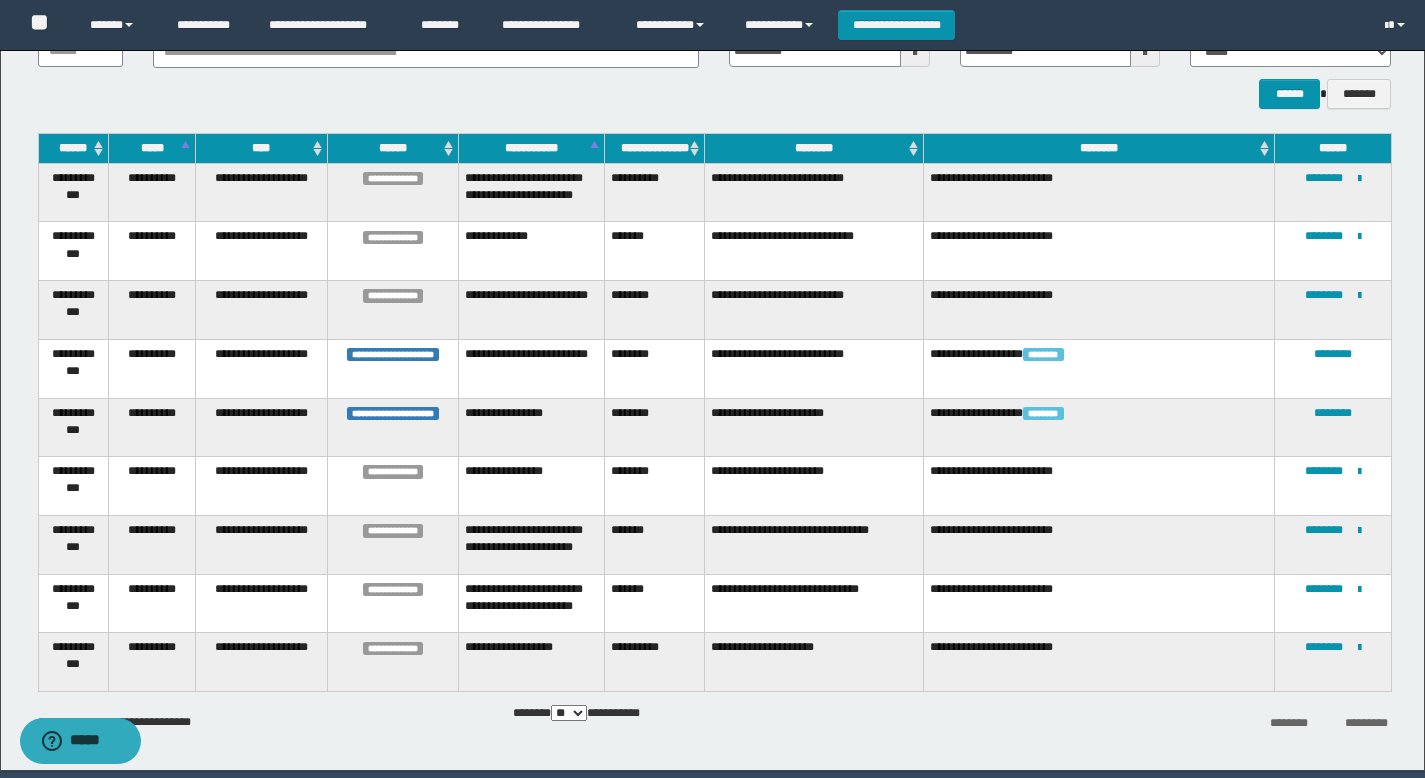 scroll, scrollTop: 168, scrollLeft: 0, axis: vertical 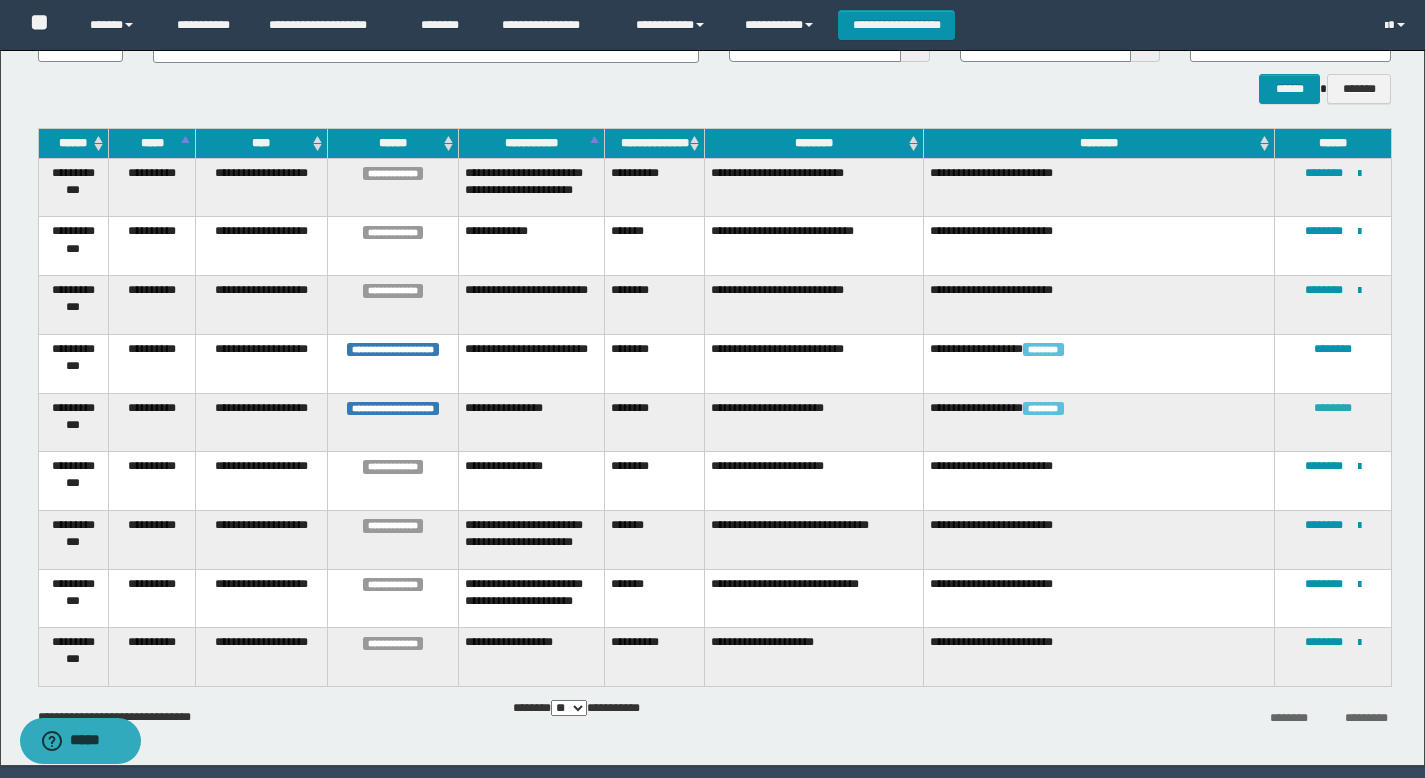 click on "********" at bounding box center [1333, 408] 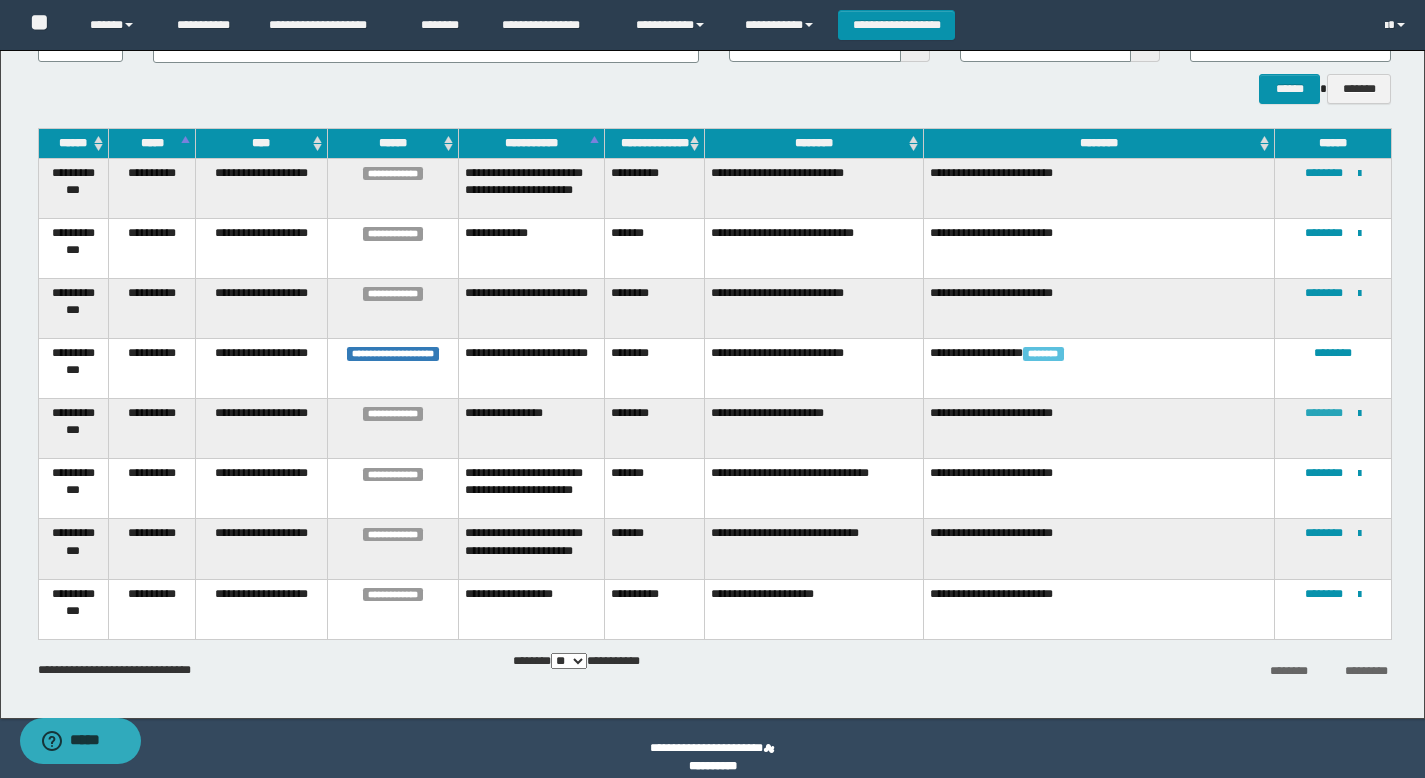 click on "********" at bounding box center (1324, 413) 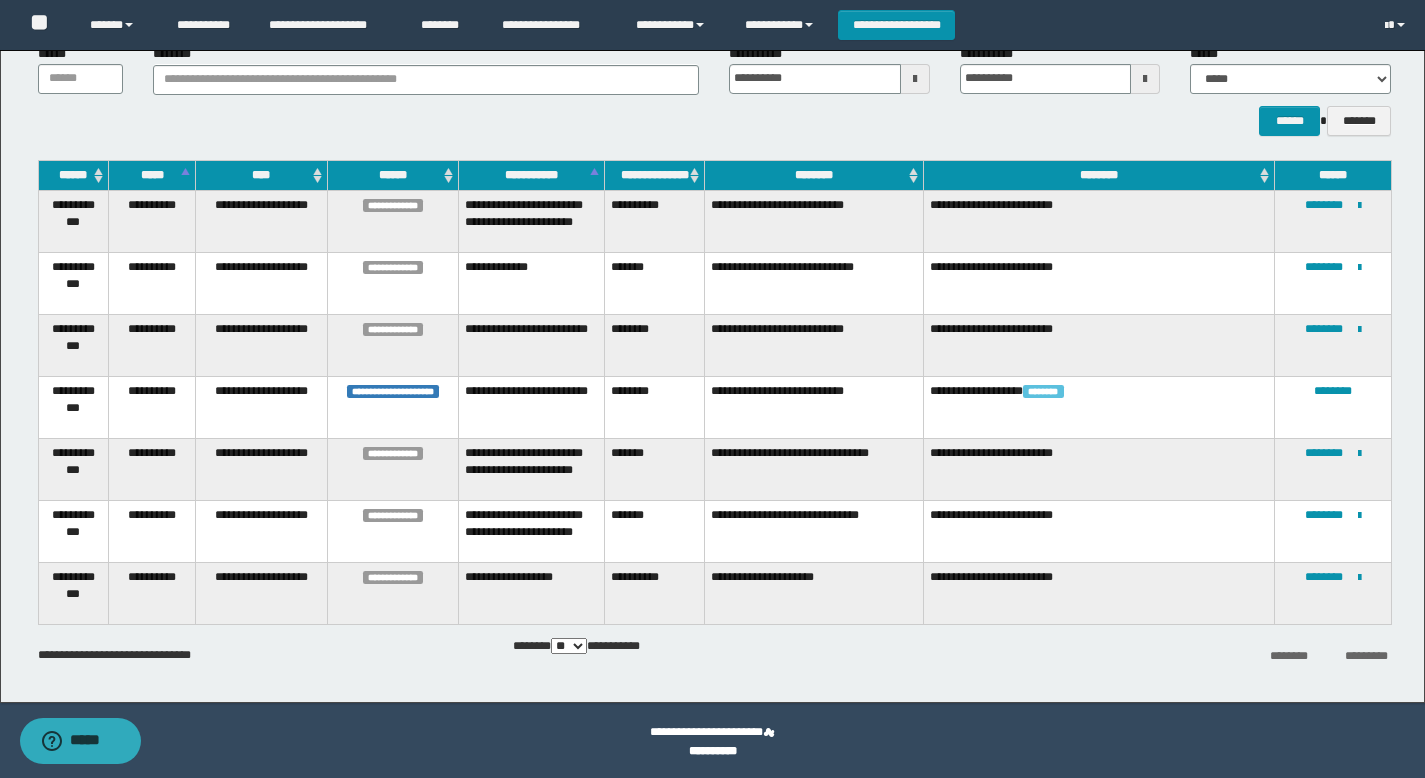 scroll, scrollTop: 139, scrollLeft: 0, axis: vertical 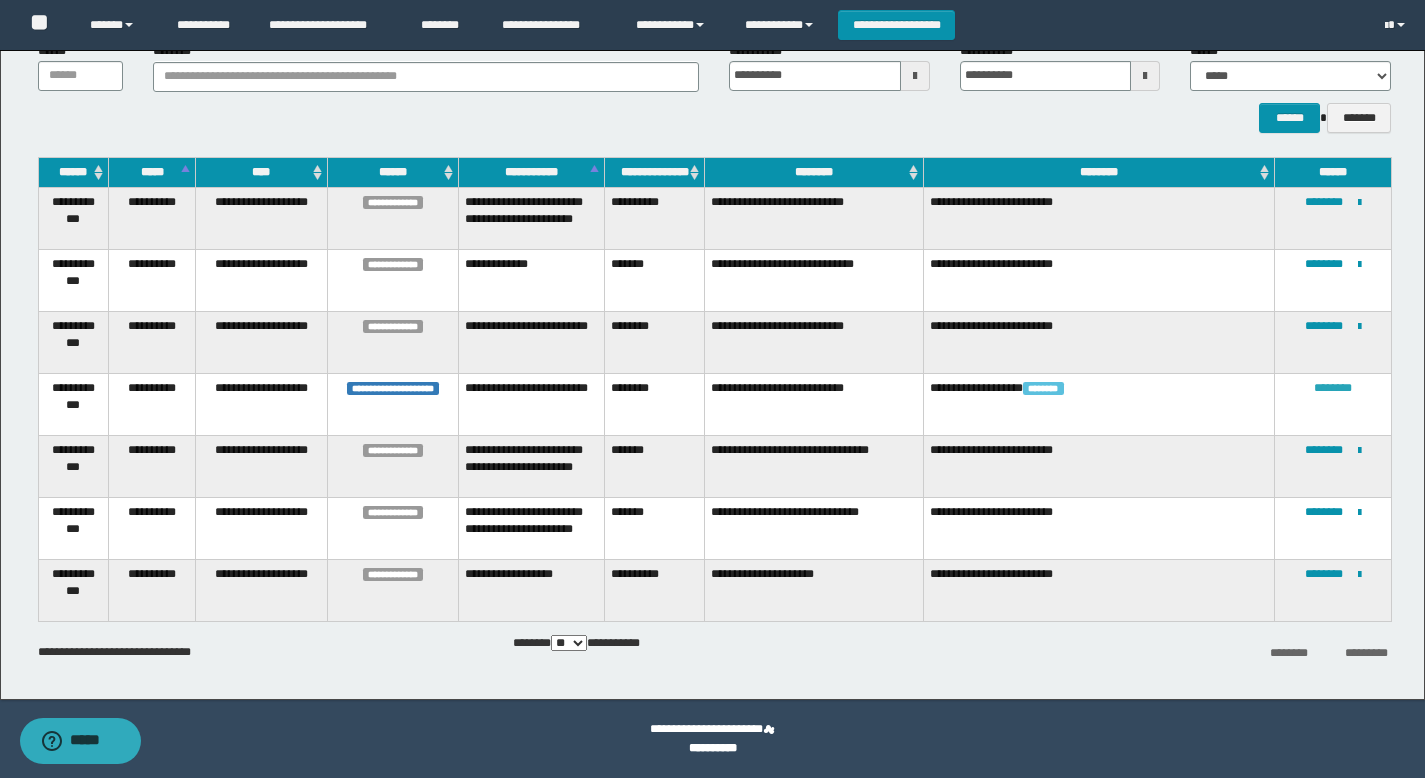 click on "********" at bounding box center (1333, 388) 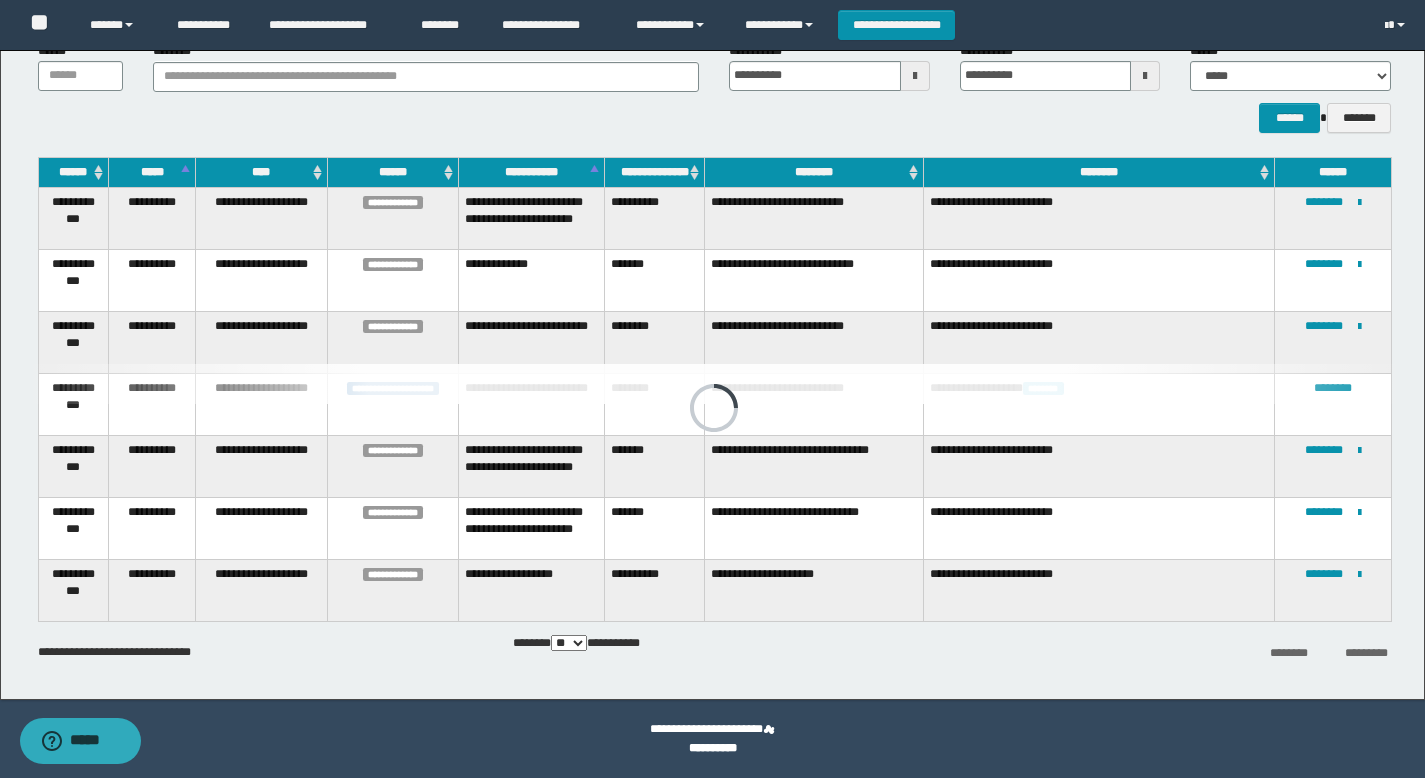 scroll, scrollTop: 0, scrollLeft: 0, axis: both 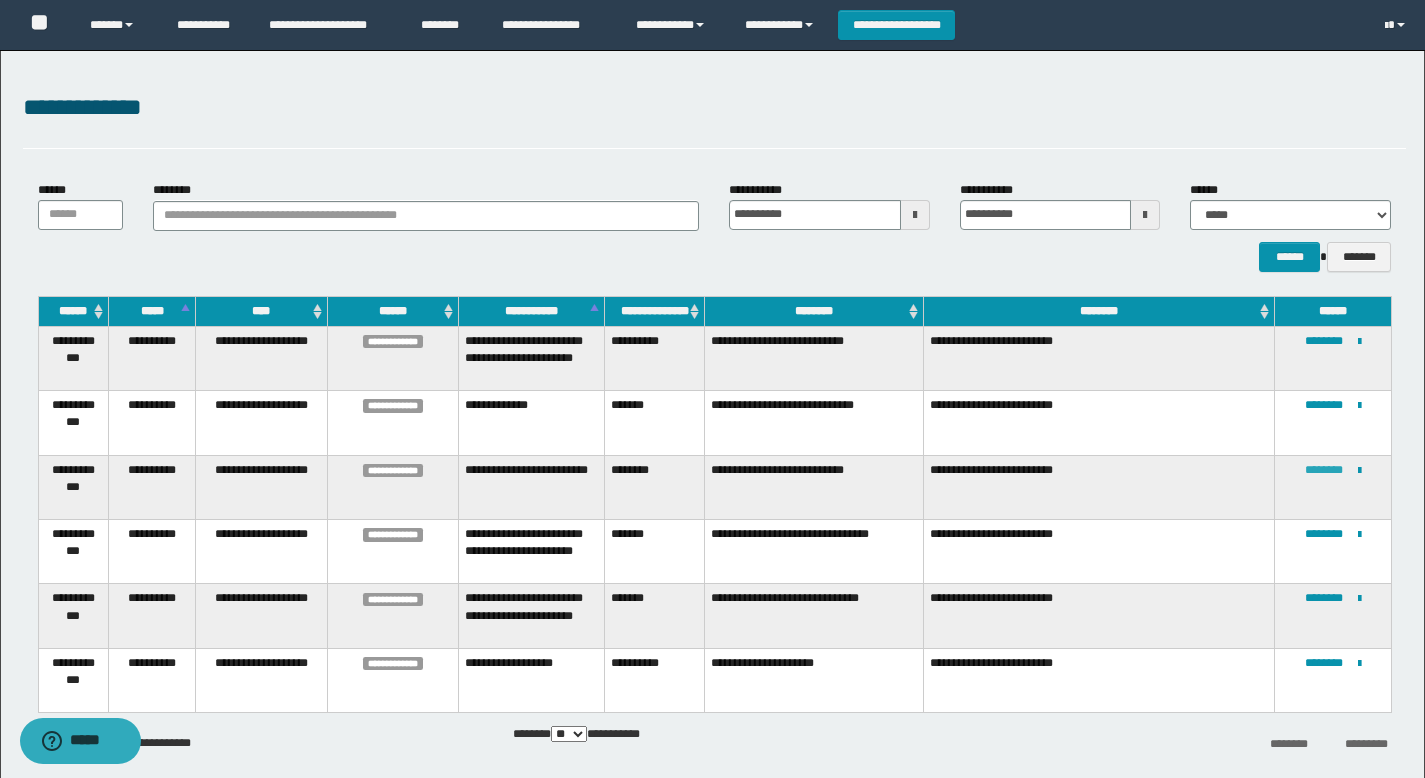 click on "********" at bounding box center (1324, 470) 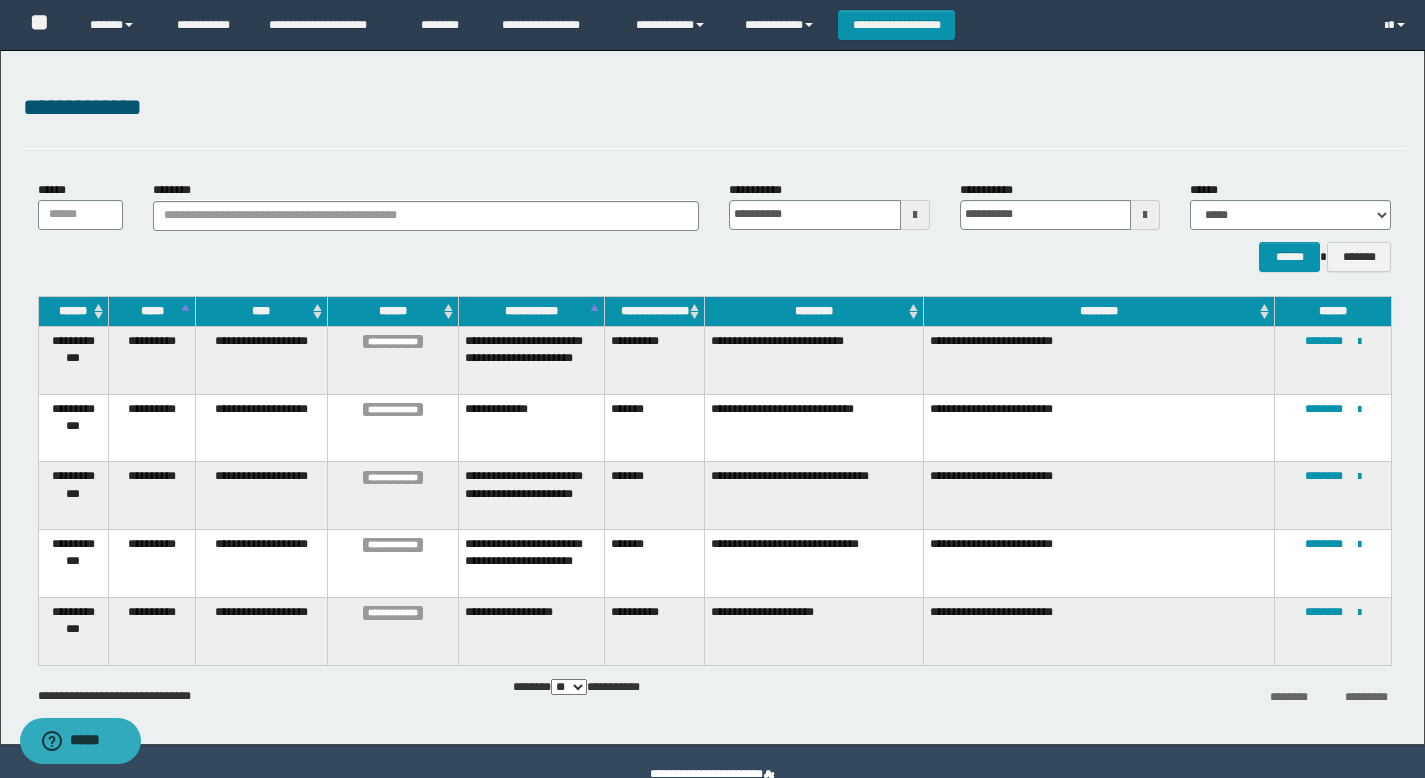 scroll, scrollTop: 44, scrollLeft: 0, axis: vertical 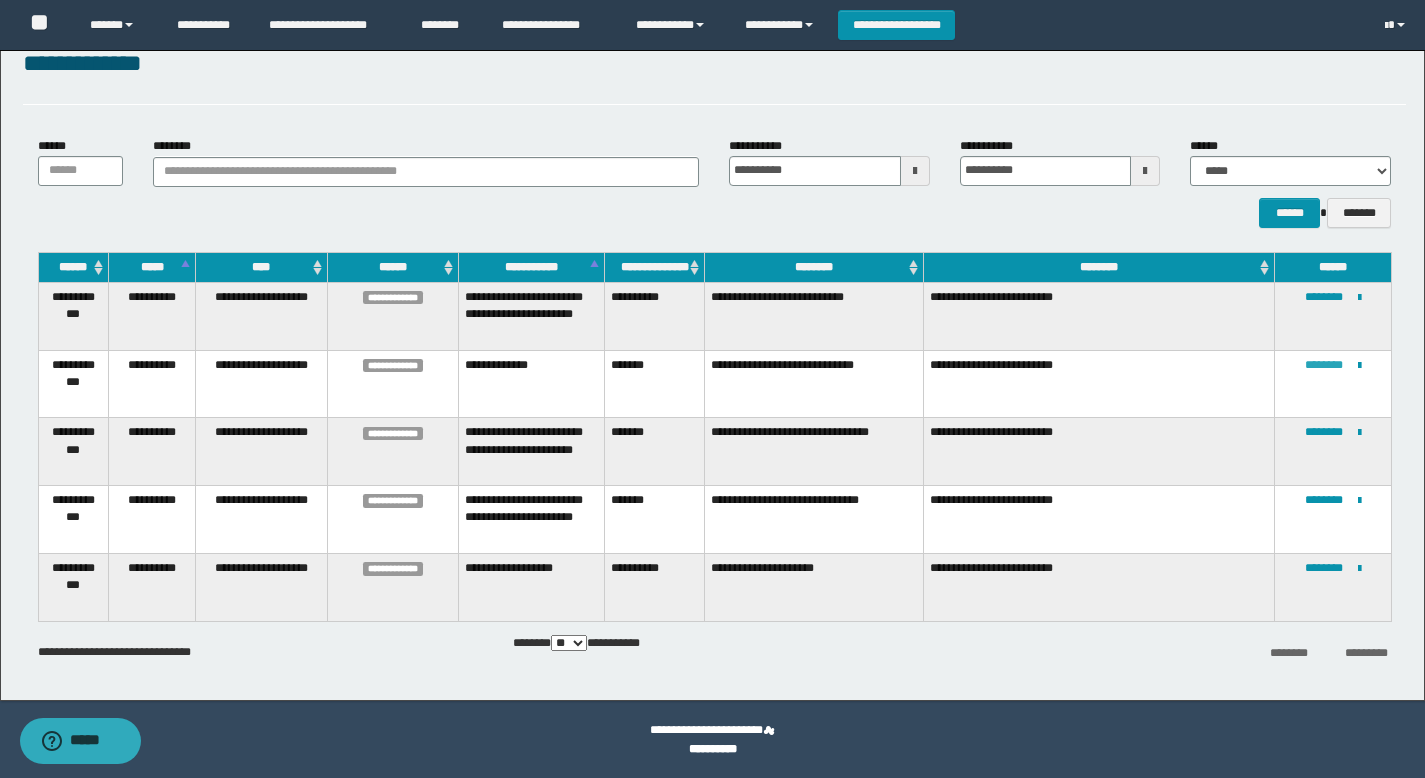 click on "********" at bounding box center (1324, 365) 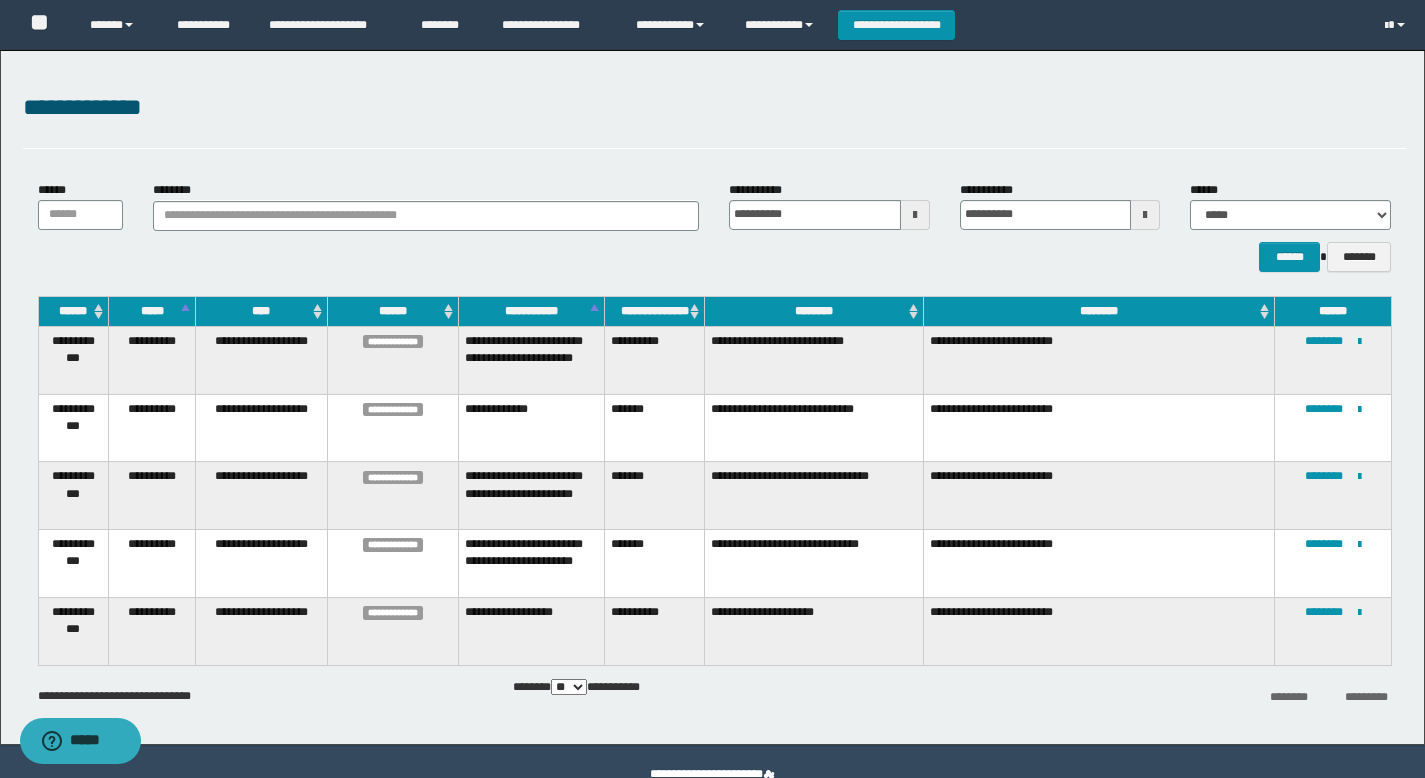 scroll, scrollTop: 44, scrollLeft: 0, axis: vertical 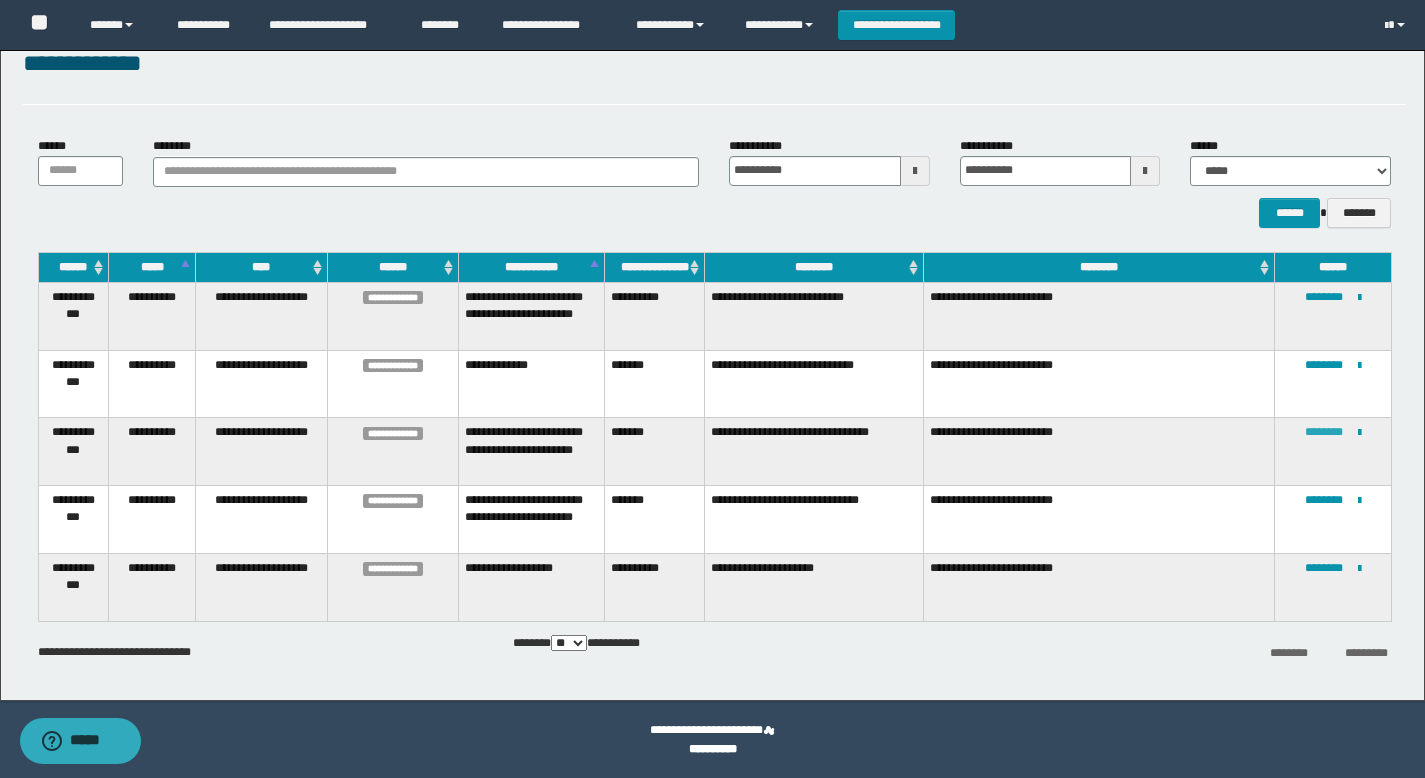 click on "********" at bounding box center (1324, 432) 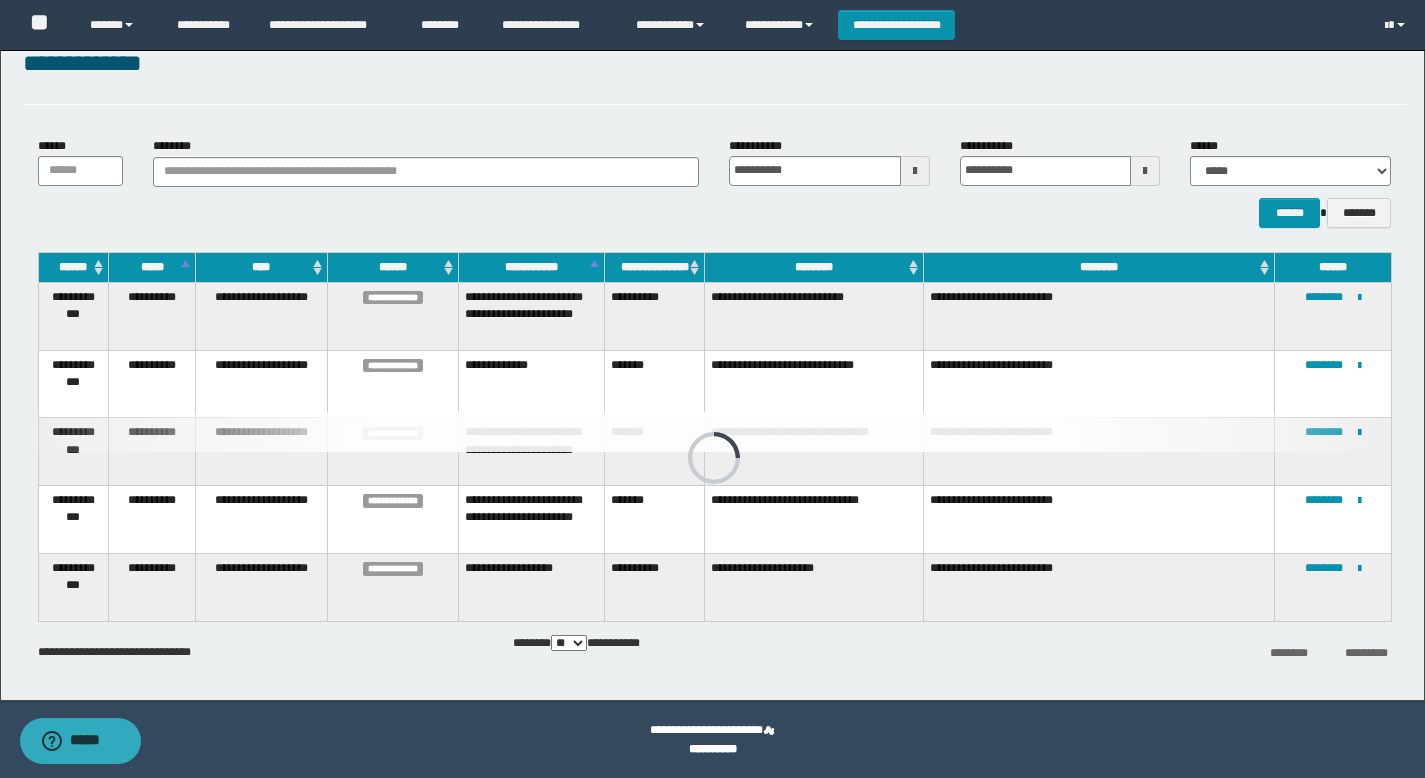 scroll, scrollTop: 0, scrollLeft: 0, axis: both 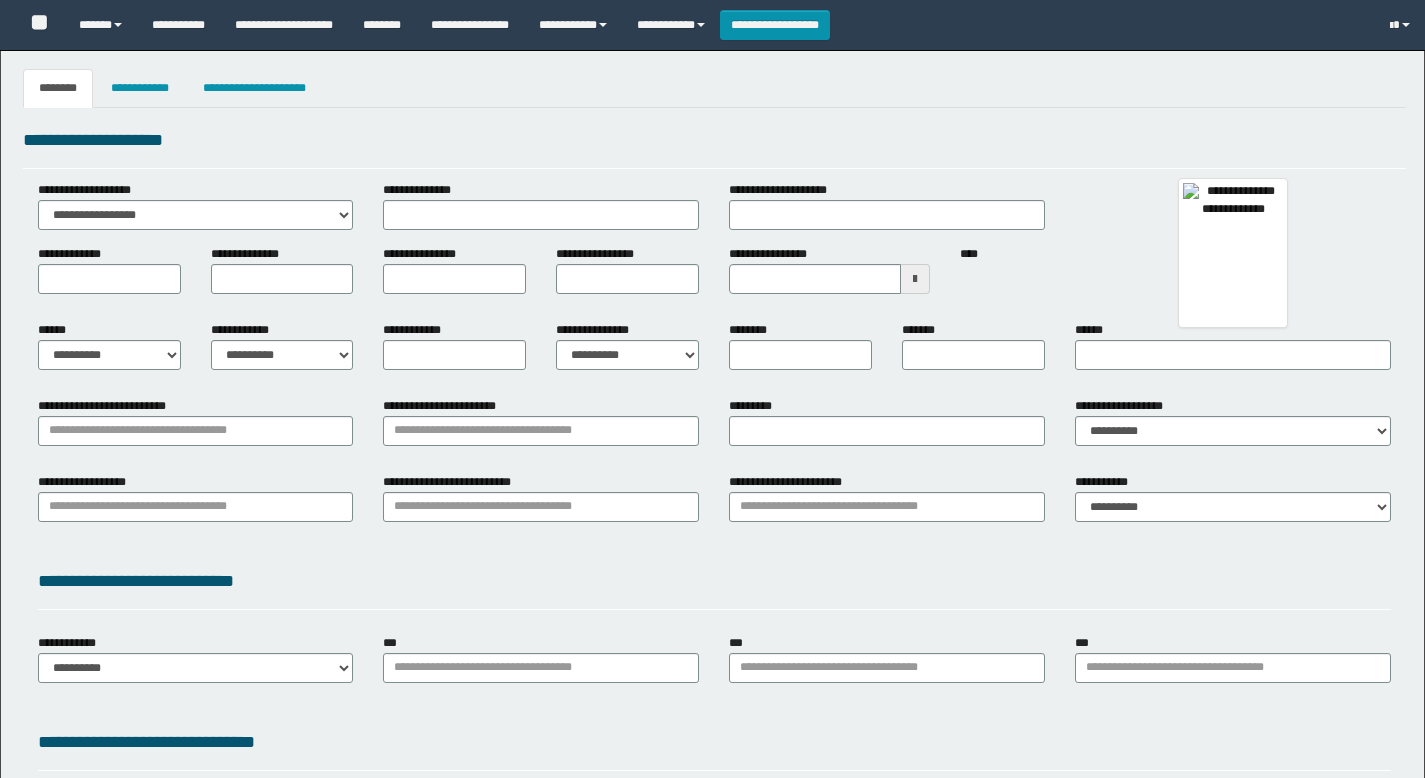 type 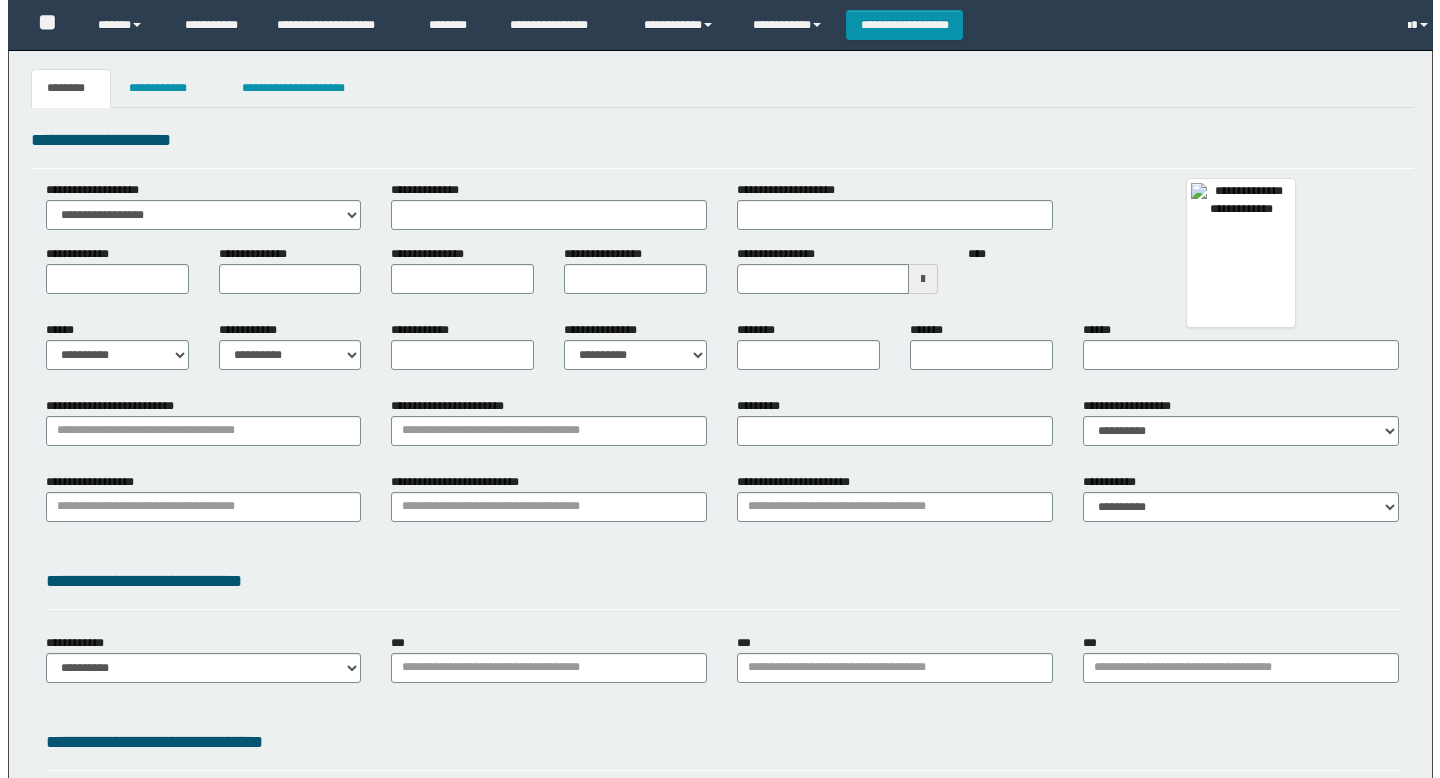 scroll, scrollTop: 0, scrollLeft: 0, axis: both 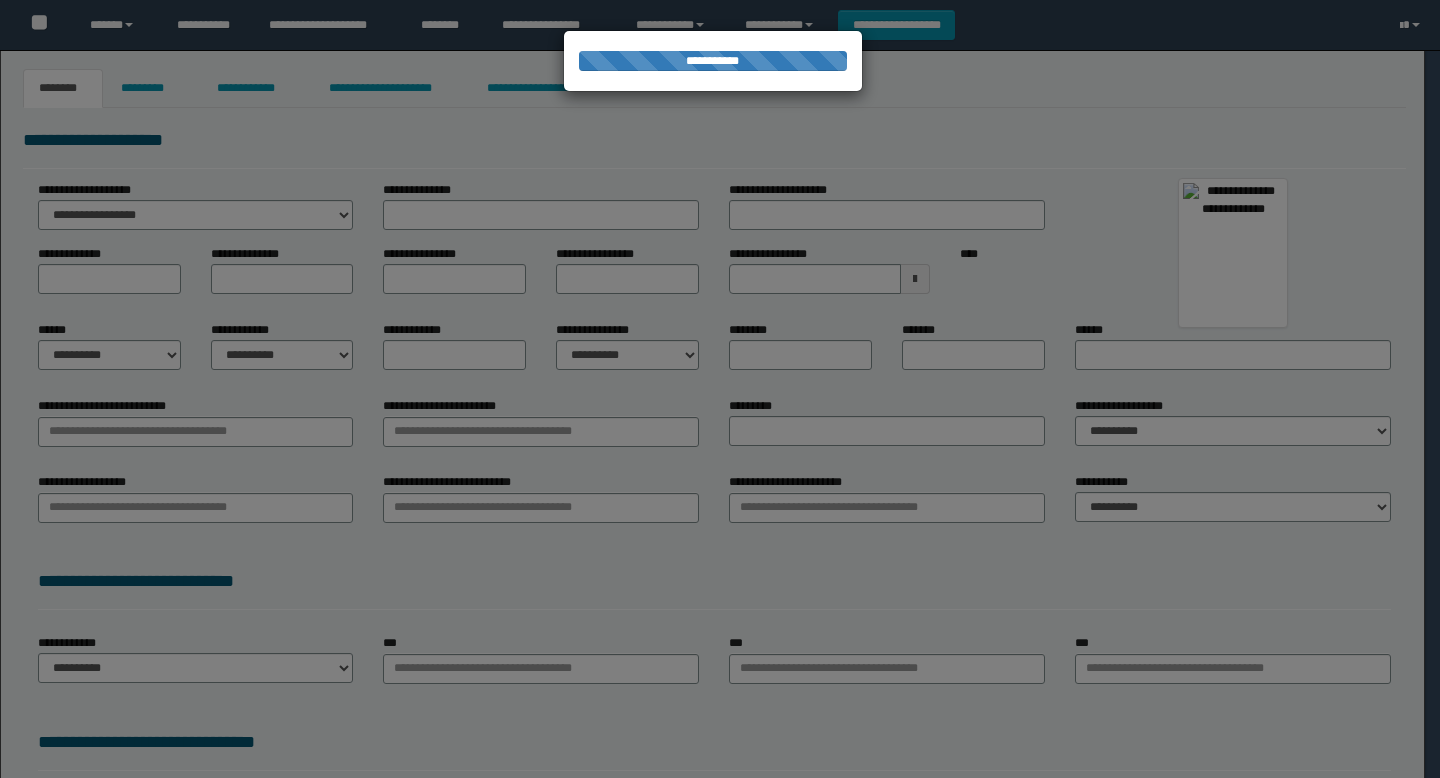 type on "*******" 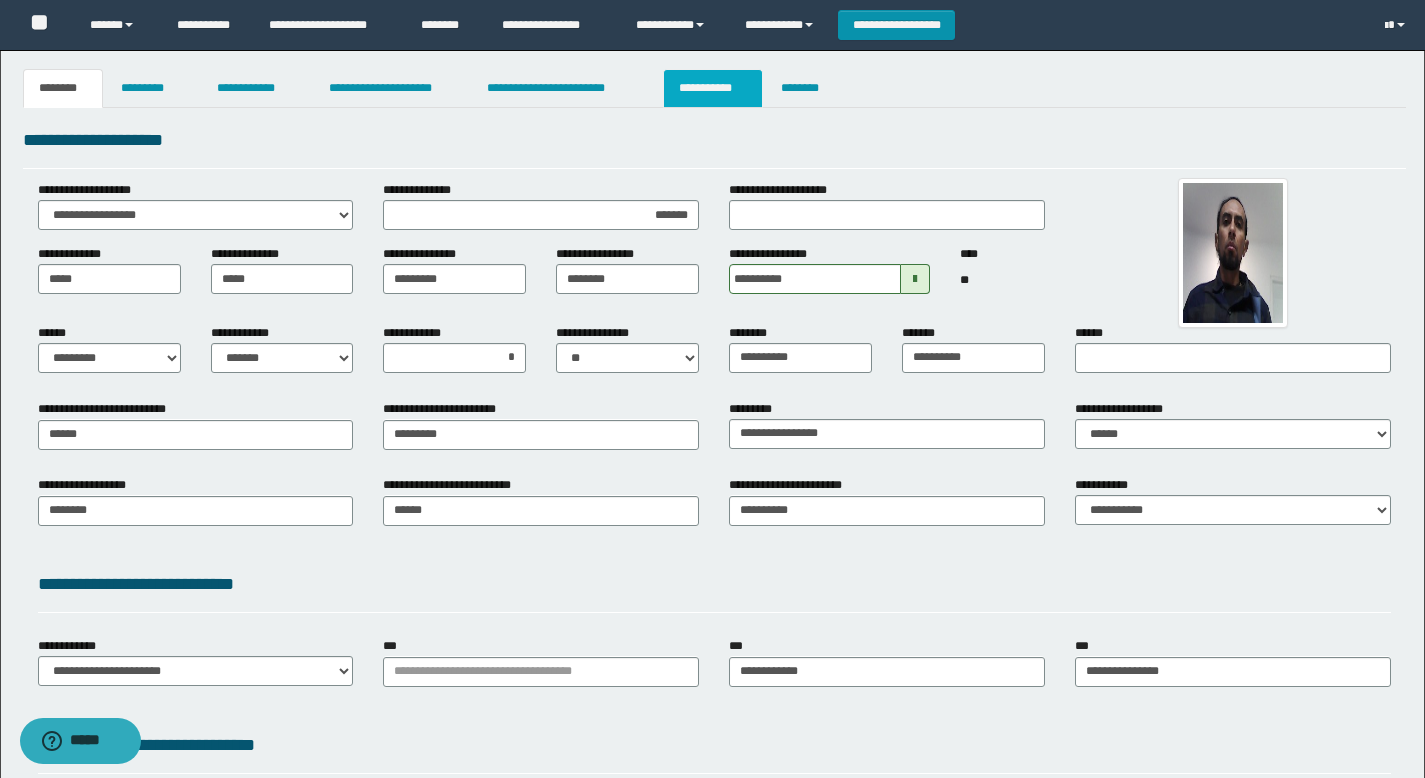 click on "**********" at bounding box center (712, 88) 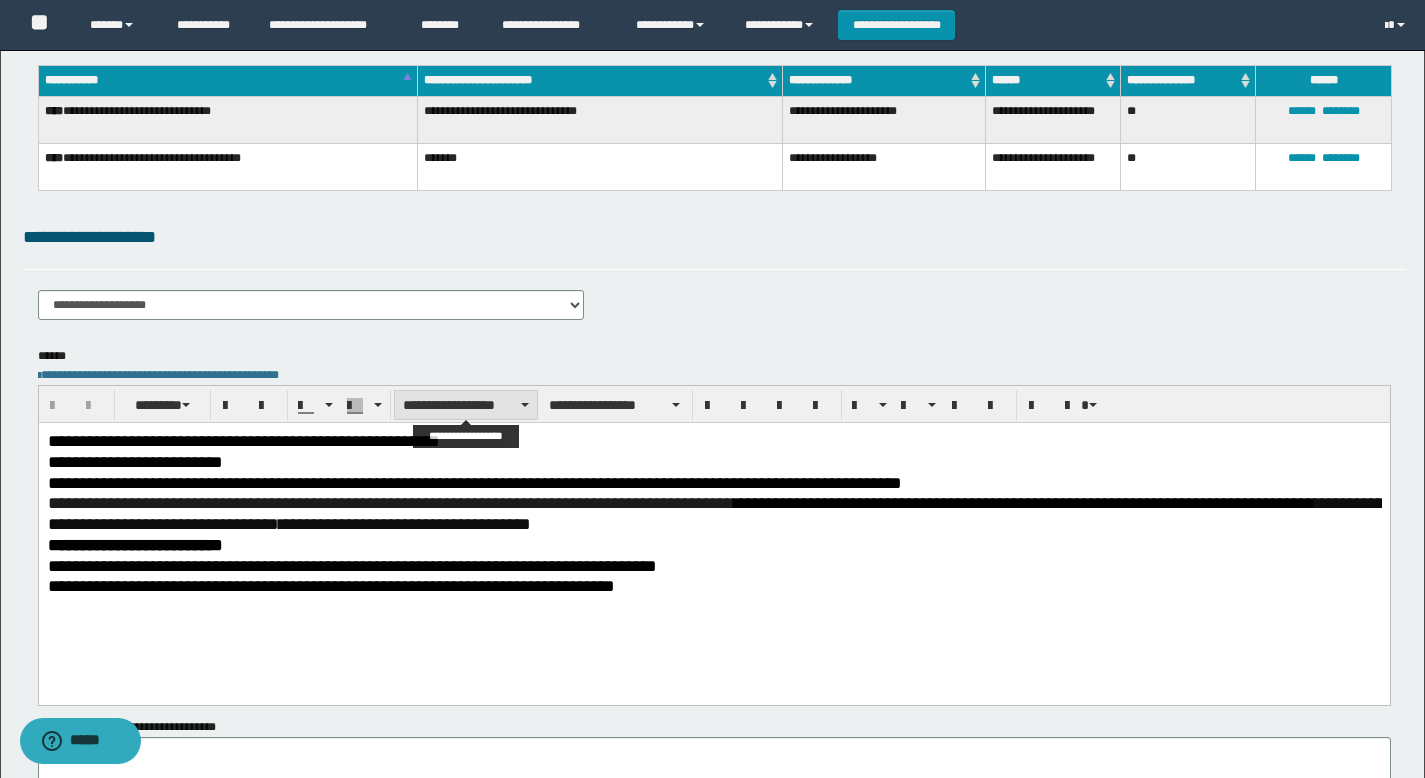 scroll, scrollTop: 143, scrollLeft: 0, axis: vertical 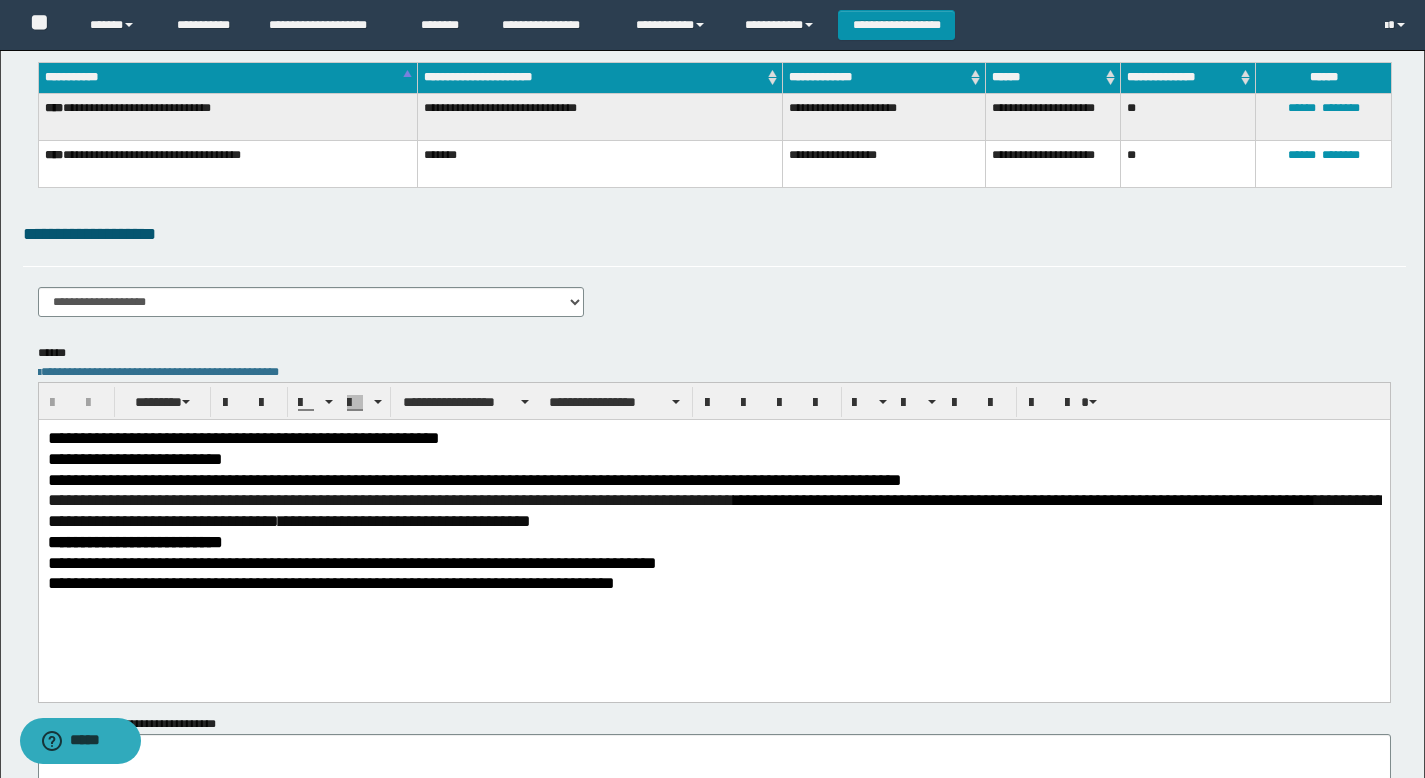 click on "**********" at bounding box center [474, 480] 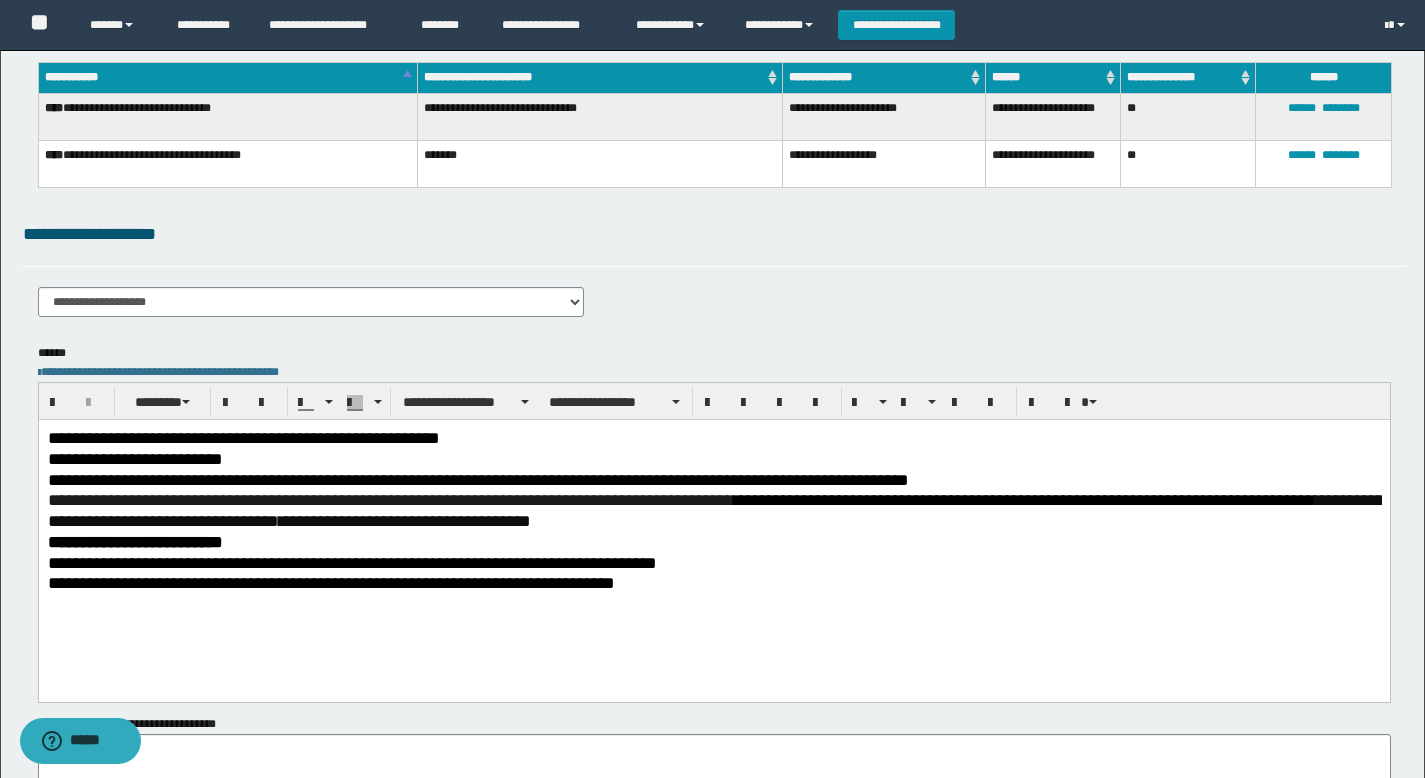 scroll, scrollTop: 0, scrollLeft: 0, axis: both 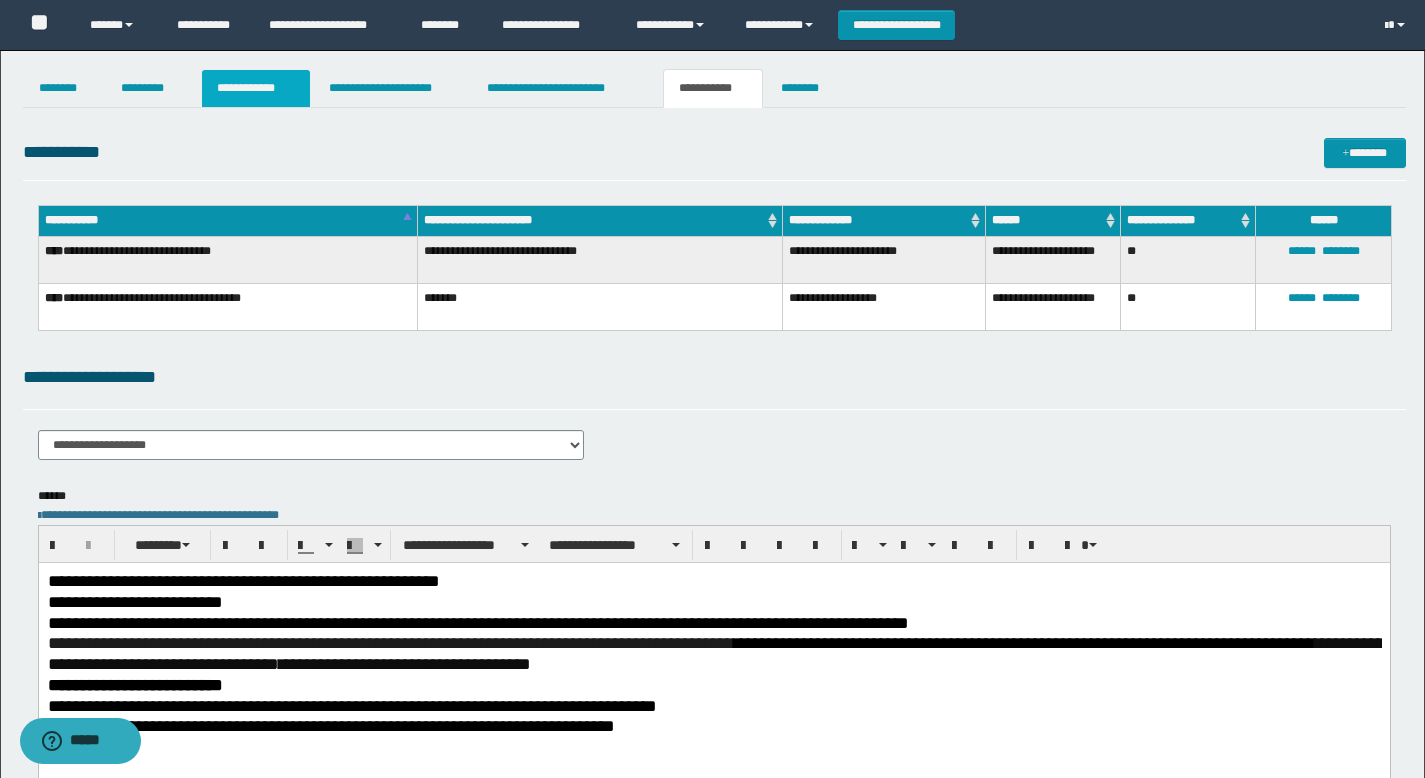 click on "**********" at bounding box center (256, 88) 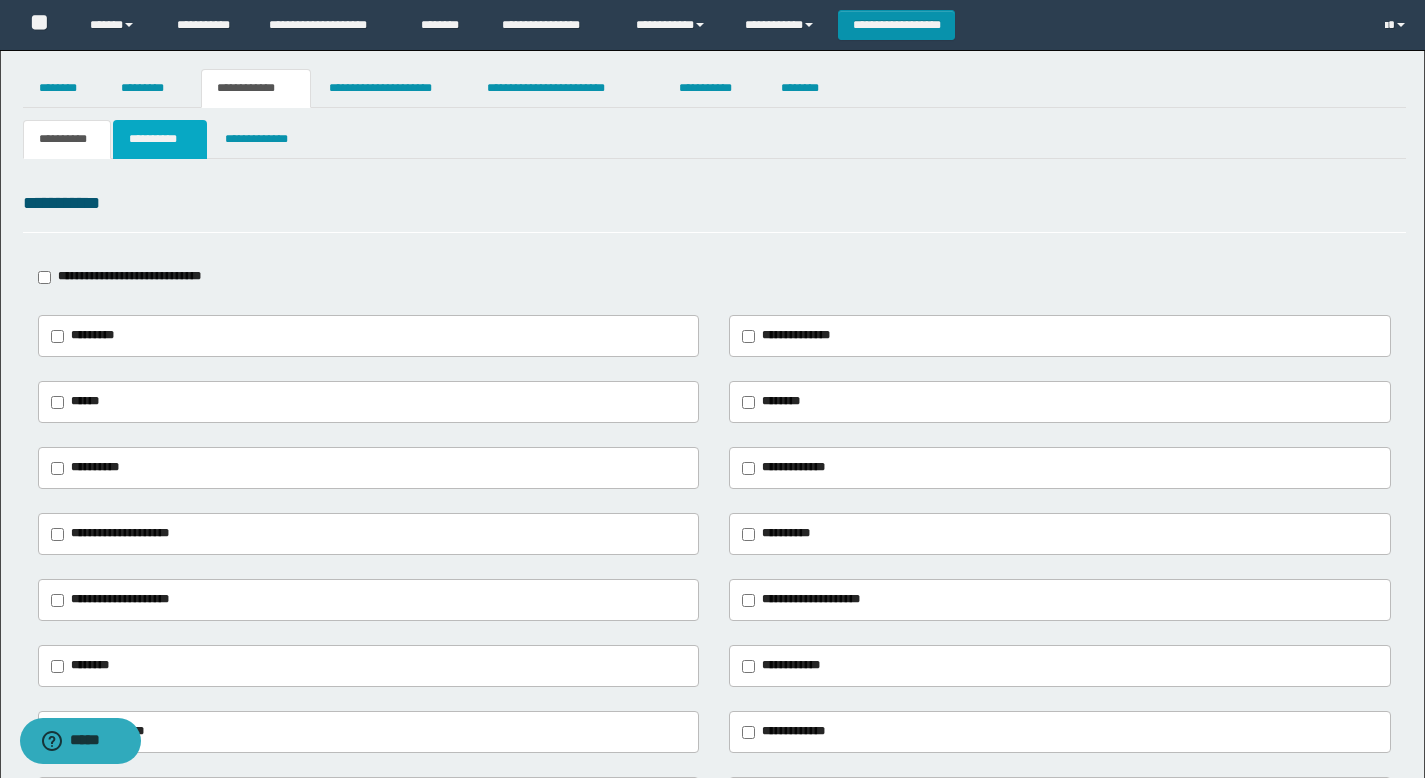 click on "**********" at bounding box center (160, 139) 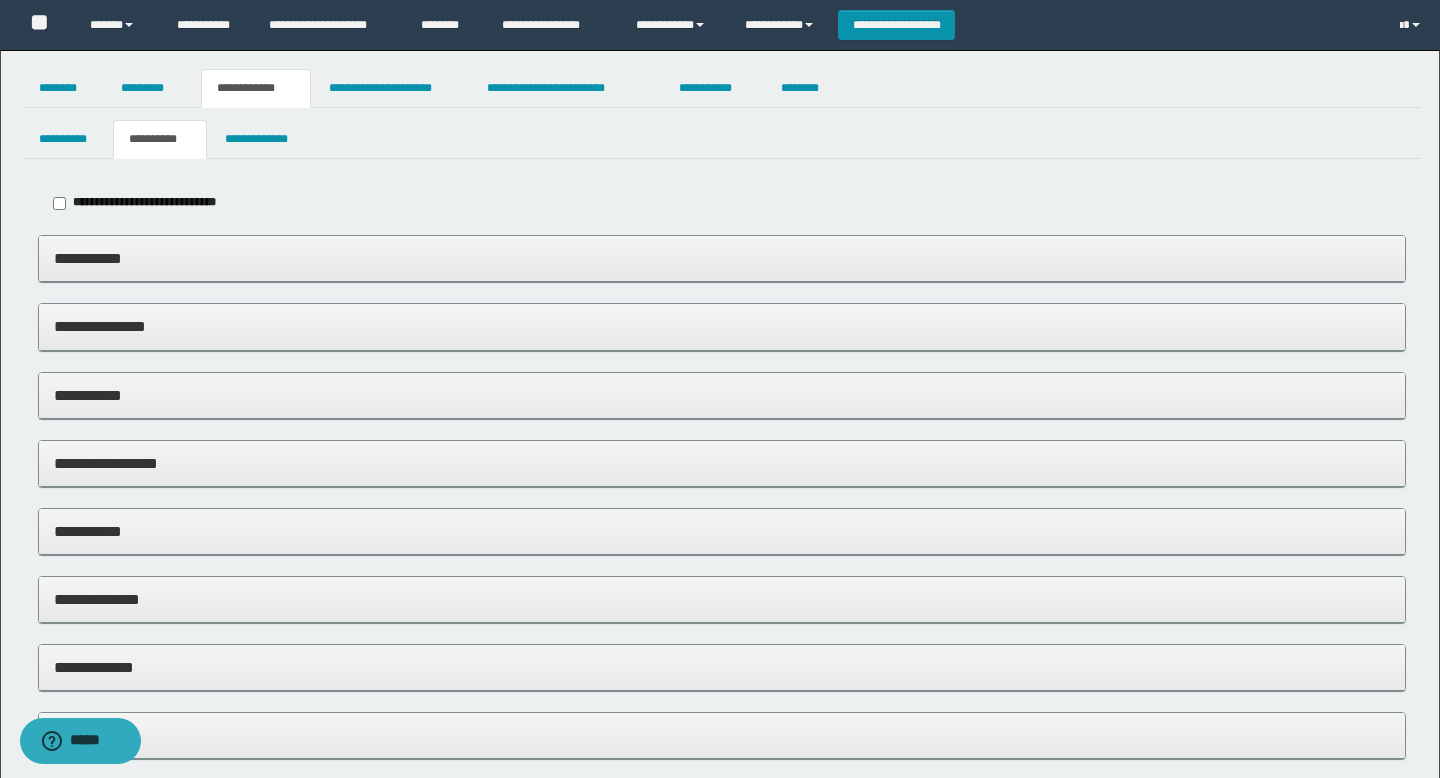 type on "*" 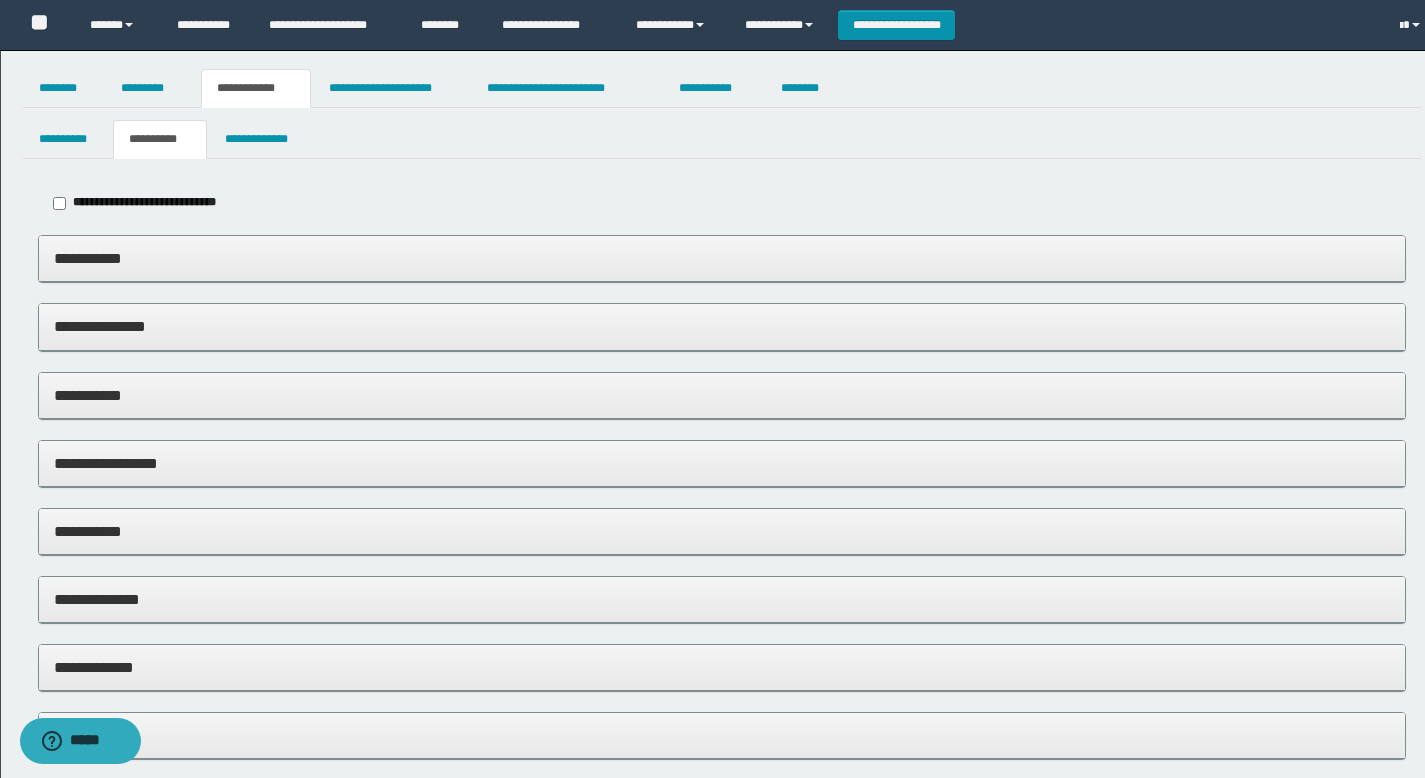 type on "**********" 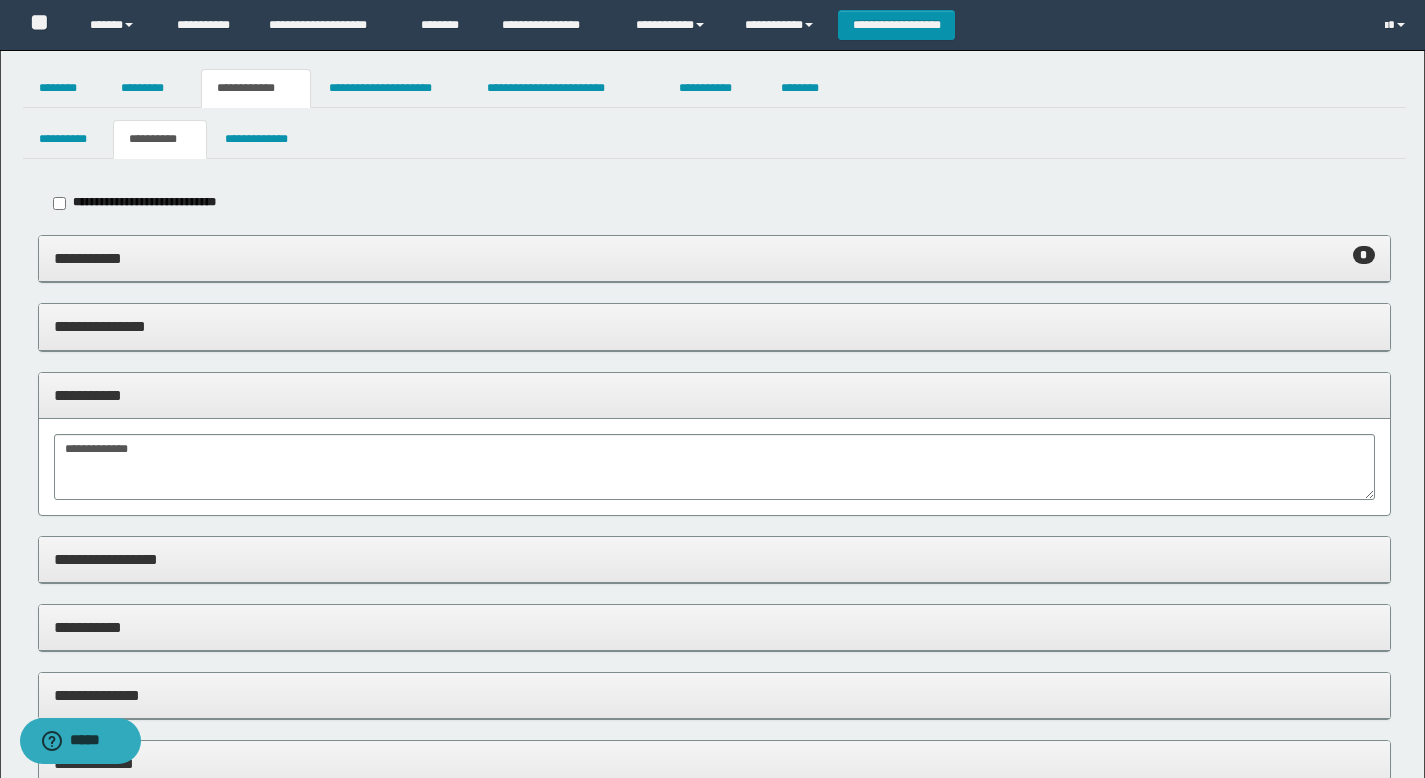 scroll, scrollTop: 321, scrollLeft: 0, axis: vertical 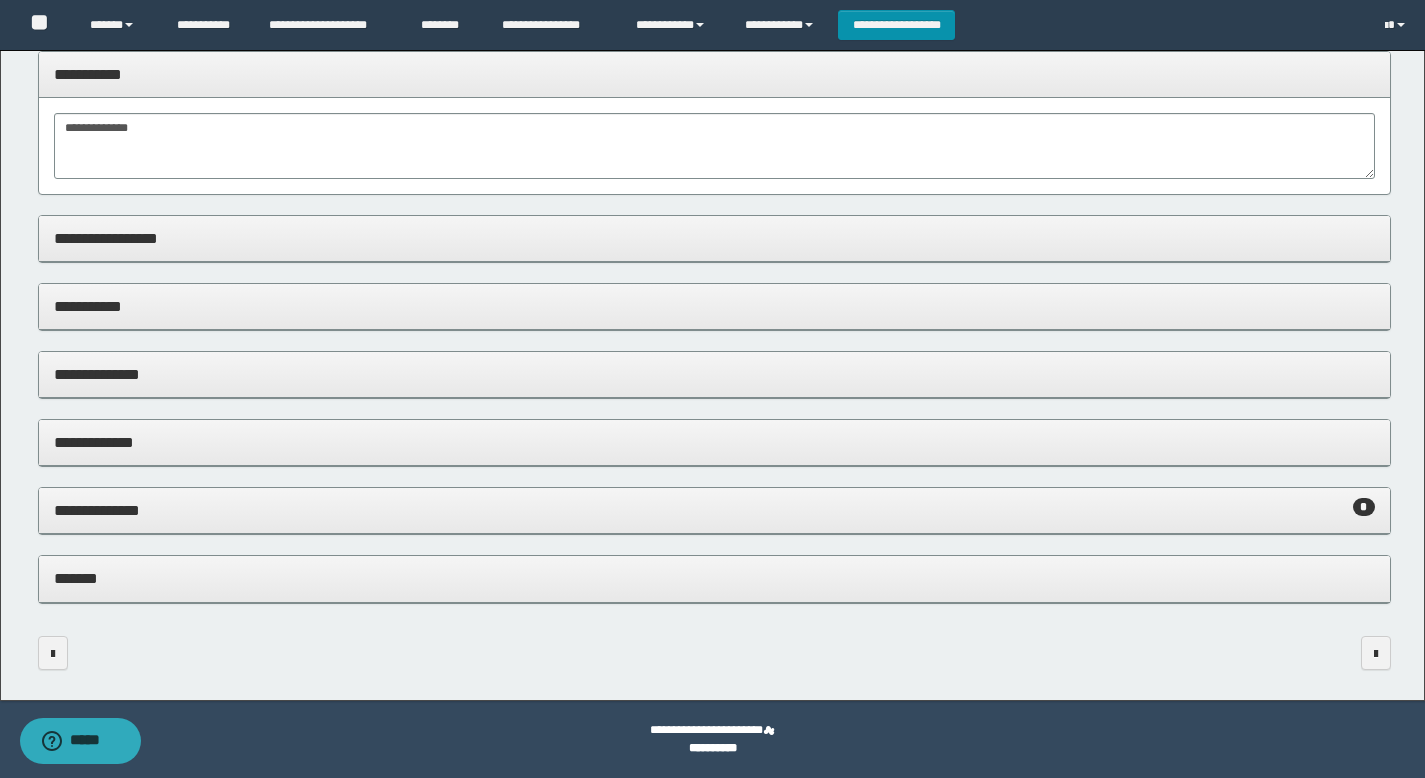 click on "**********" at bounding box center (714, 510) 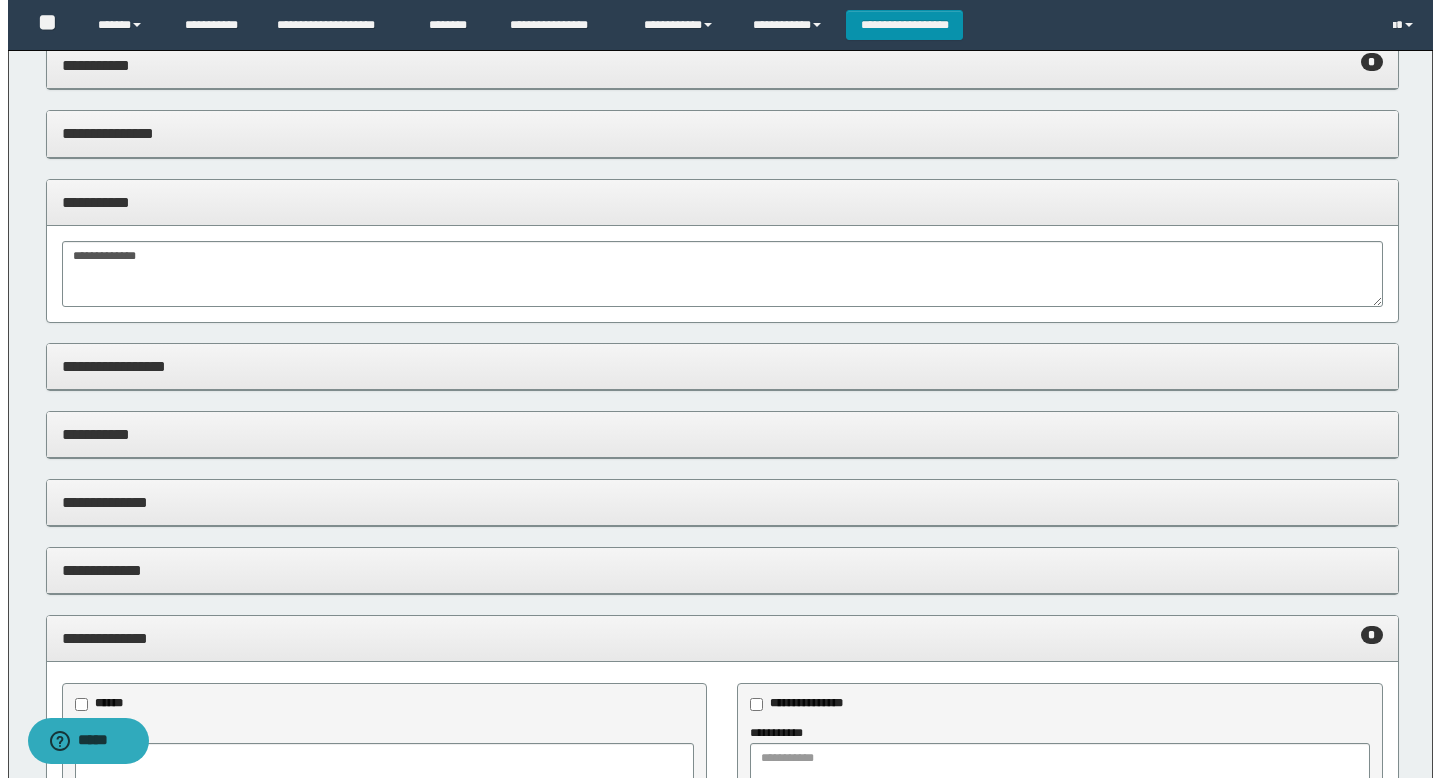 scroll, scrollTop: 0, scrollLeft: 0, axis: both 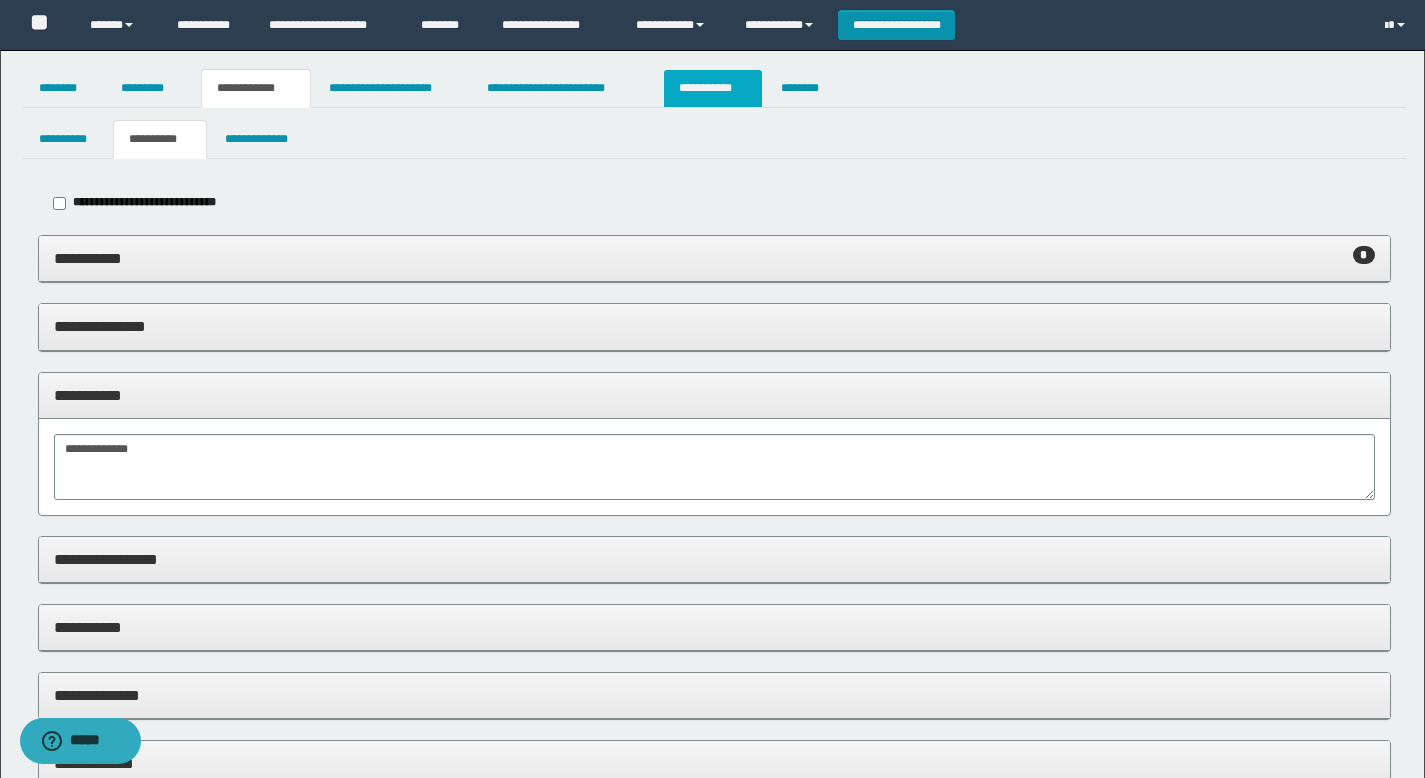 click on "**********" at bounding box center [712, 88] 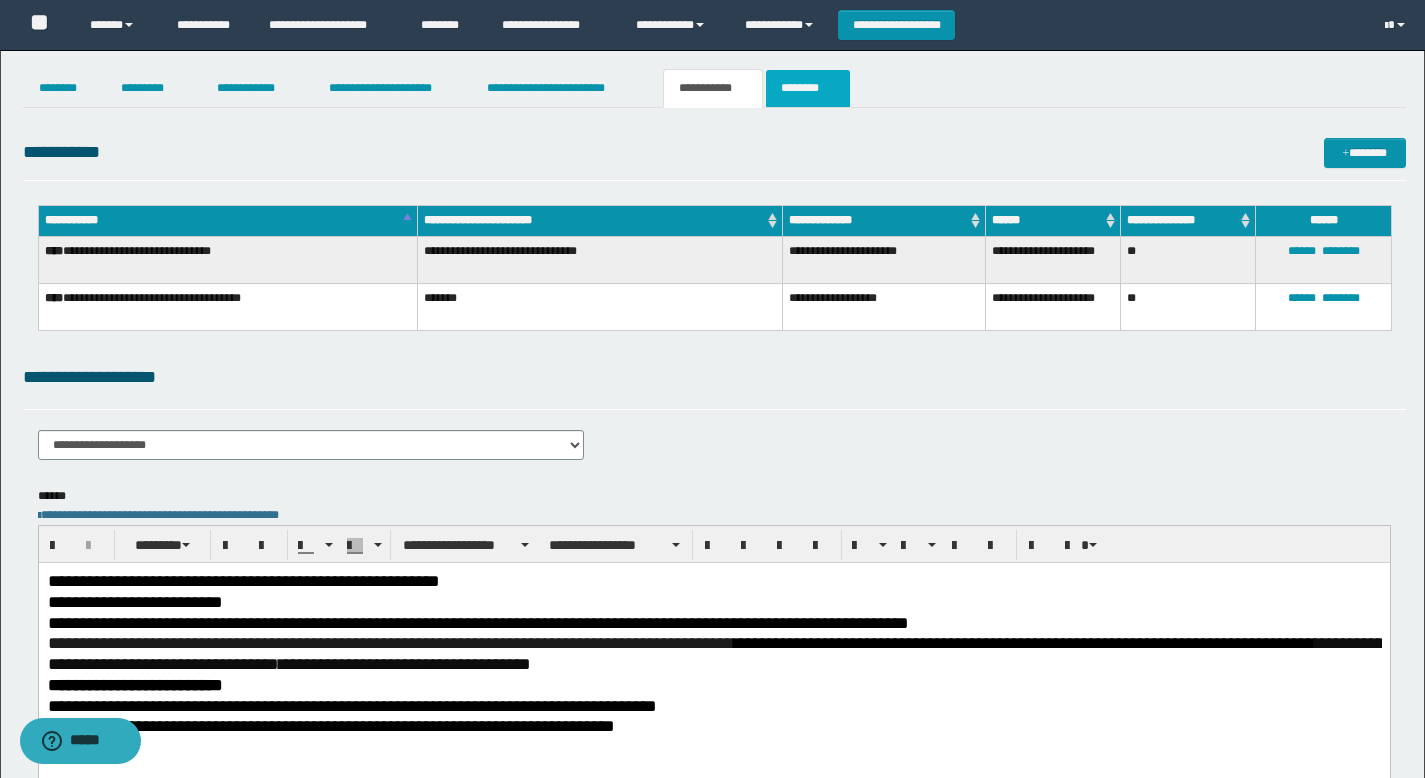 click on "********" at bounding box center (808, 88) 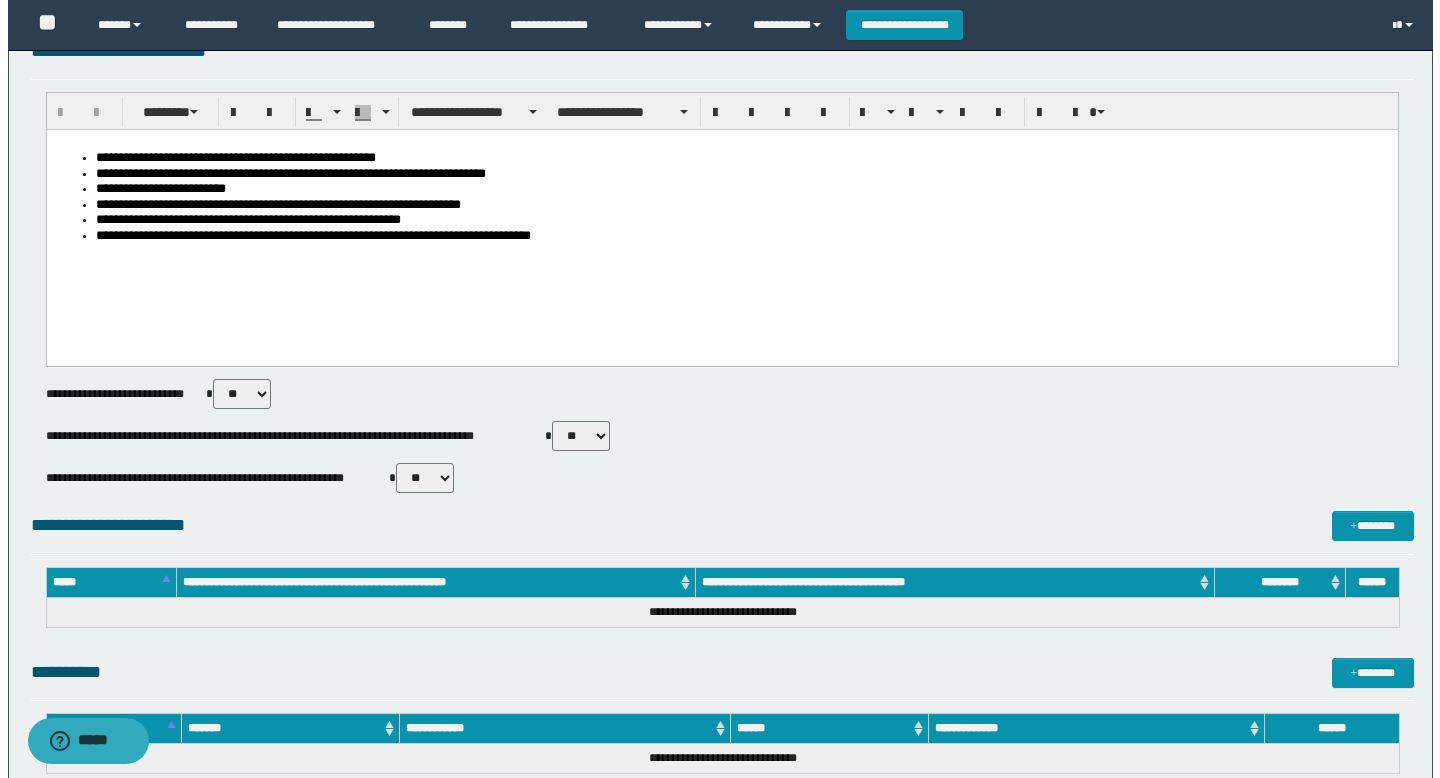 scroll, scrollTop: 850, scrollLeft: 0, axis: vertical 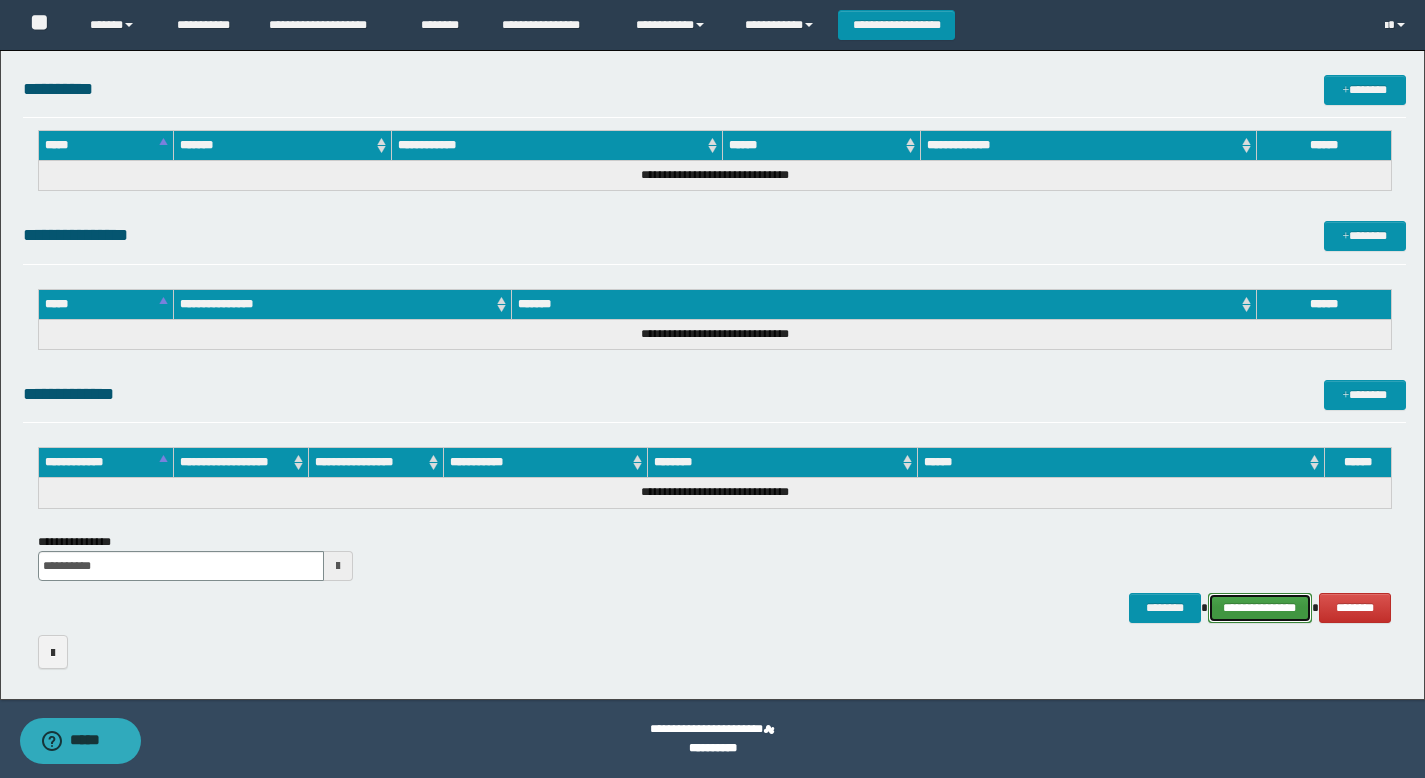 click on "**********" at bounding box center [1260, 608] 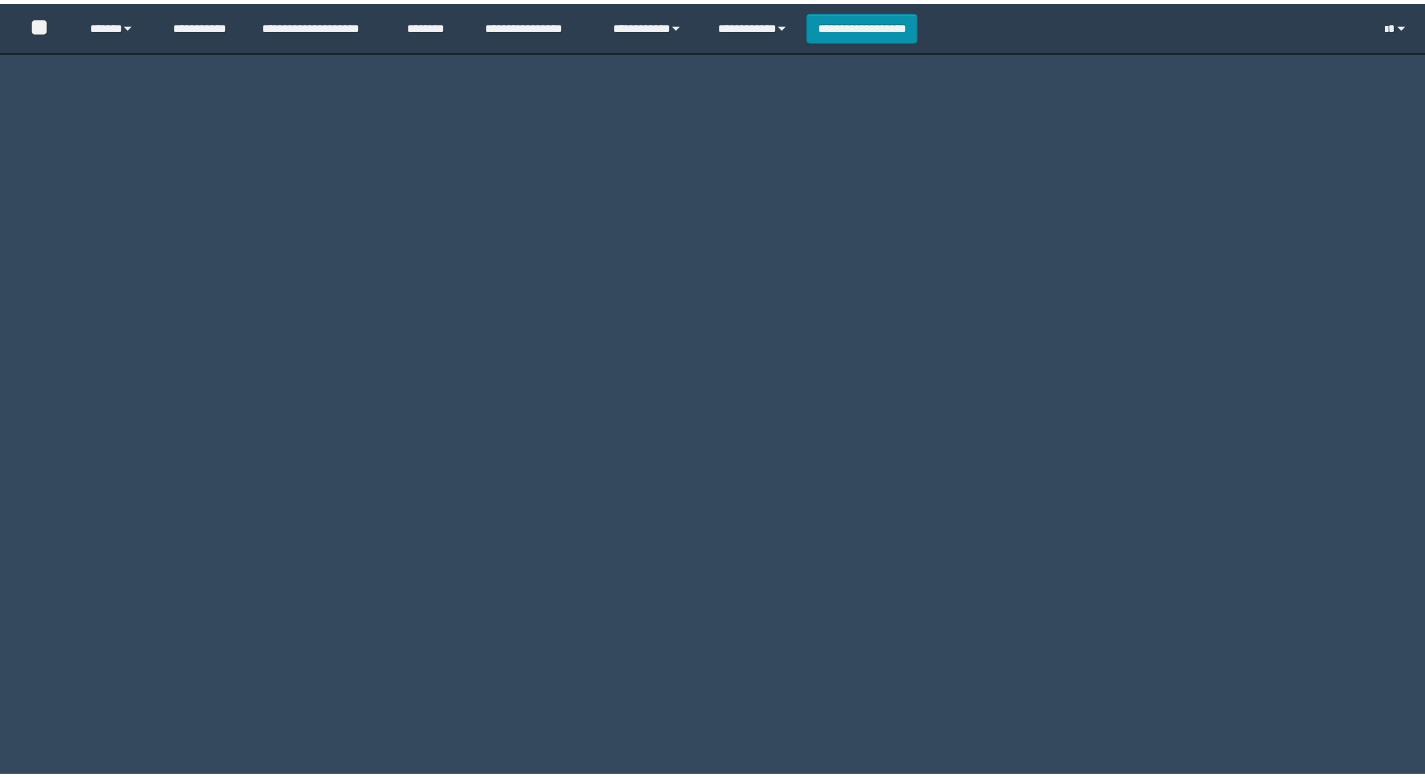scroll, scrollTop: 0, scrollLeft: 0, axis: both 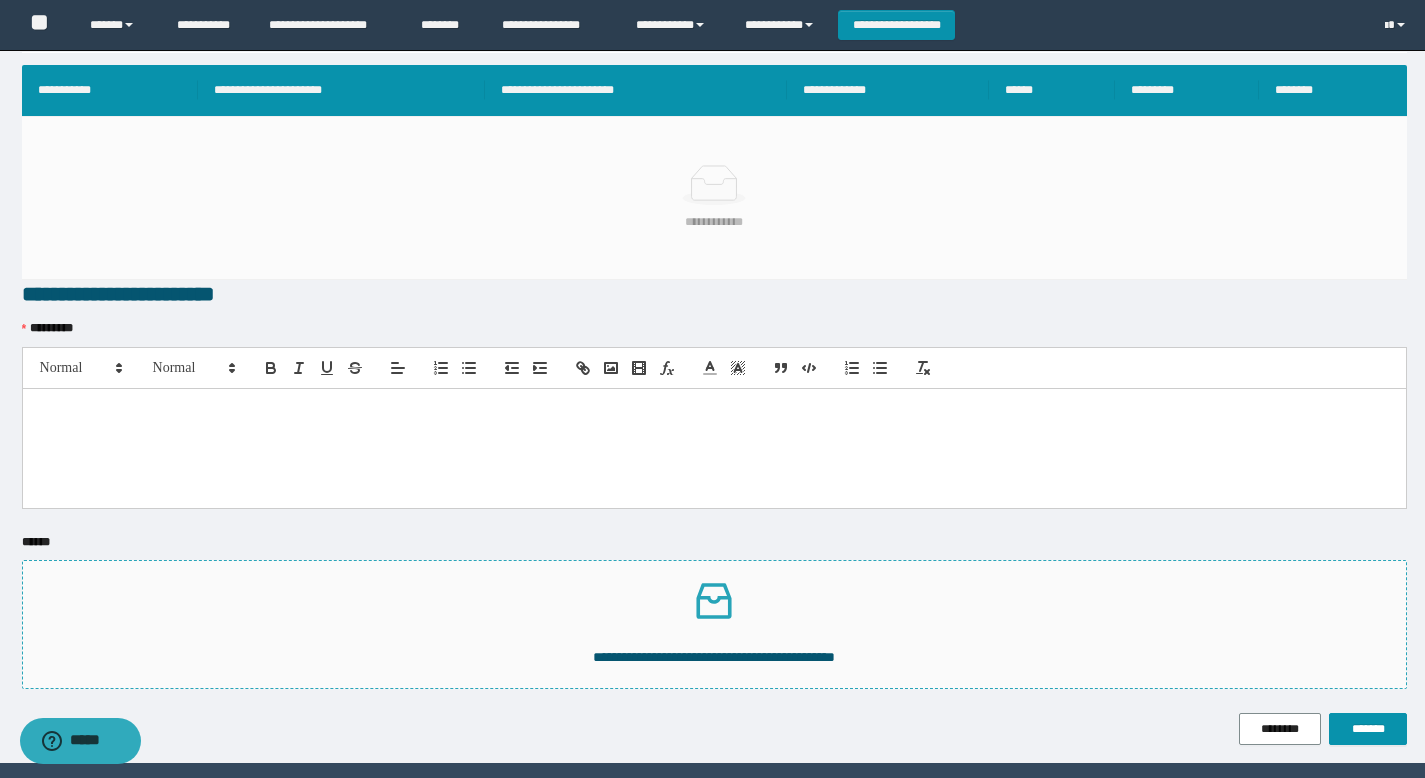 click at bounding box center (714, 601) 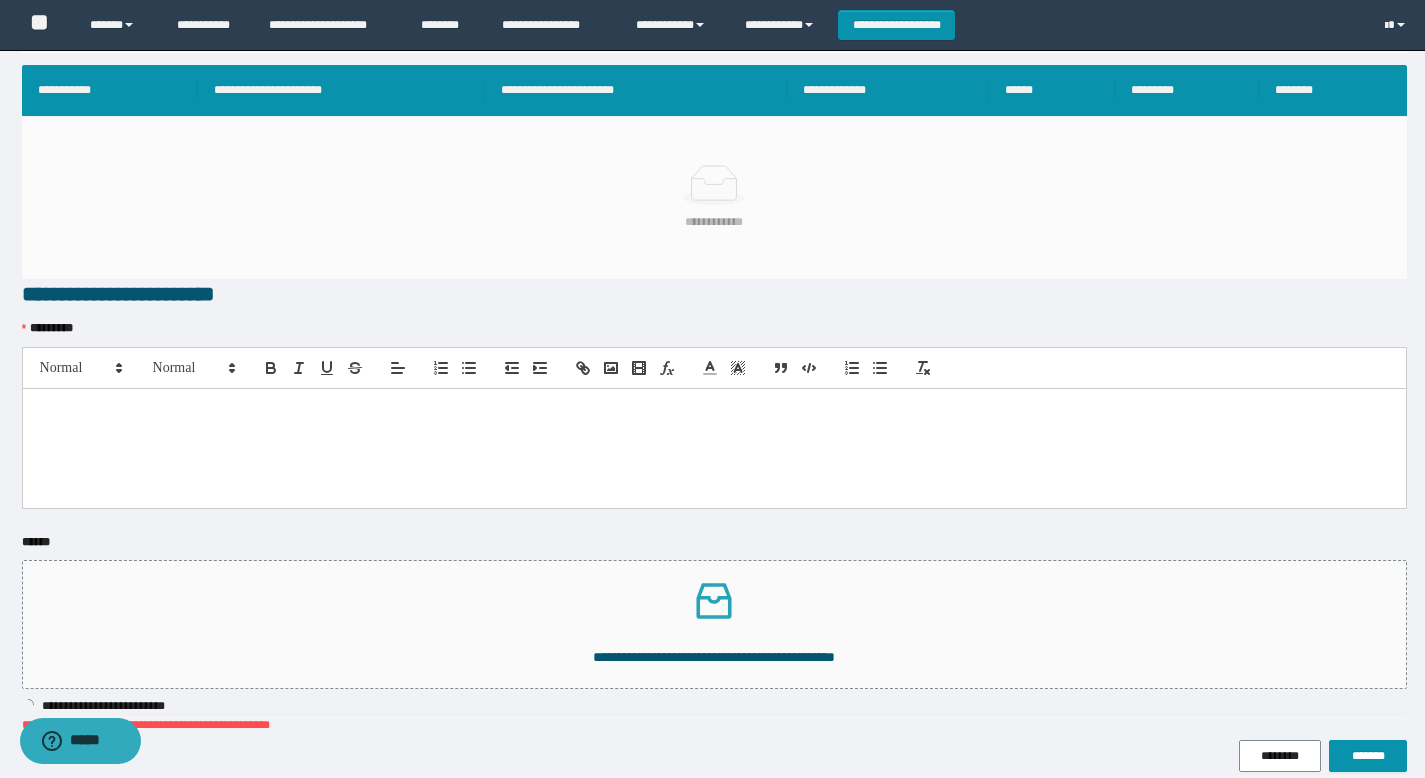 click at bounding box center (714, 448) 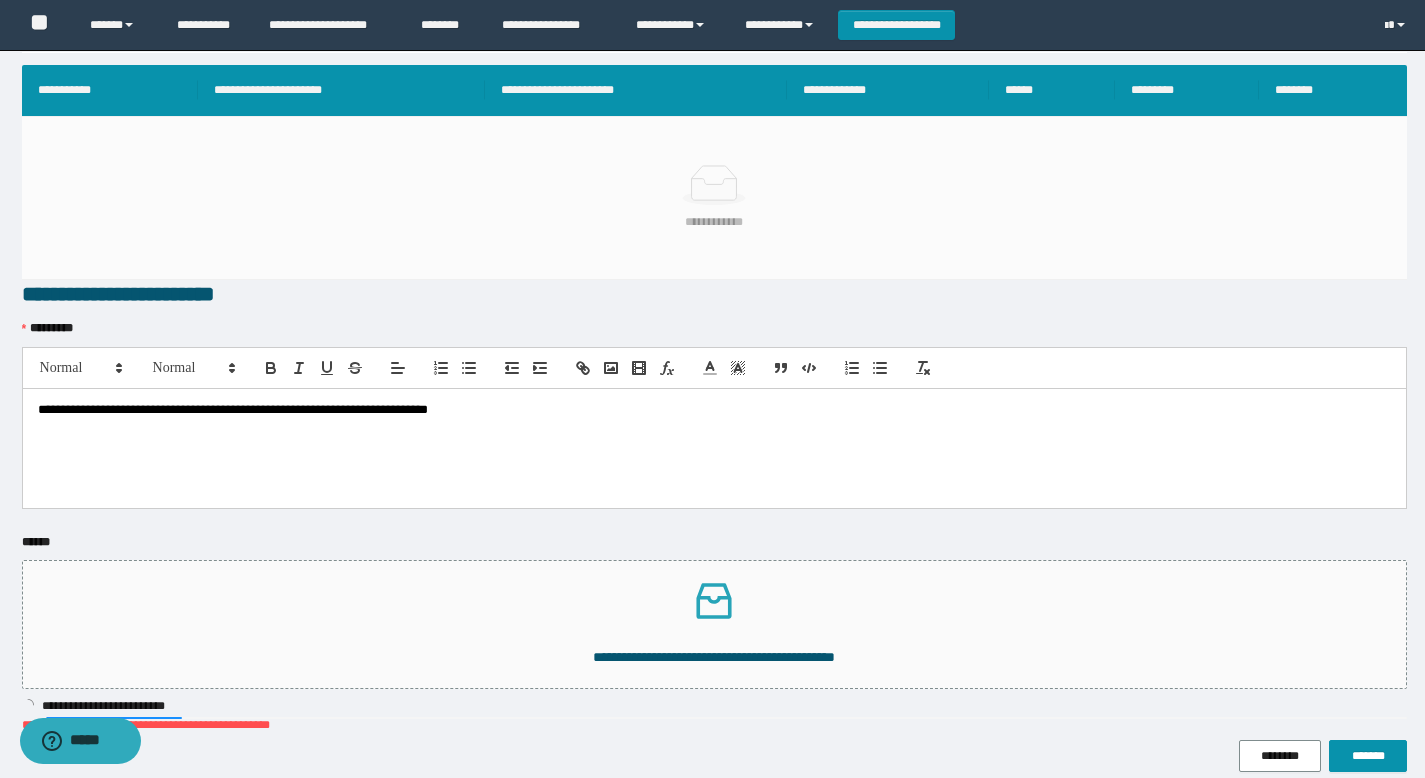 scroll, scrollTop: 0, scrollLeft: 0, axis: both 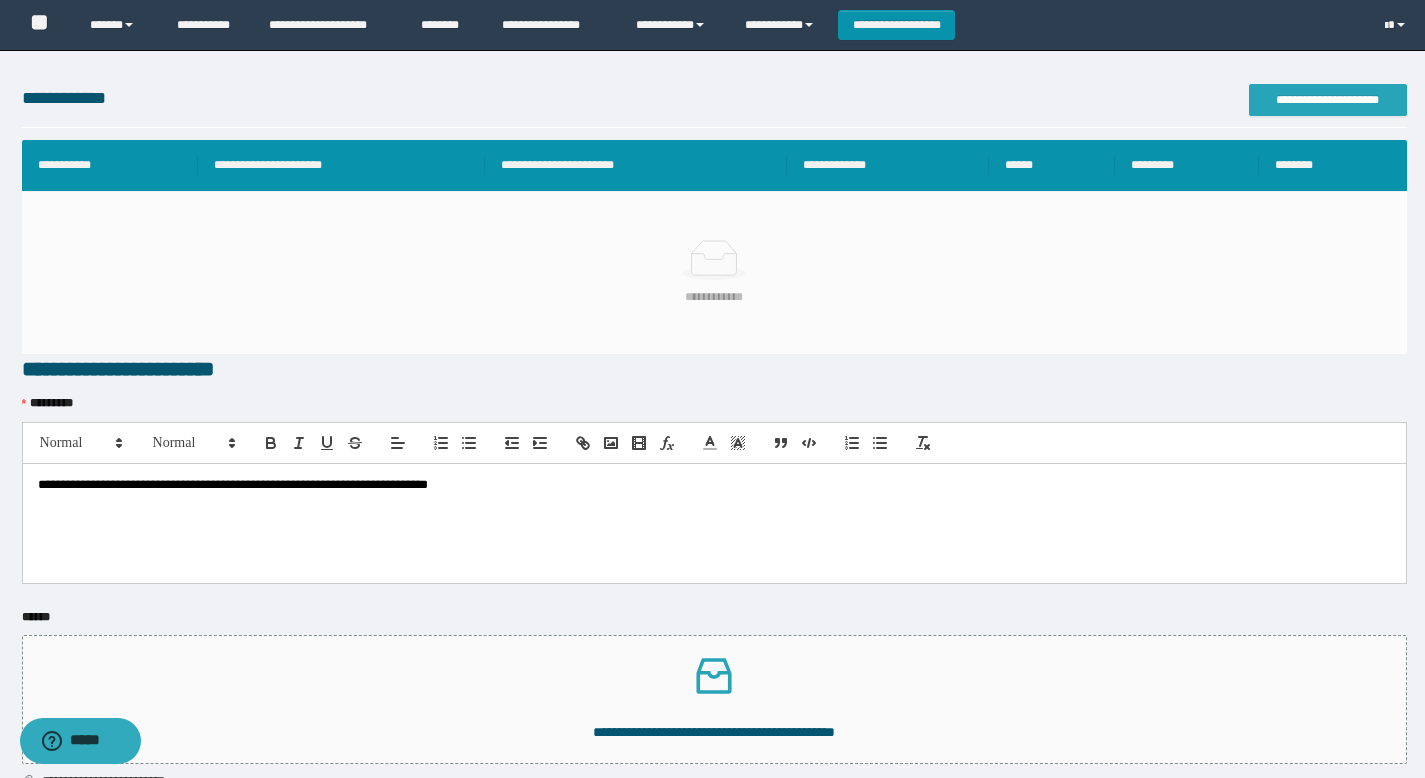 click on "**********" at bounding box center [1328, 100] 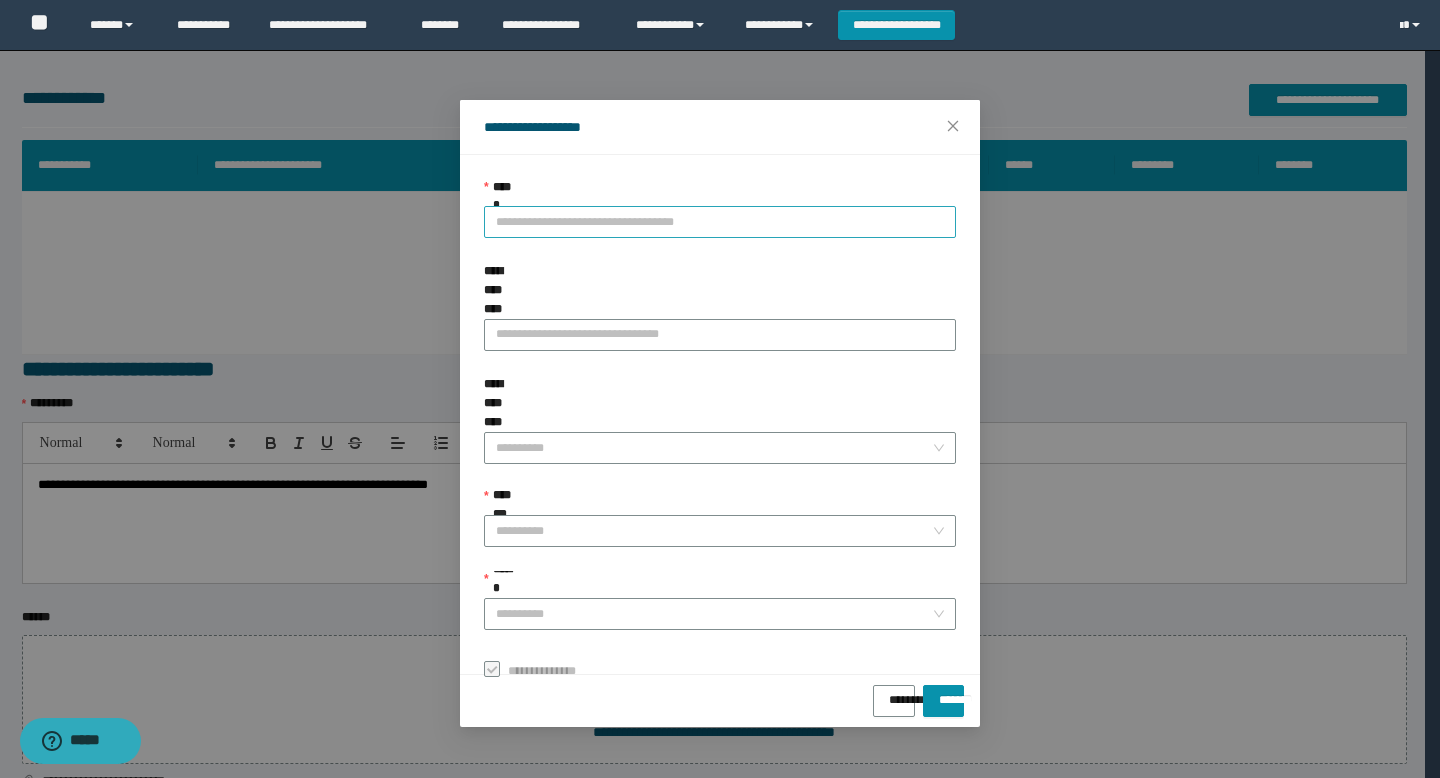 click on "**********" at bounding box center (720, 222) 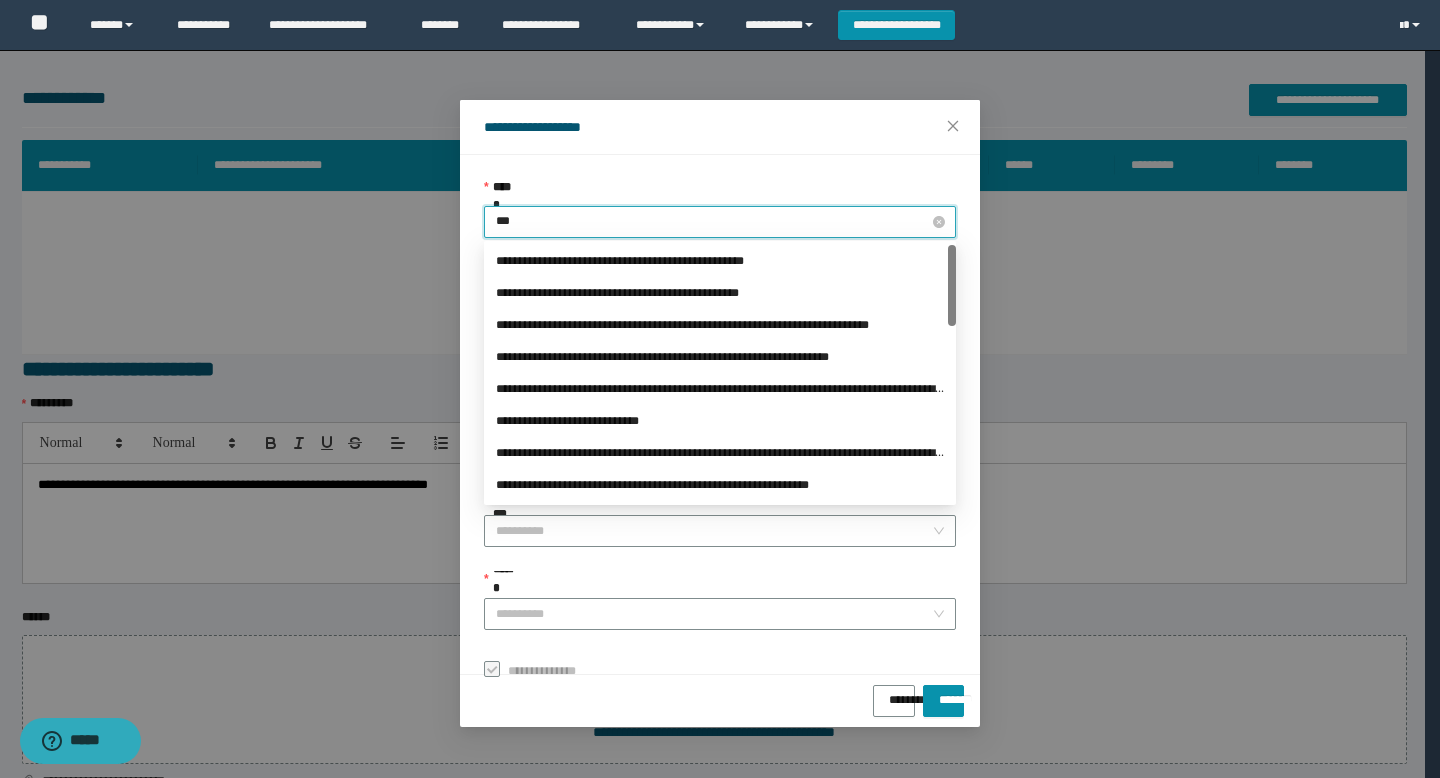 type on "****" 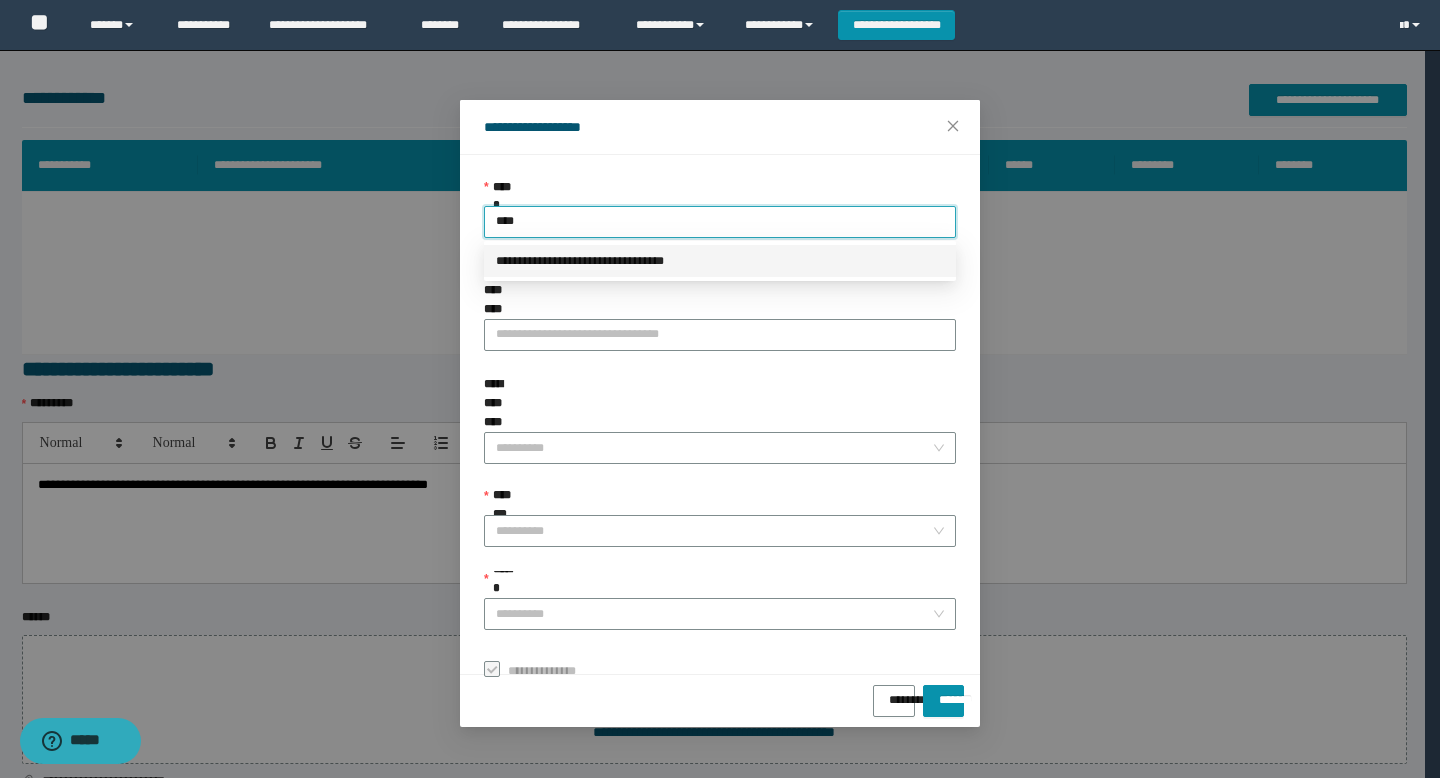 click on "**********" at bounding box center (720, 261) 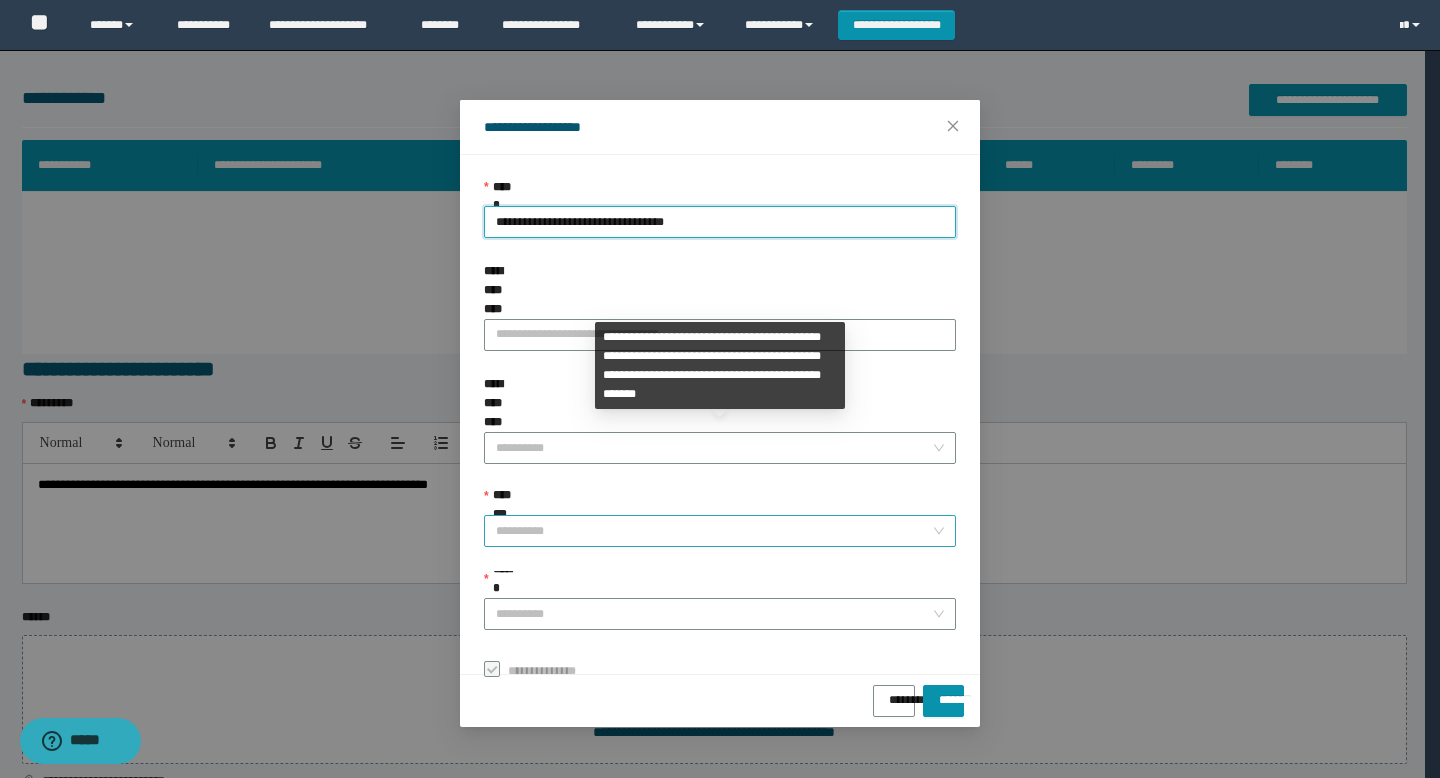 click on "**********" at bounding box center [714, 531] 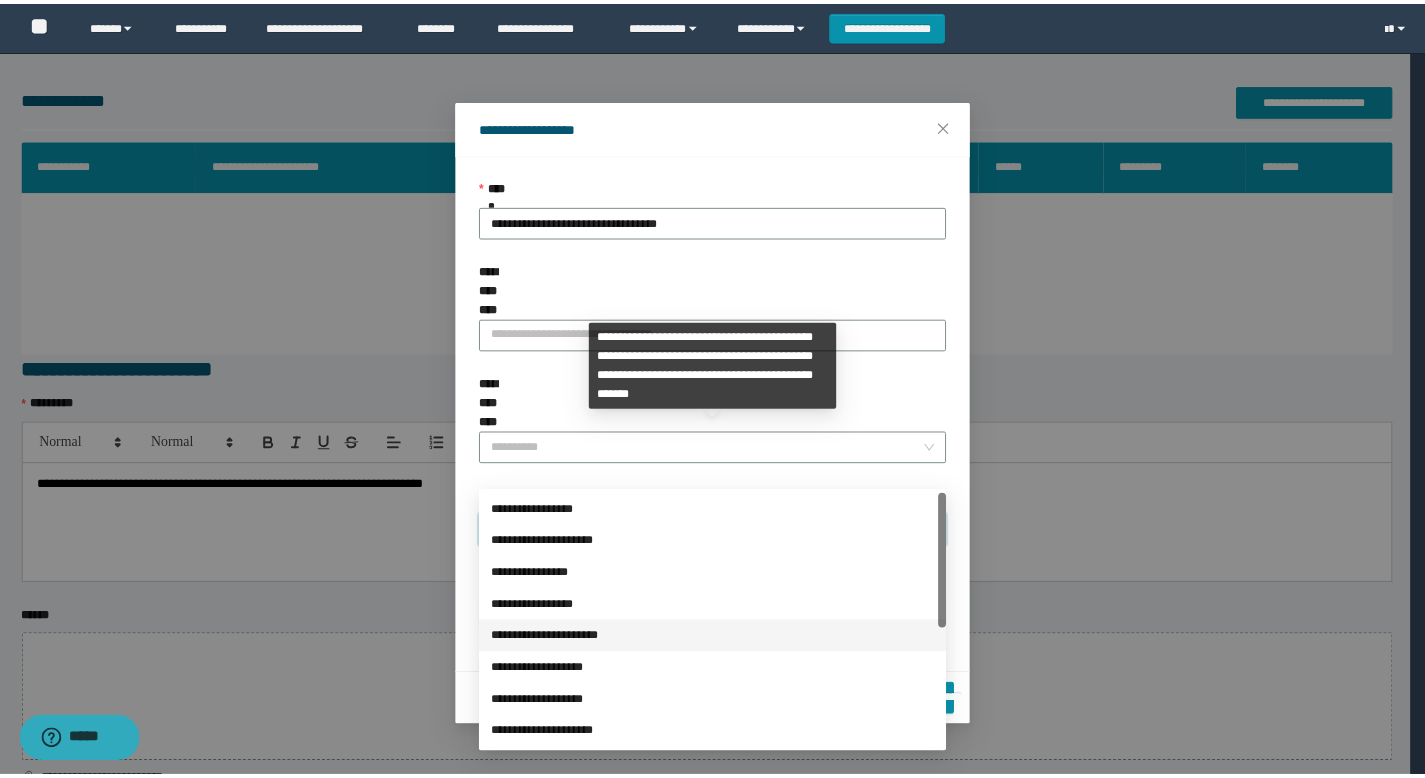 scroll, scrollTop: 224, scrollLeft: 0, axis: vertical 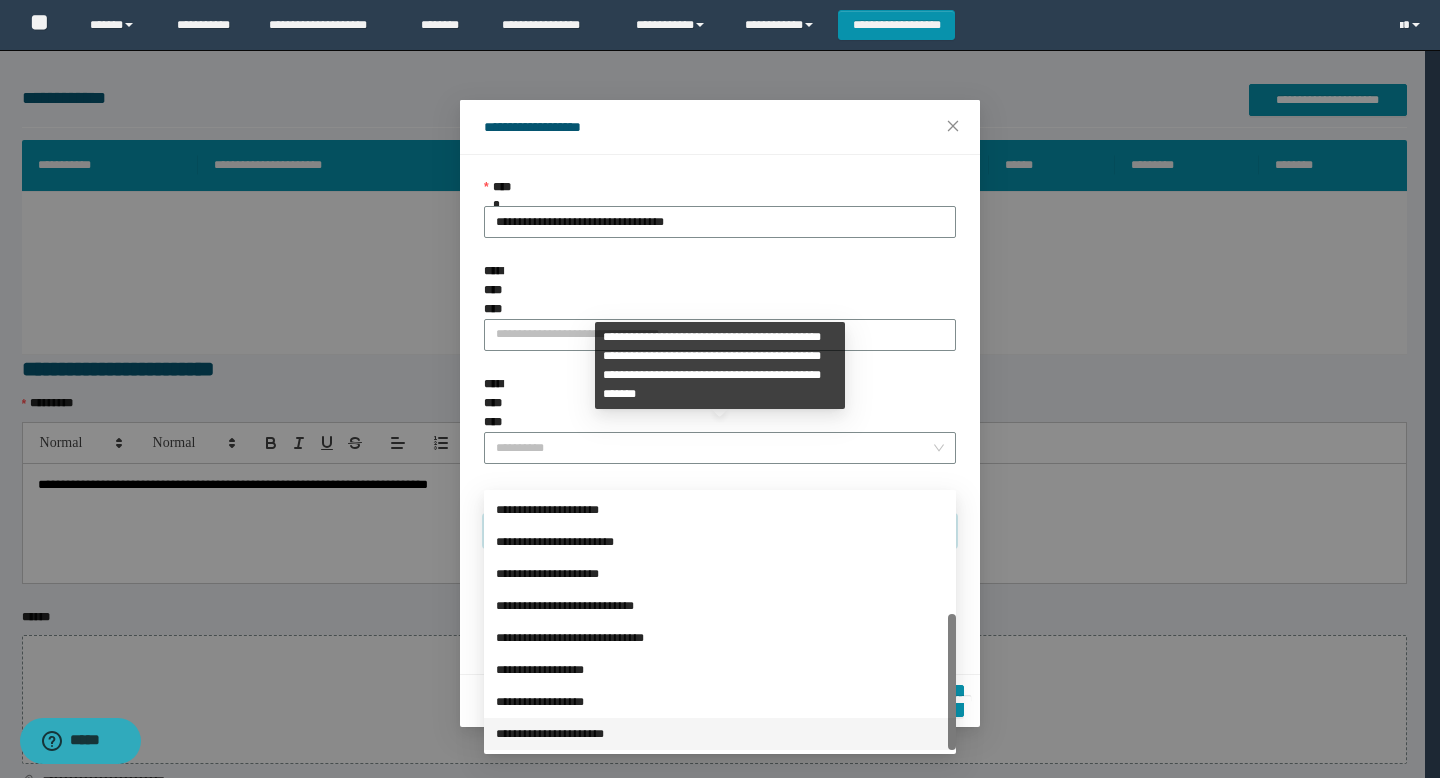 click on "**********" at bounding box center [720, 734] 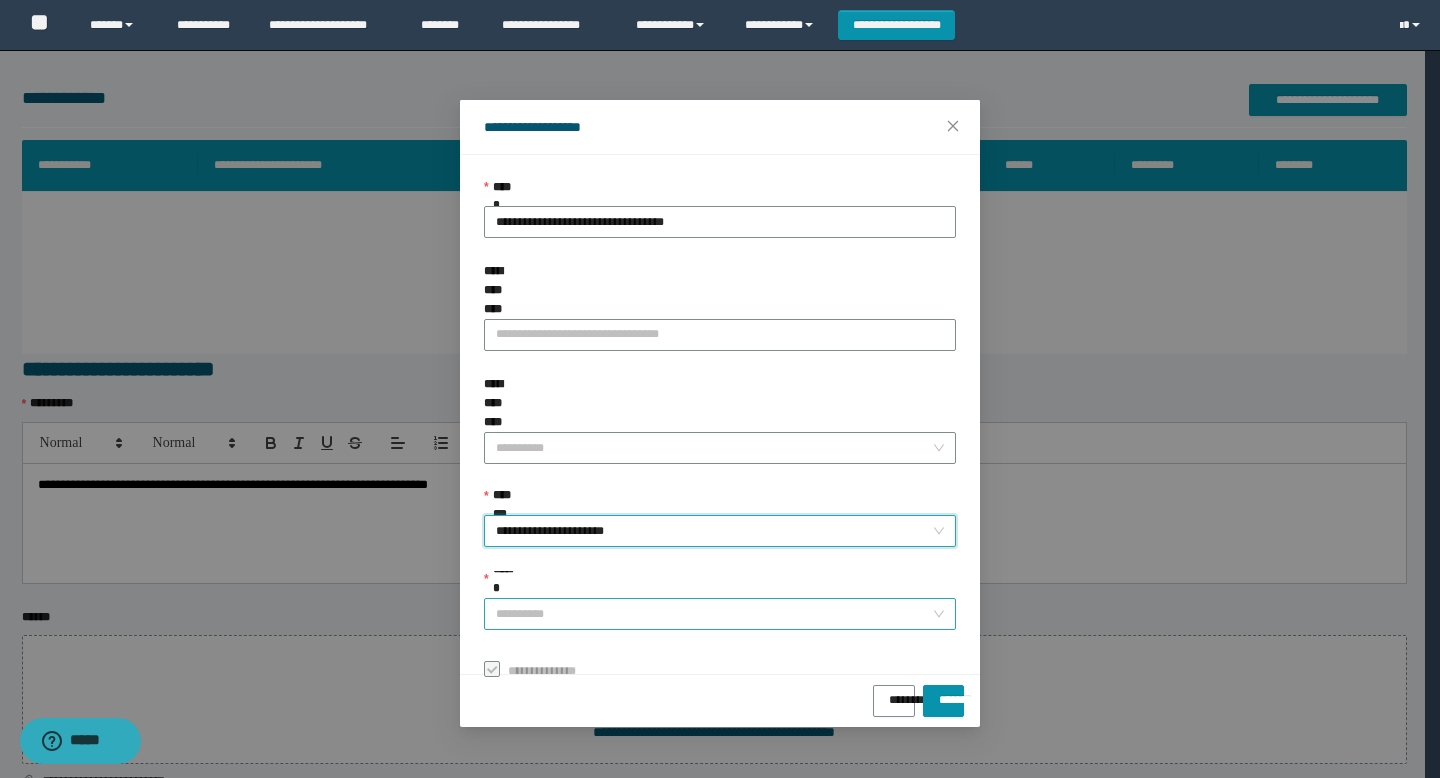 click on "******" at bounding box center (714, 614) 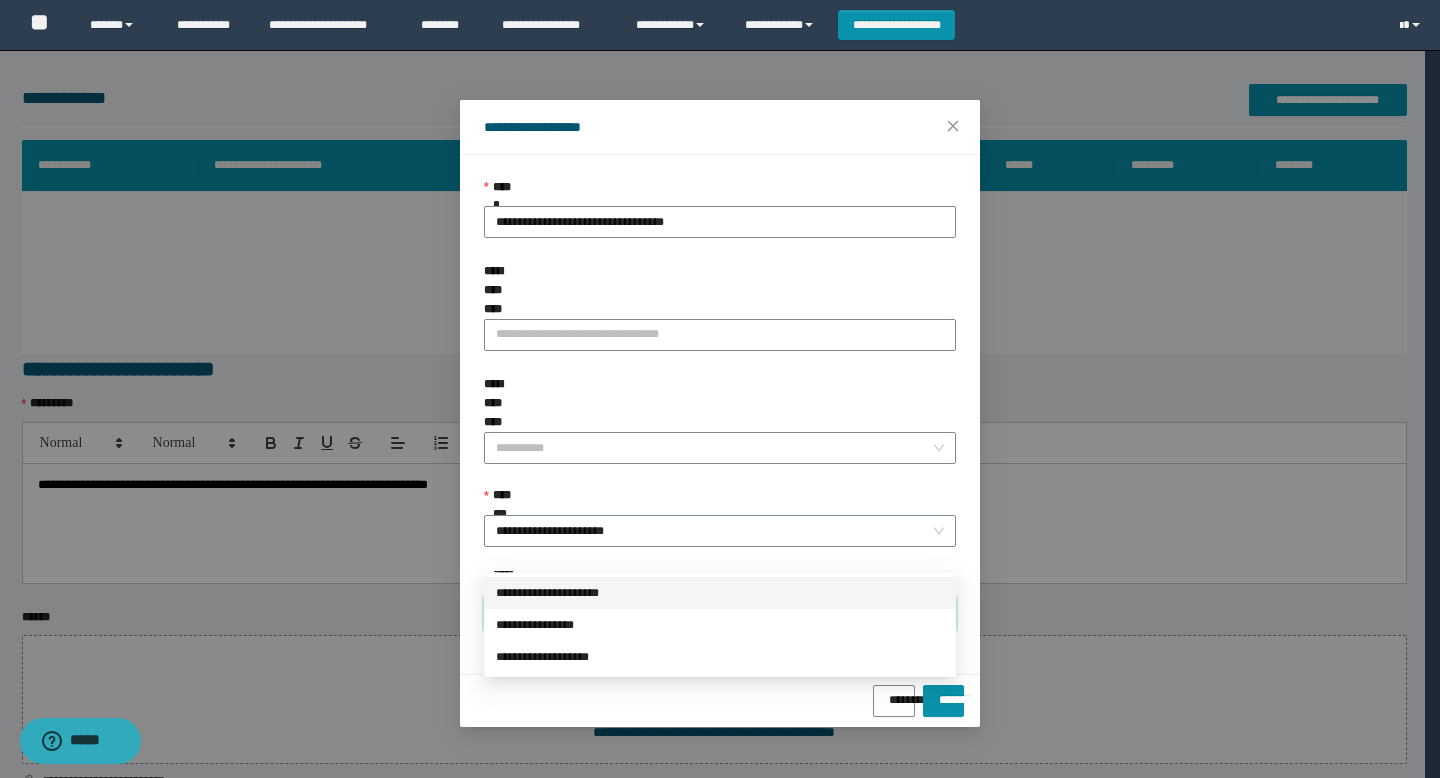 click on "**********" at bounding box center (720, 593) 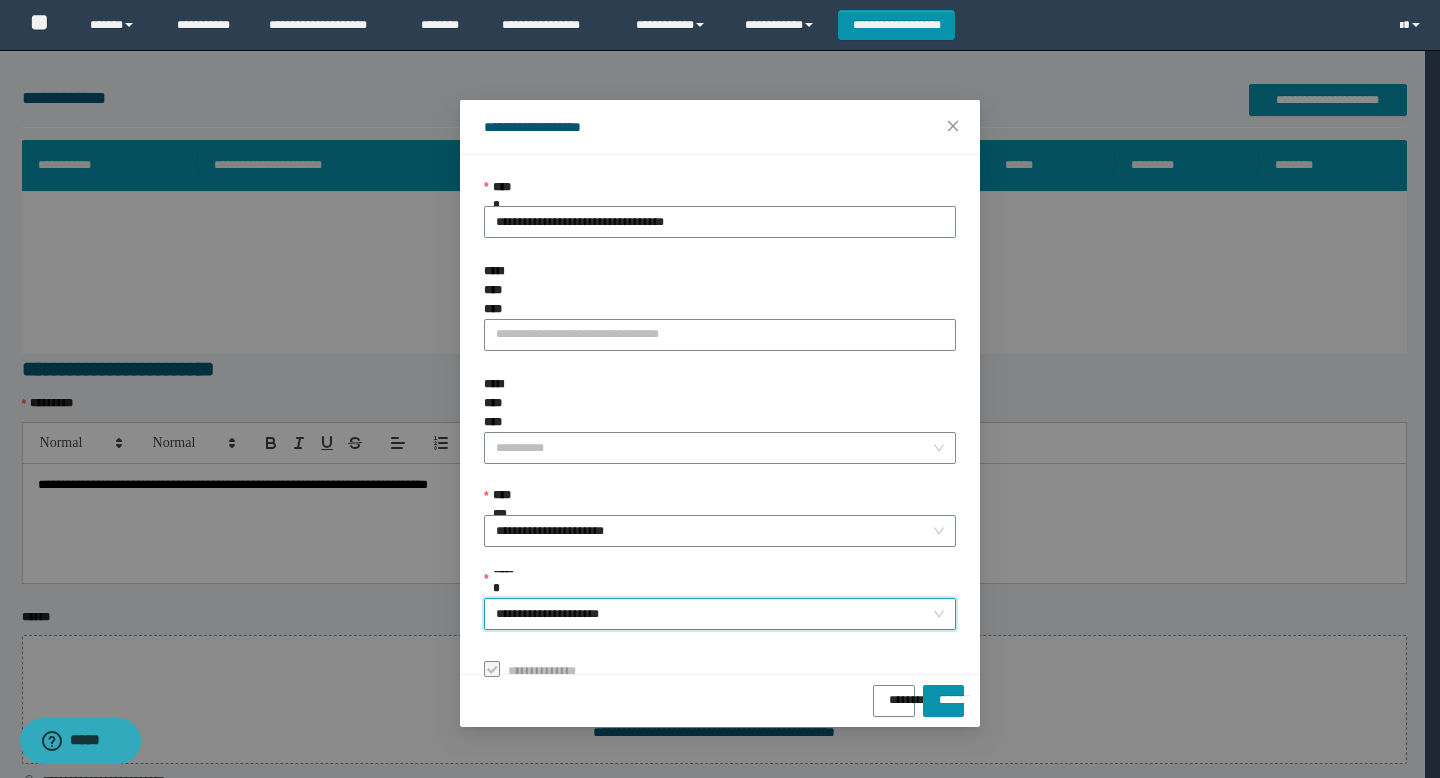 click on "******** *******" at bounding box center [720, 700] 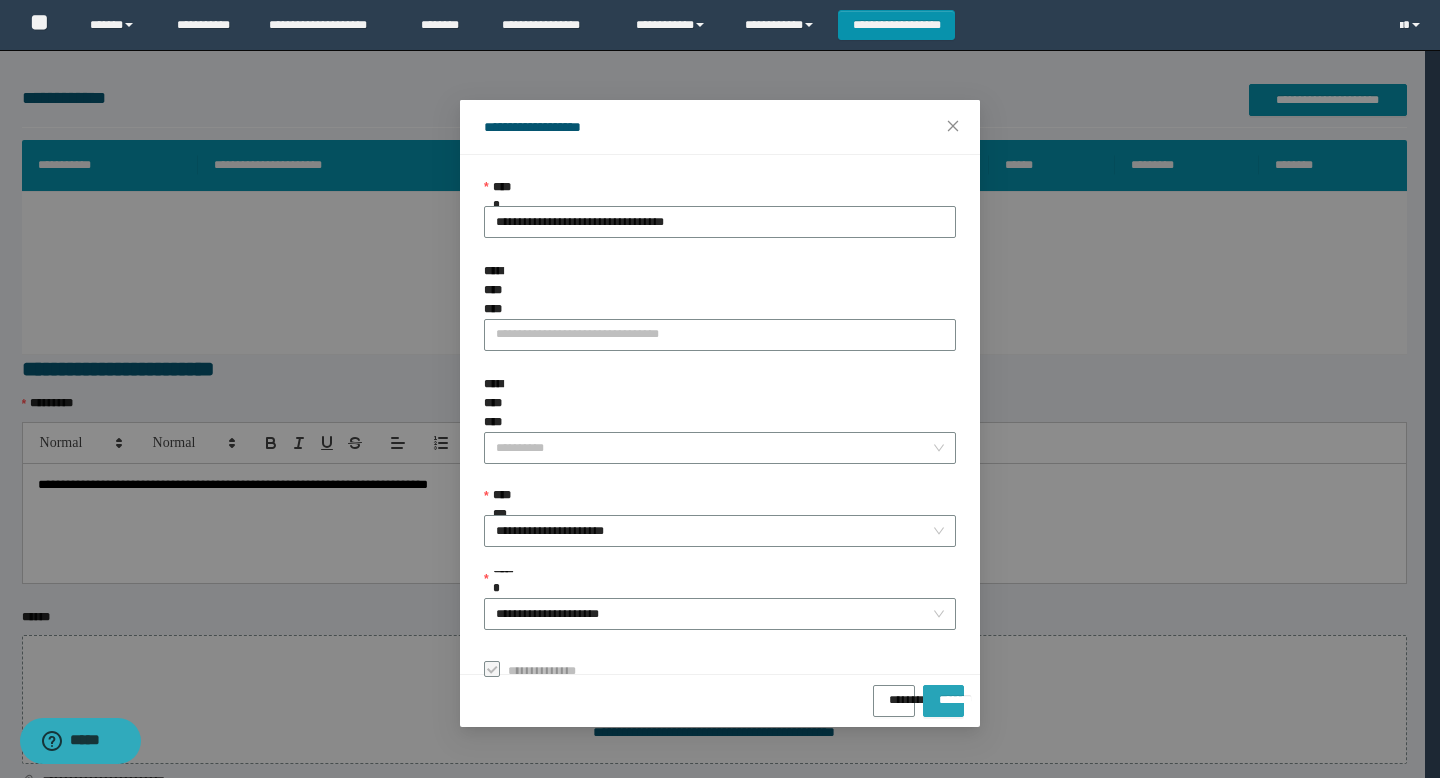click on "*******" at bounding box center (943, 693) 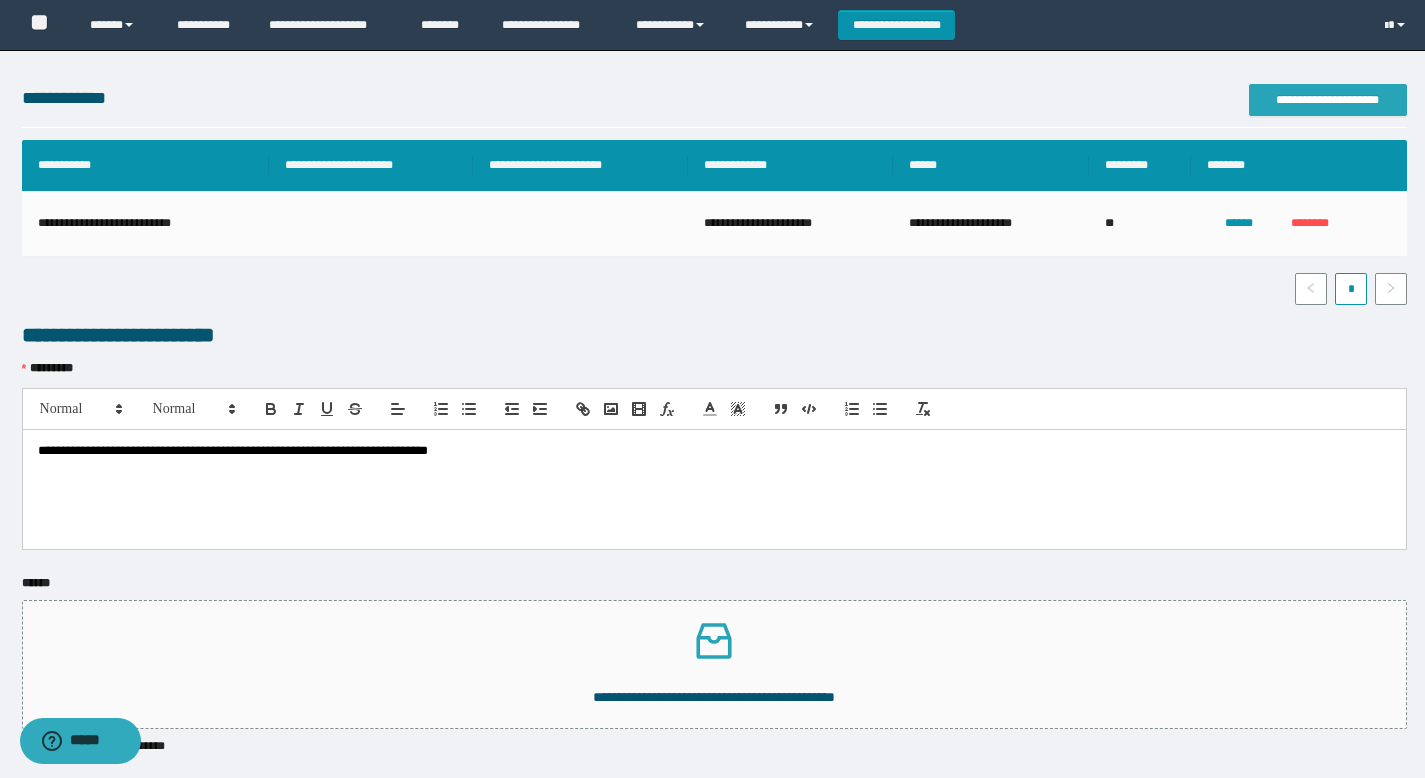 scroll, scrollTop: 416, scrollLeft: 0, axis: vertical 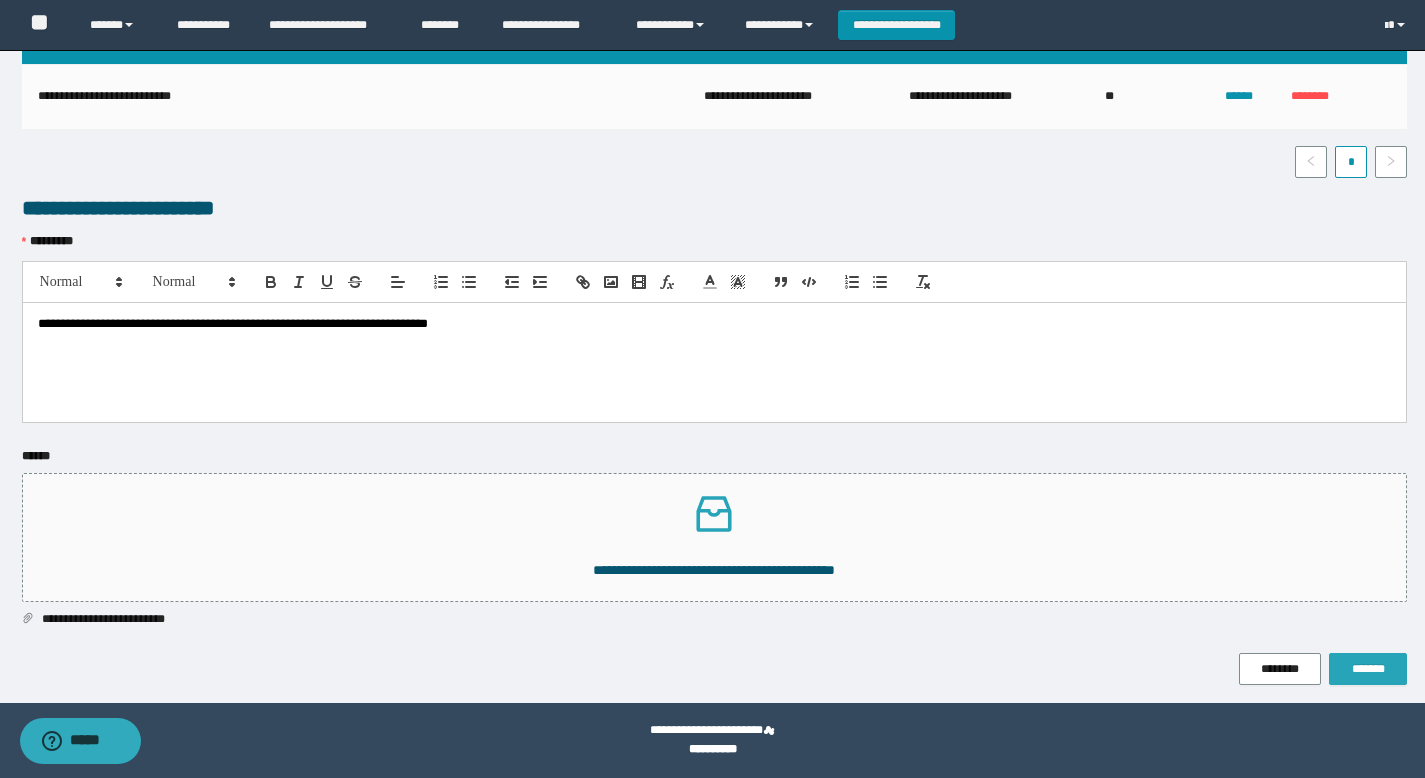 click on "*******" at bounding box center [1368, 669] 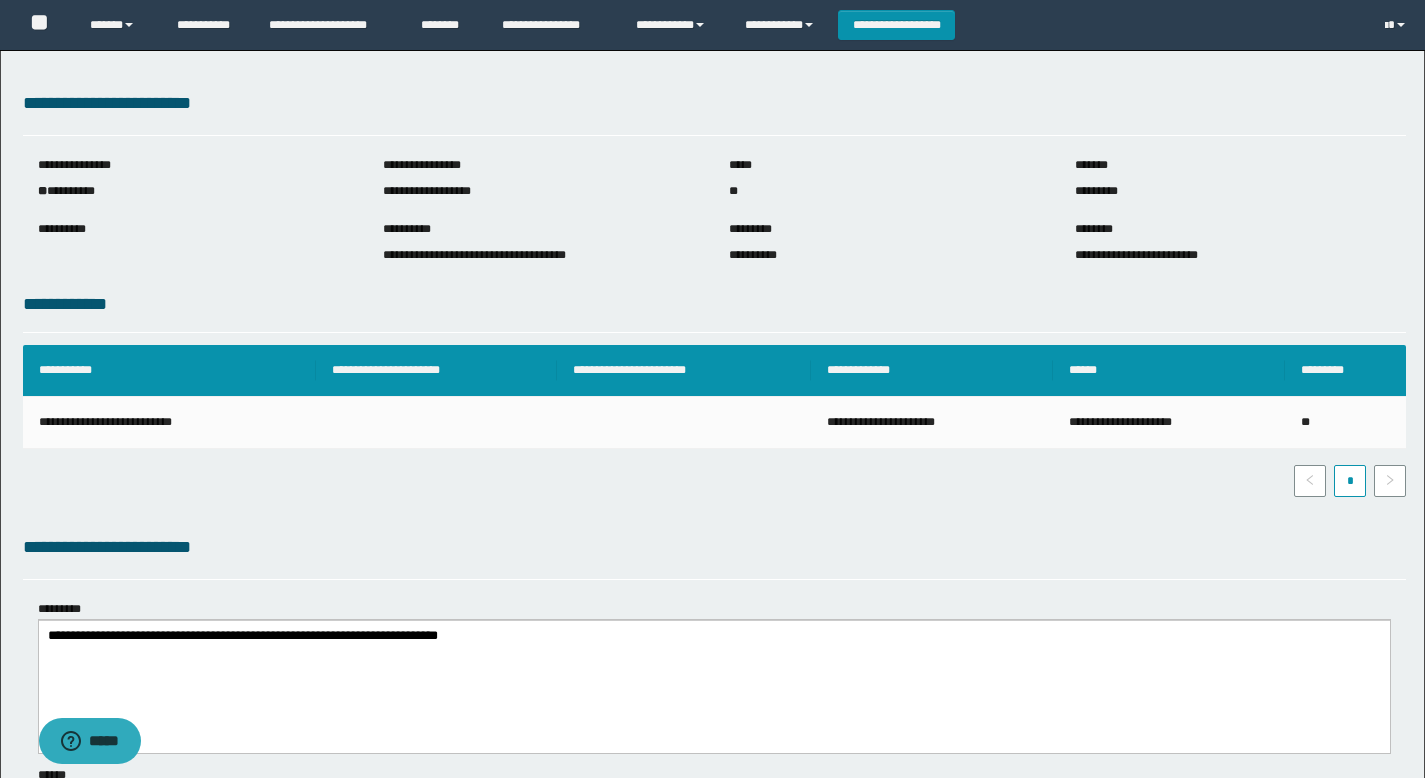 scroll, scrollTop: 0, scrollLeft: 0, axis: both 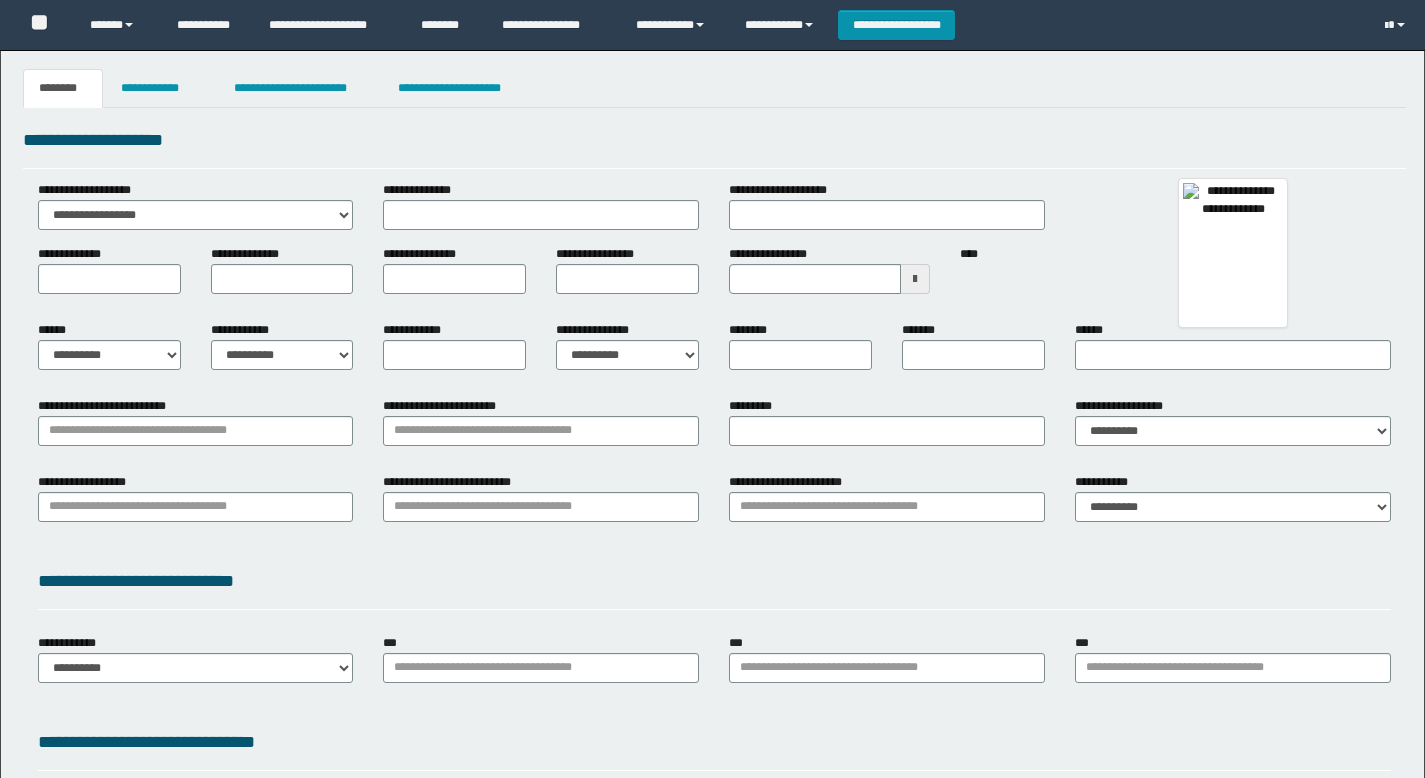type 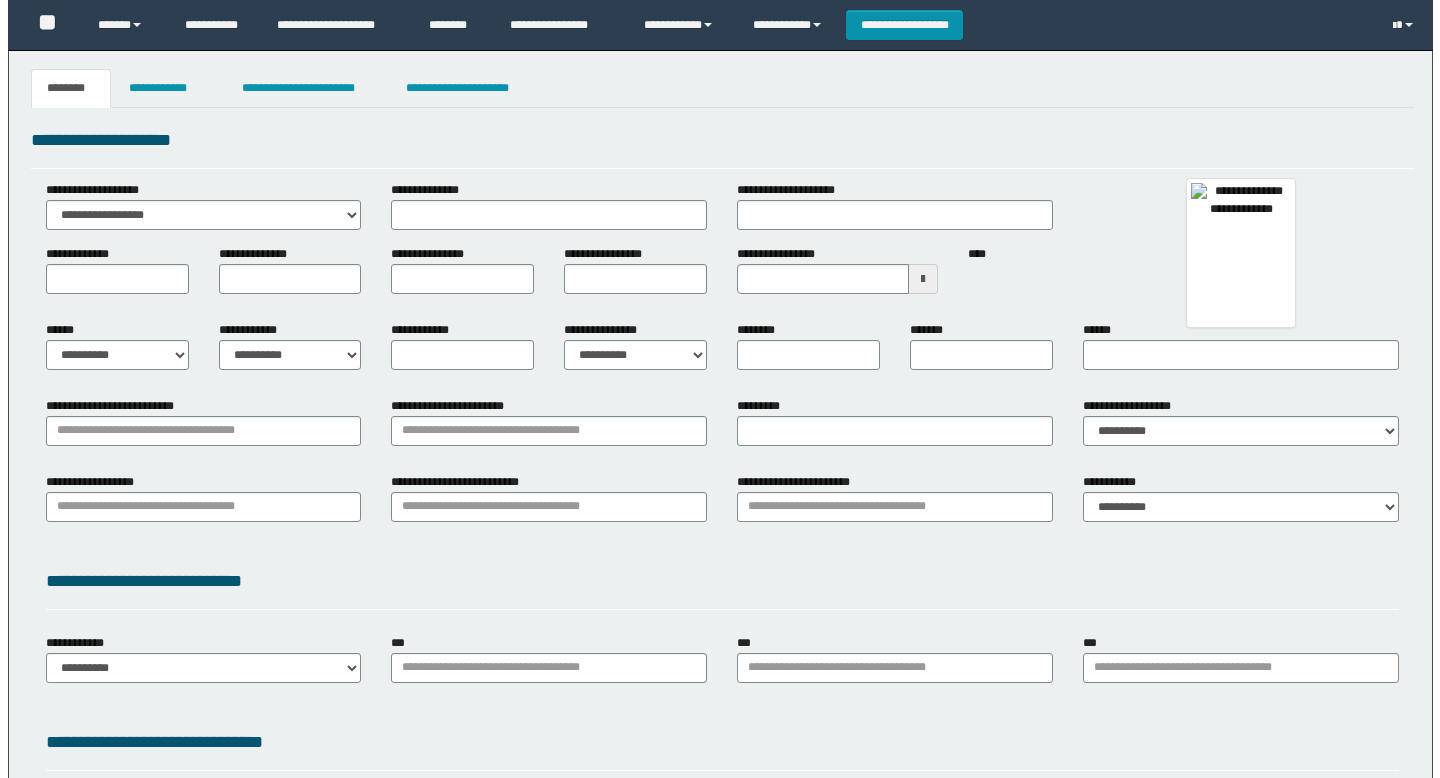 scroll, scrollTop: 0, scrollLeft: 0, axis: both 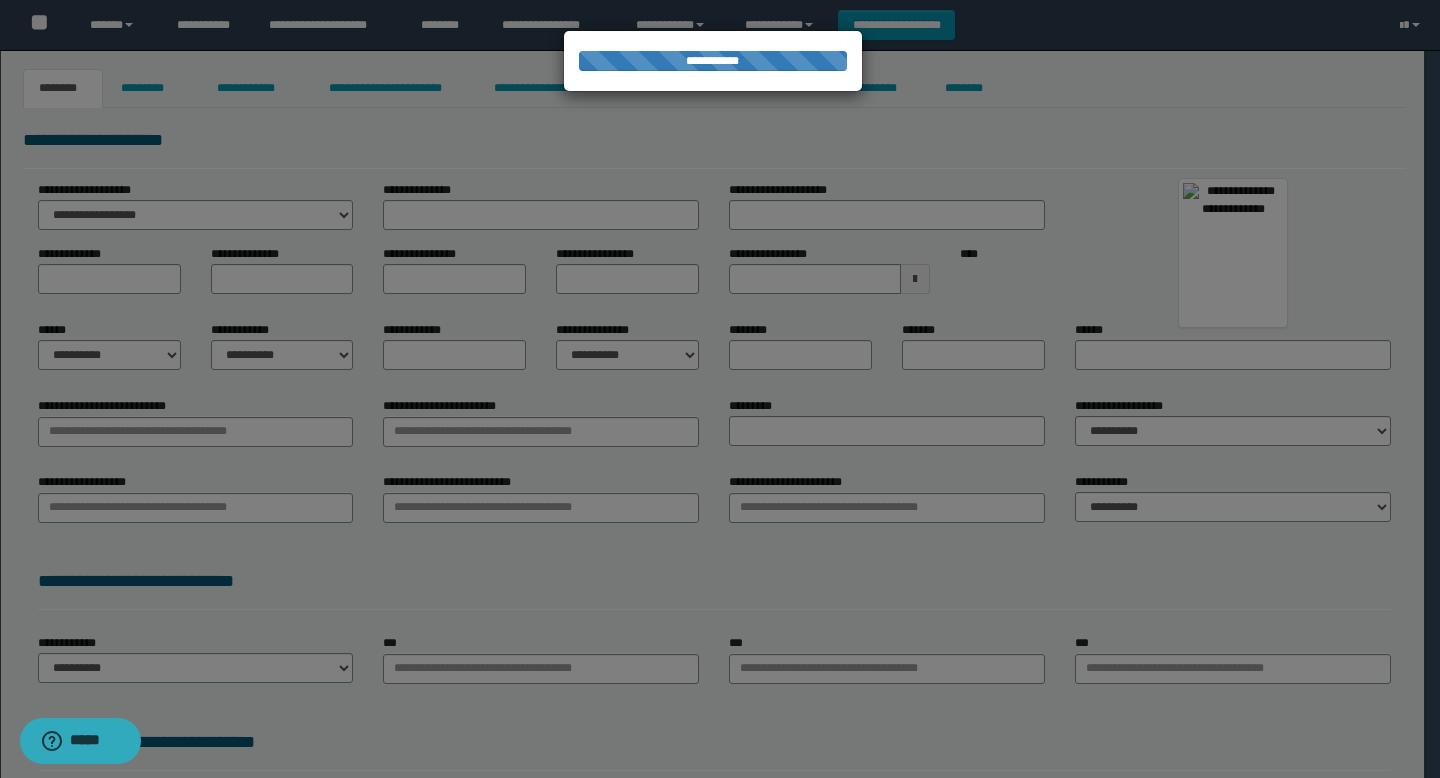 type on "********" 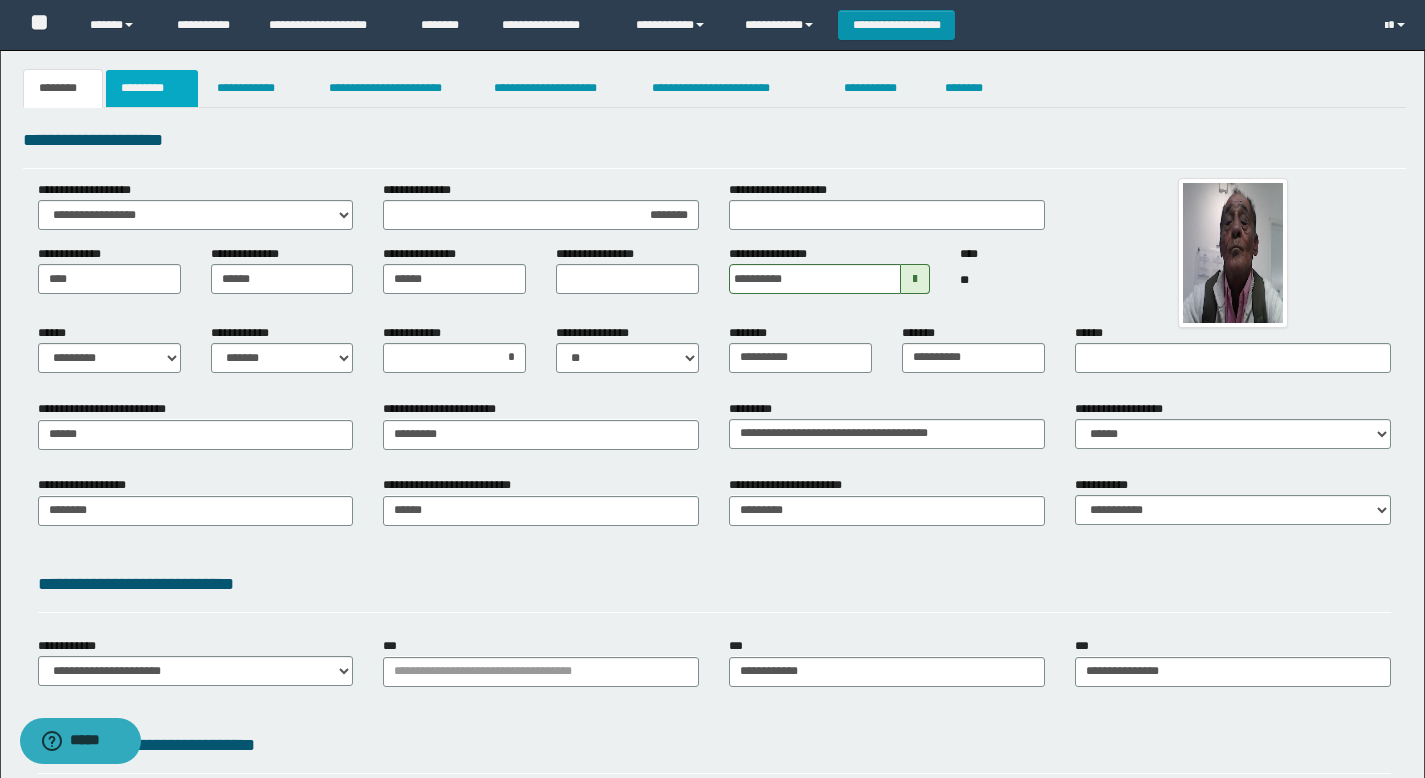click on "*********" at bounding box center [152, 88] 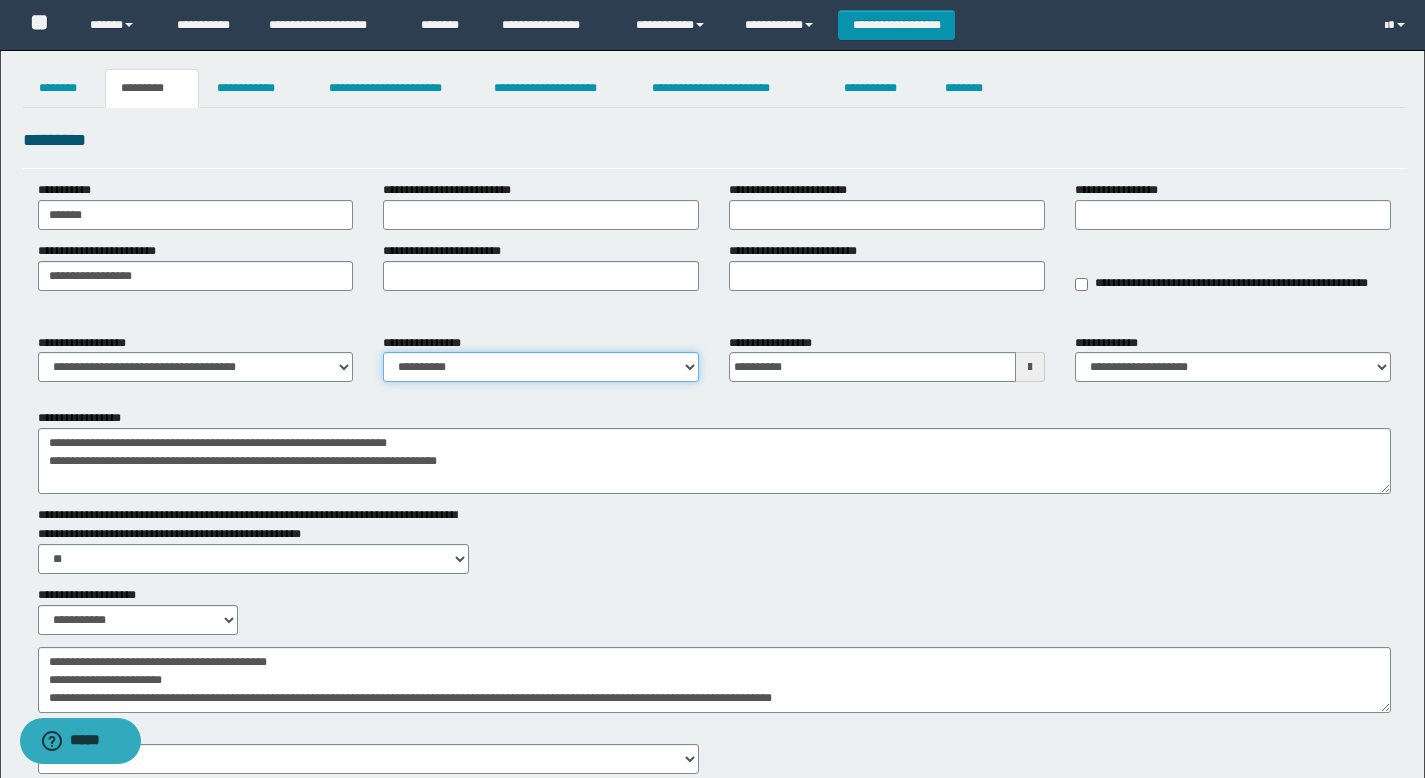 click on "**********" at bounding box center (541, 367) 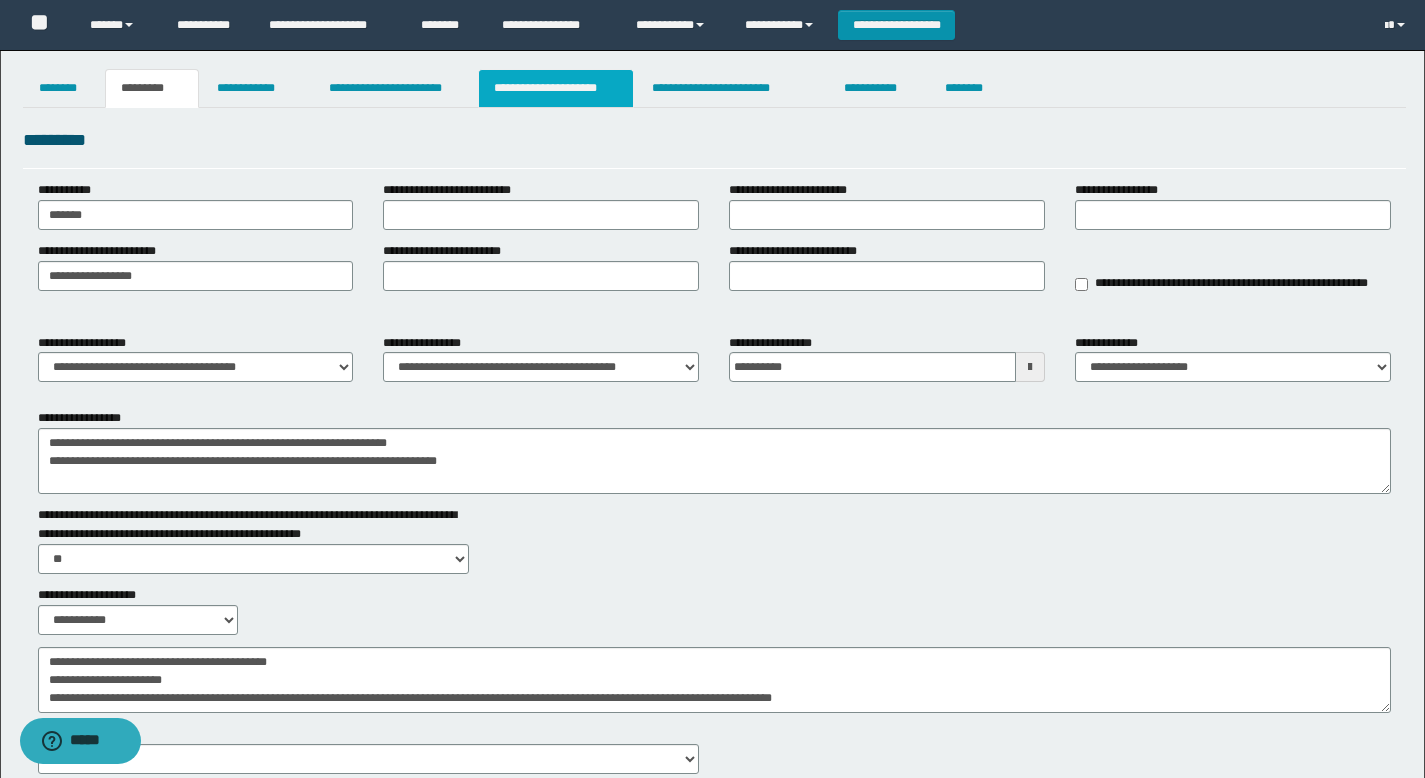 click on "**********" at bounding box center [556, 88] 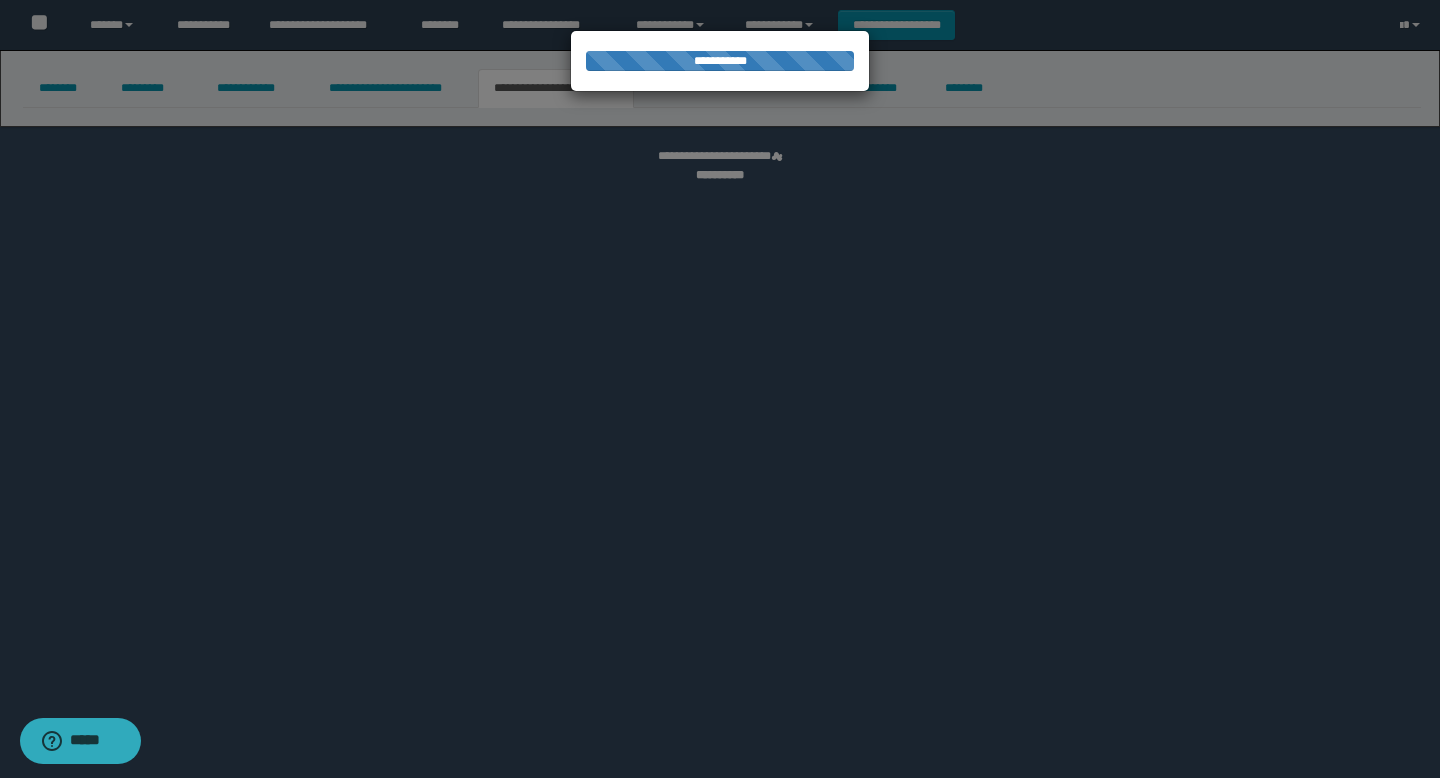 select on "*" 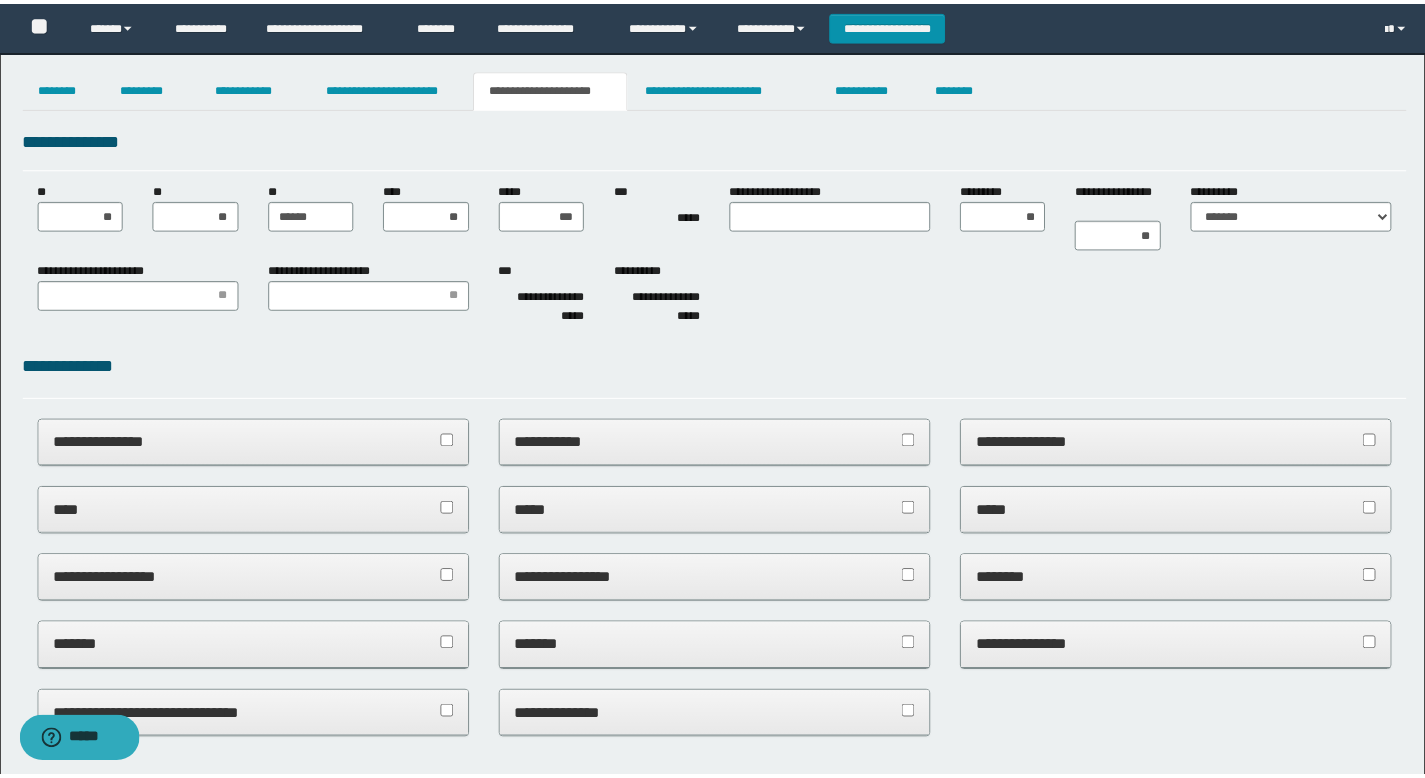 scroll, scrollTop: 0, scrollLeft: 0, axis: both 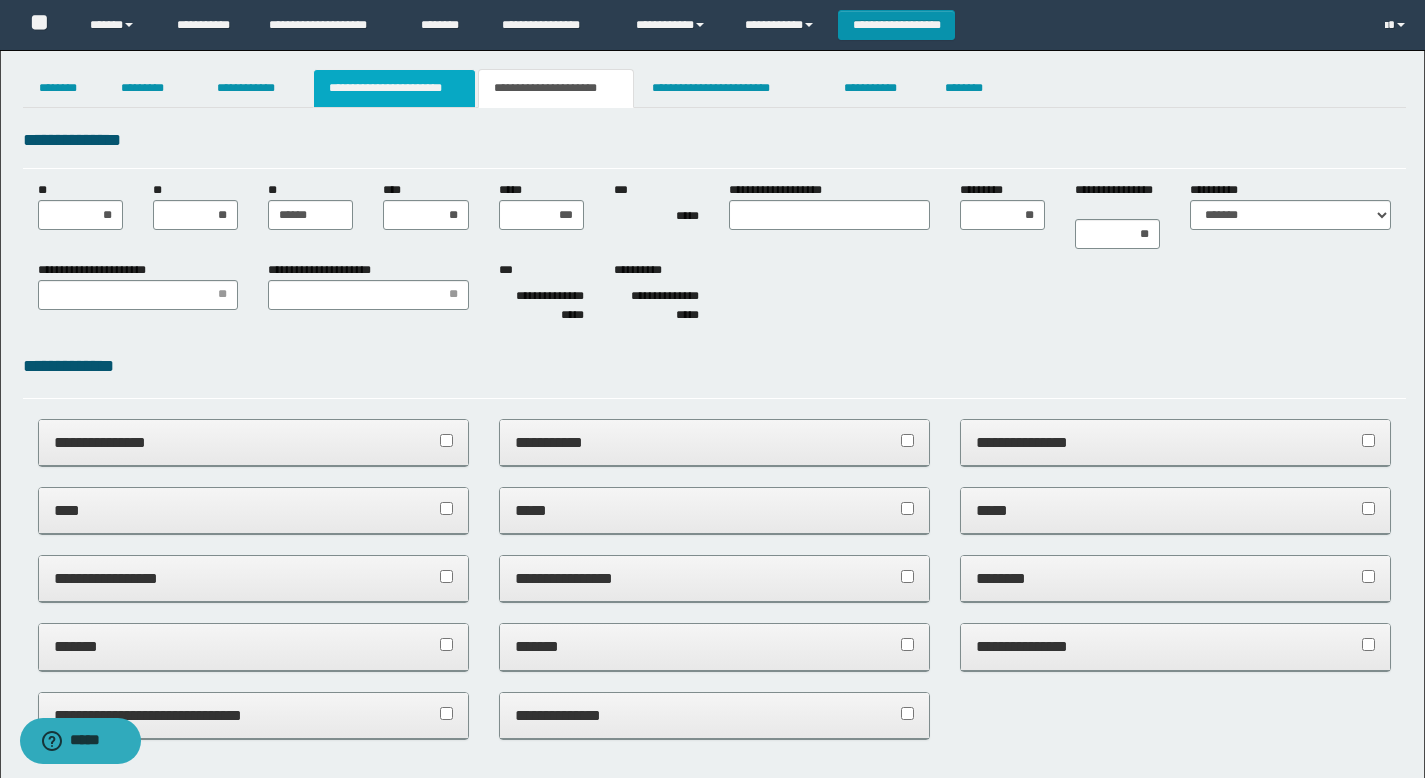 click on "**********" at bounding box center [394, 88] 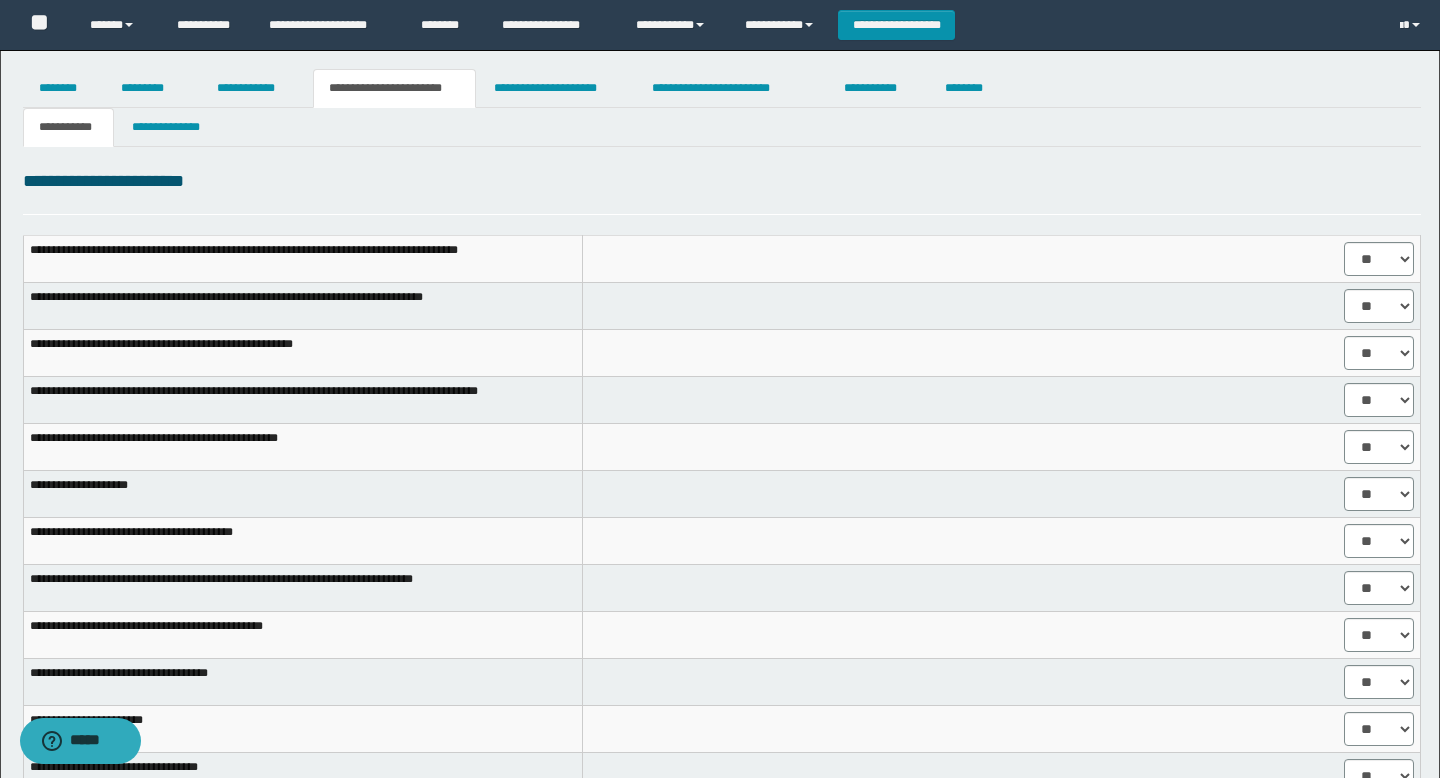 select on "****" 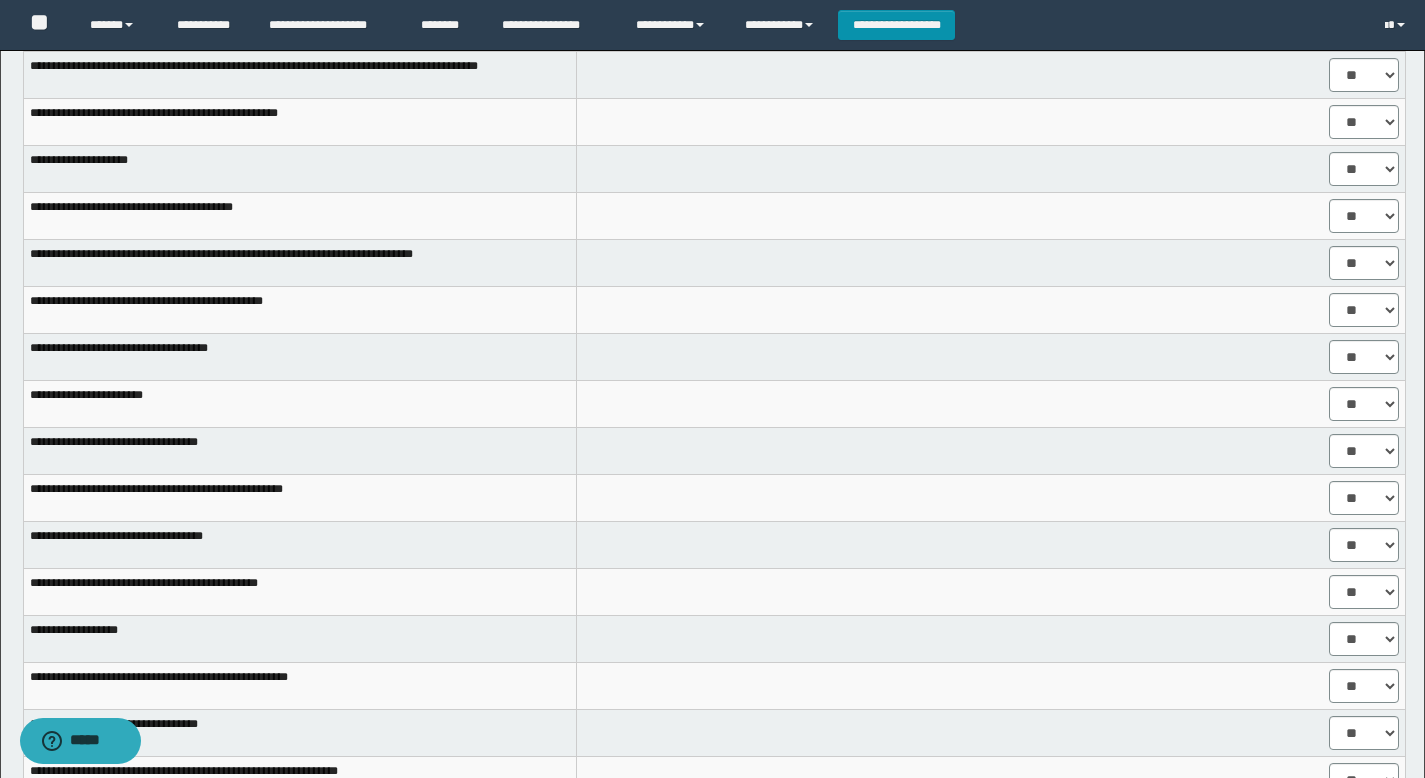 scroll, scrollTop: 0, scrollLeft: 0, axis: both 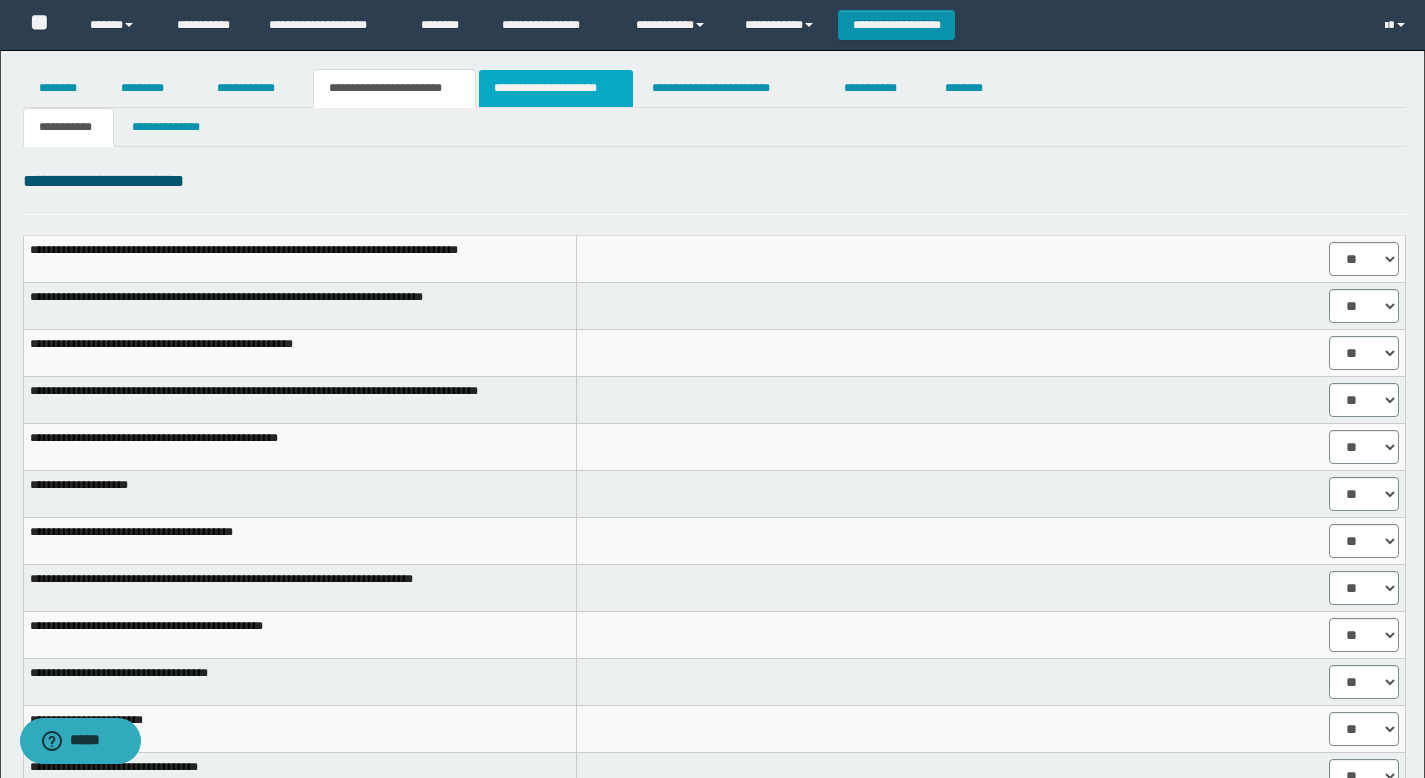 click on "**********" at bounding box center (556, 88) 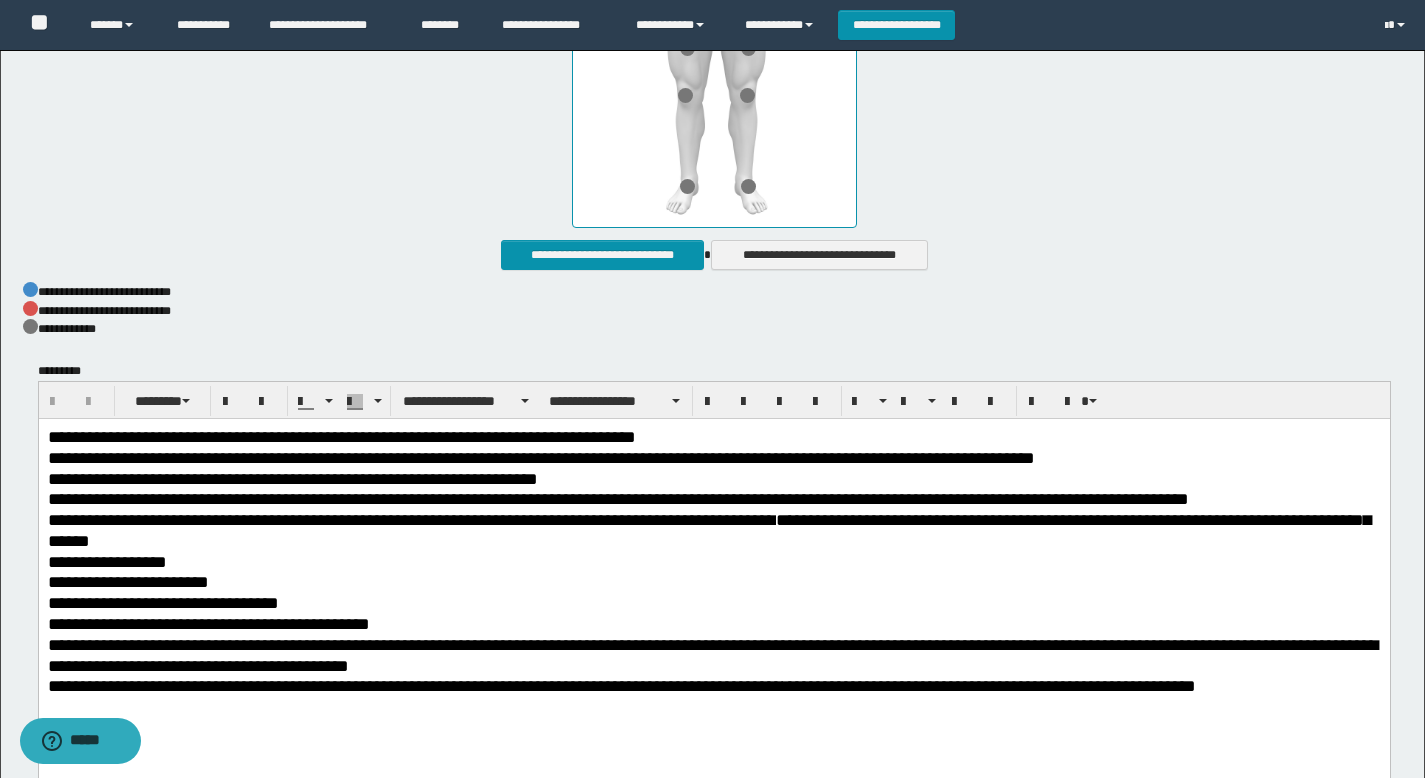 scroll, scrollTop: 1254, scrollLeft: 0, axis: vertical 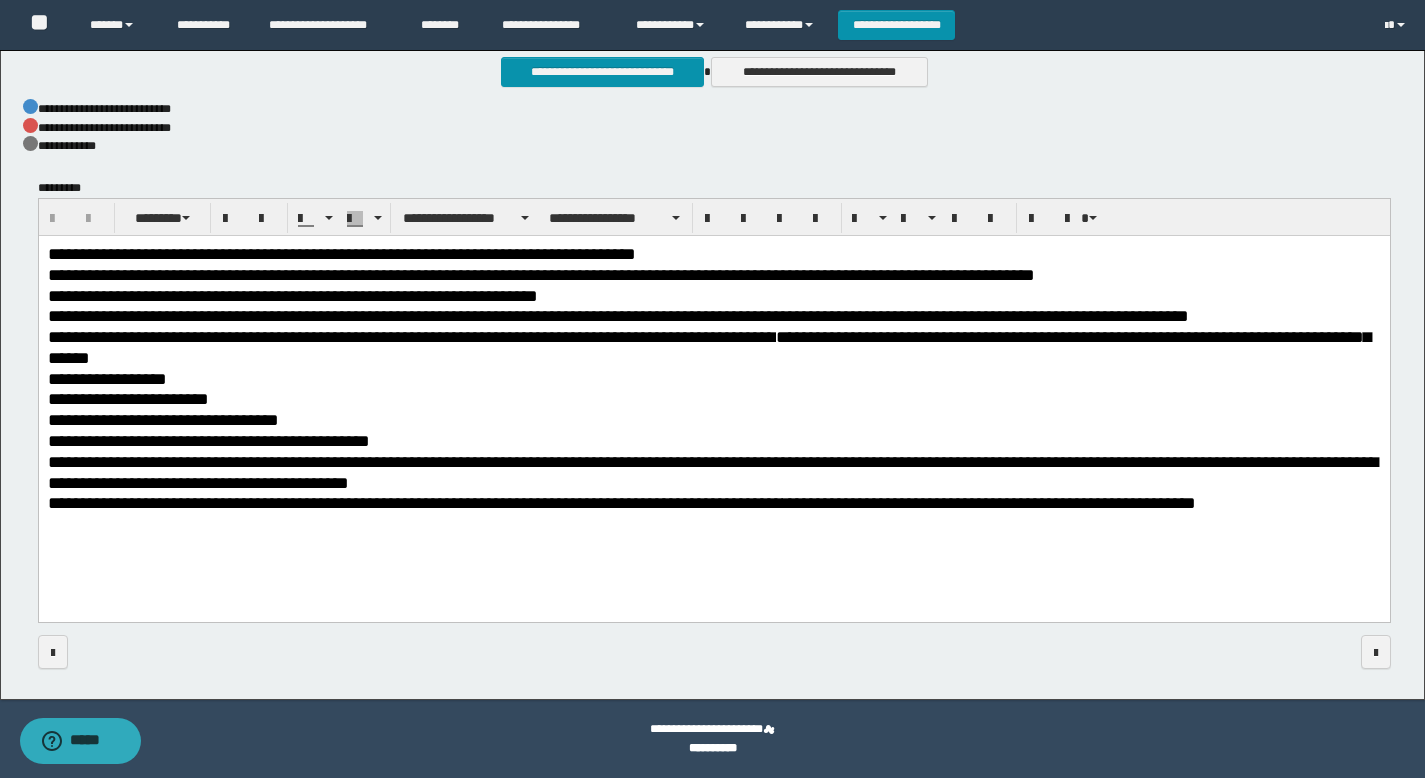 click on "**********" at bounding box center (292, 296) 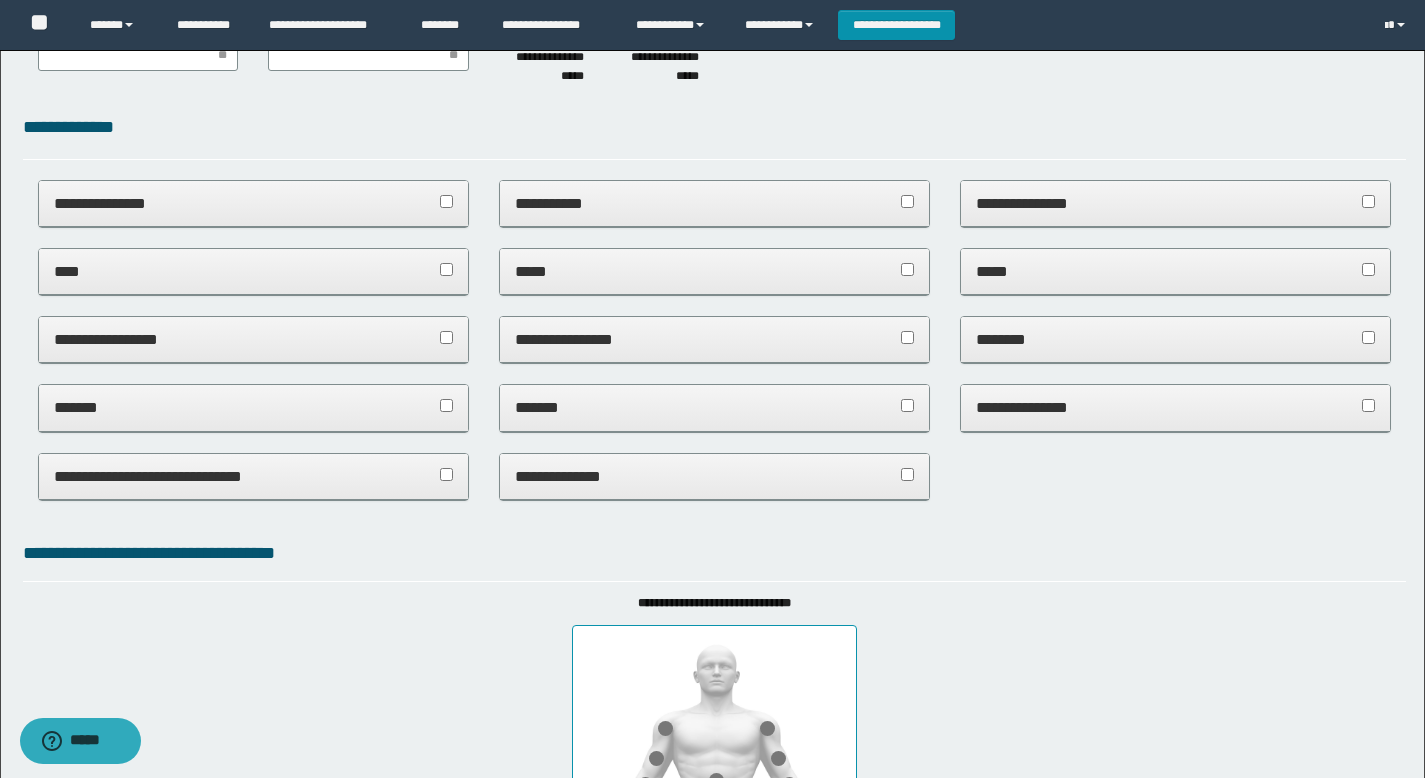 scroll, scrollTop: 0, scrollLeft: 0, axis: both 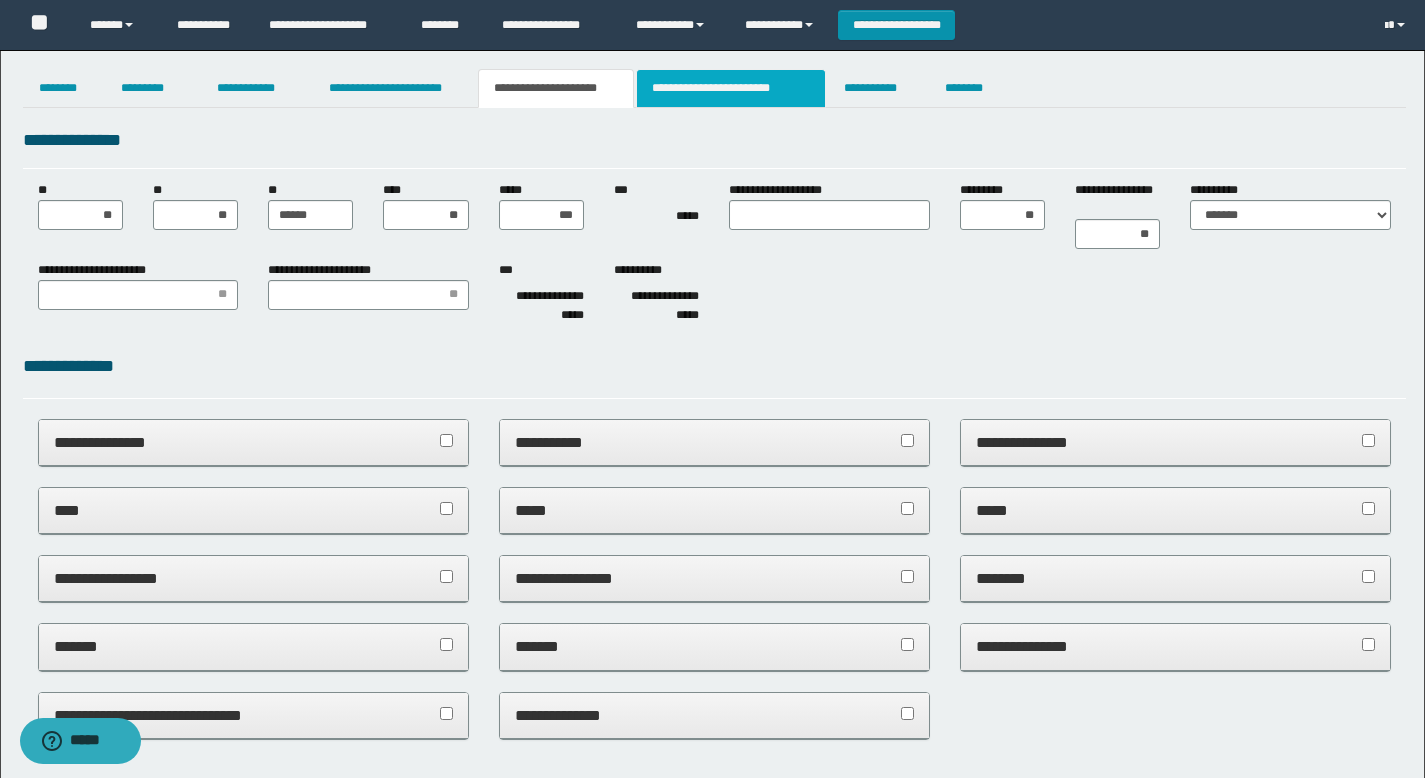 click on "**********" at bounding box center [731, 88] 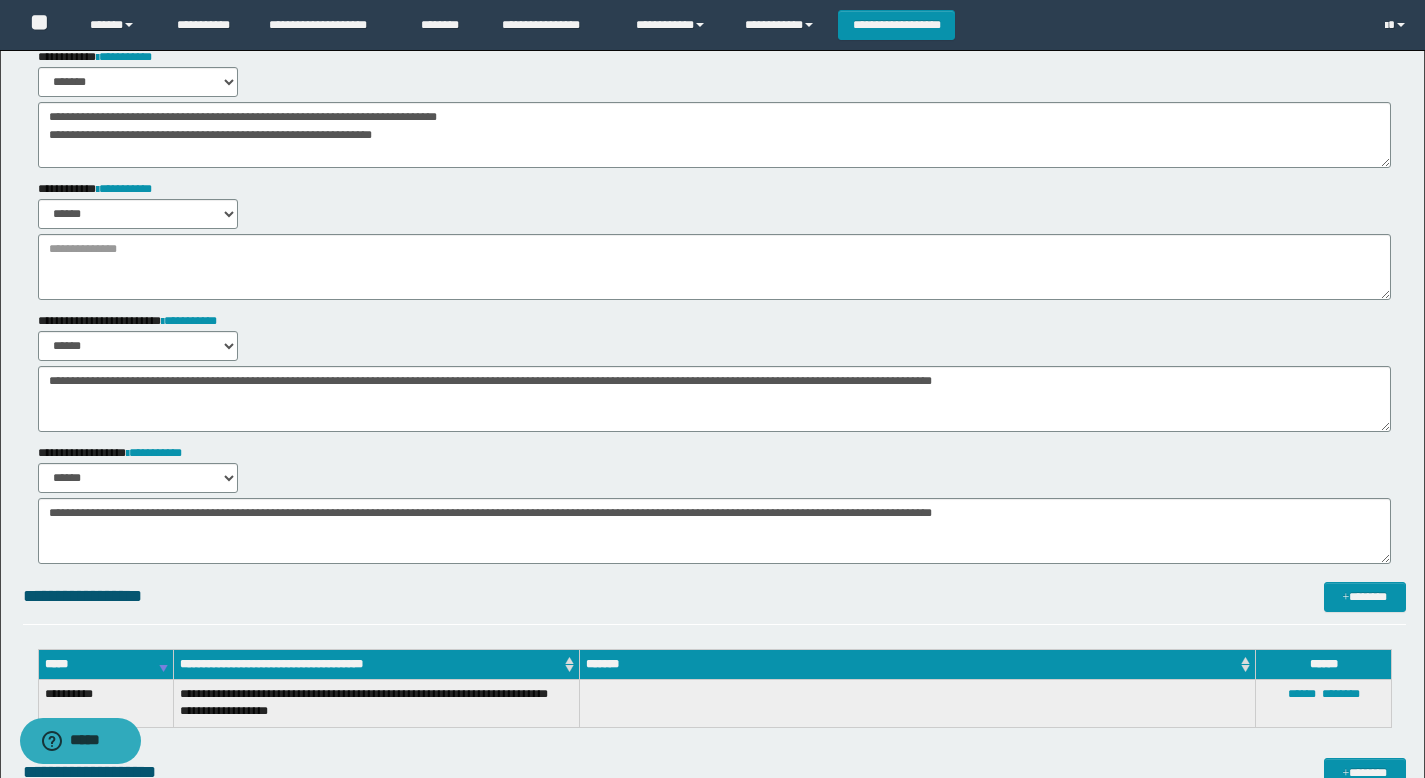 scroll, scrollTop: 138, scrollLeft: 0, axis: vertical 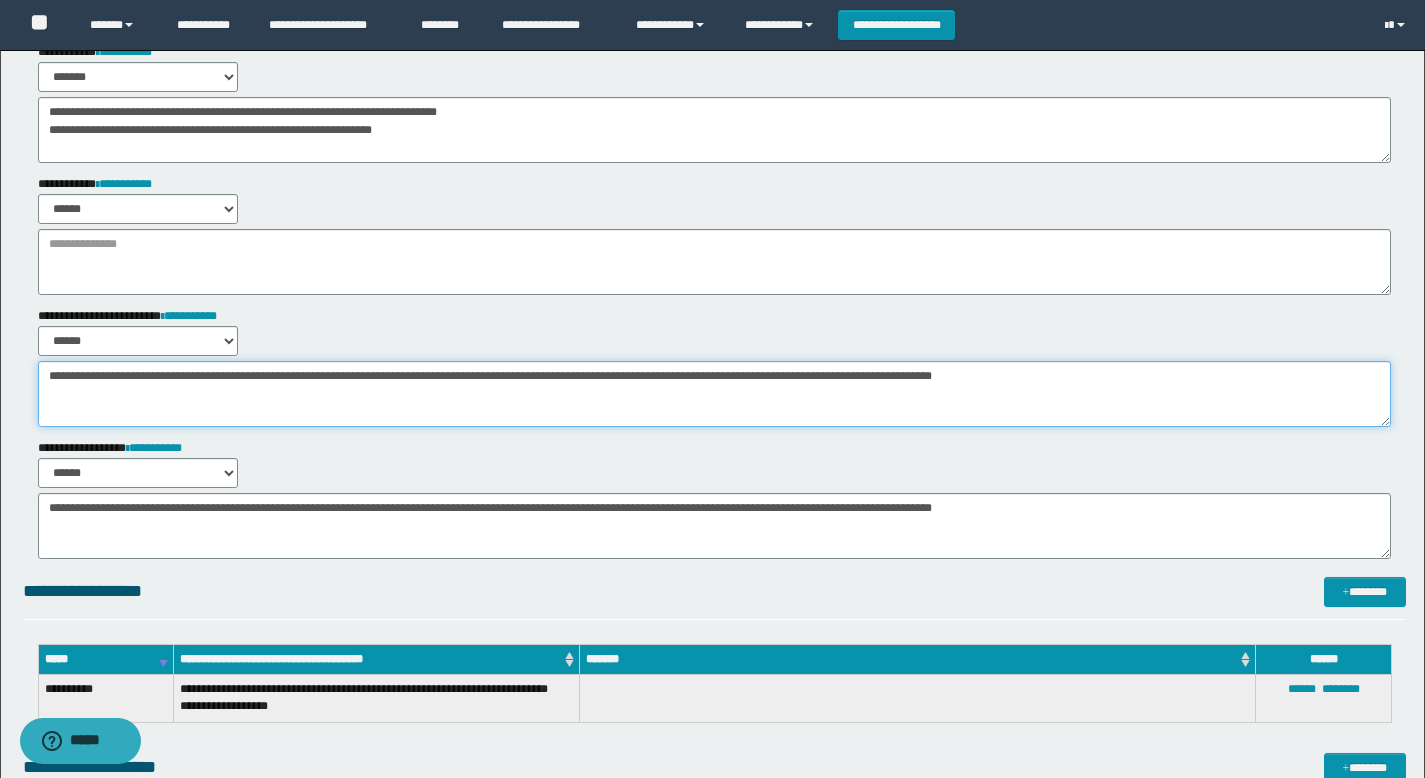 drag, startPoint x: 1092, startPoint y: 383, endPoint x: 2, endPoint y: 18, distance: 1149.489 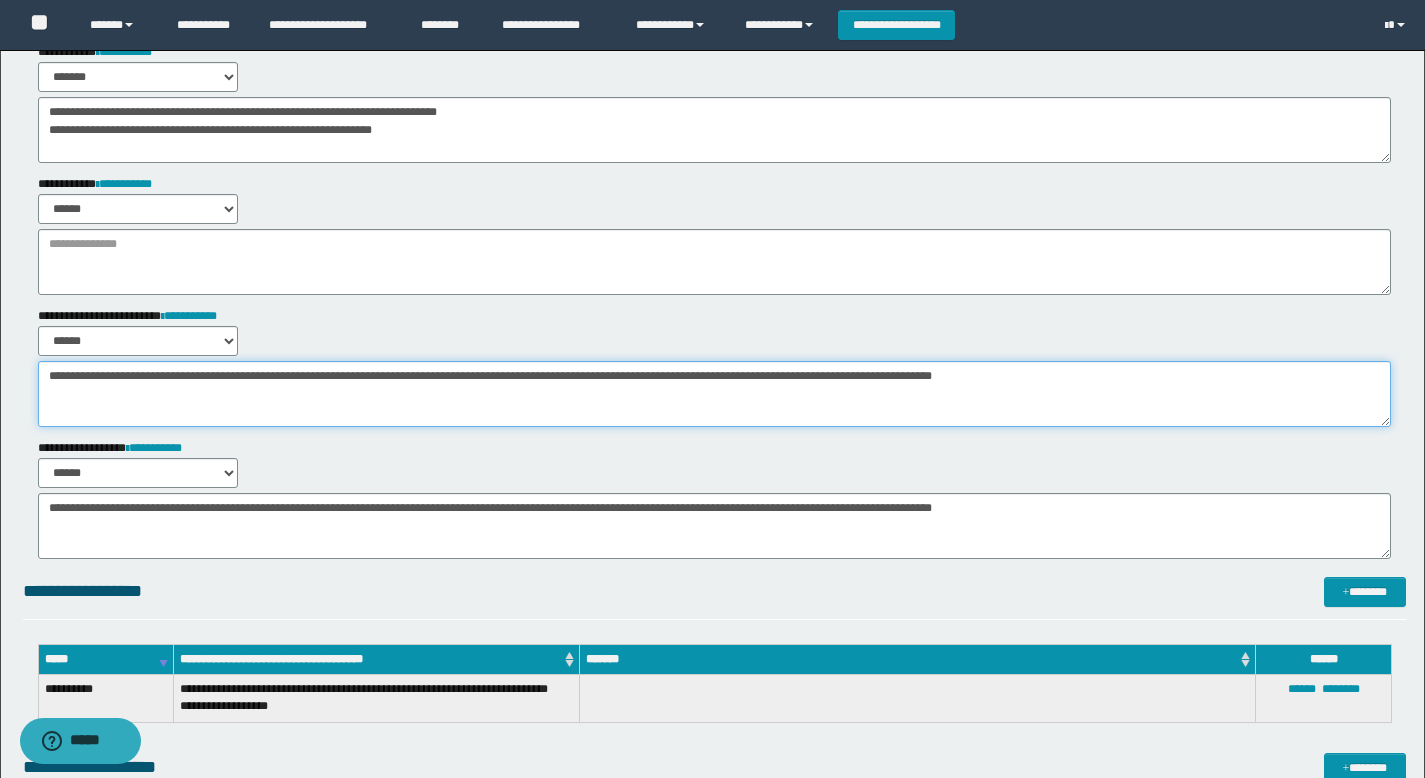 click on "**********" at bounding box center (712, 441) 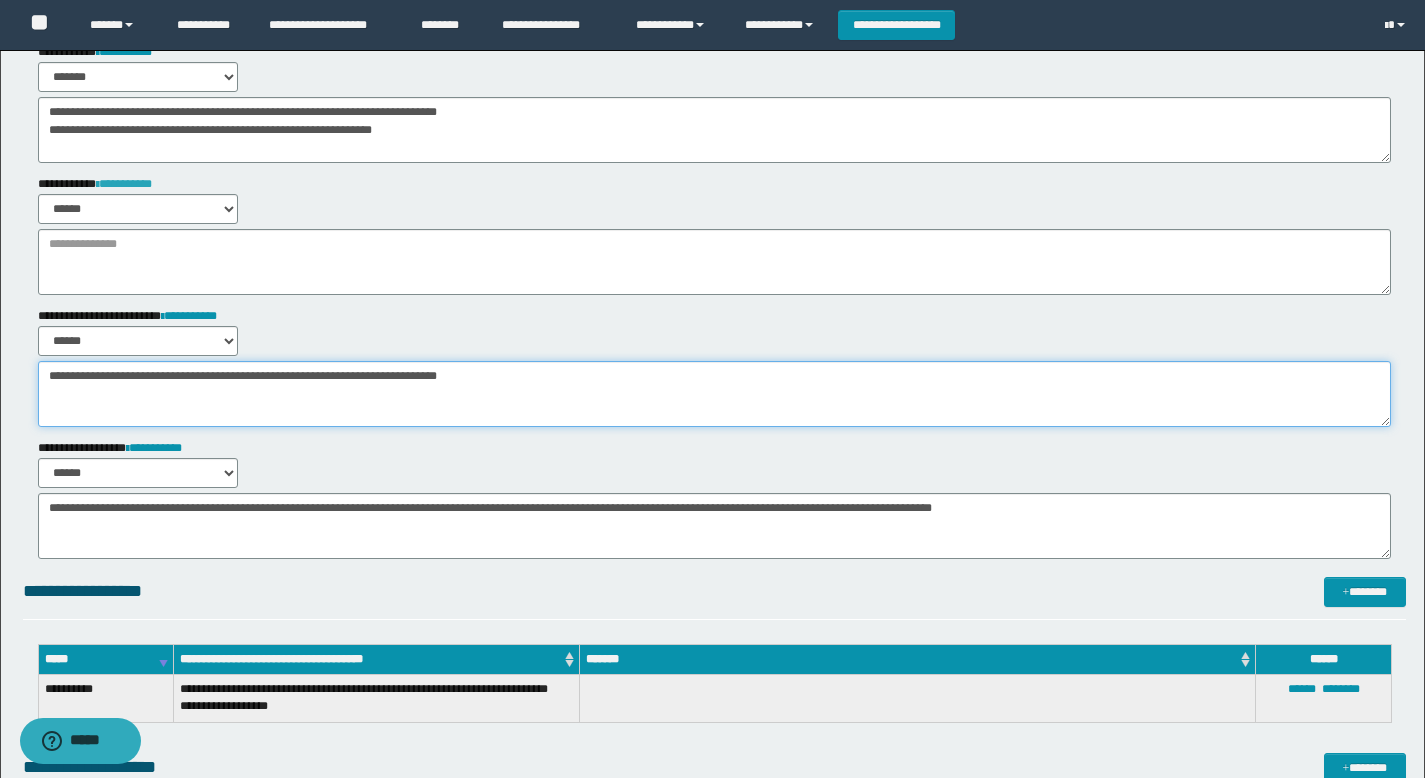 type on "**********" 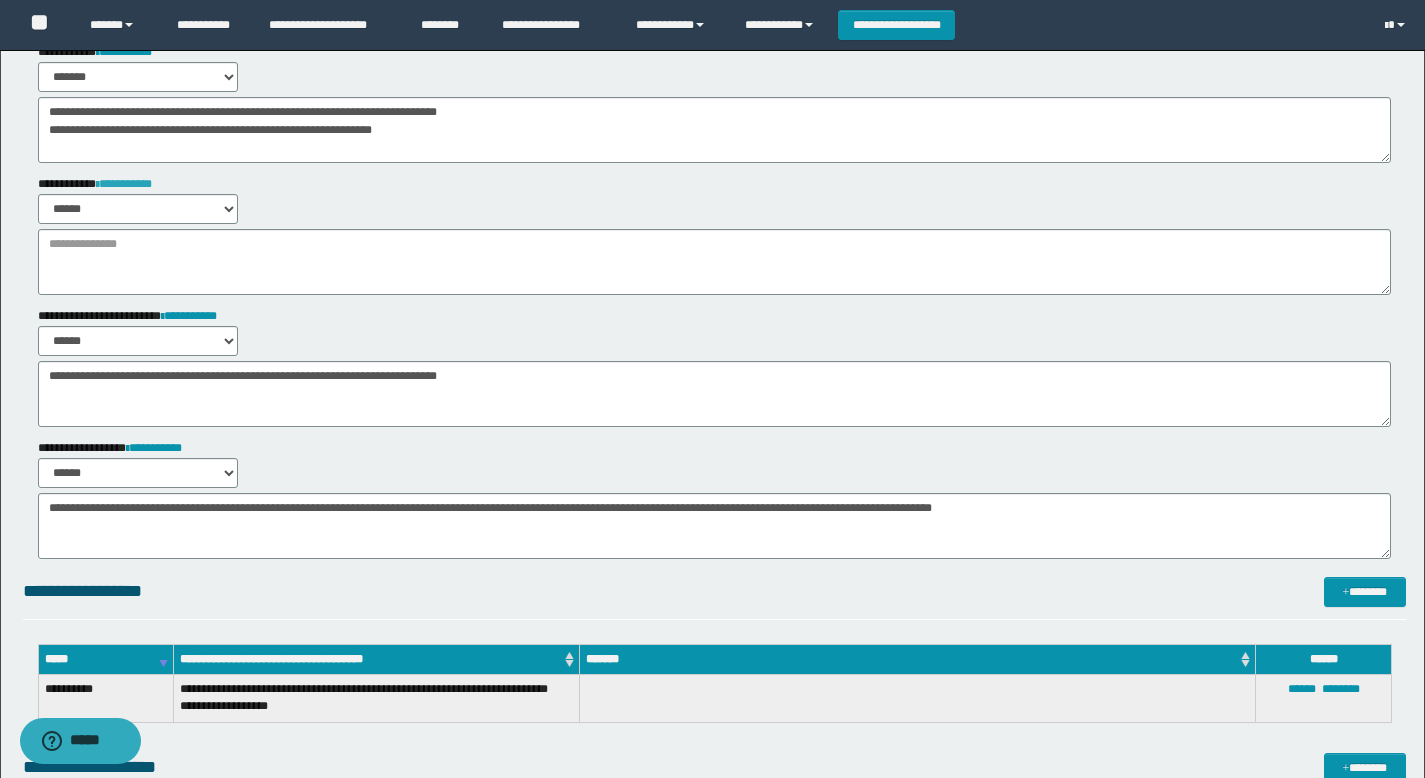 click on "**********" at bounding box center (124, 184) 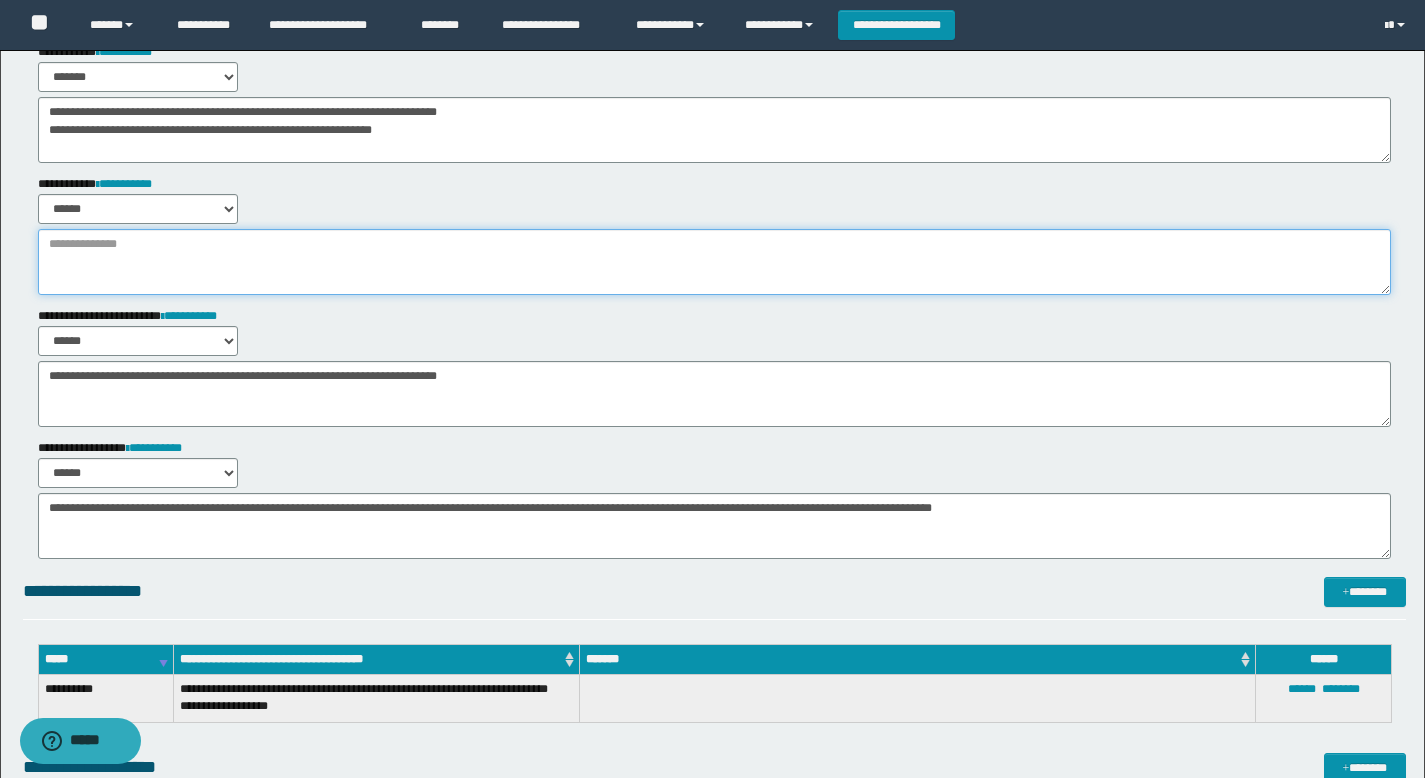 click at bounding box center (714, 262) 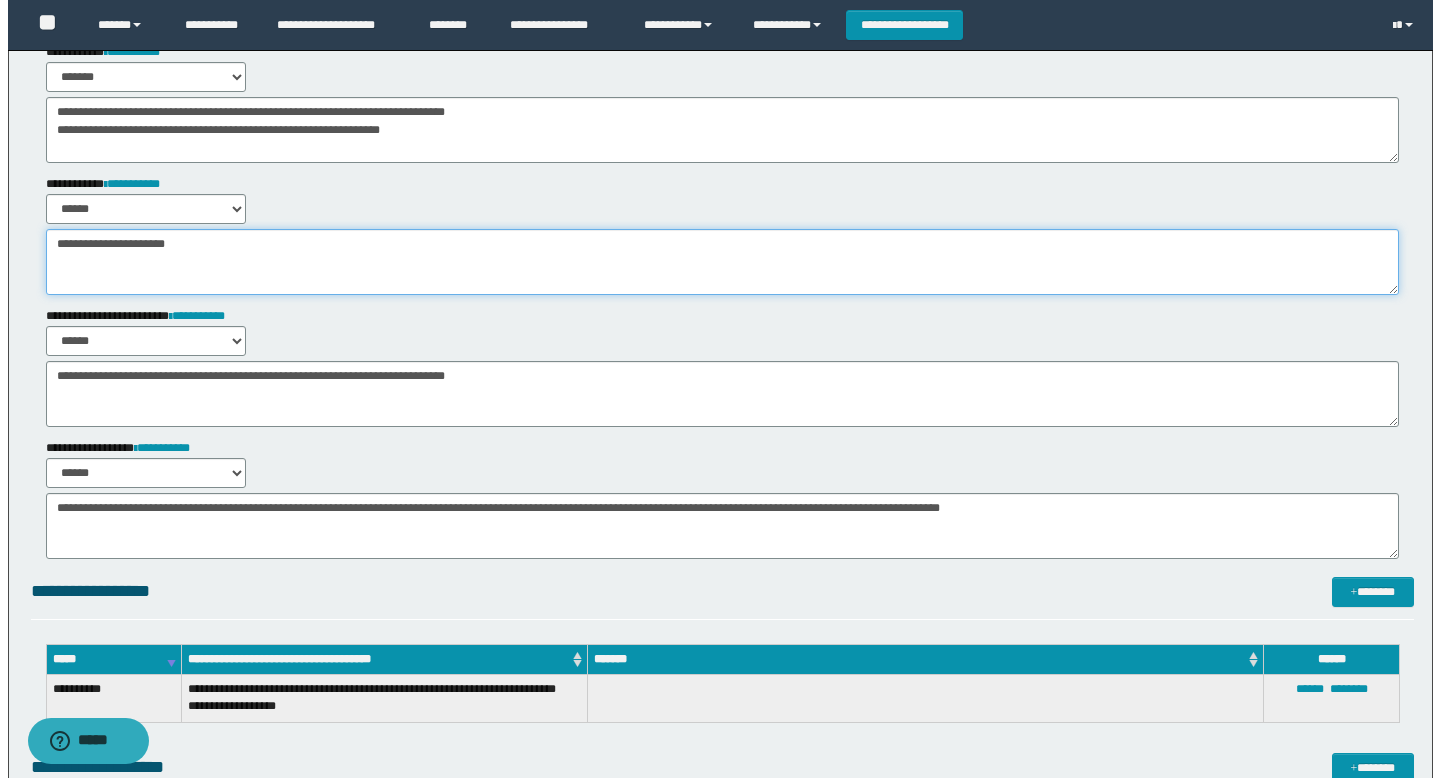 scroll, scrollTop: 0, scrollLeft: 0, axis: both 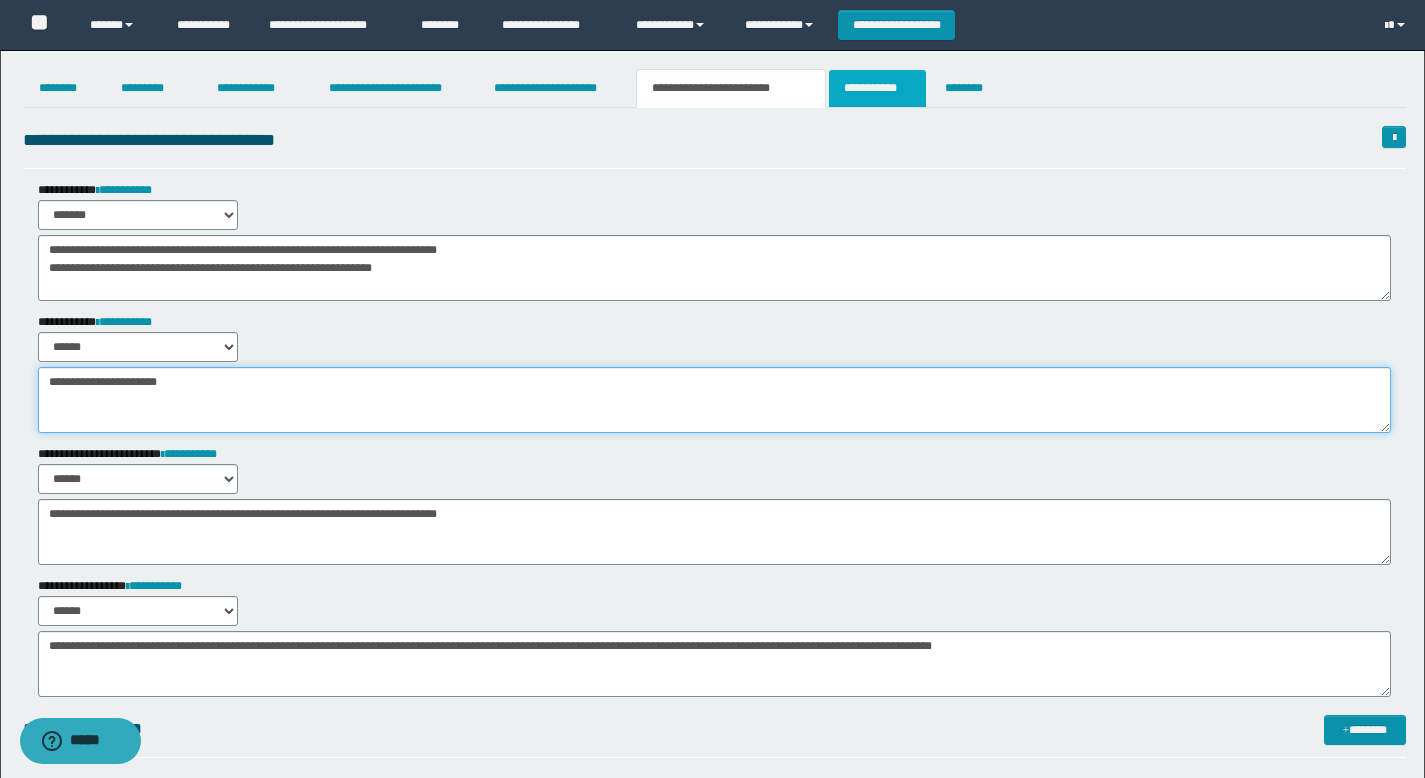 type on "**********" 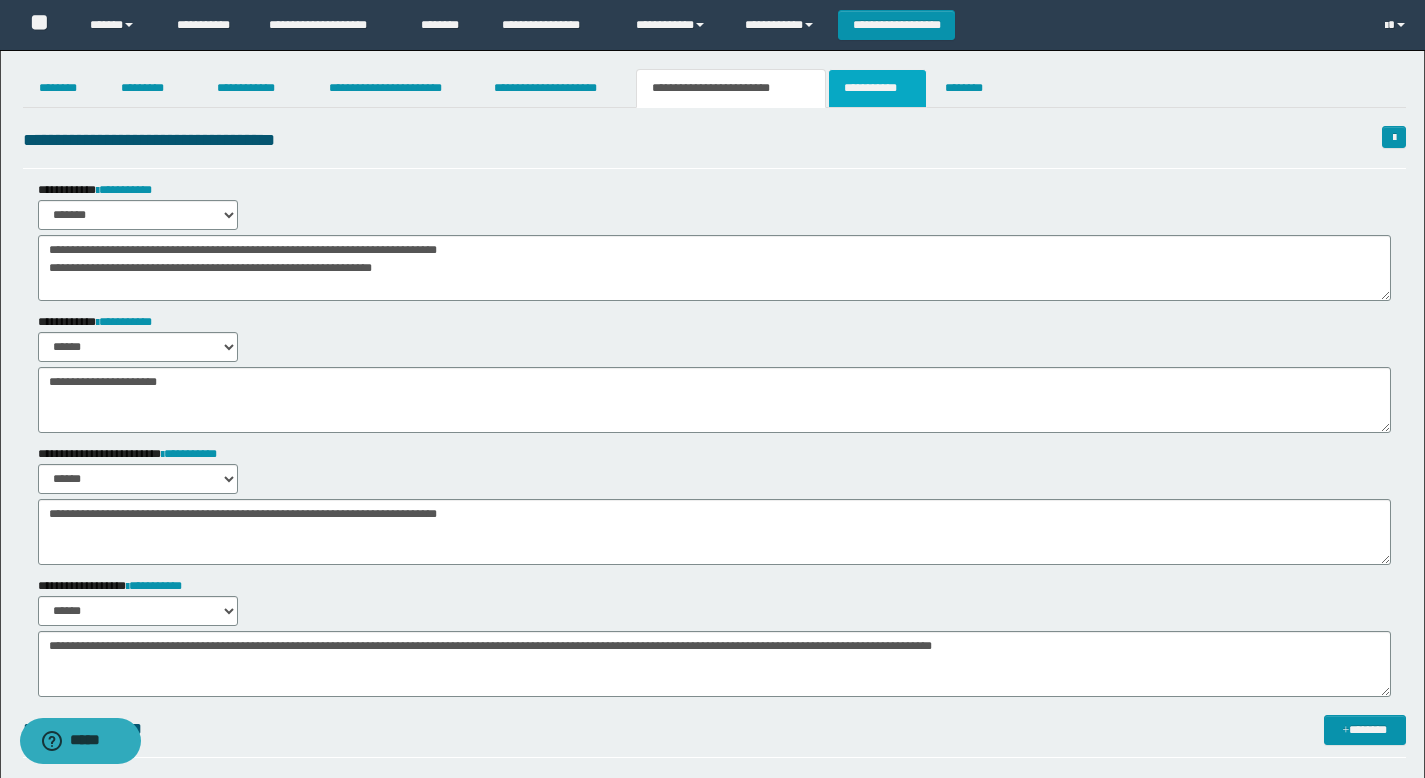 click on "**********" at bounding box center (877, 88) 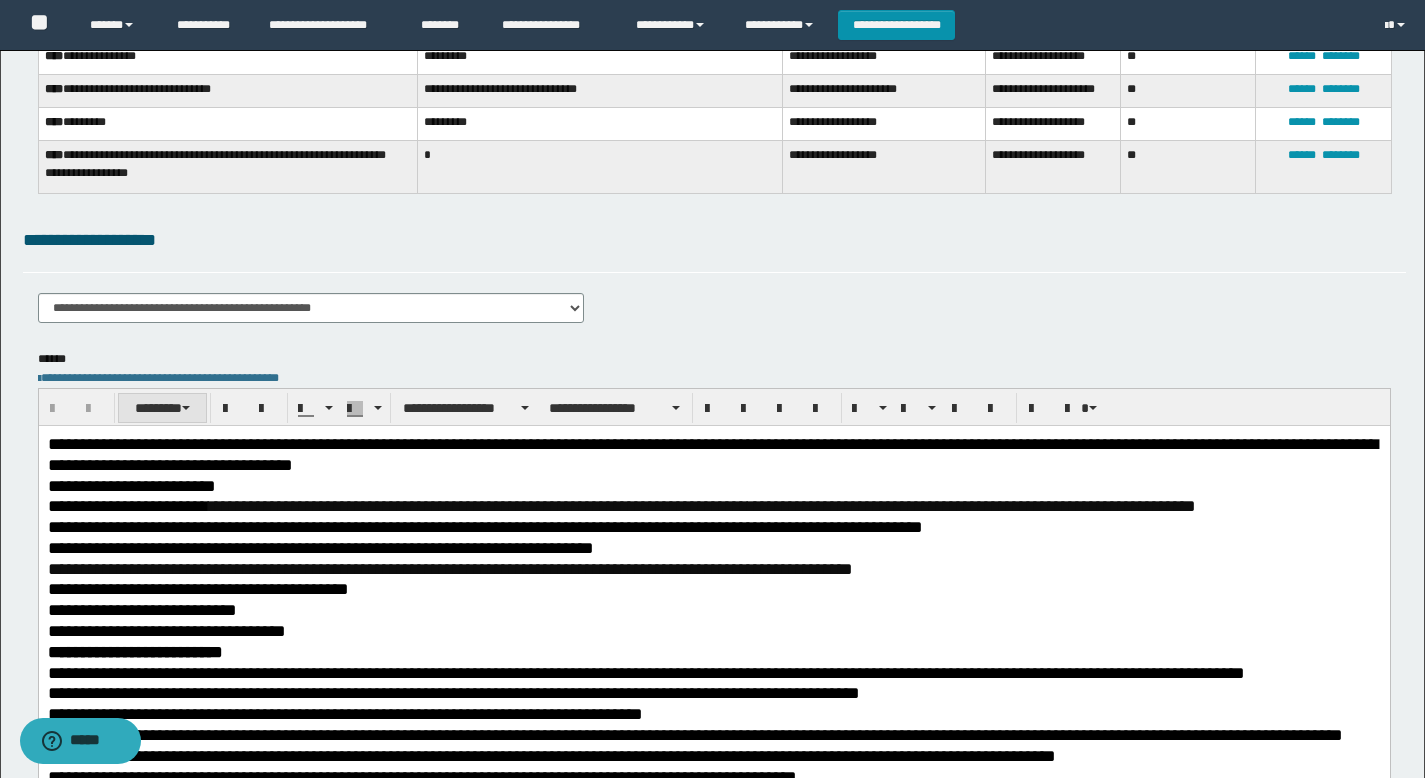 scroll, scrollTop: 353, scrollLeft: 0, axis: vertical 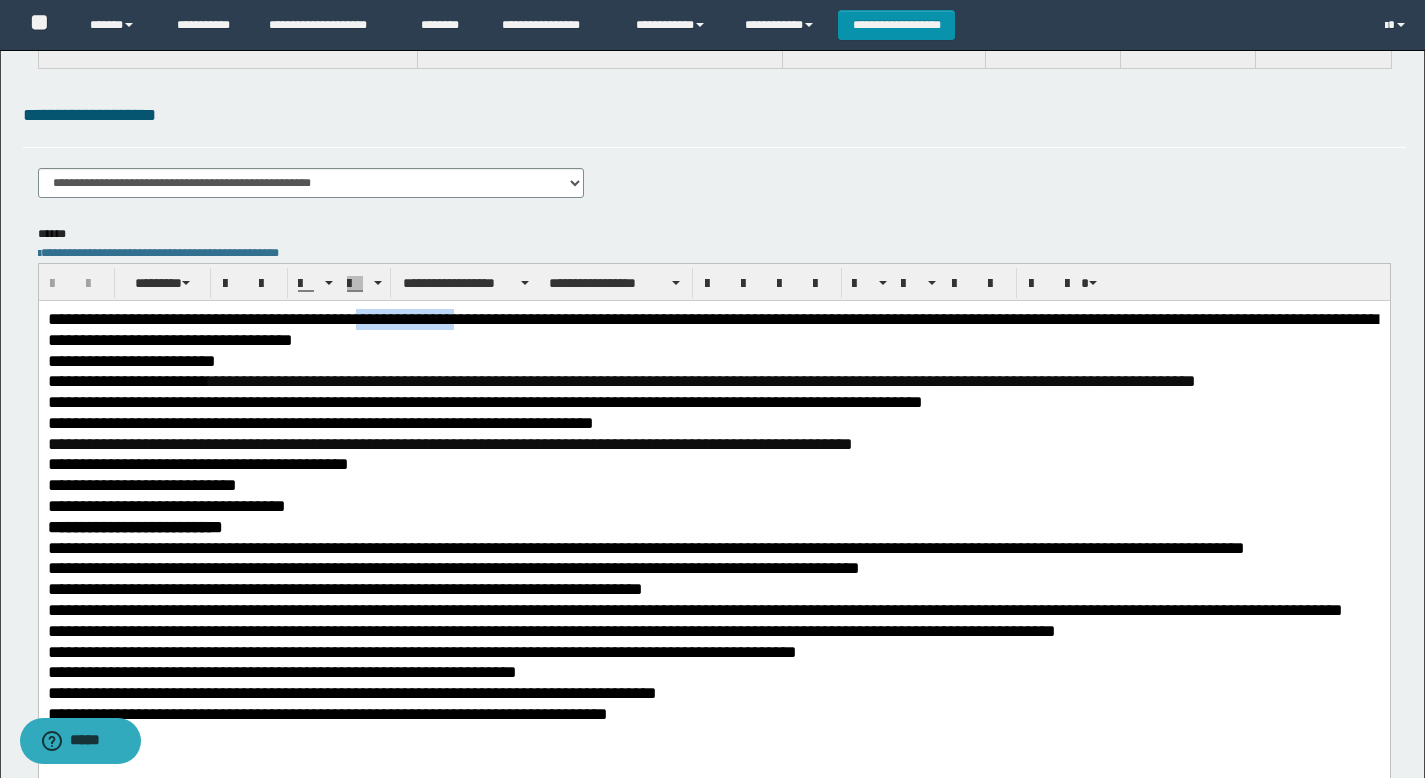 drag, startPoint x: 432, startPoint y: 323, endPoint x: 340, endPoint y: 318, distance: 92.13577 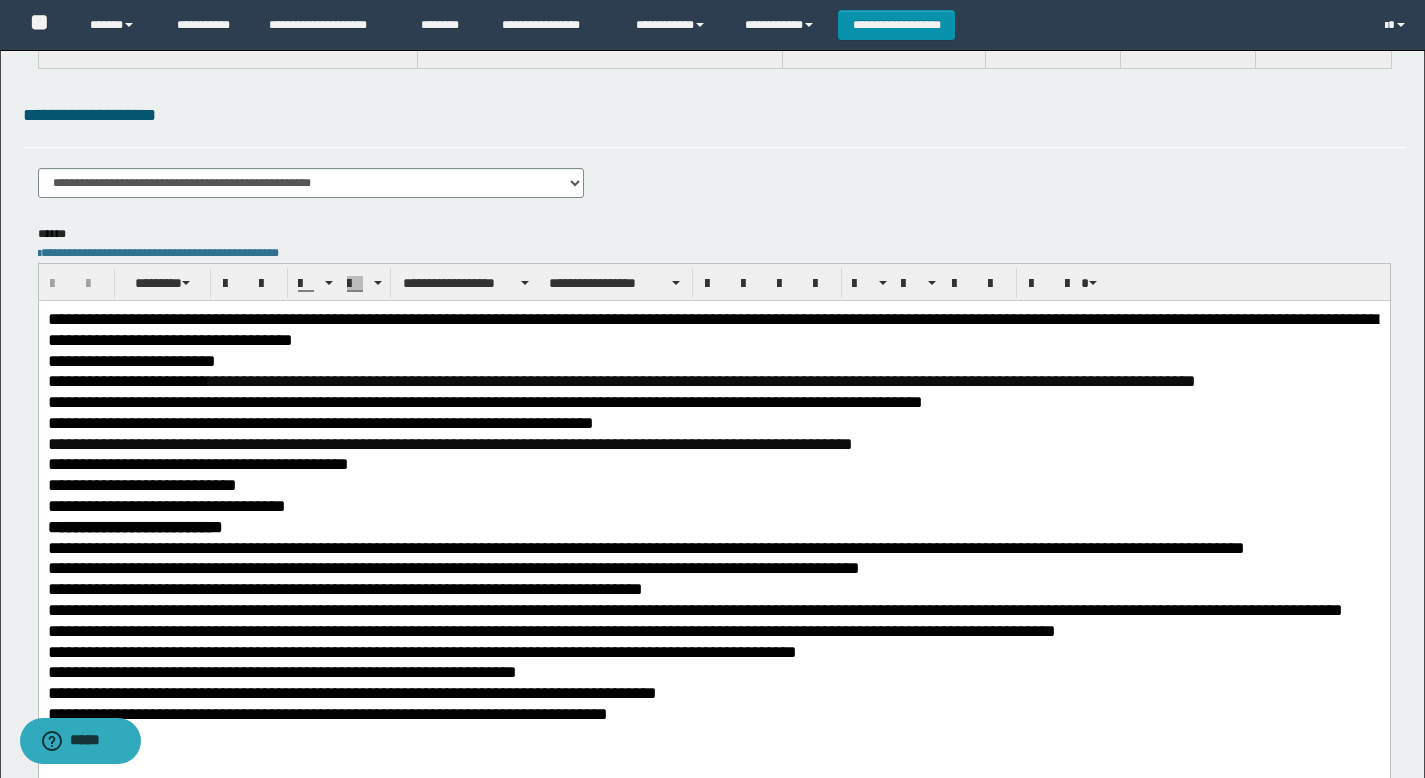click on "**********" at bounding box center (477, 380) 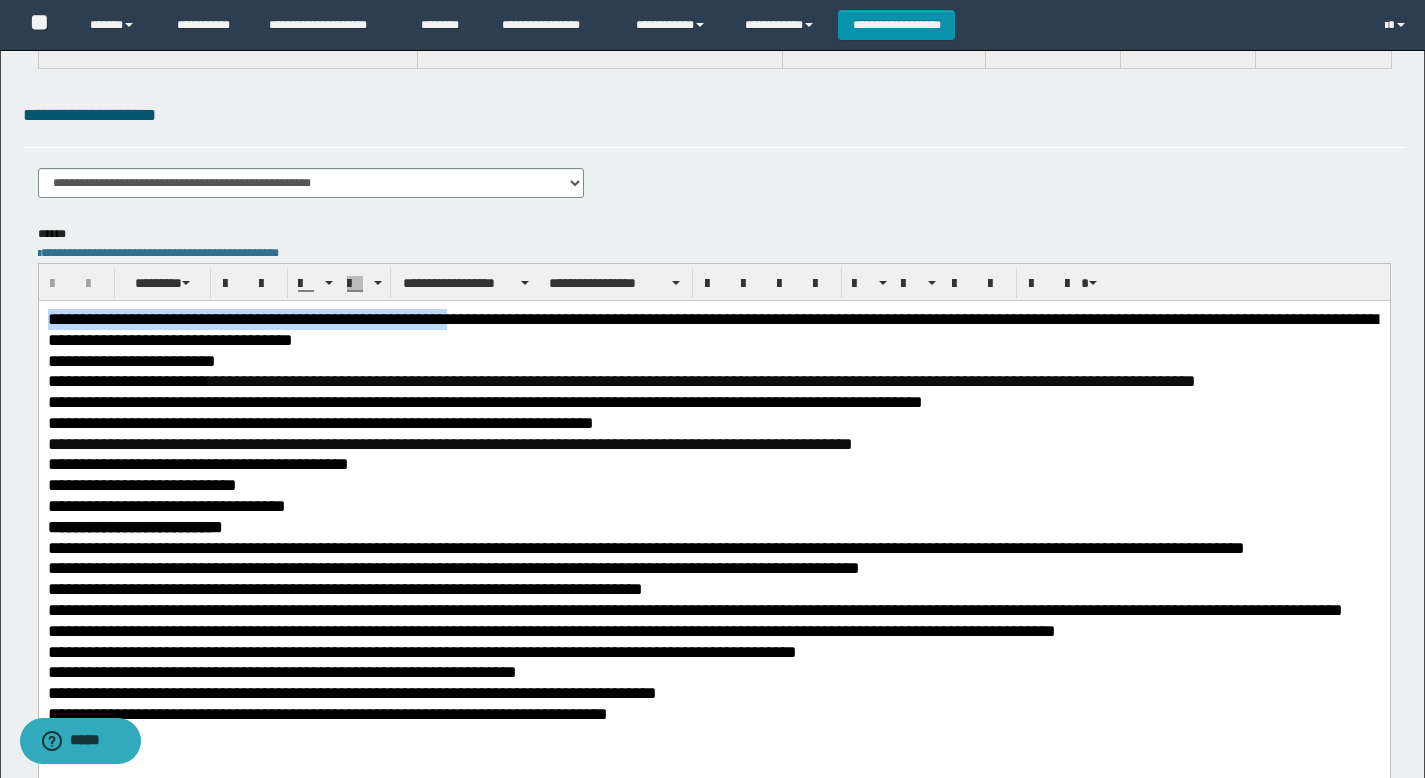 drag, startPoint x: 429, startPoint y: 317, endPoint x: 2, endPoint y: 317, distance: 427 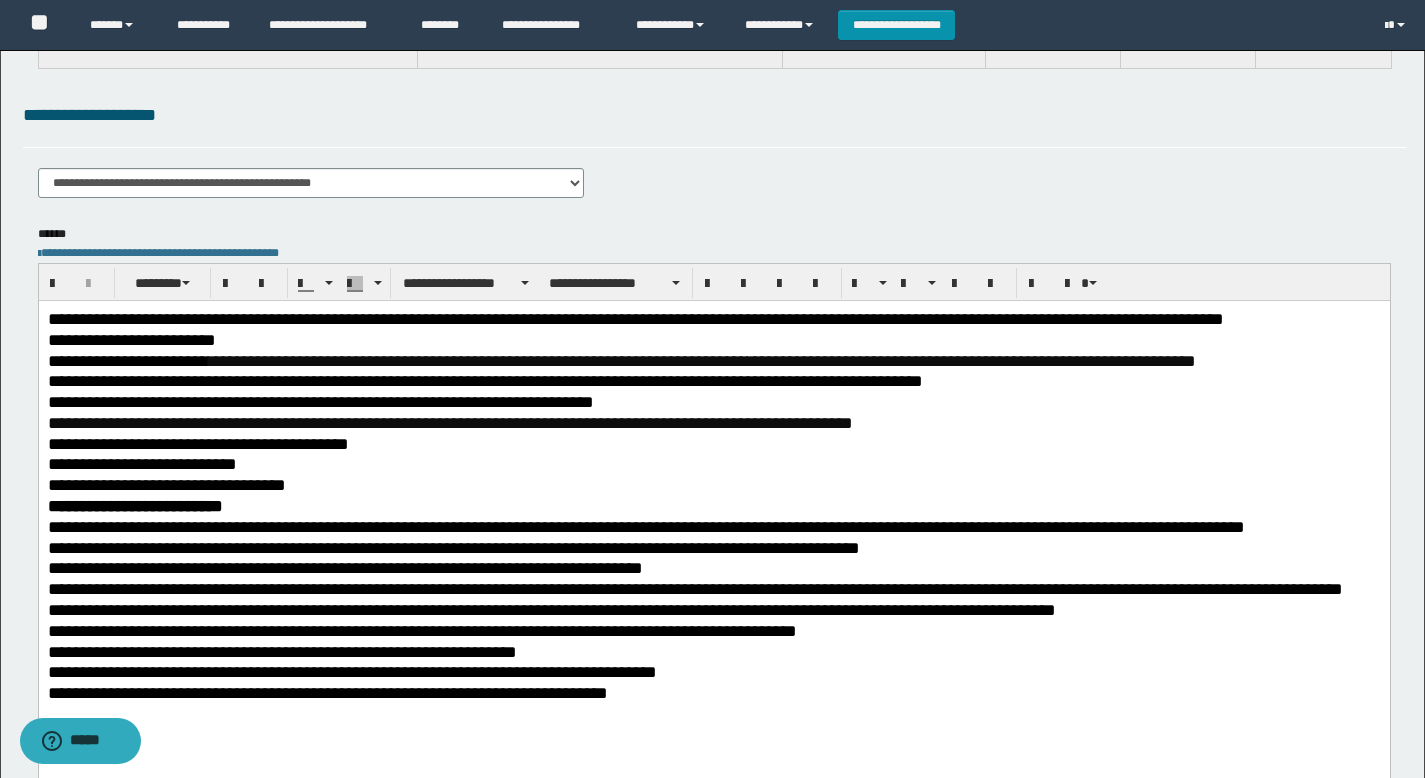 click on "**********" at bounding box center (197, 443) 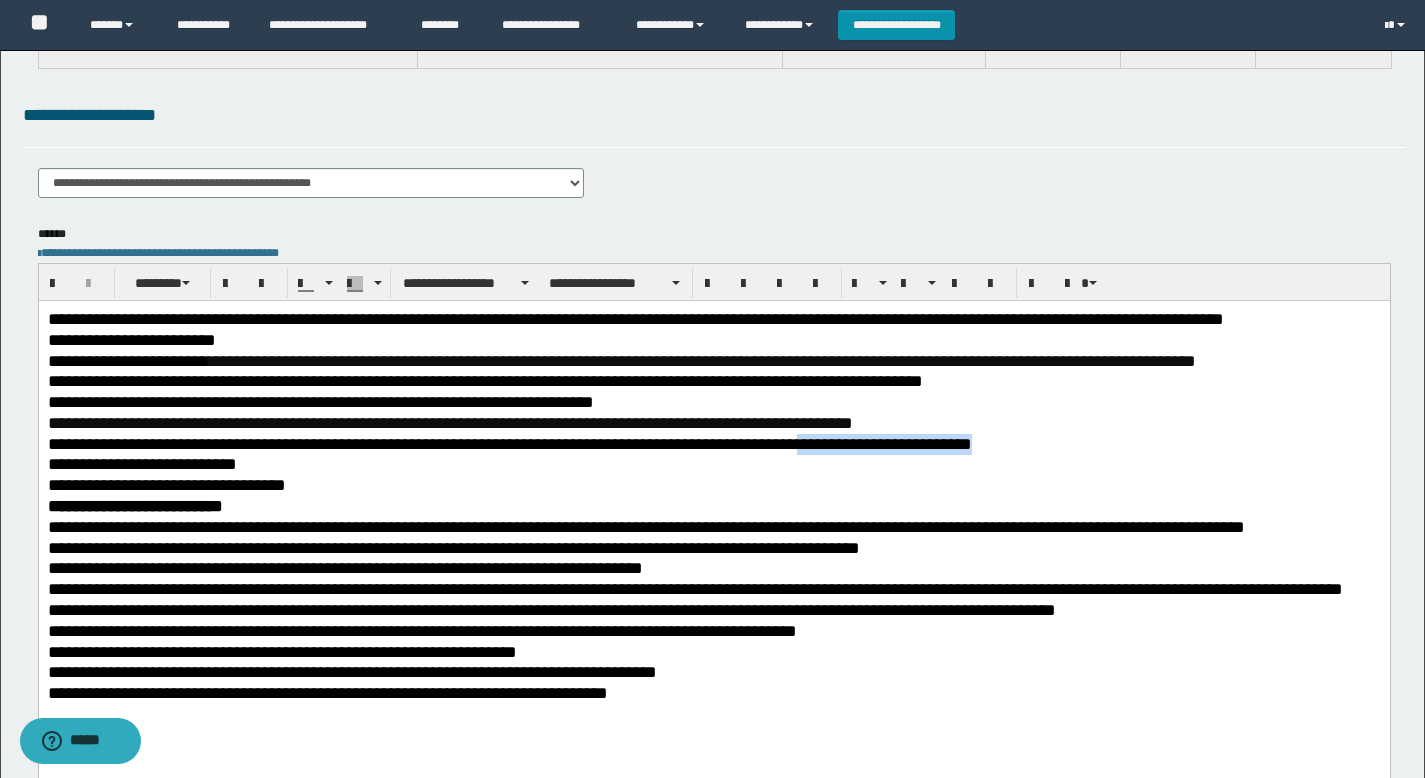 drag, startPoint x: 977, startPoint y: 446, endPoint x: 787, endPoint y: 445, distance: 190.00262 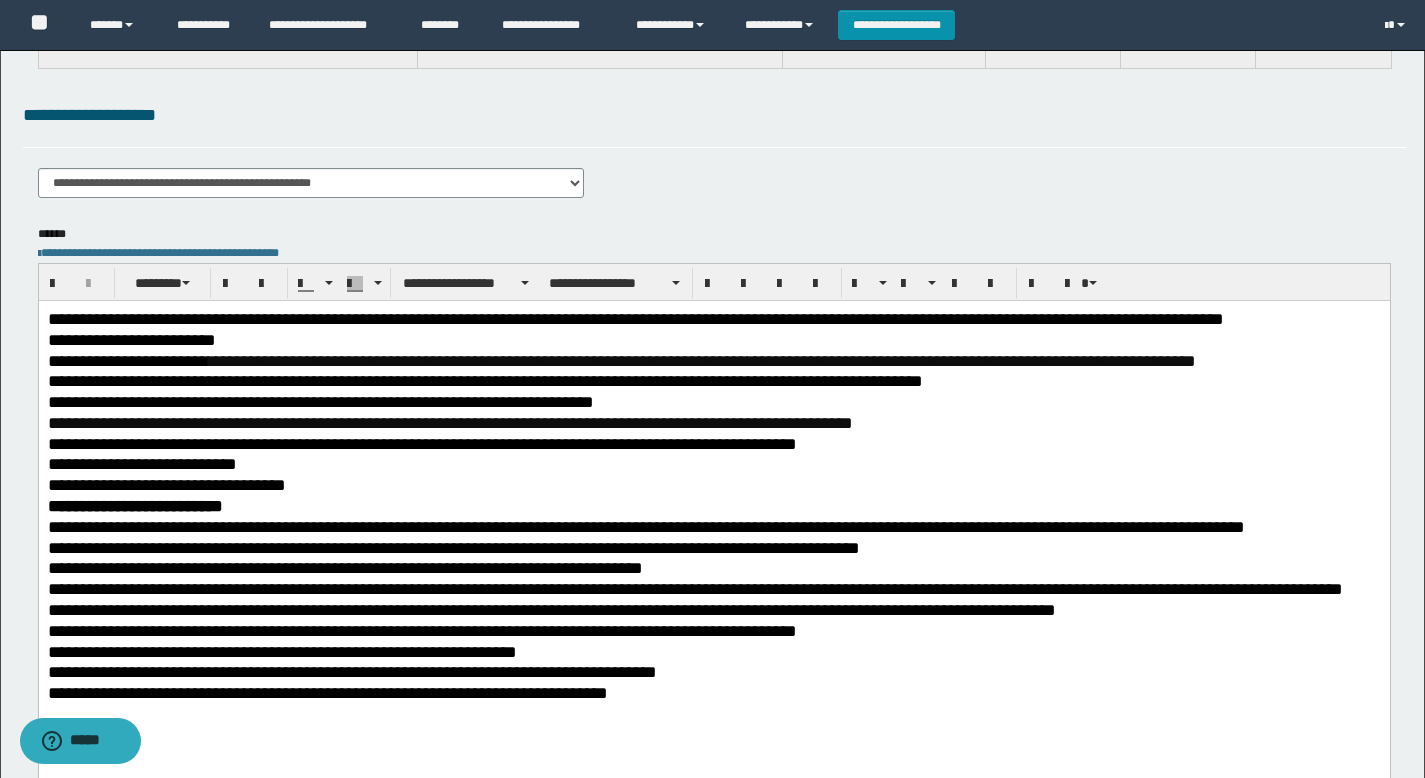click on "**********" at bounding box center [713, 318] 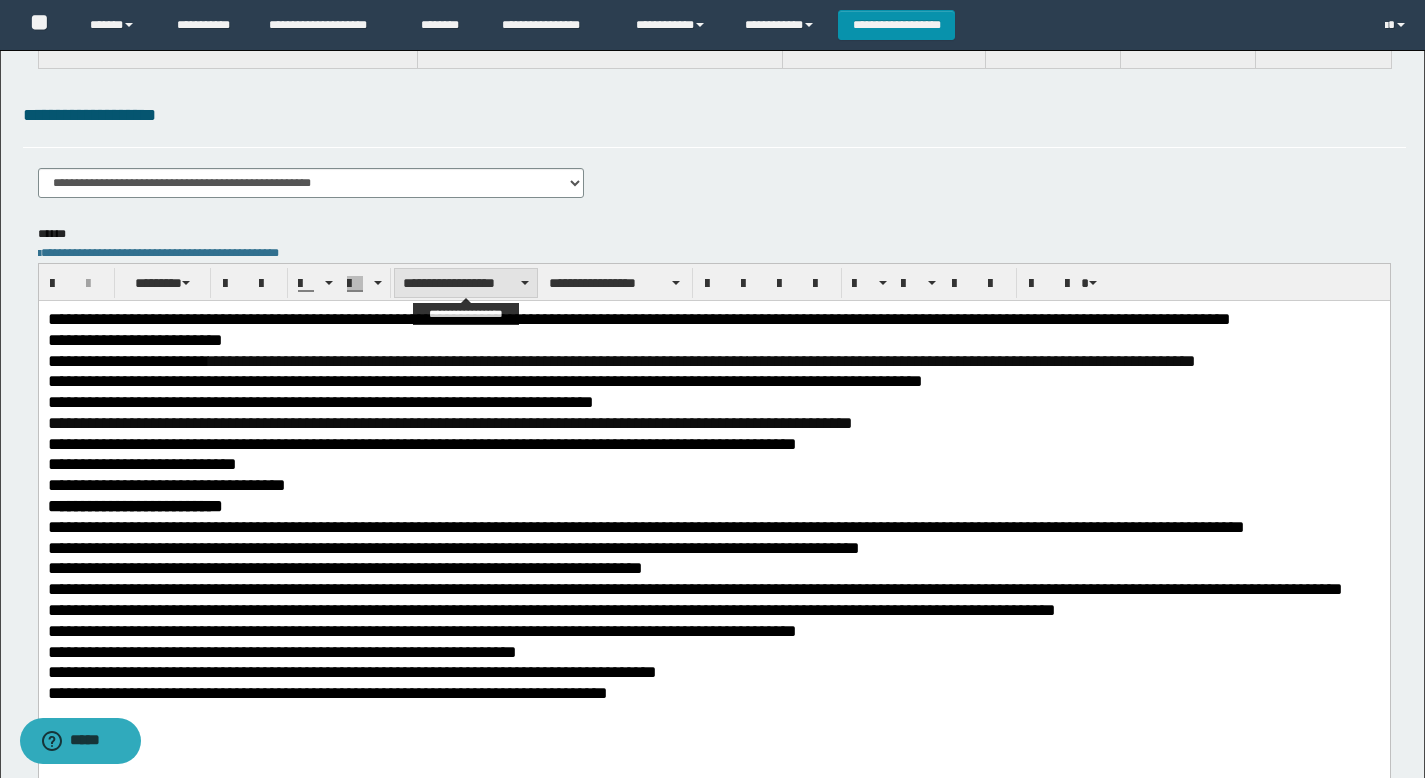 scroll, scrollTop: 0, scrollLeft: 0, axis: both 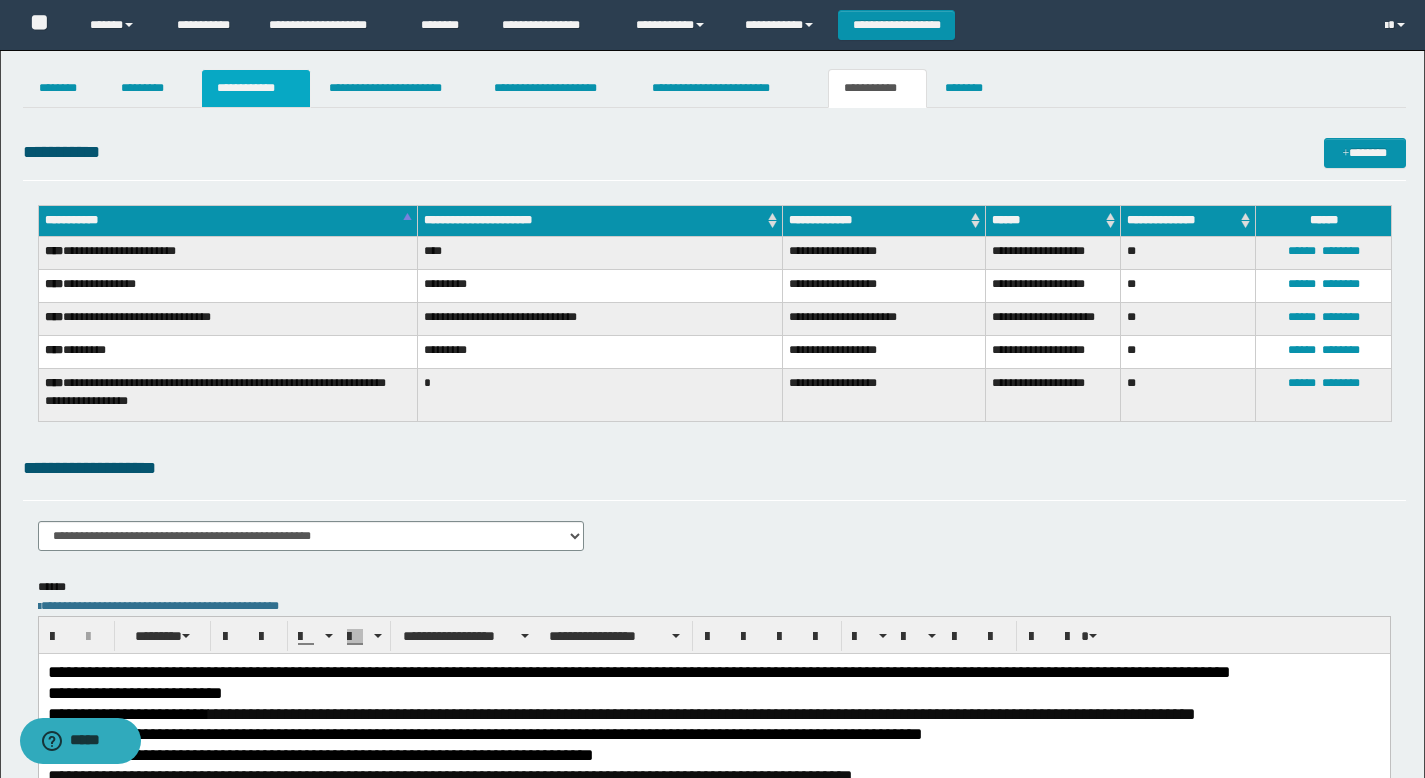 click on "**********" at bounding box center (256, 88) 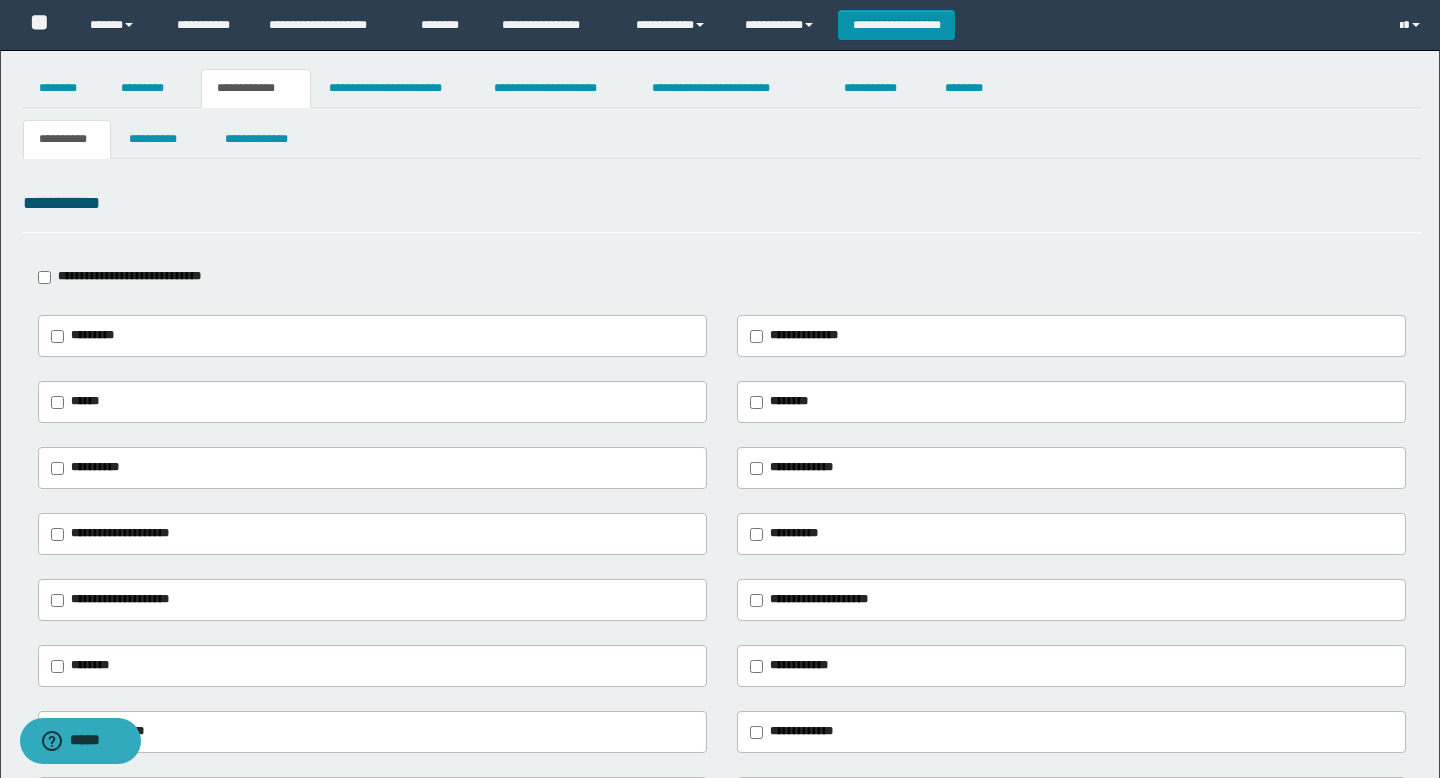 type on "***" 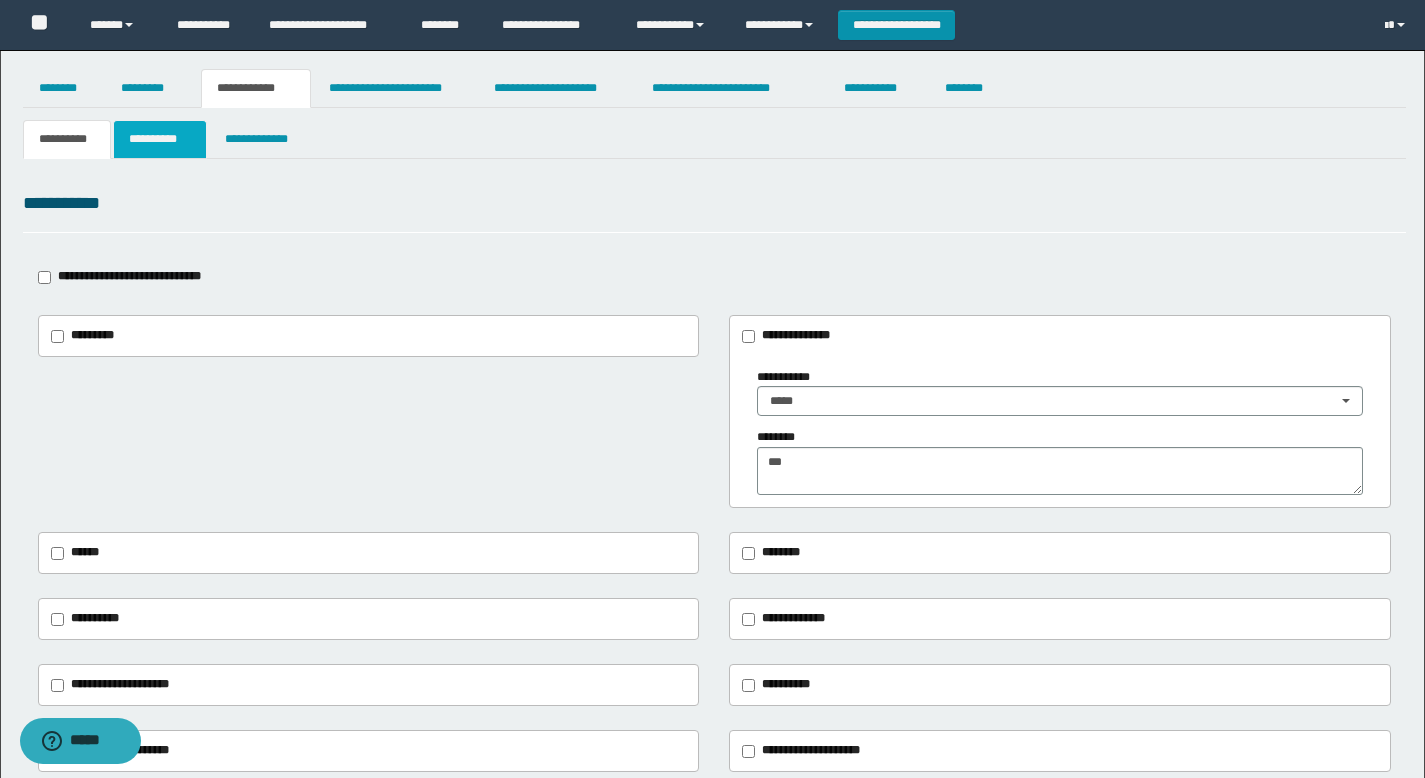click on "**********" at bounding box center (160, 139) 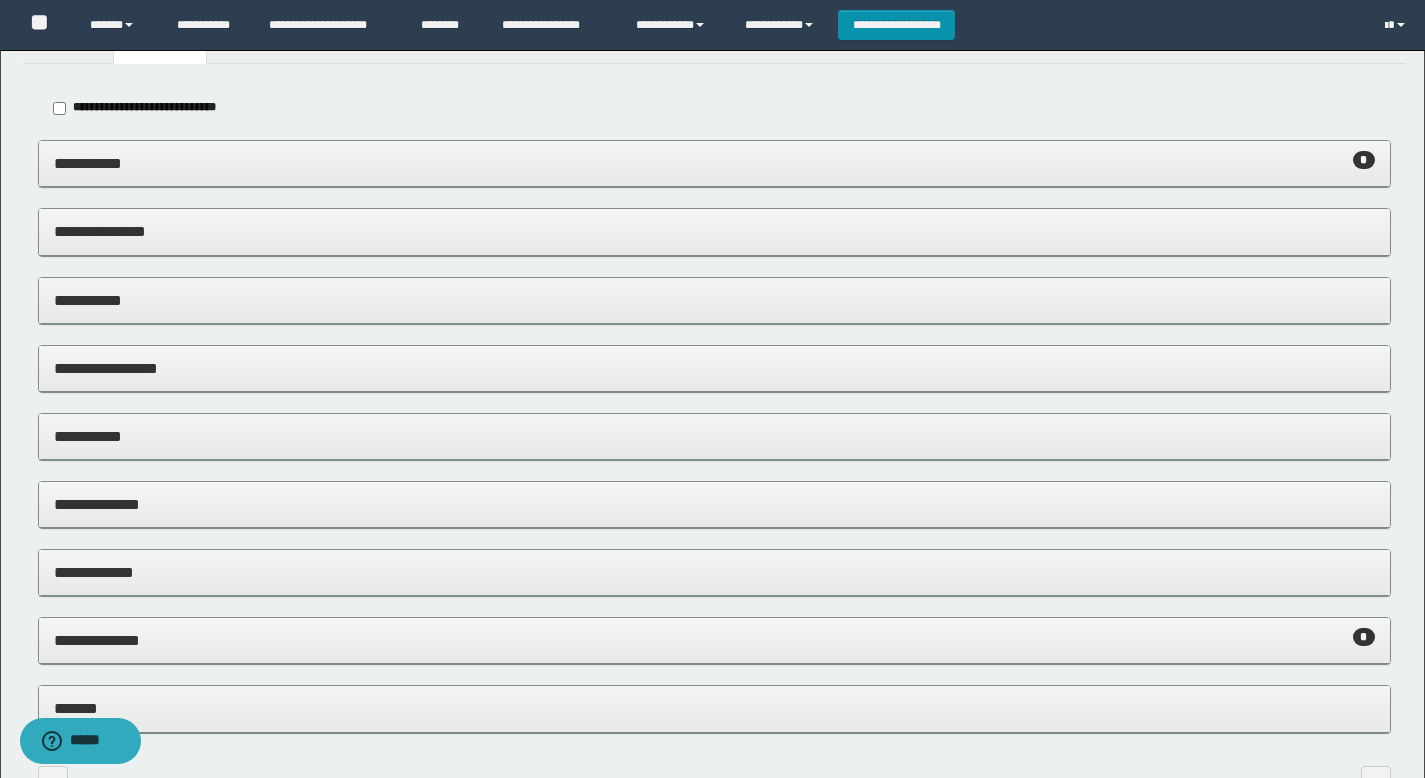 scroll, scrollTop: 225, scrollLeft: 0, axis: vertical 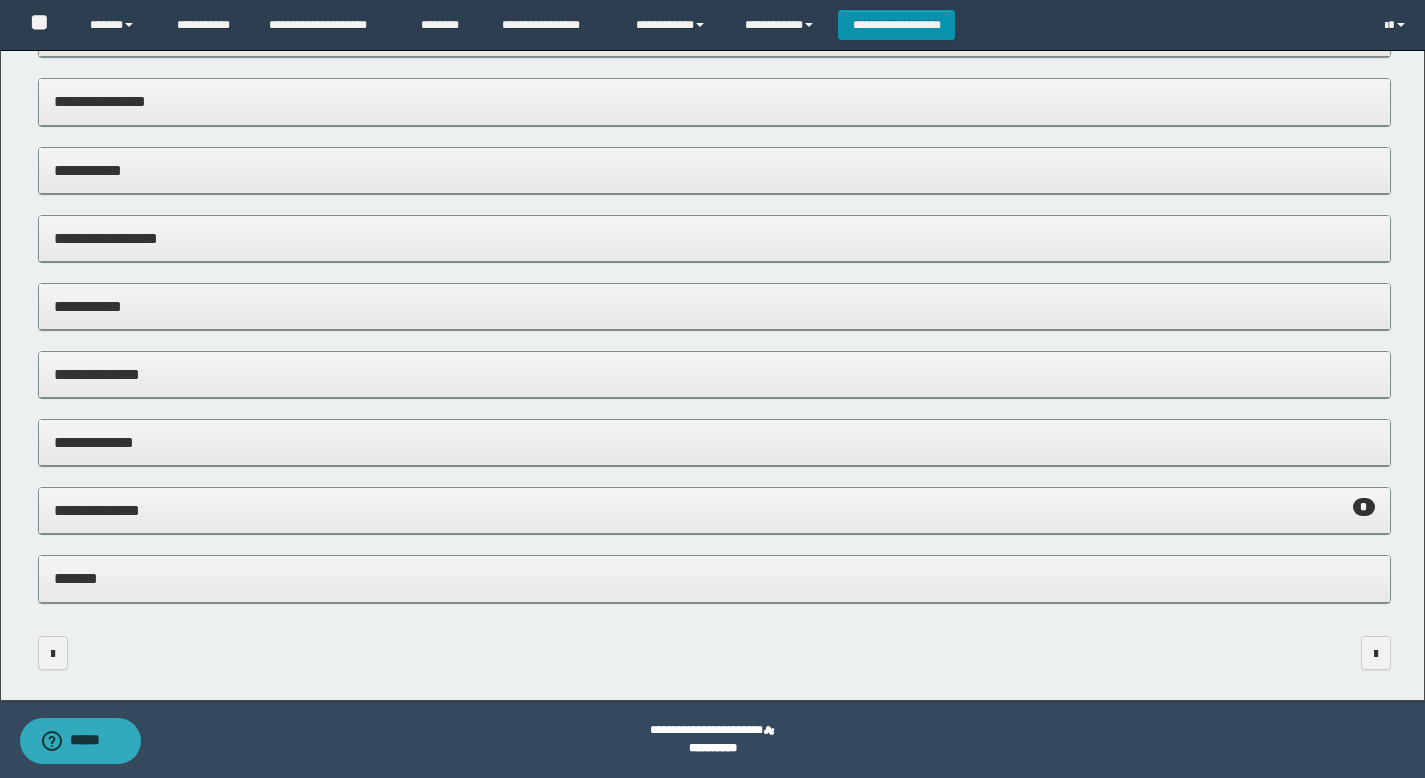 click on "**********" at bounding box center (714, 510) 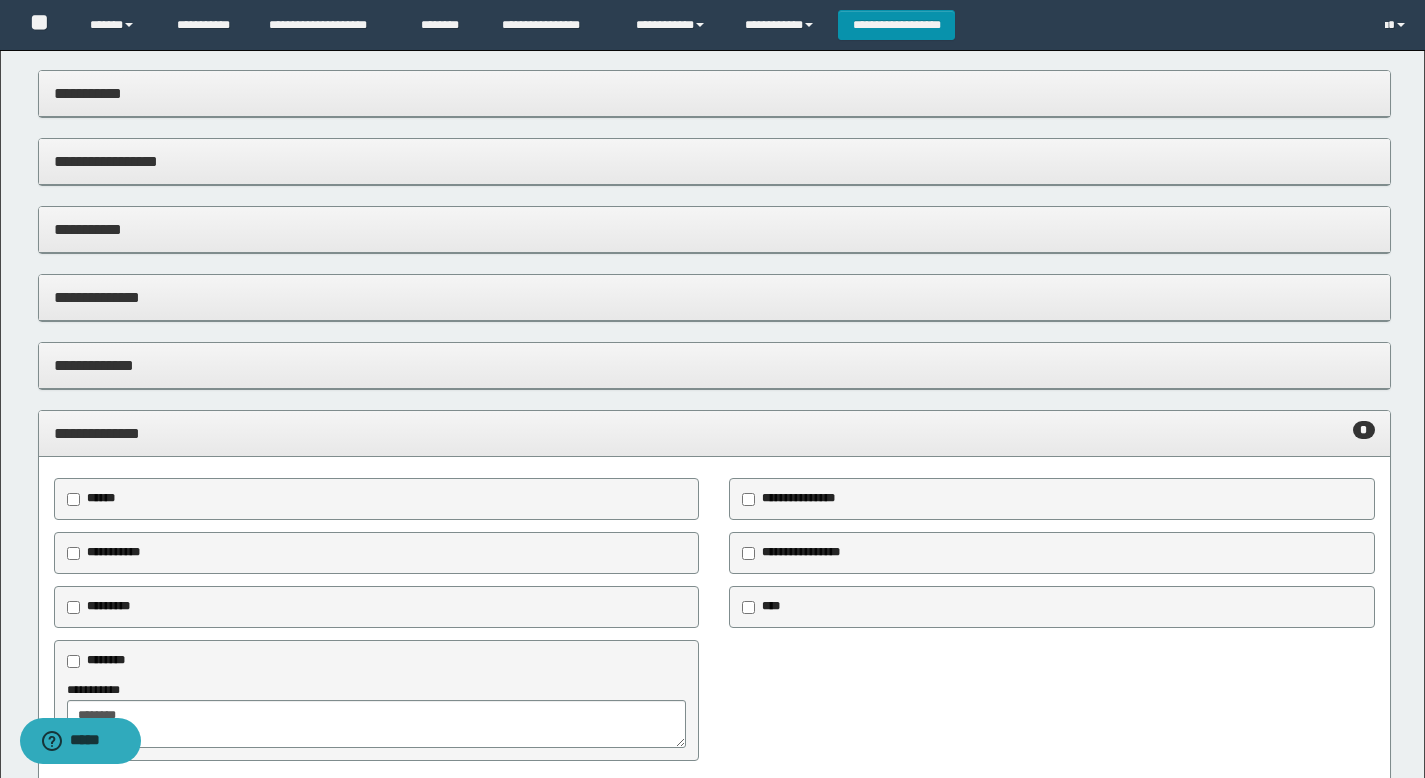 scroll, scrollTop: 0, scrollLeft: 0, axis: both 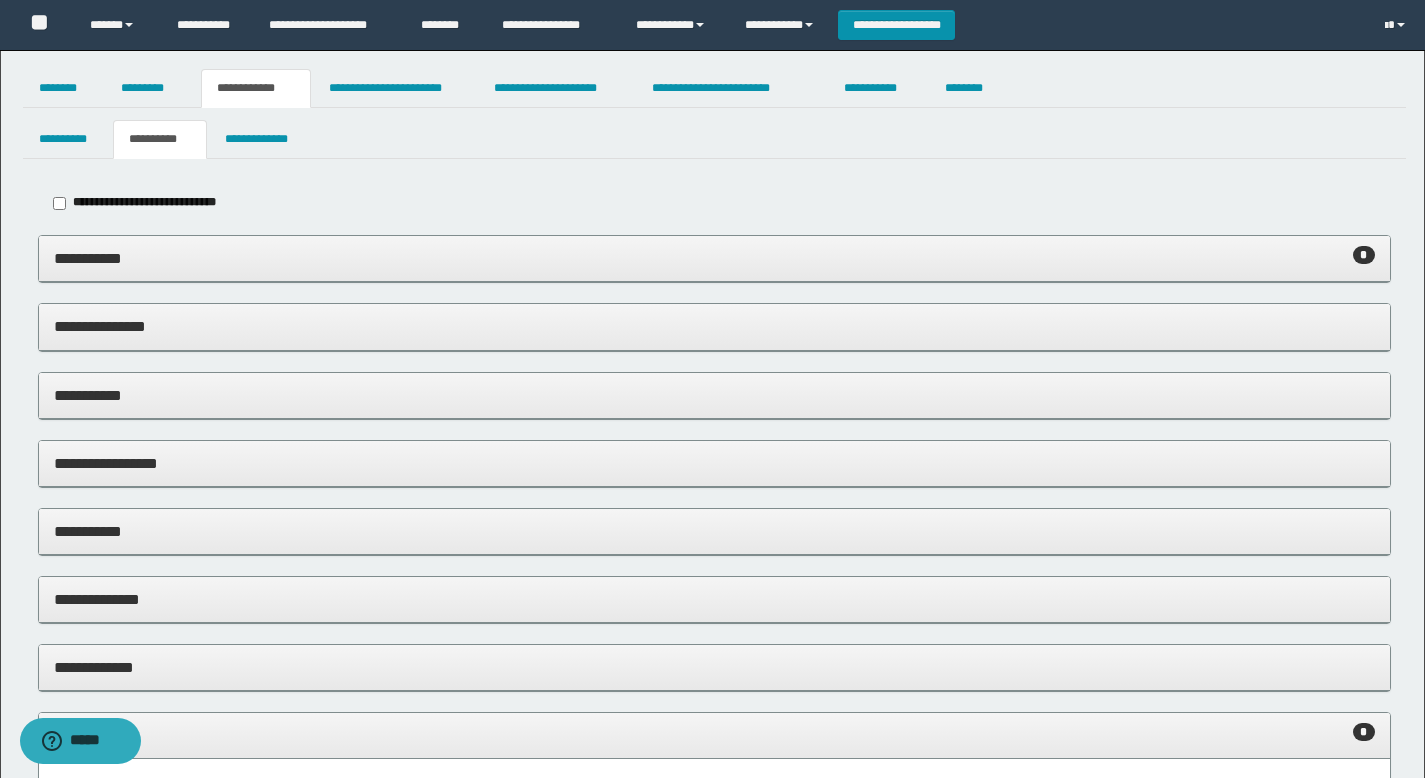 click on "**********" at bounding box center [712, 650] 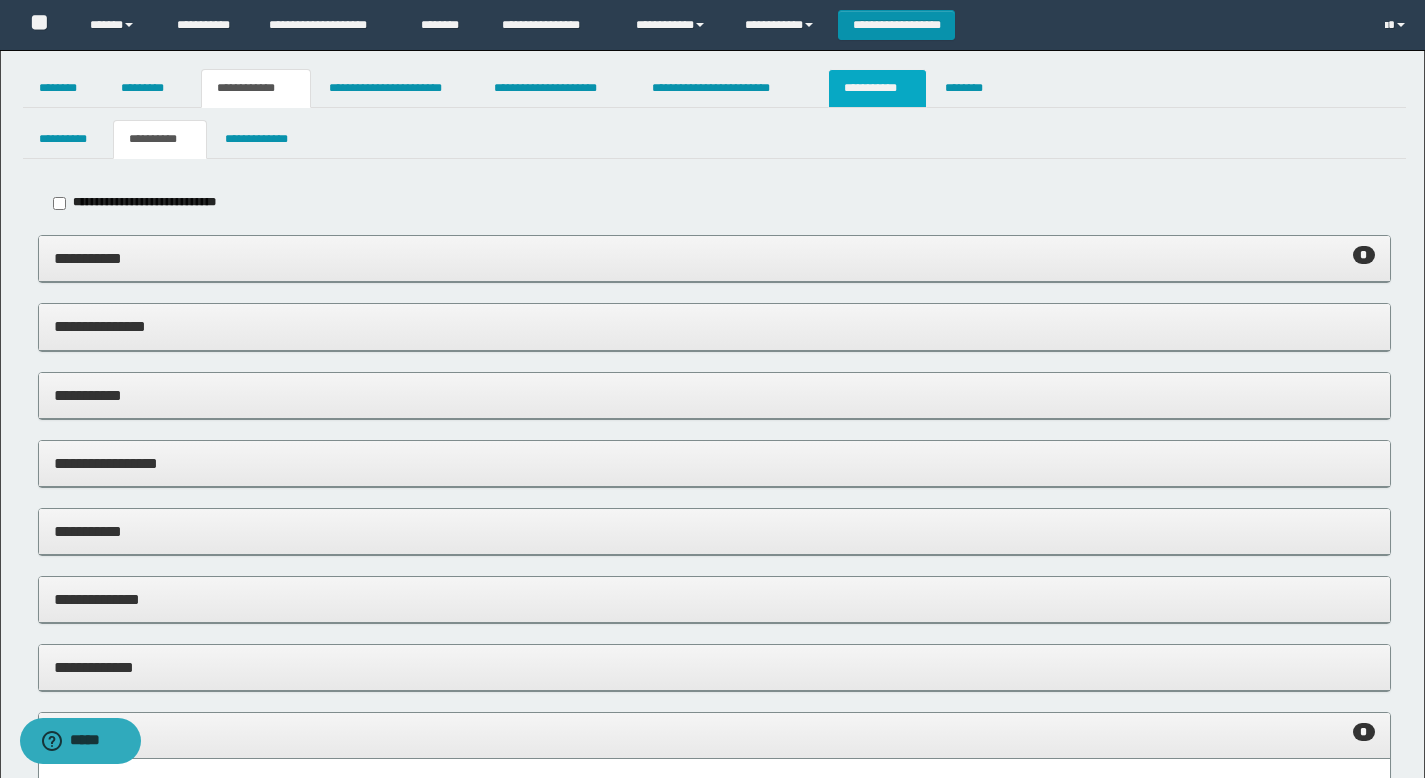 click on "**********" at bounding box center (877, 88) 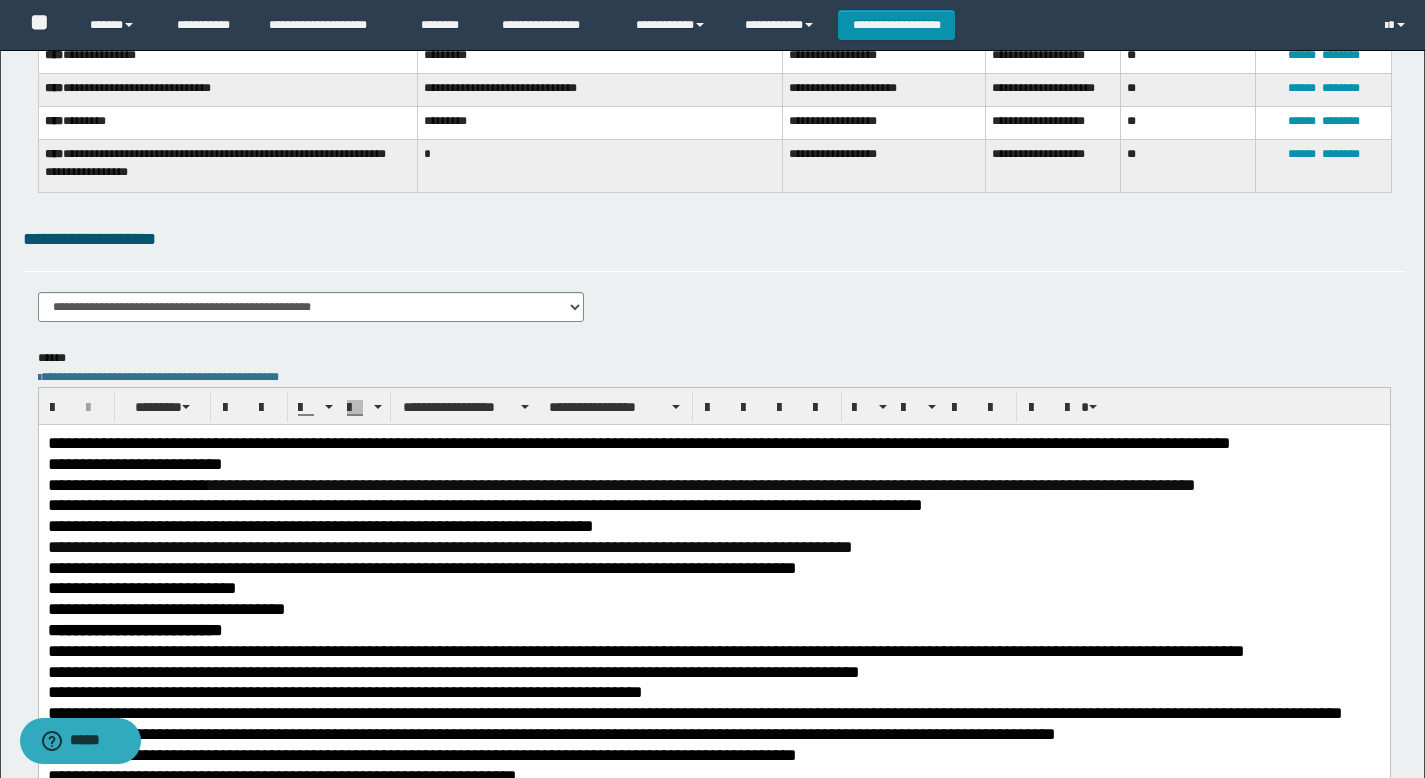scroll, scrollTop: 301, scrollLeft: 0, axis: vertical 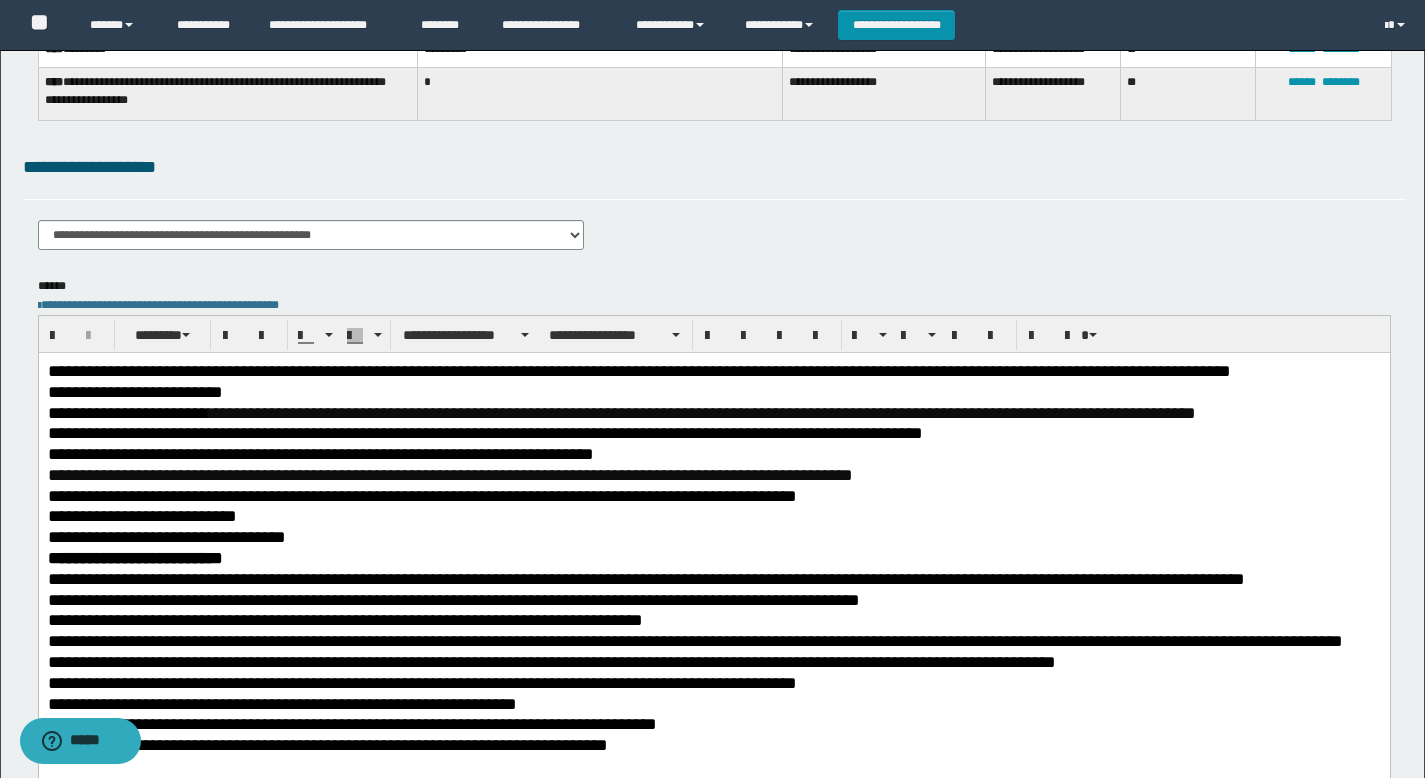 click on "**********" at bounding box center [134, 391] 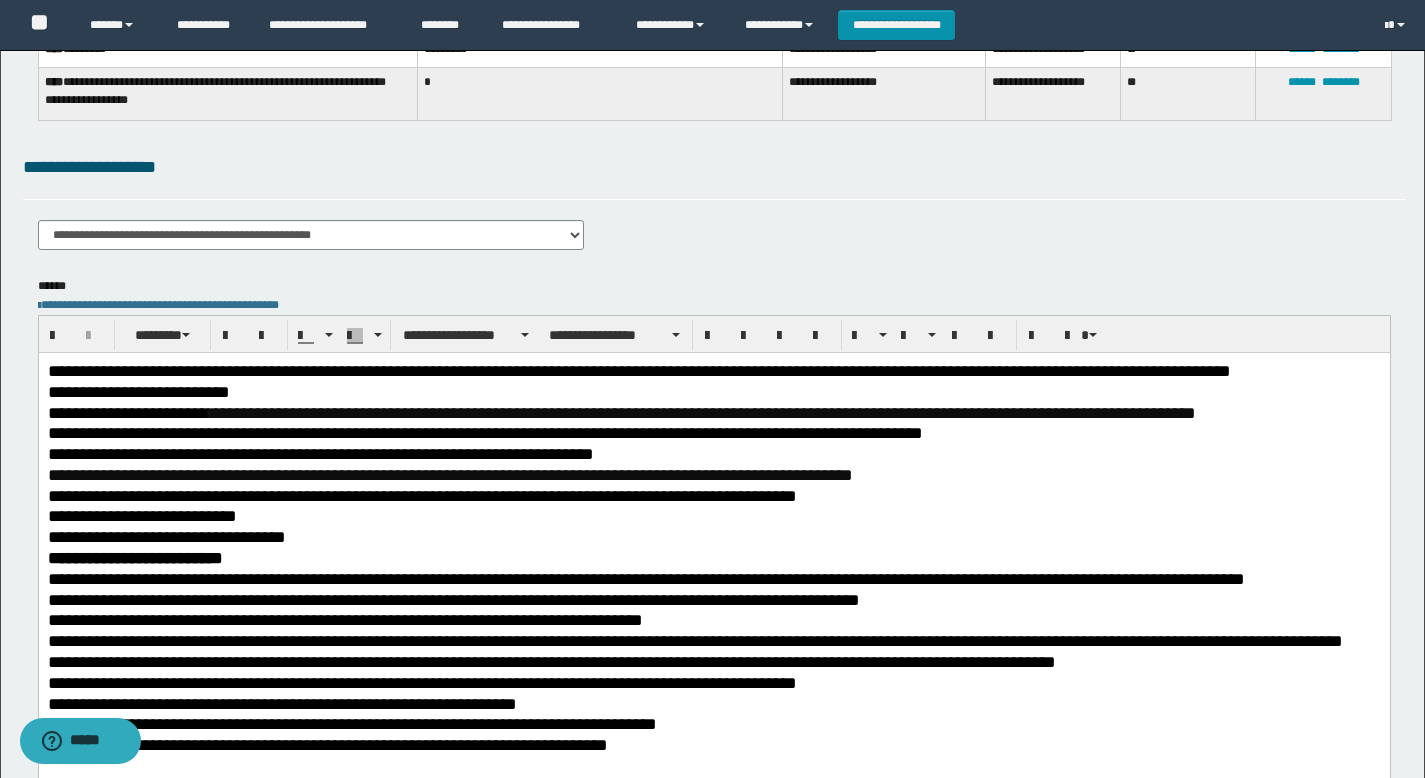 click on "**********" at bounding box center (484, 432) 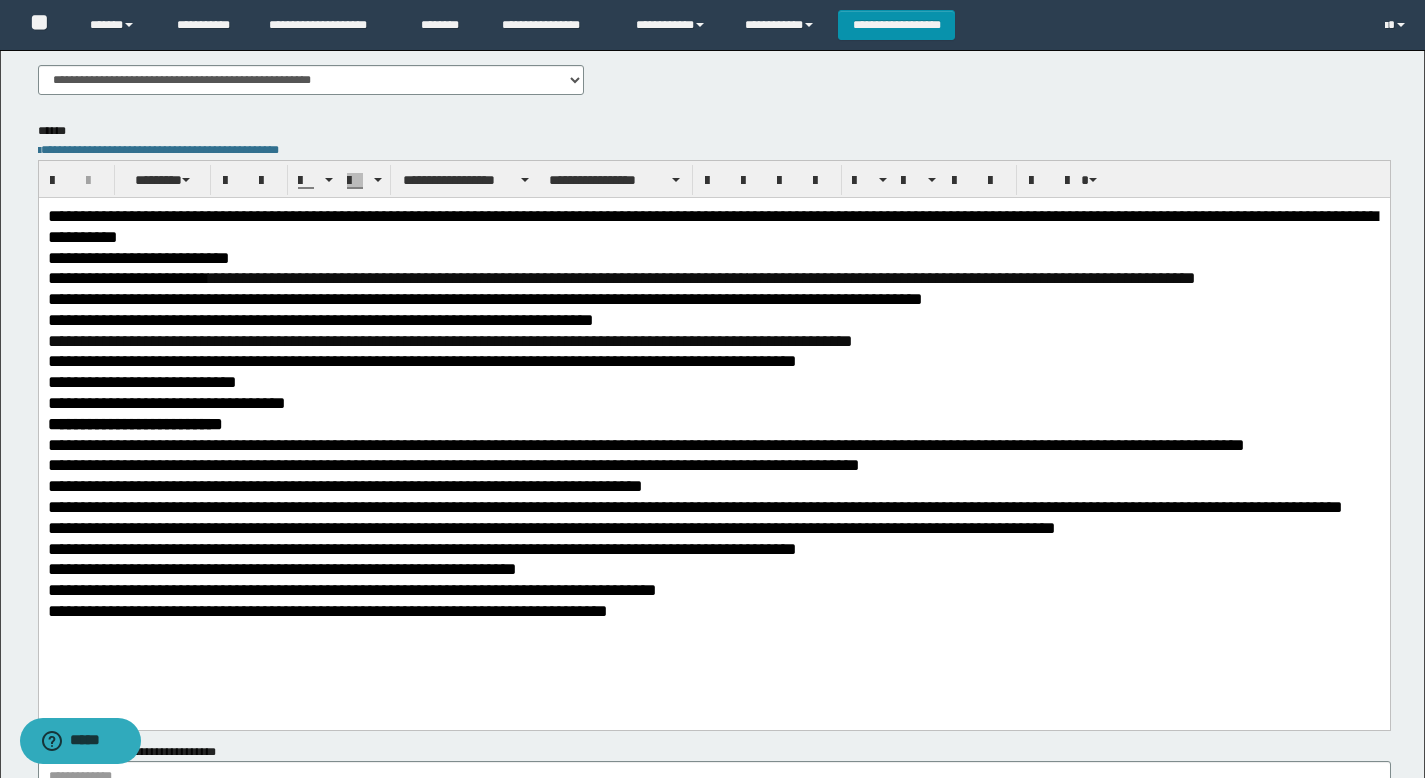 scroll, scrollTop: 461, scrollLeft: 0, axis: vertical 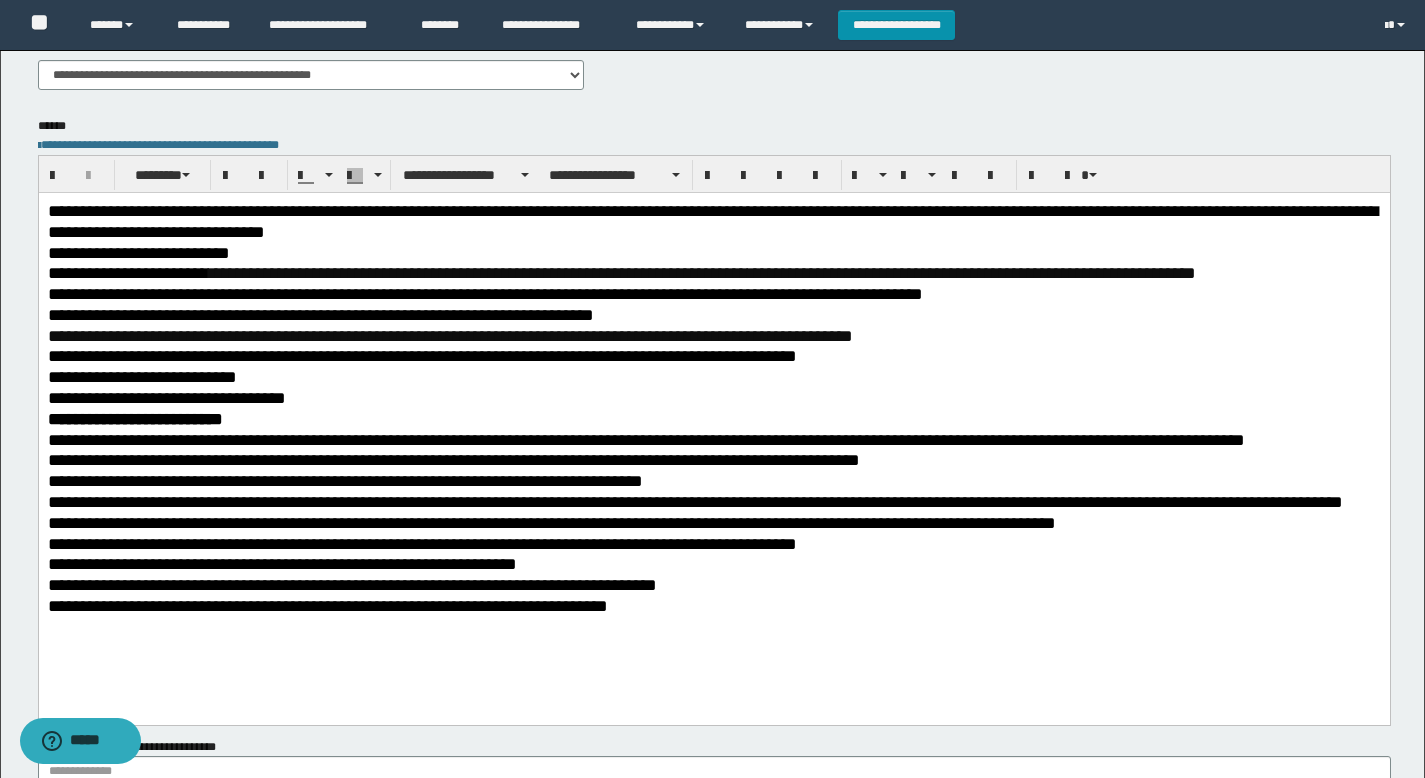 click on "**********" at bounding box center [327, 605] 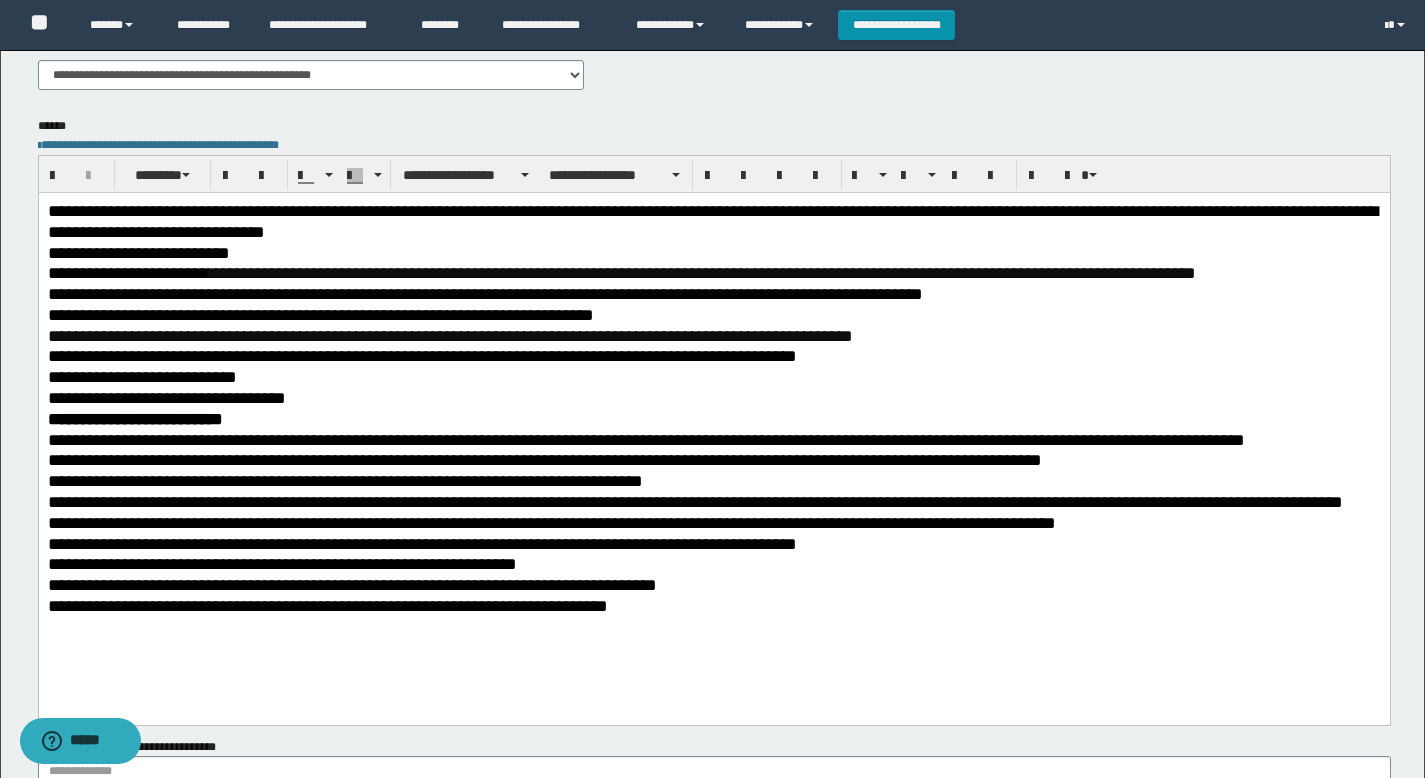 click on "**********" at bounding box center [713, 433] 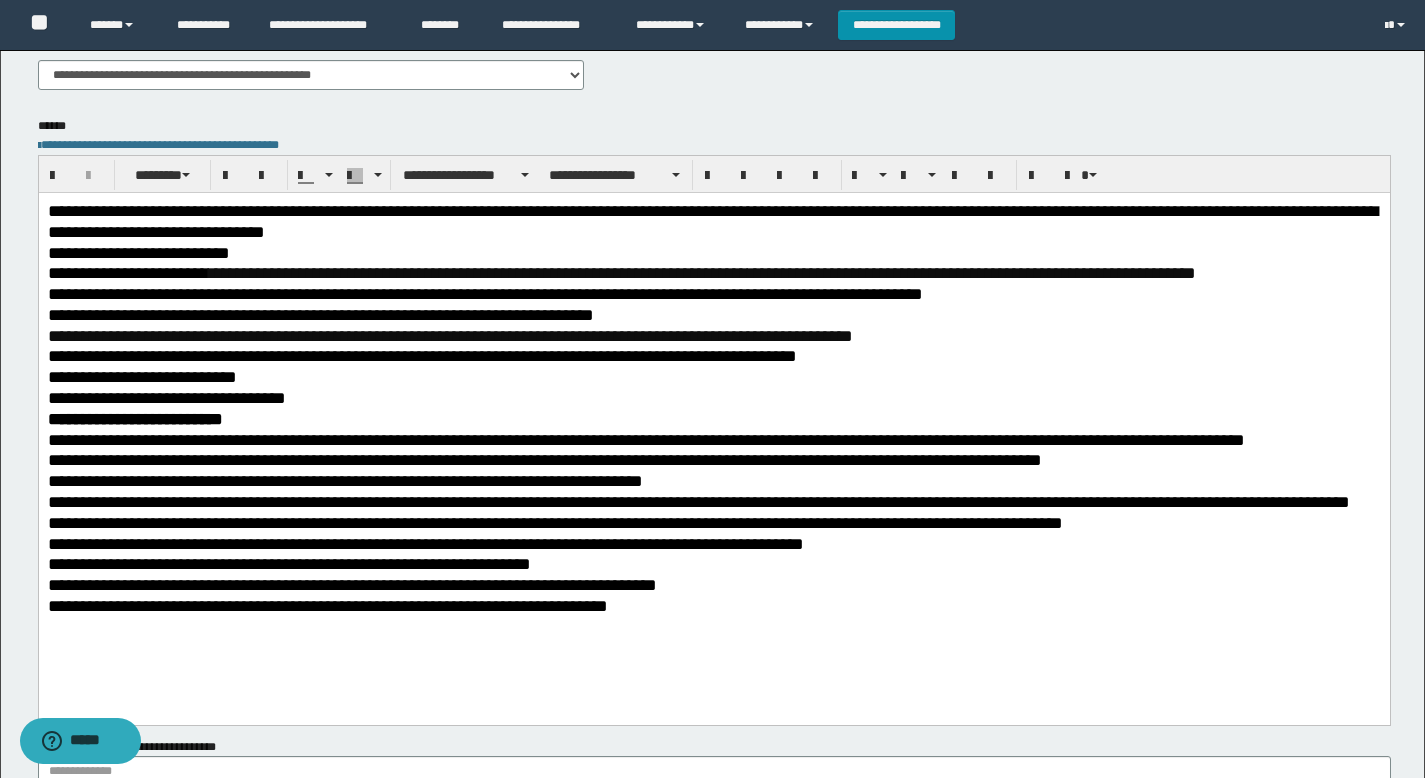 click on "**********" at bounding box center [713, 584] 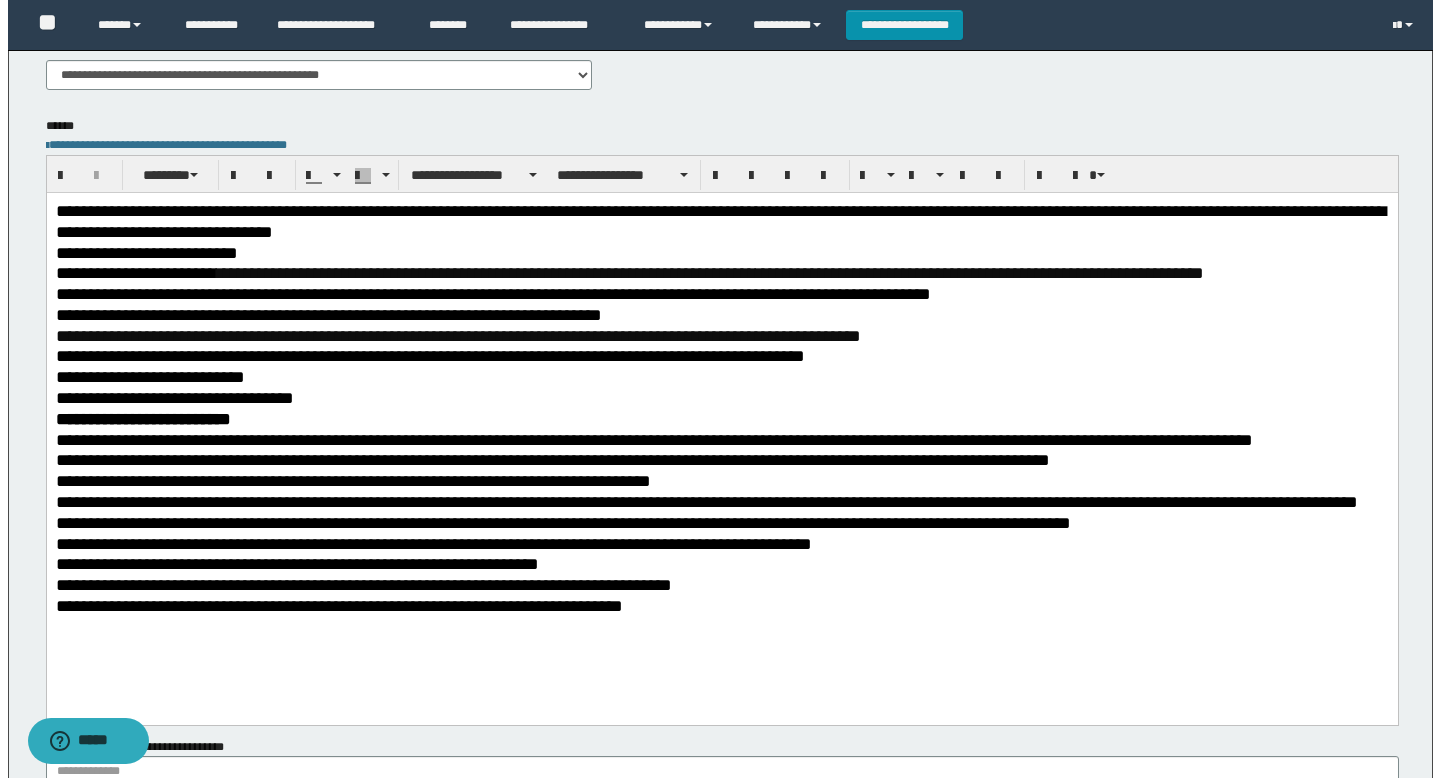 scroll, scrollTop: 0, scrollLeft: 0, axis: both 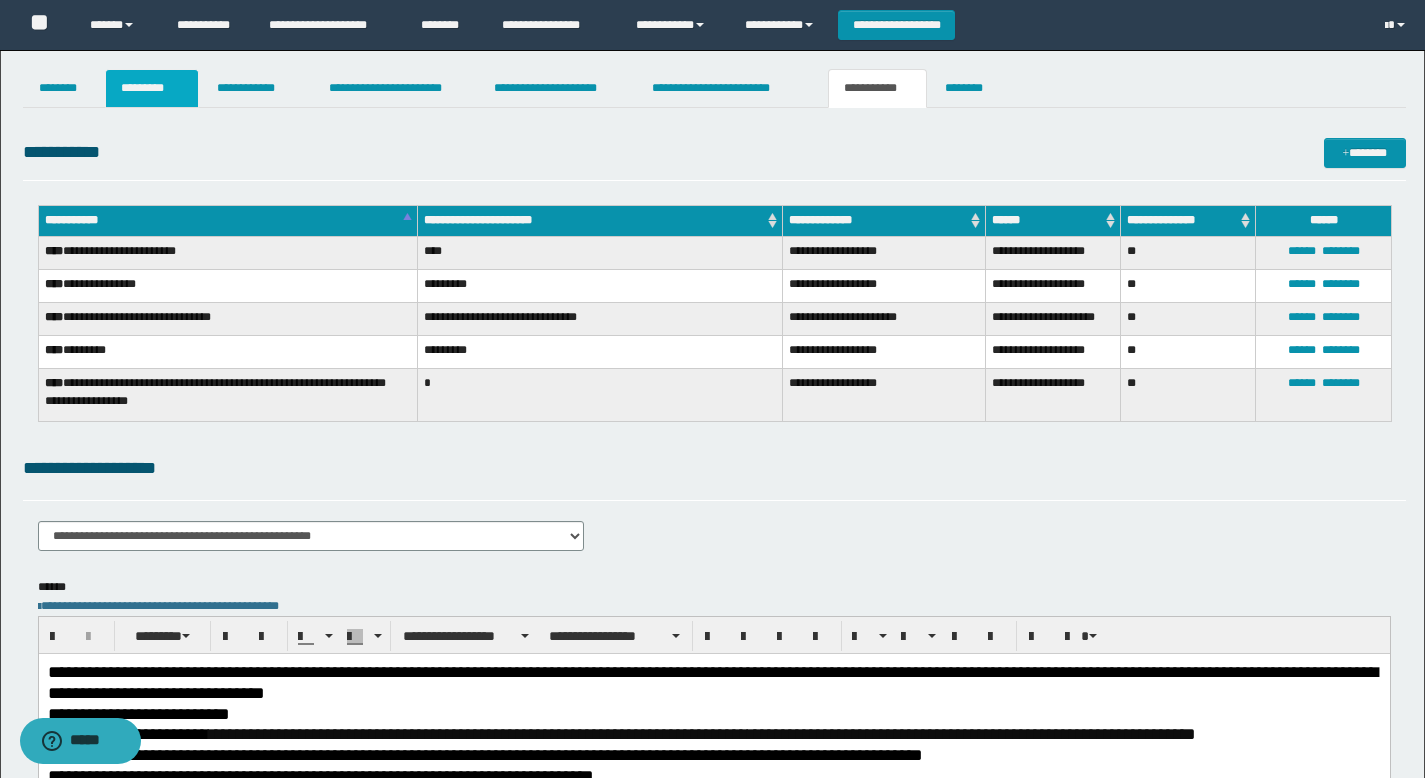 click on "*********" at bounding box center (152, 88) 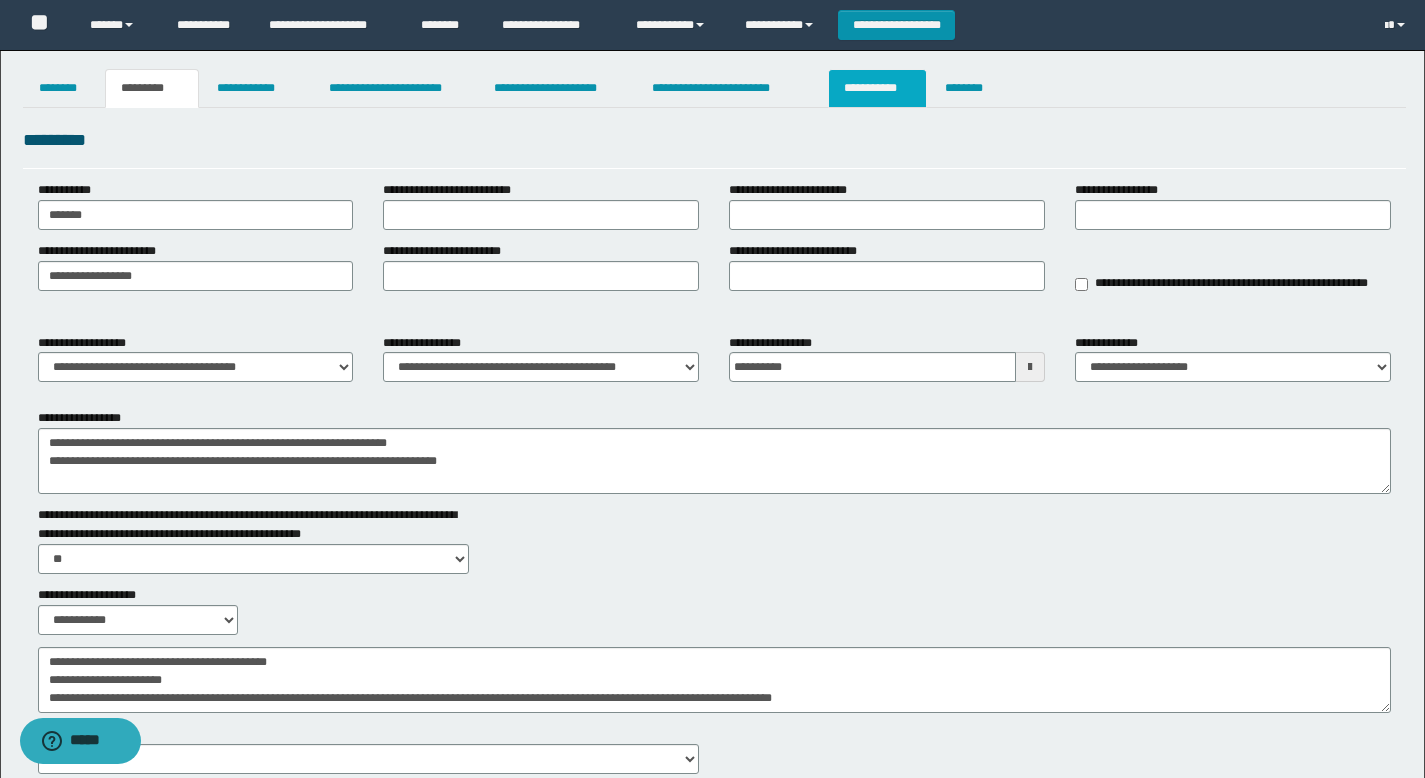 click on "**********" at bounding box center [877, 88] 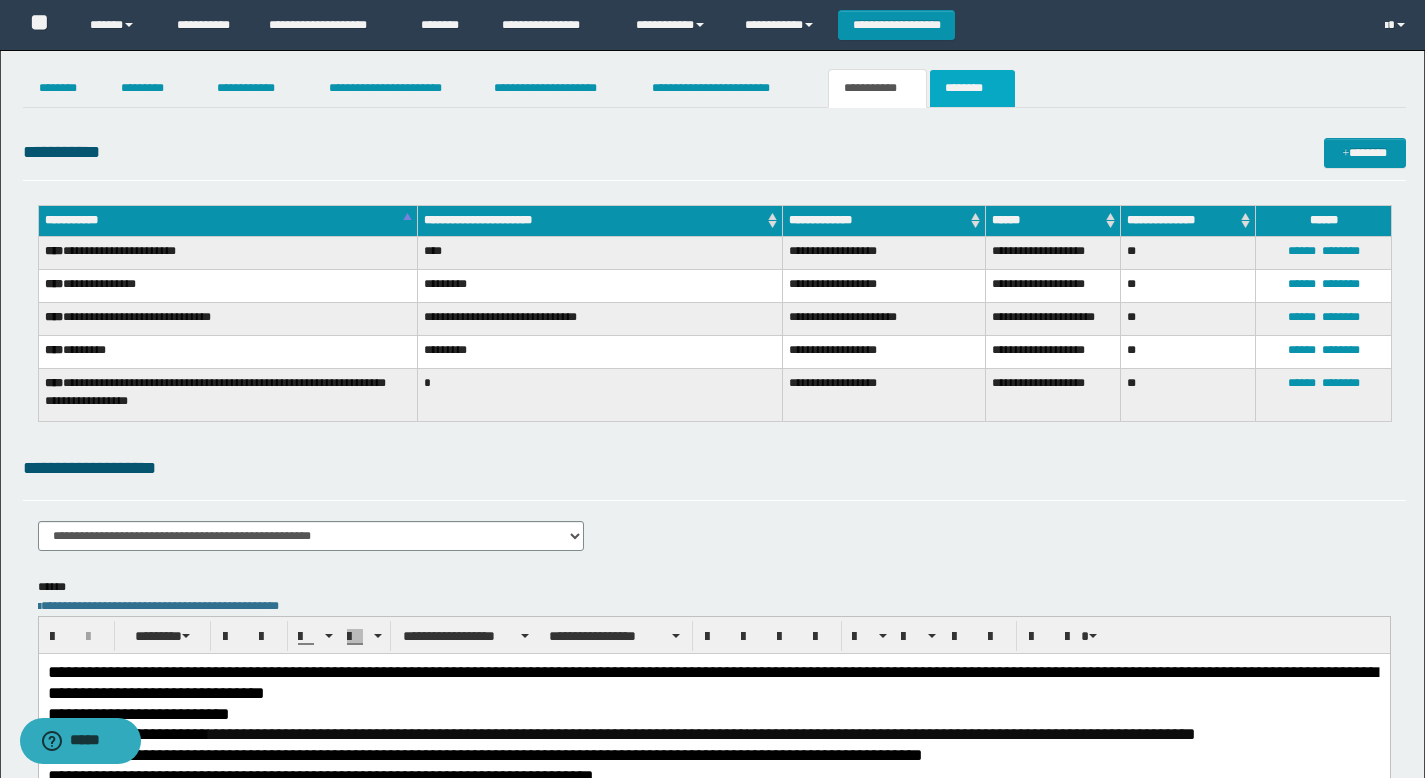 click on "********" at bounding box center [972, 88] 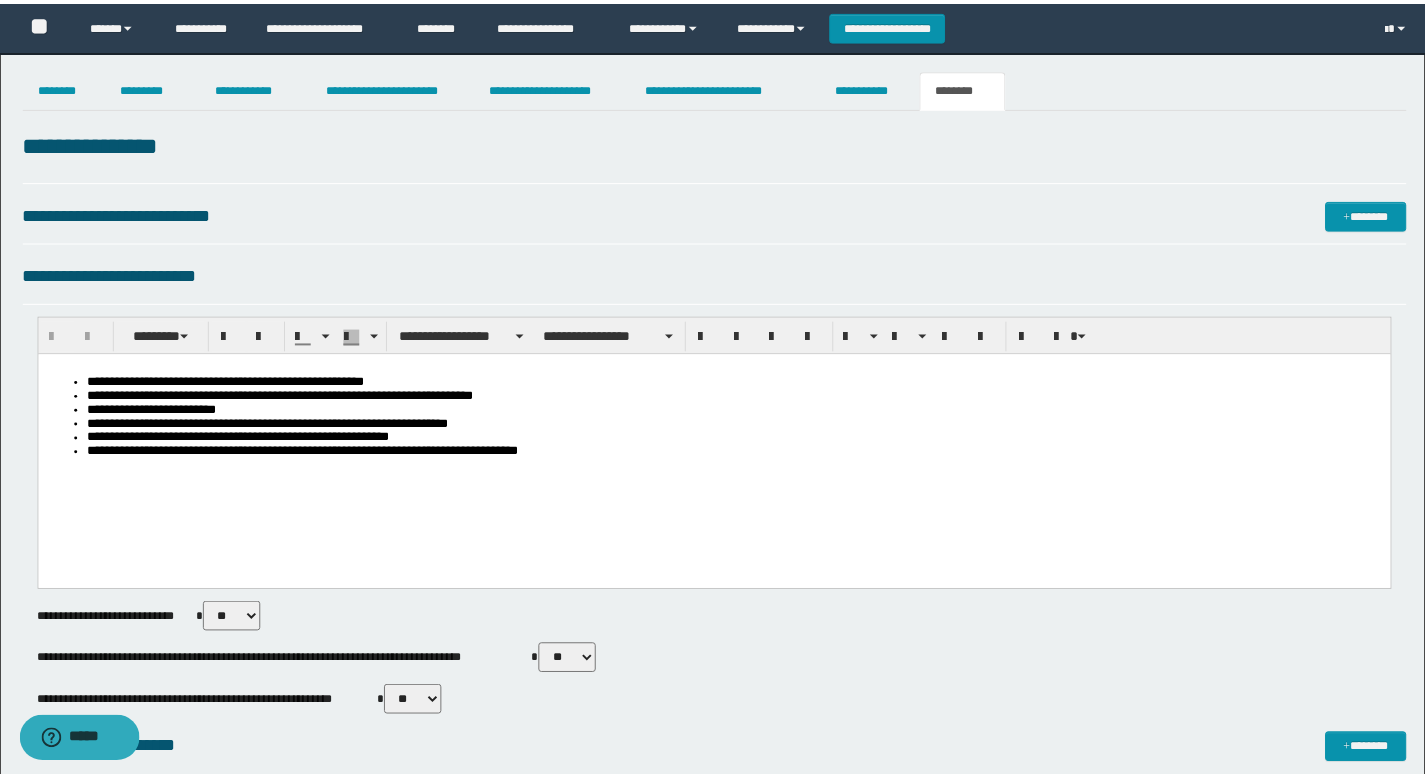 scroll, scrollTop: 0, scrollLeft: 0, axis: both 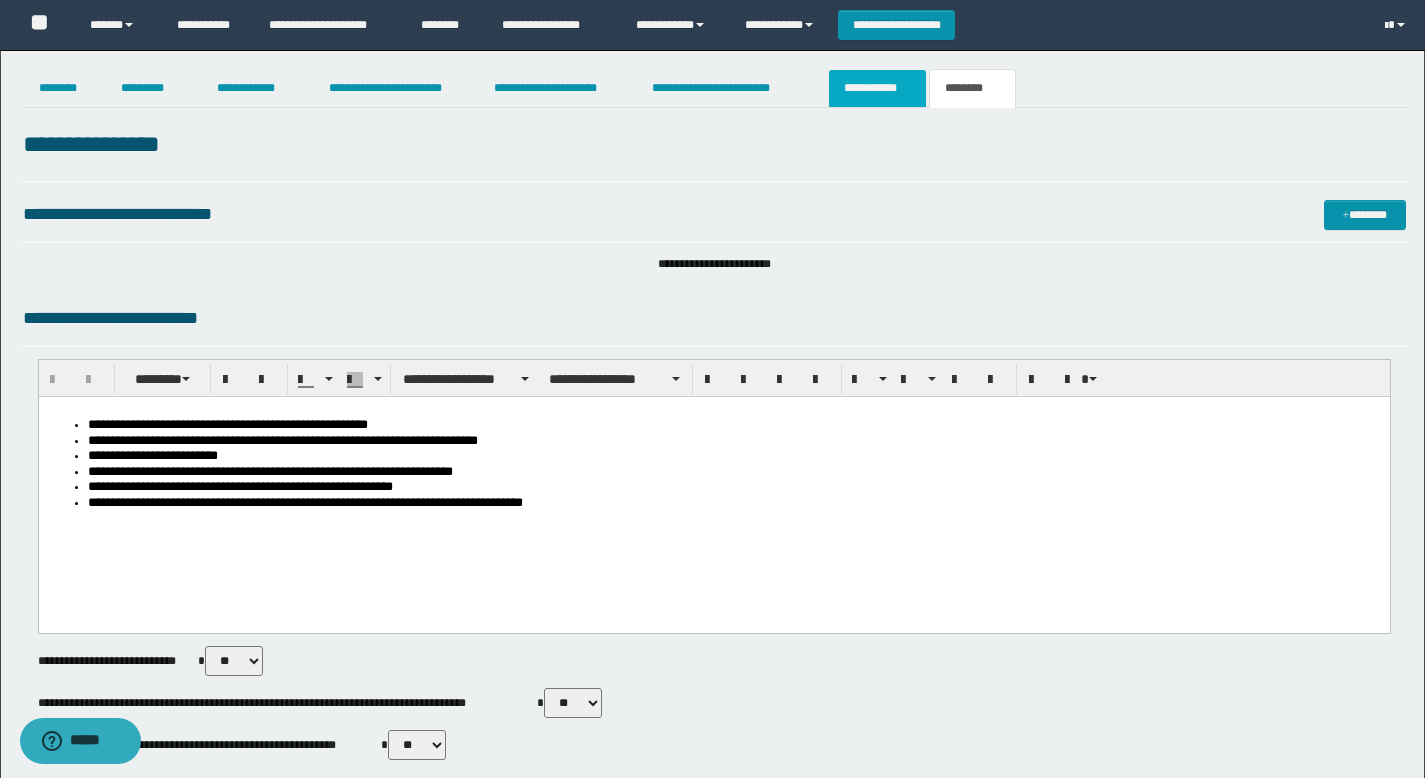 click on "**********" at bounding box center [877, 88] 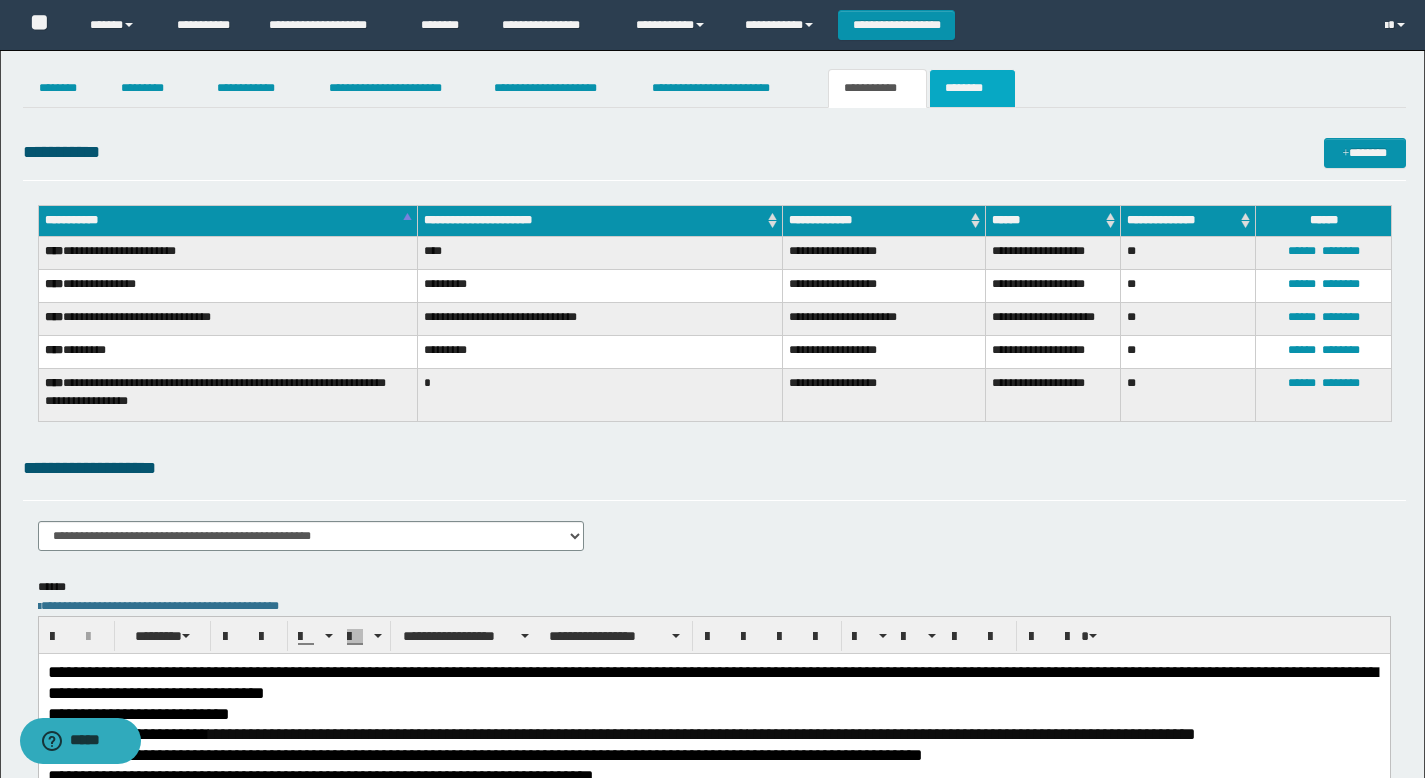 click on "********" at bounding box center (972, 88) 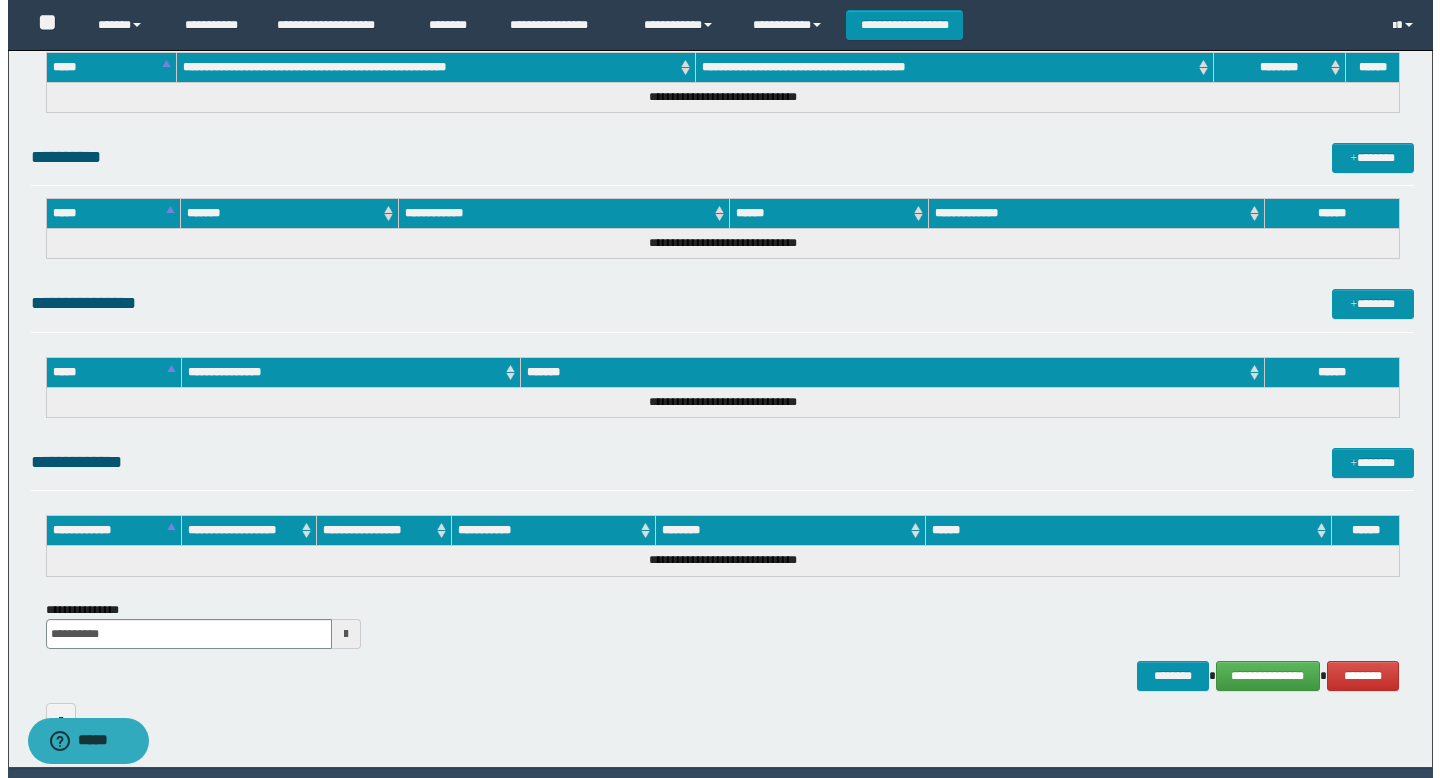 scroll, scrollTop: 698, scrollLeft: 0, axis: vertical 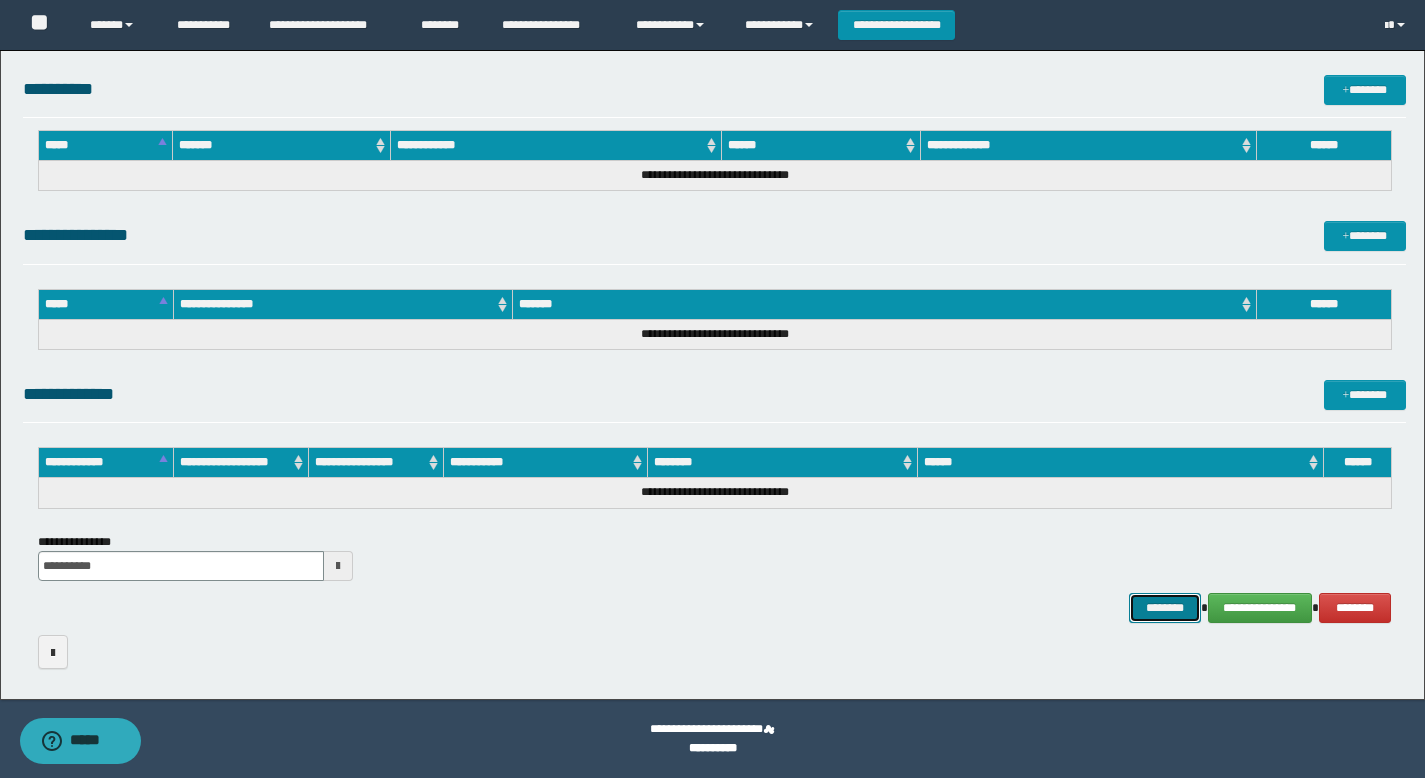 click on "********" at bounding box center [1165, 608] 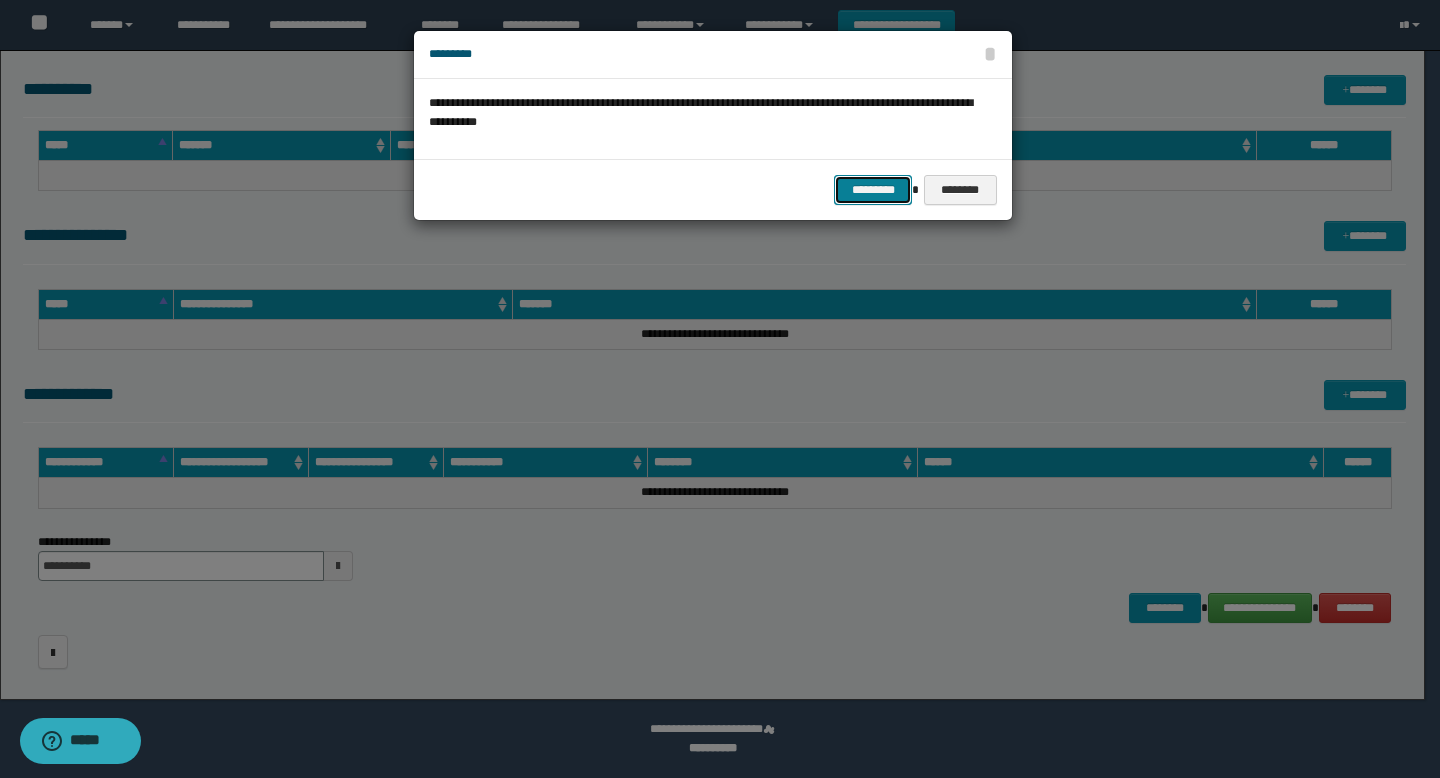 click on "*********" at bounding box center (873, 190) 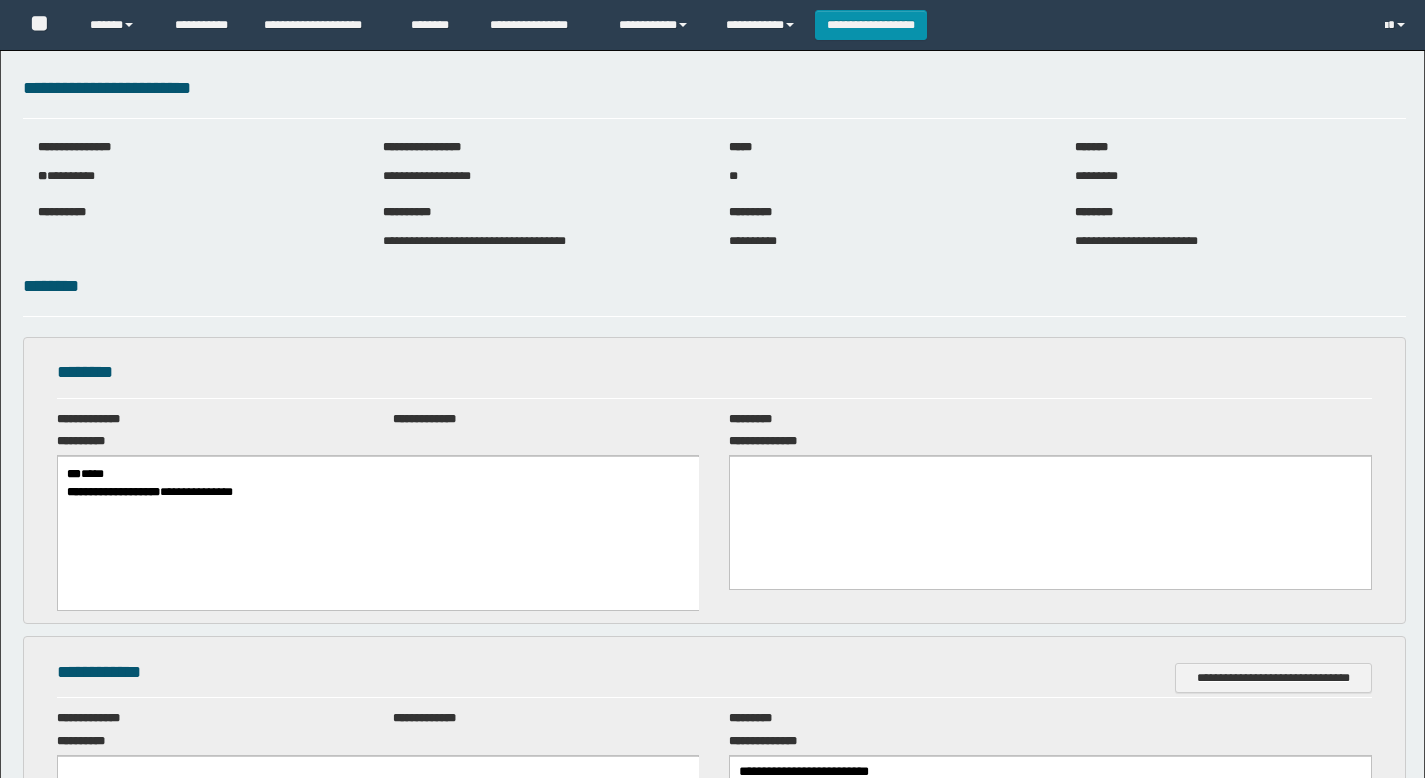 scroll, scrollTop: 0, scrollLeft: 0, axis: both 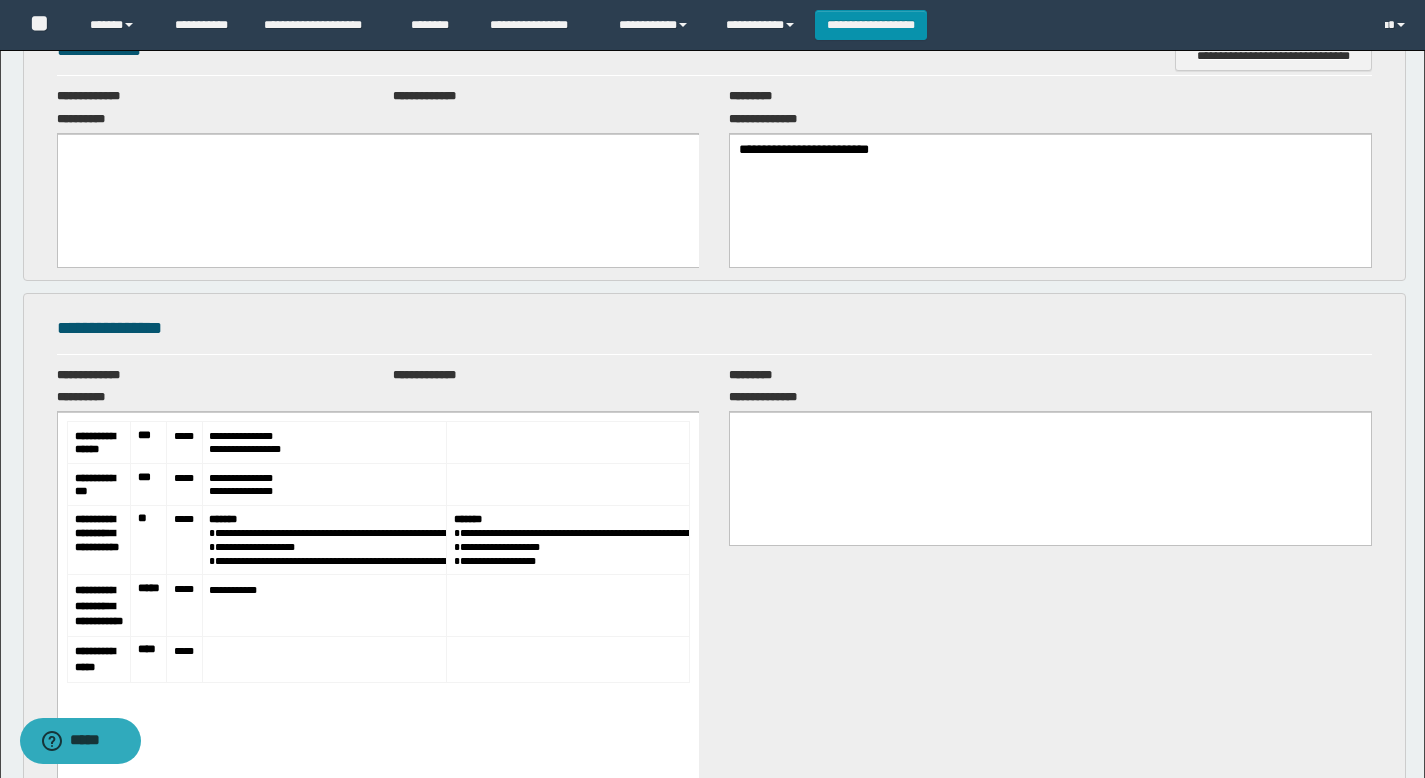 click on "**********" at bounding box center (712, 25) 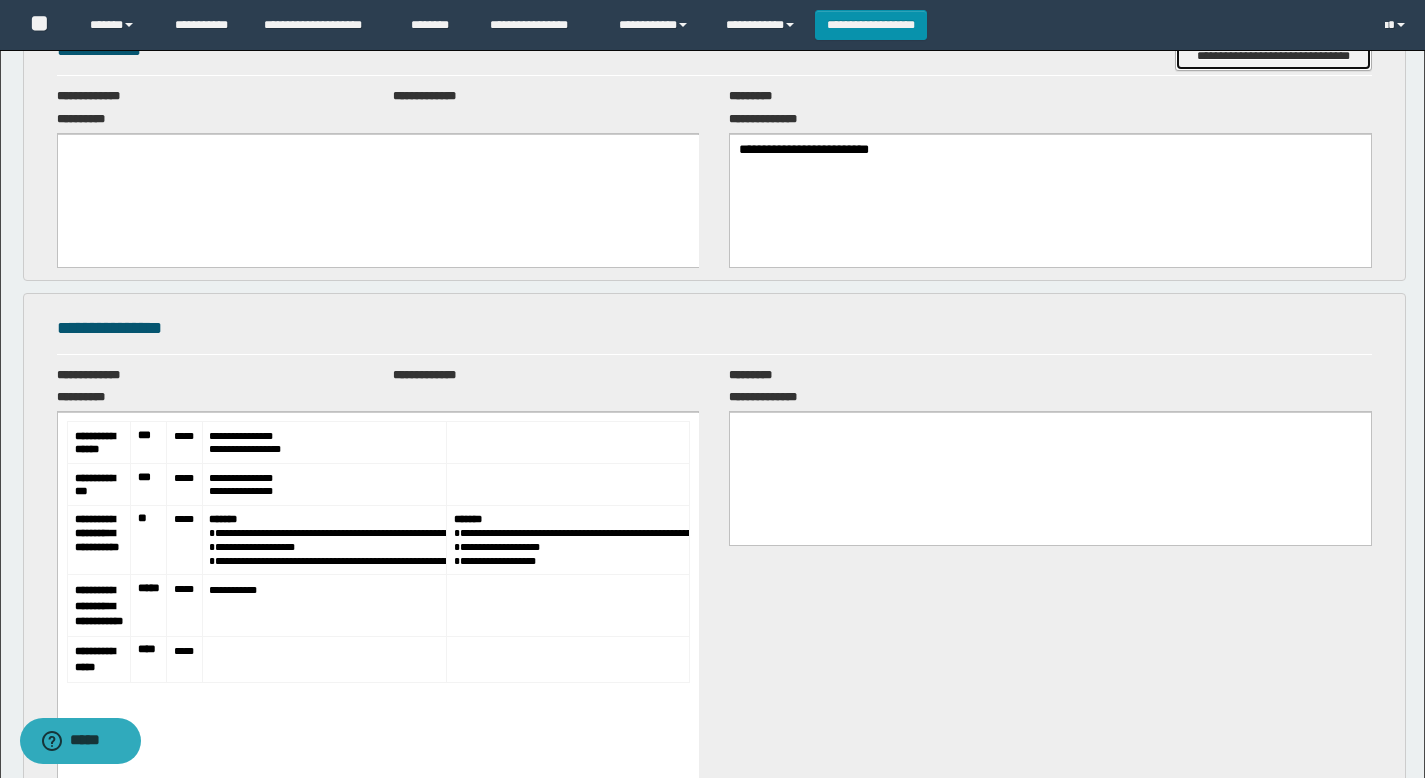 click on "**********" at bounding box center (1273, 56) 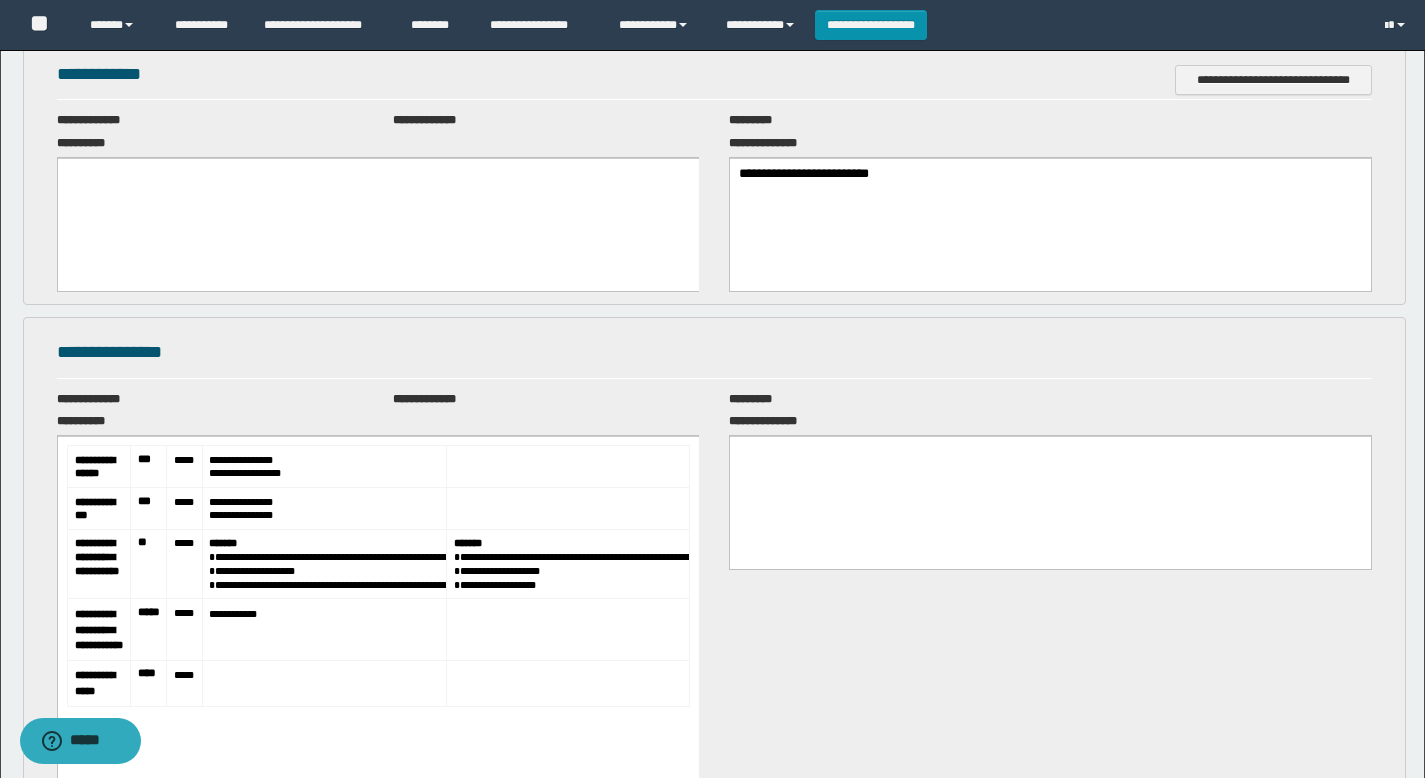 scroll, scrollTop: 597, scrollLeft: 0, axis: vertical 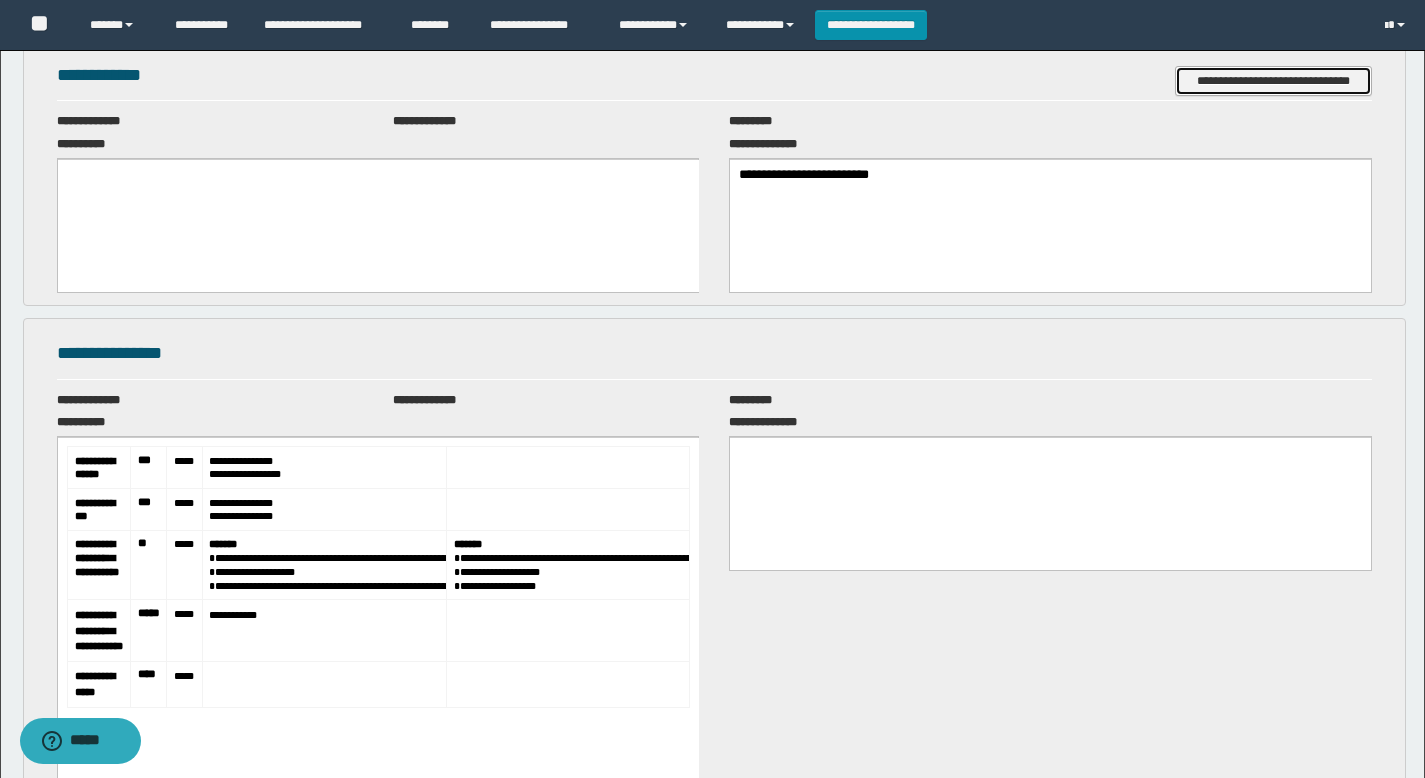 click on "**********" at bounding box center (1273, 81) 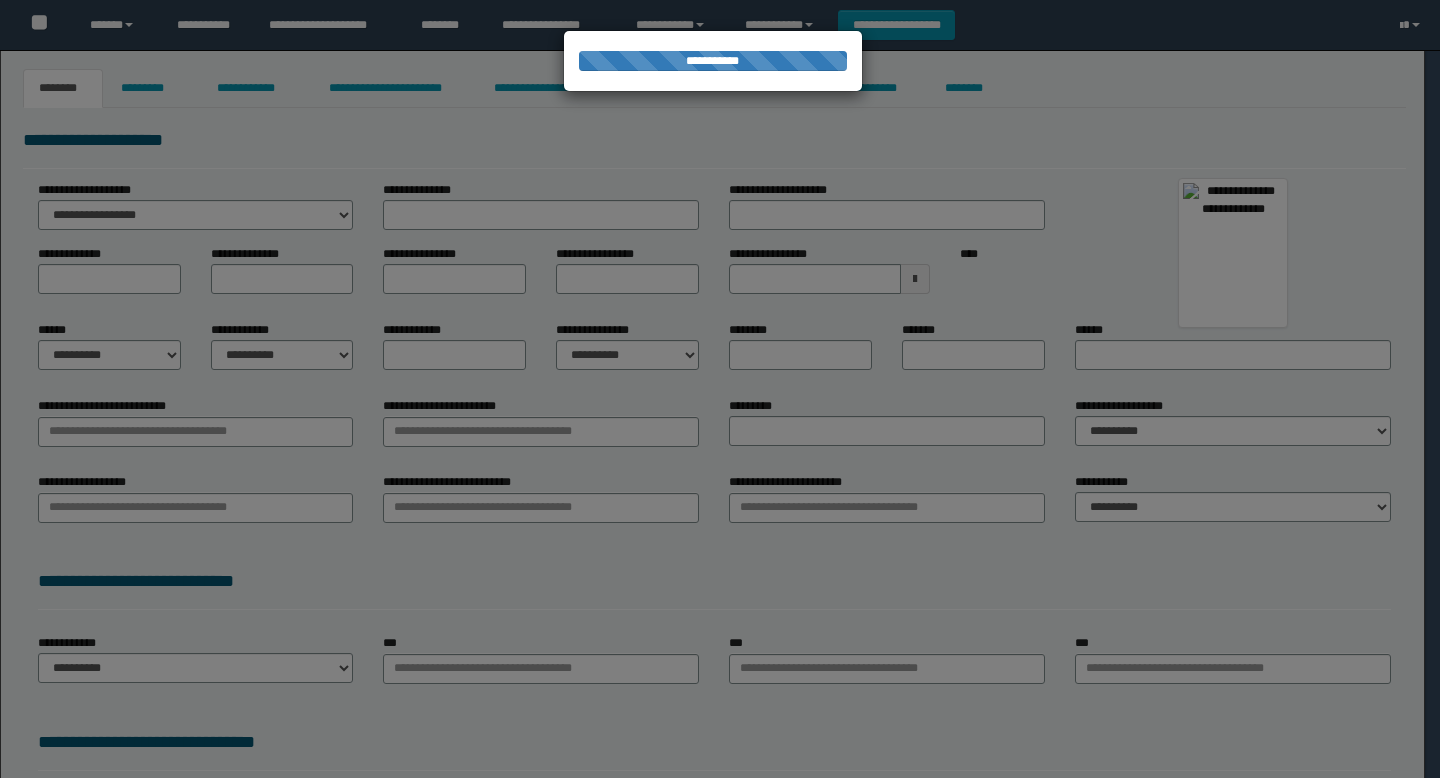 scroll, scrollTop: 0, scrollLeft: 0, axis: both 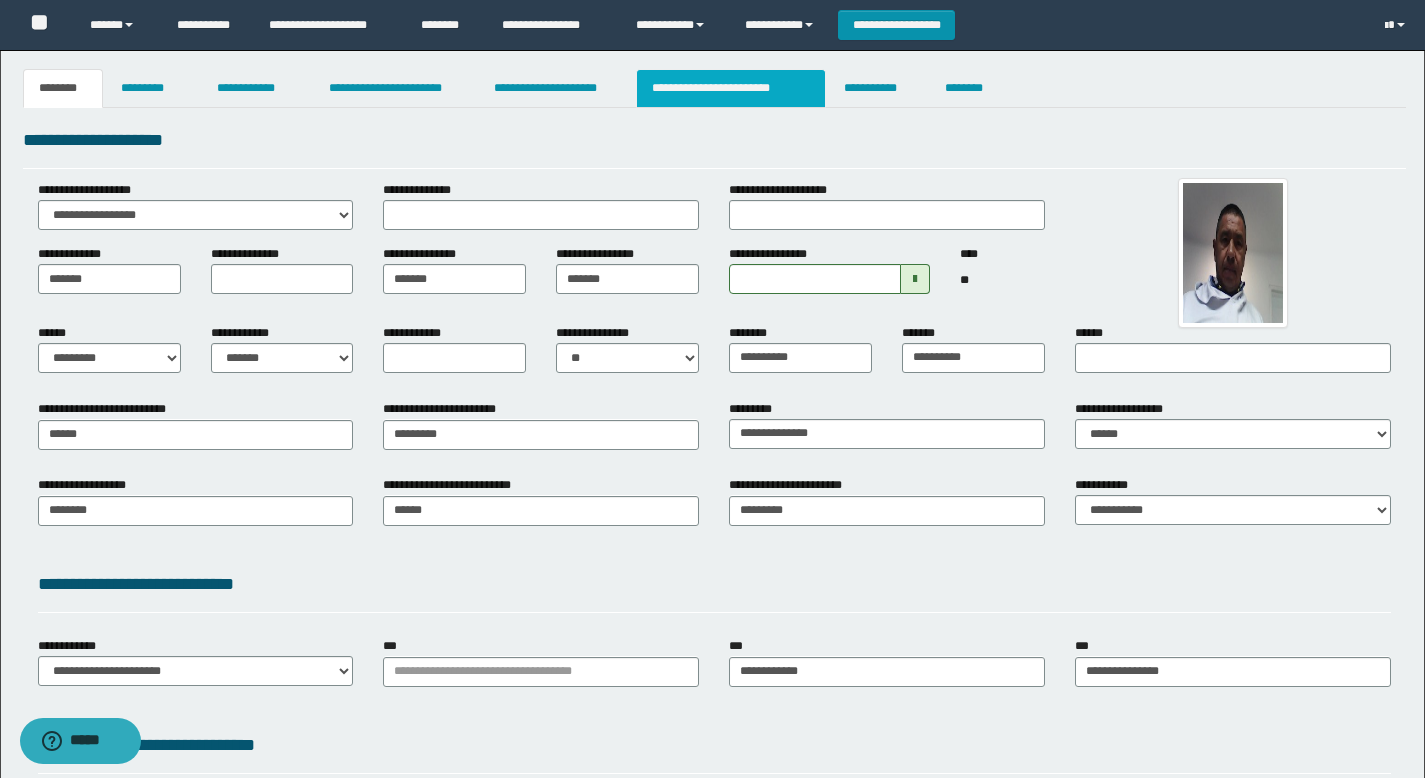 click on "**********" at bounding box center (731, 88) 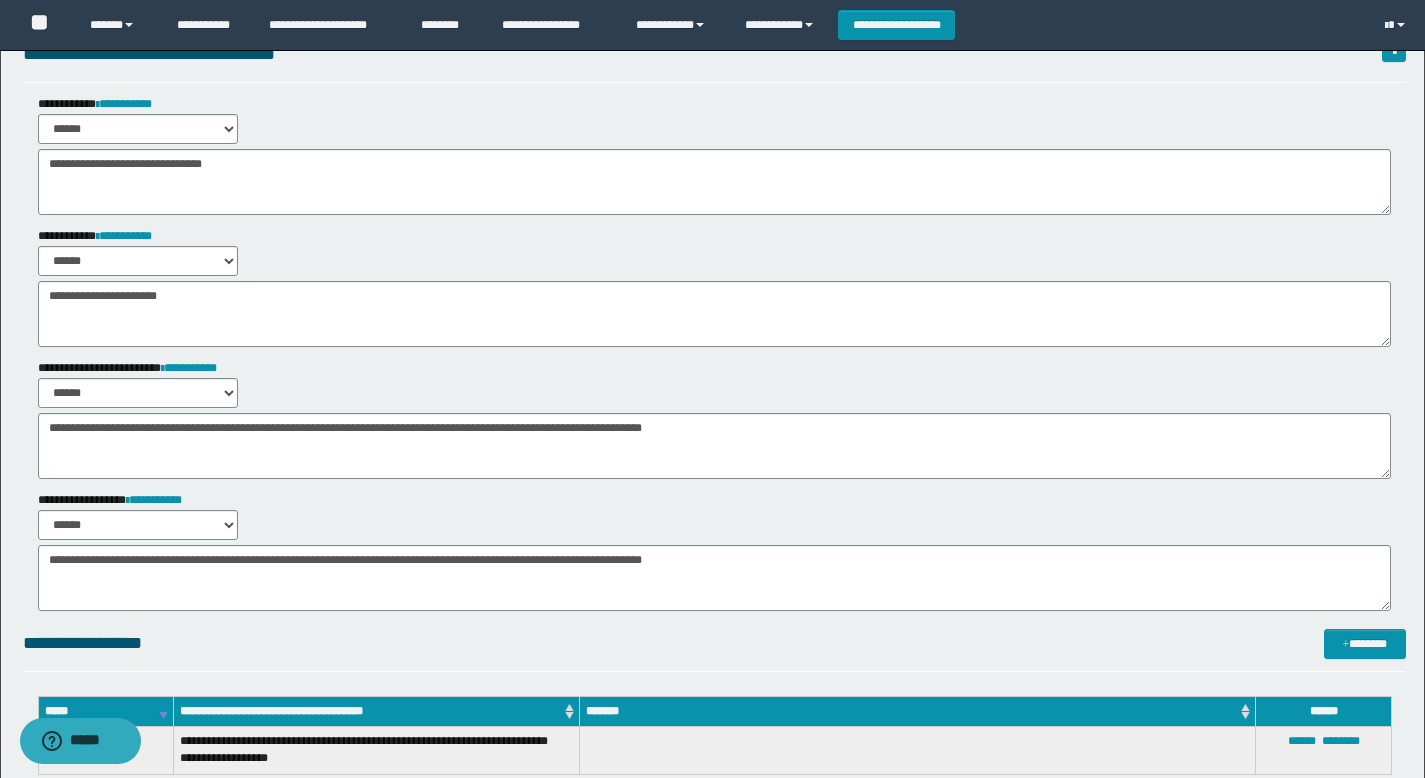 scroll, scrollTop: 88, scrollLeft: 0, axis: vertical 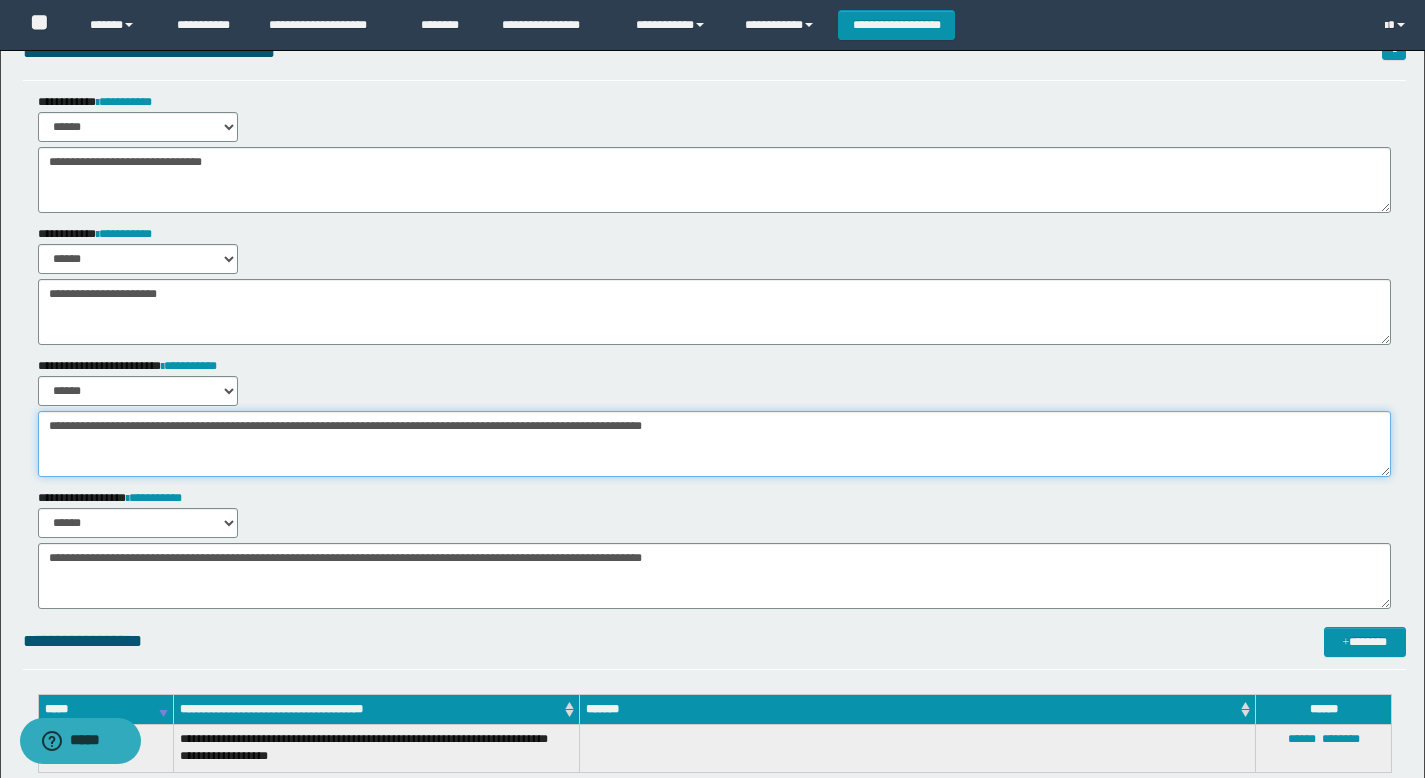 drag, startPoint x: 794, startPoint y: 438, endPoint x: 0, endPoint y: 426, distance: 794.0907 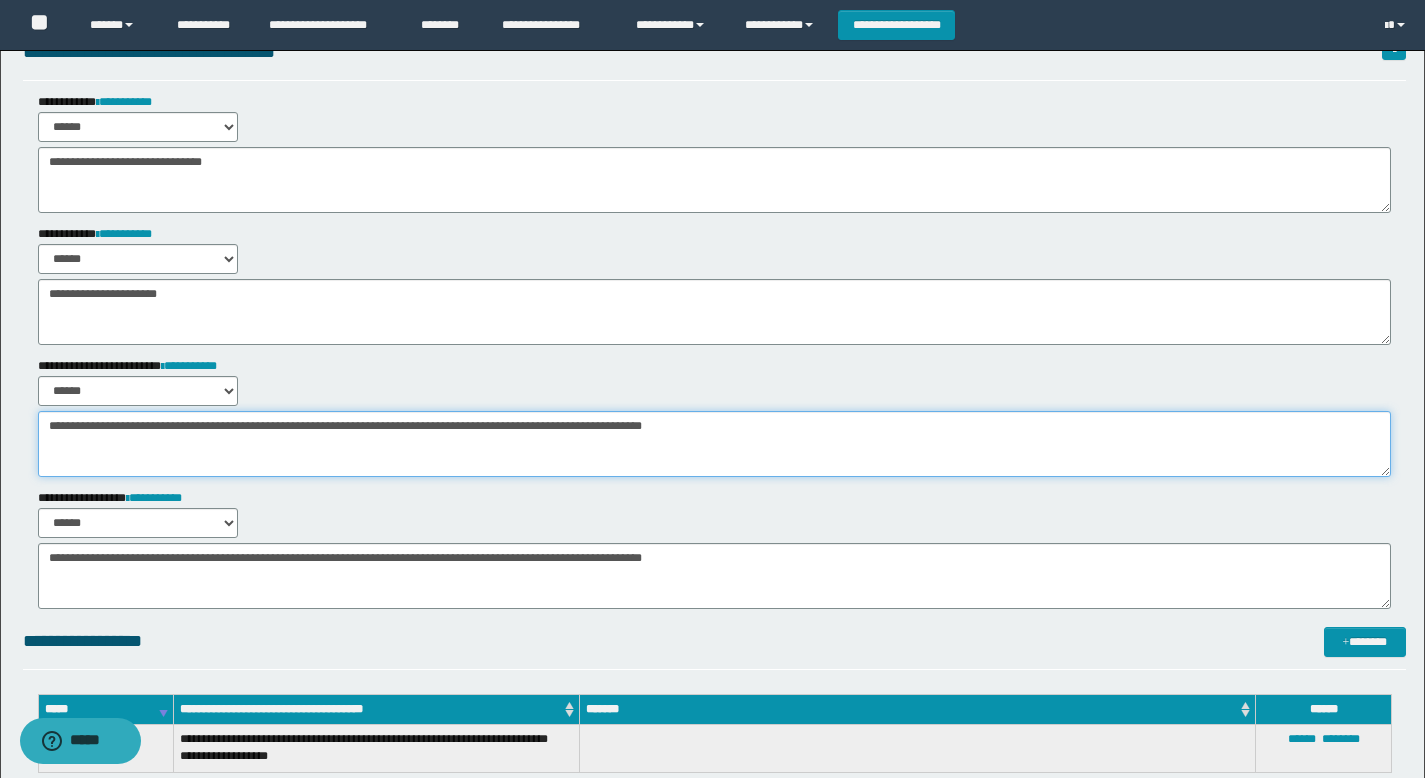 click on "**********" at bounding box center (712, 491) 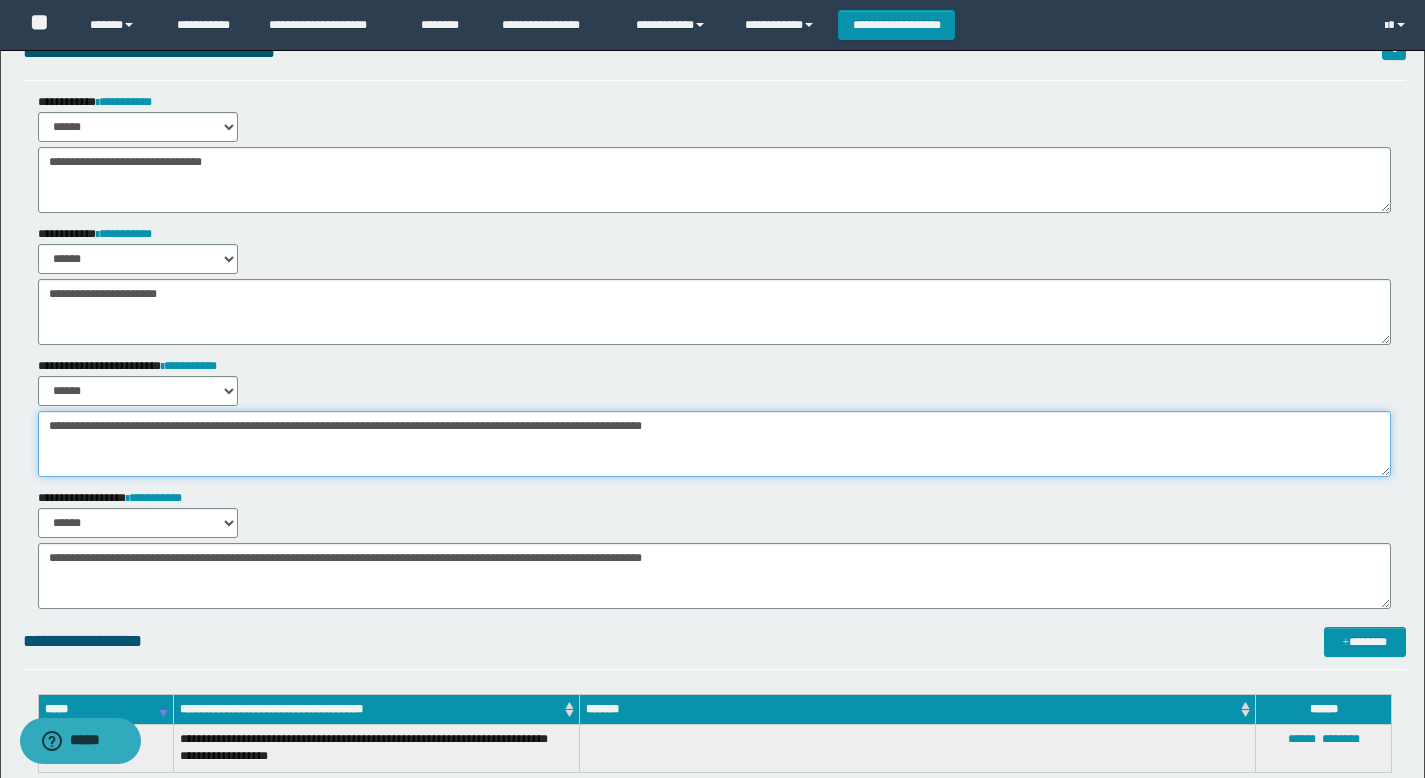 paste 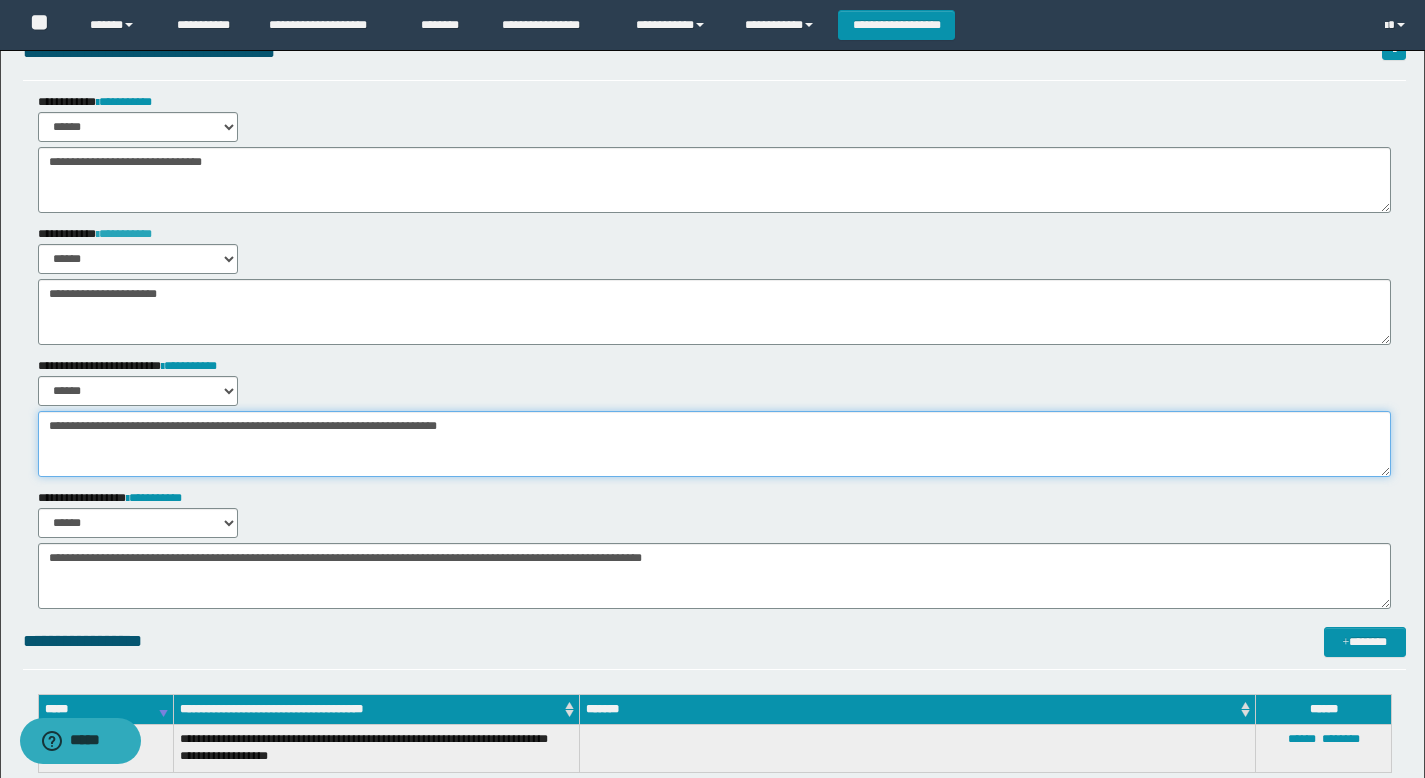 type on "**********" 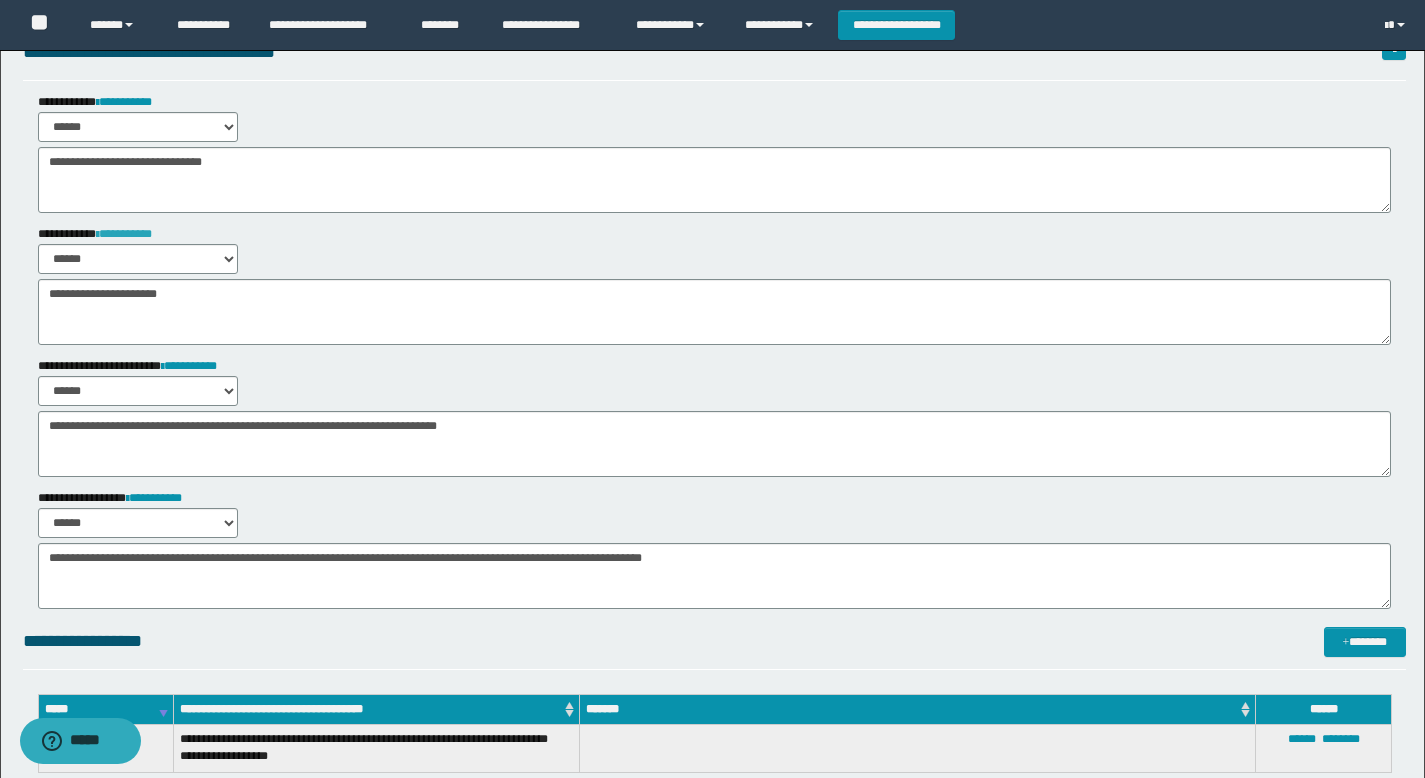 click on "**********" at bounding box center [124, 234] 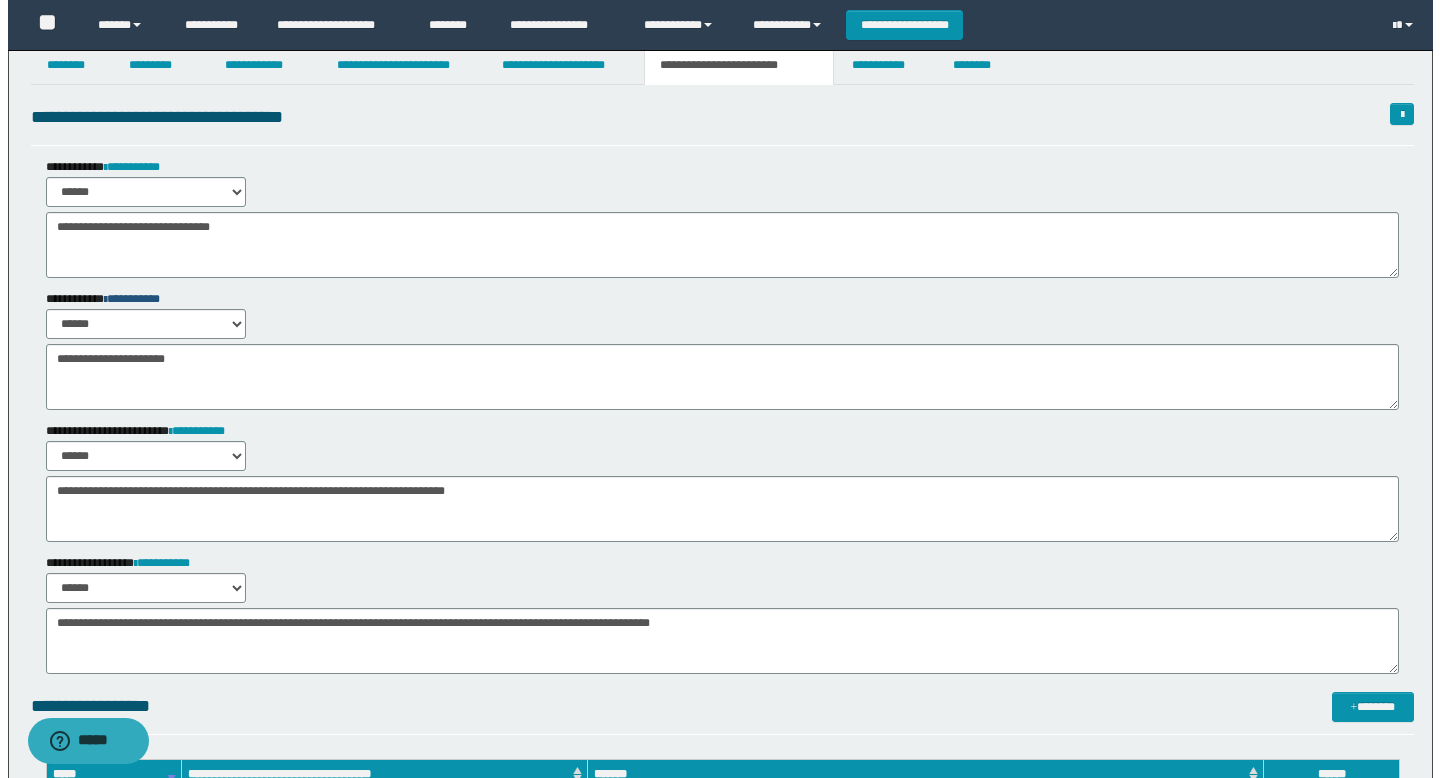 scroll, scrollTop: 0, scrollLeft: 0, axis: both 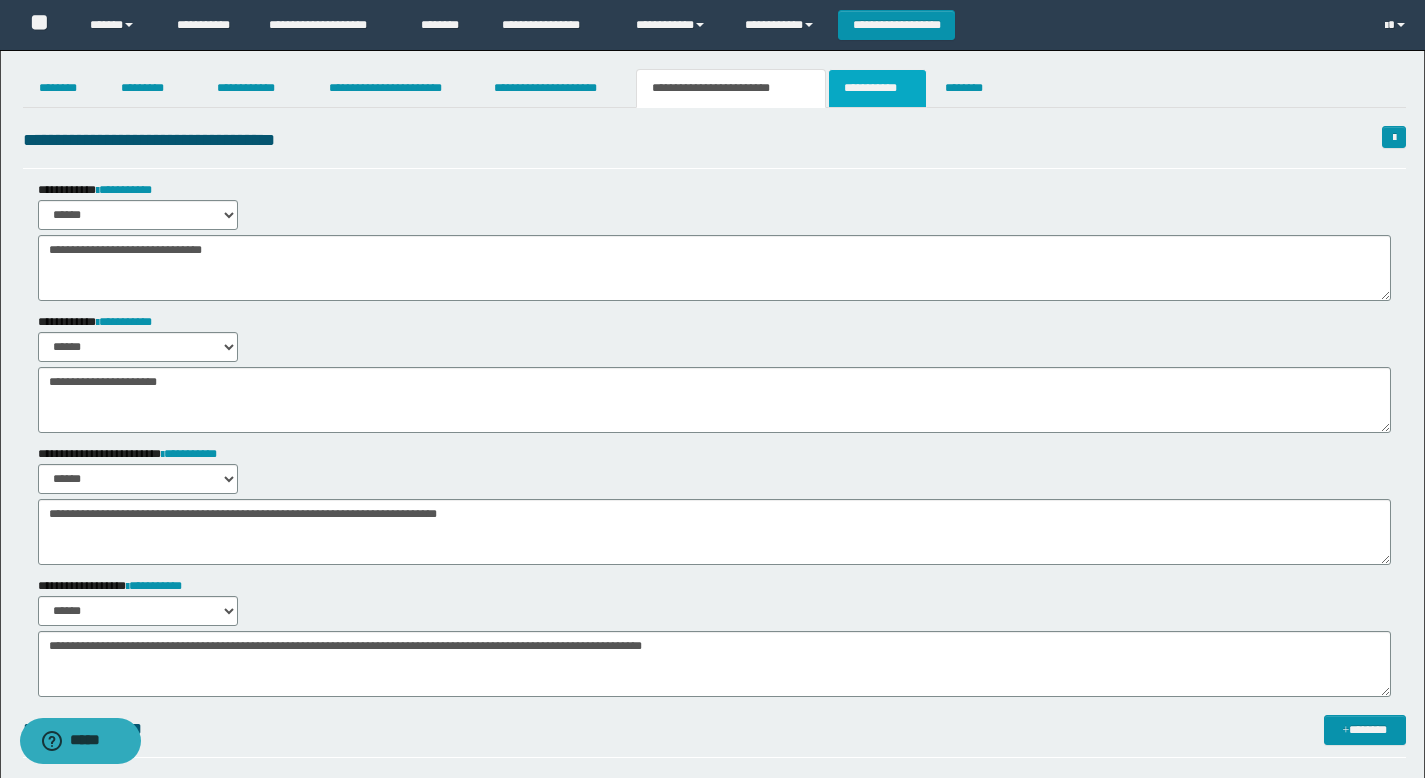 click on "**********" at bounding box center [877, 88] 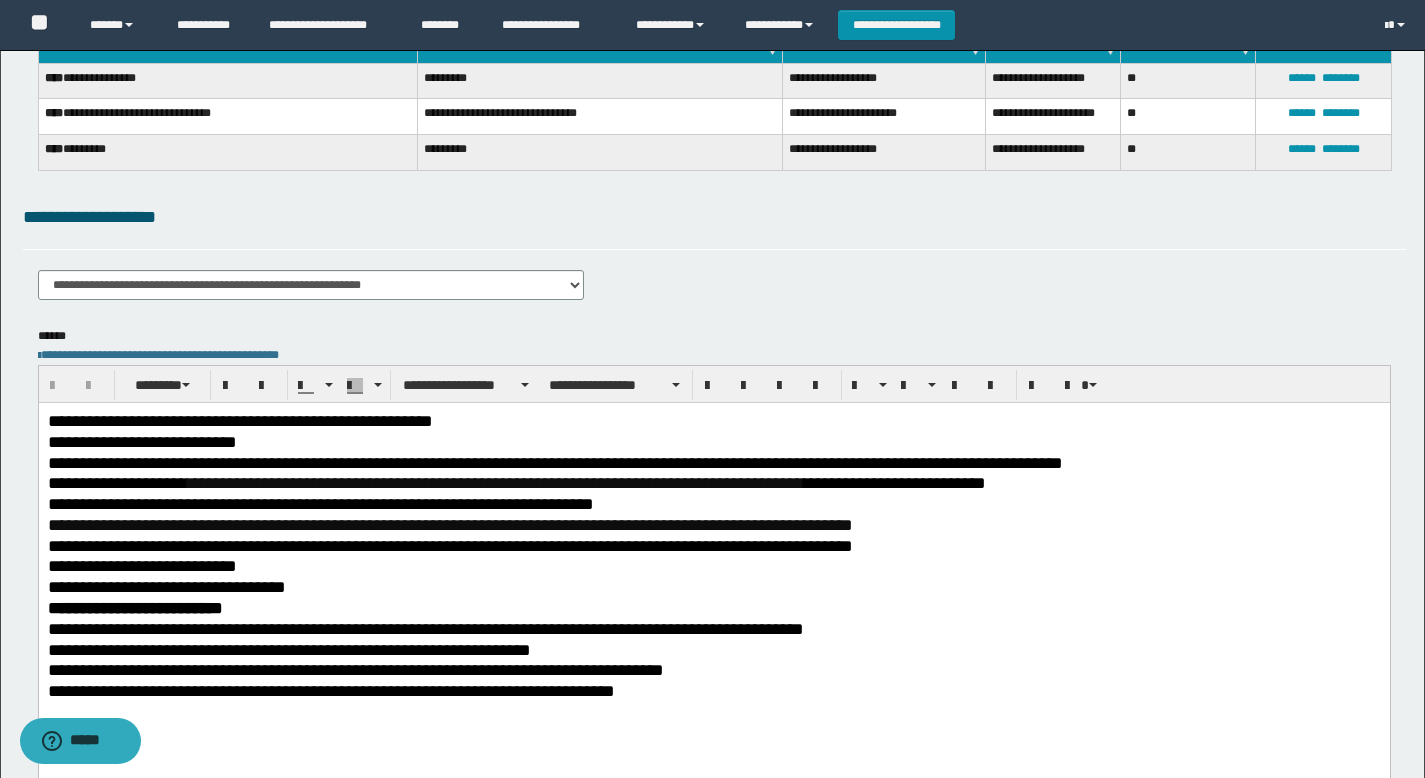 scroll, scrollTop: 0, scrollLeft: 0, axis: both 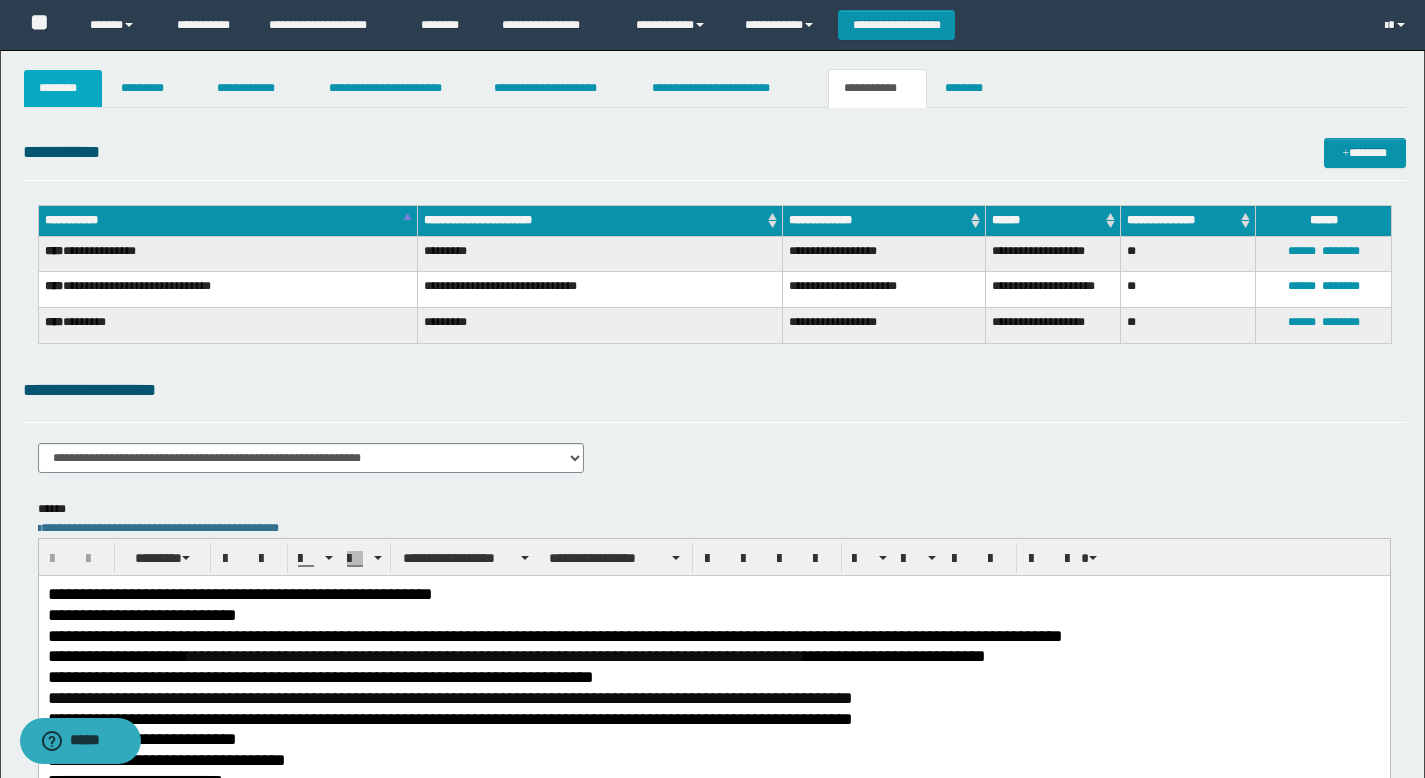 click on "********" at bounding box center [63, 88] 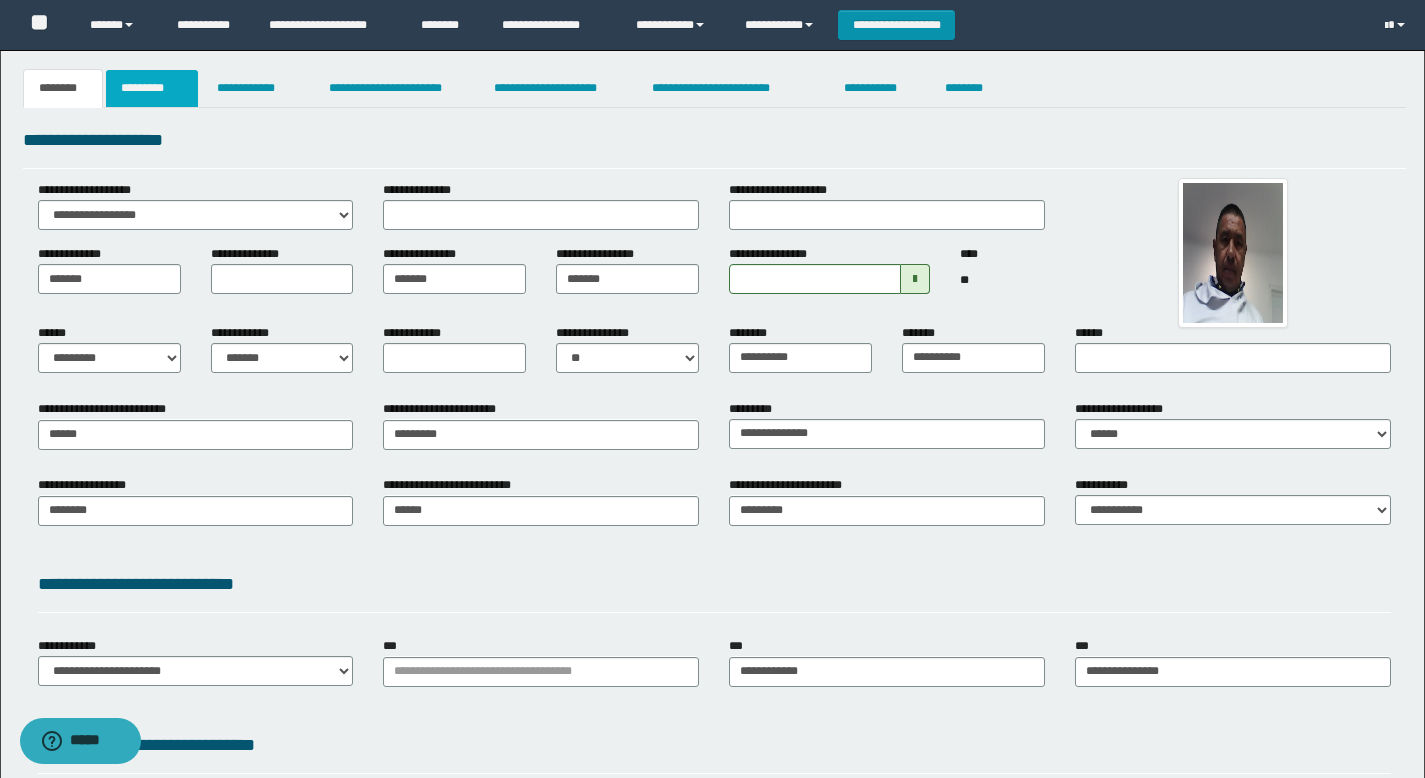 click on "*********" at bounding box center [152, 88] 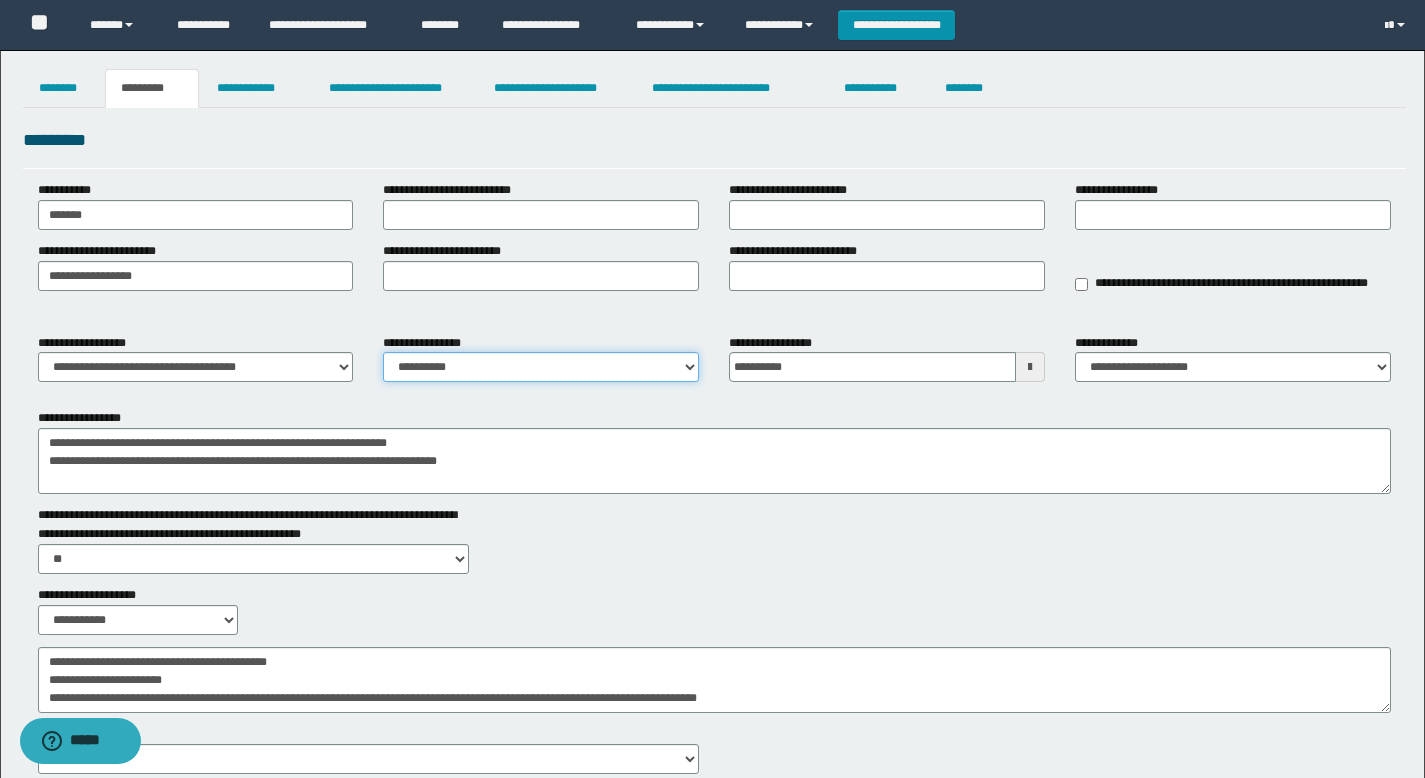 click on "**********" at bounding box center (541, 367) 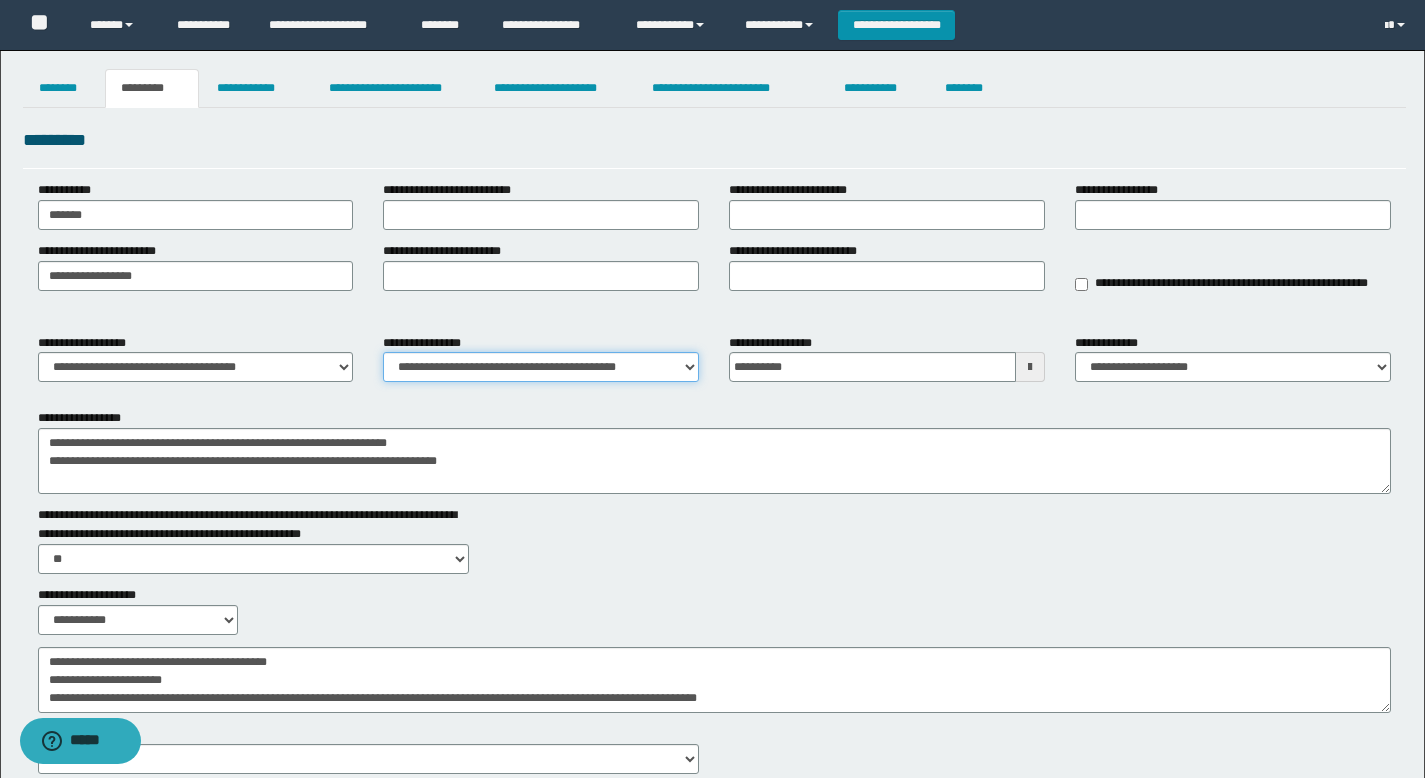 click on "**********" at bounding box center (541, 367) 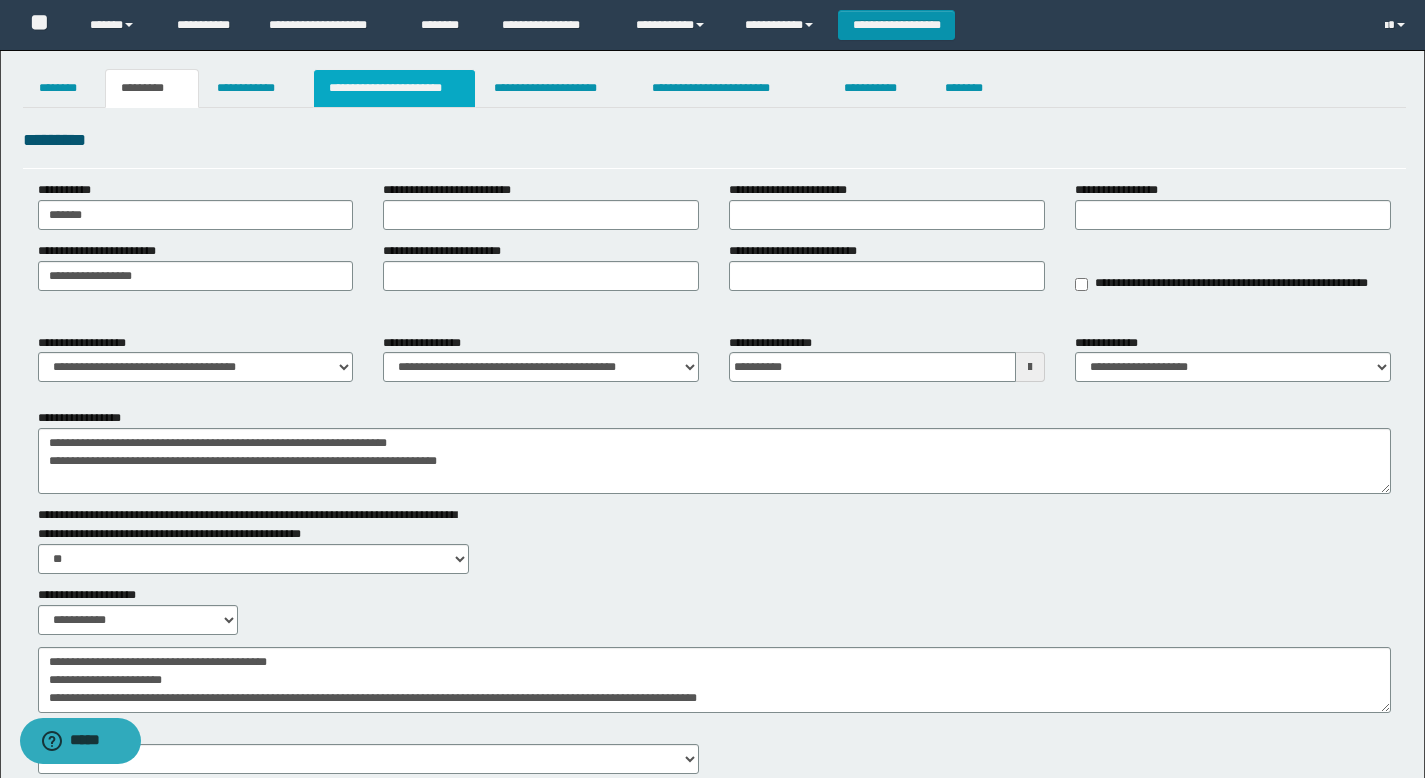 click on "**********" at bounding box center [394, 88] 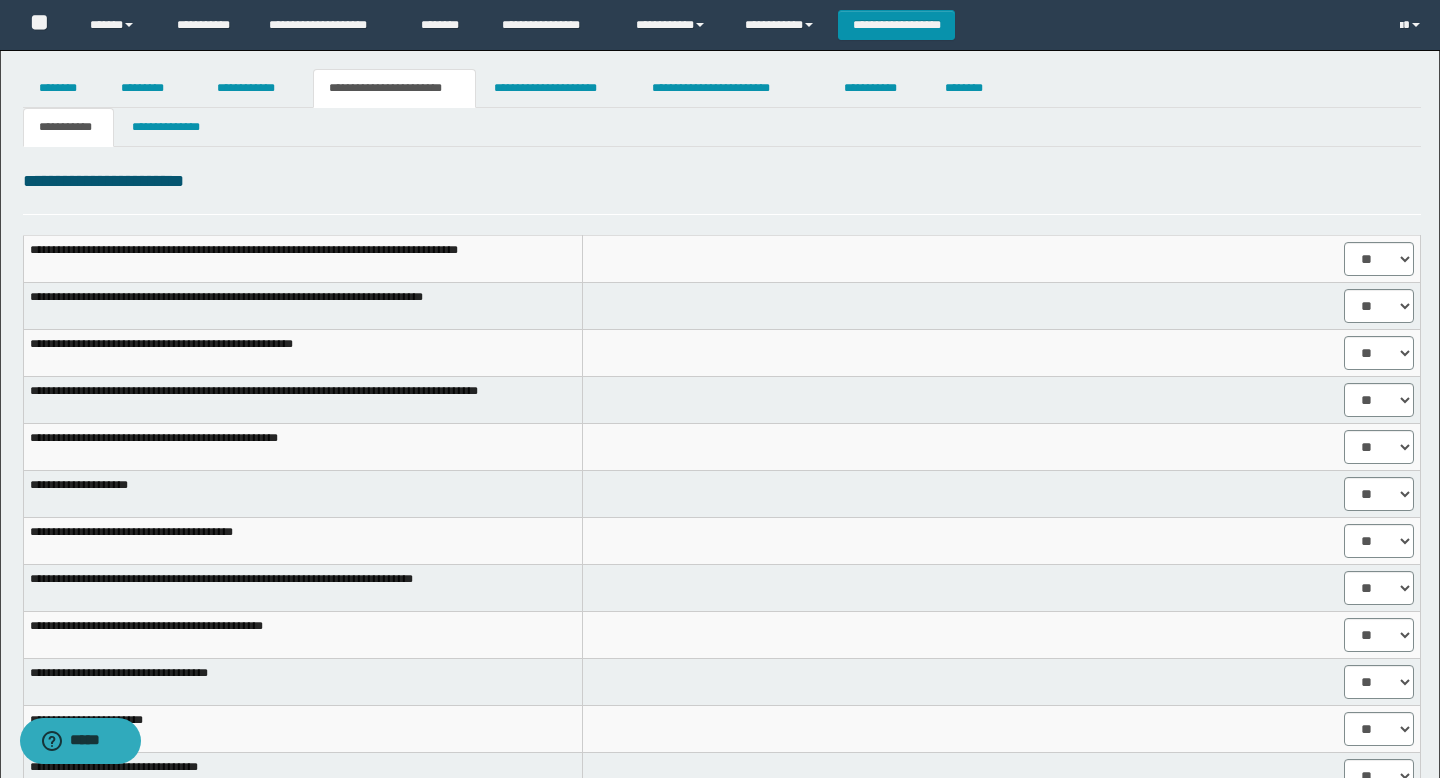 select on "****" 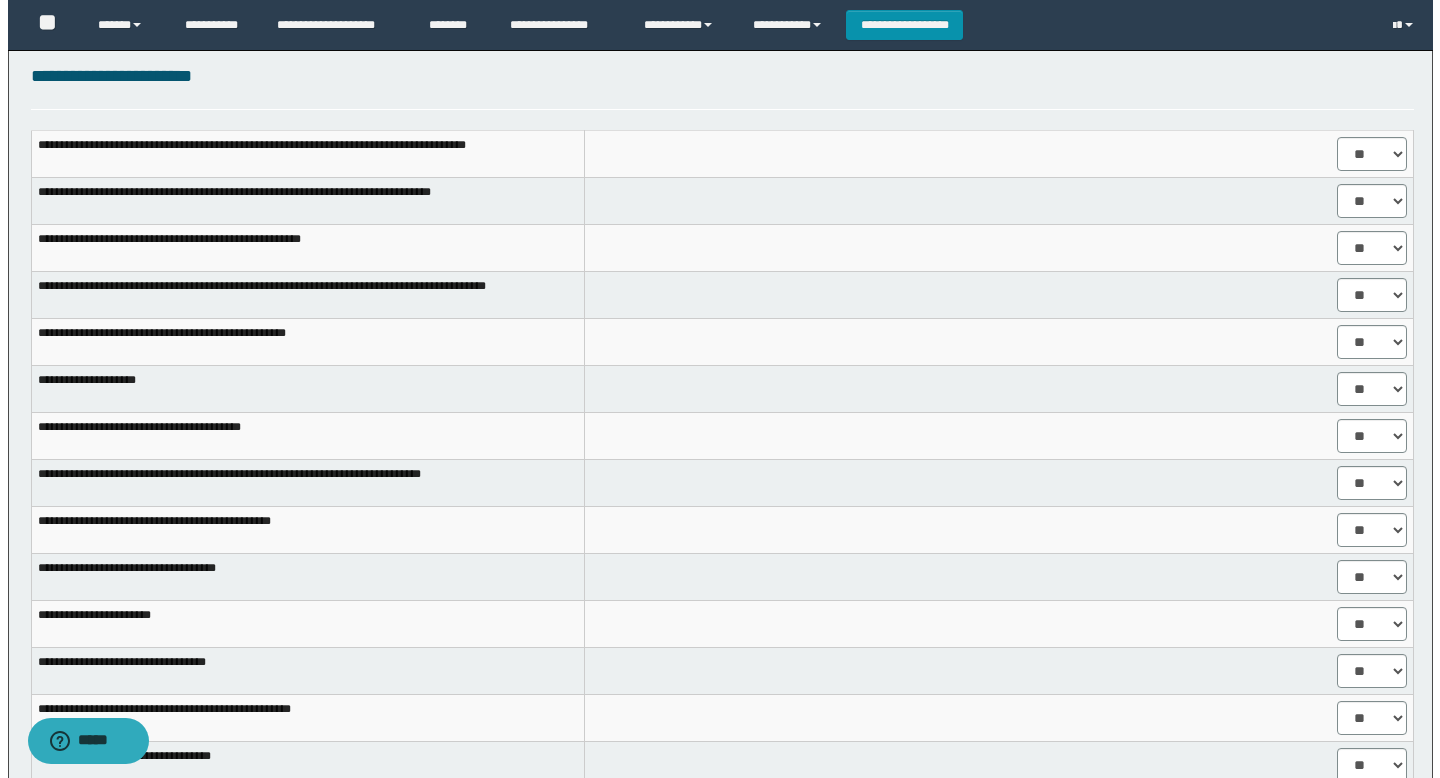scroll, scrollTop: 0, scrollLeft: 0, axis: both 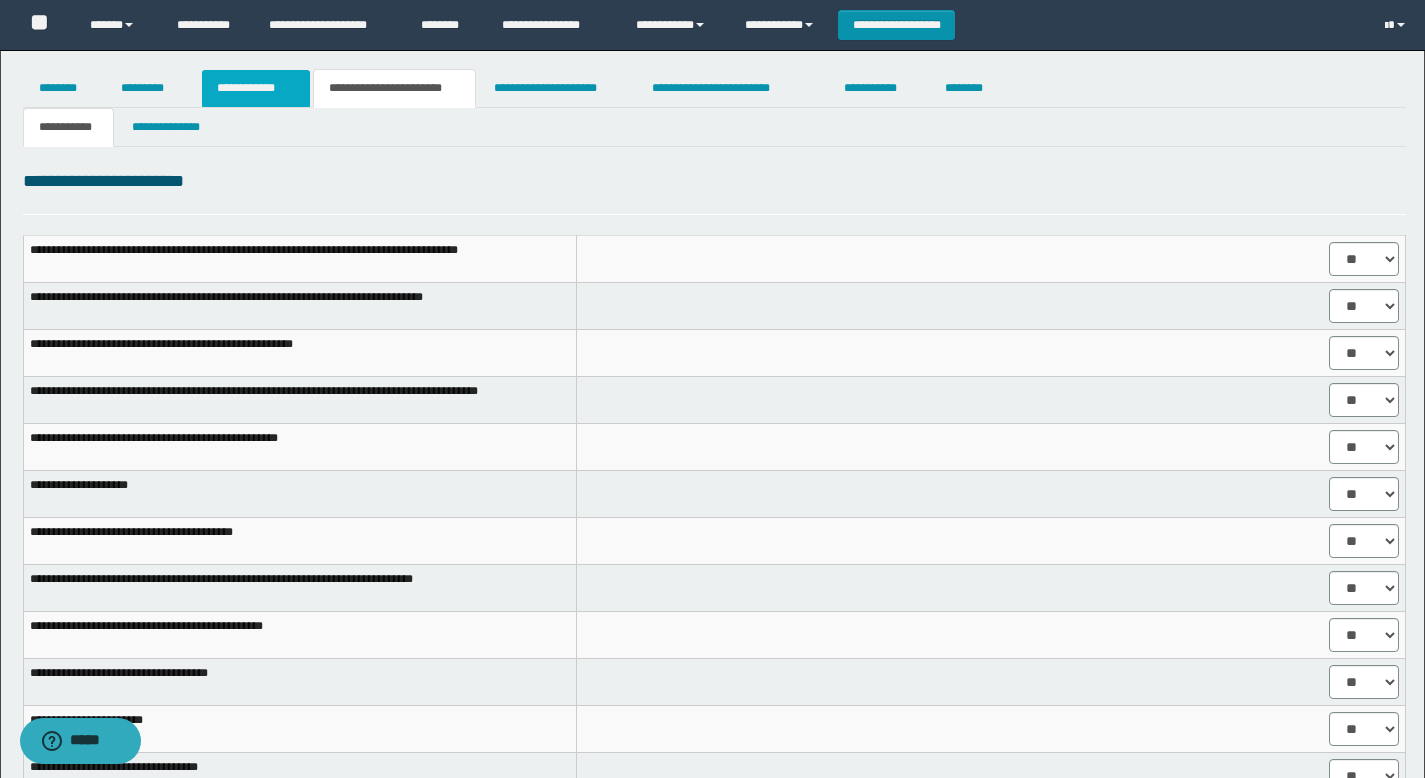 click on "**********" at bounding box center (256, 88) 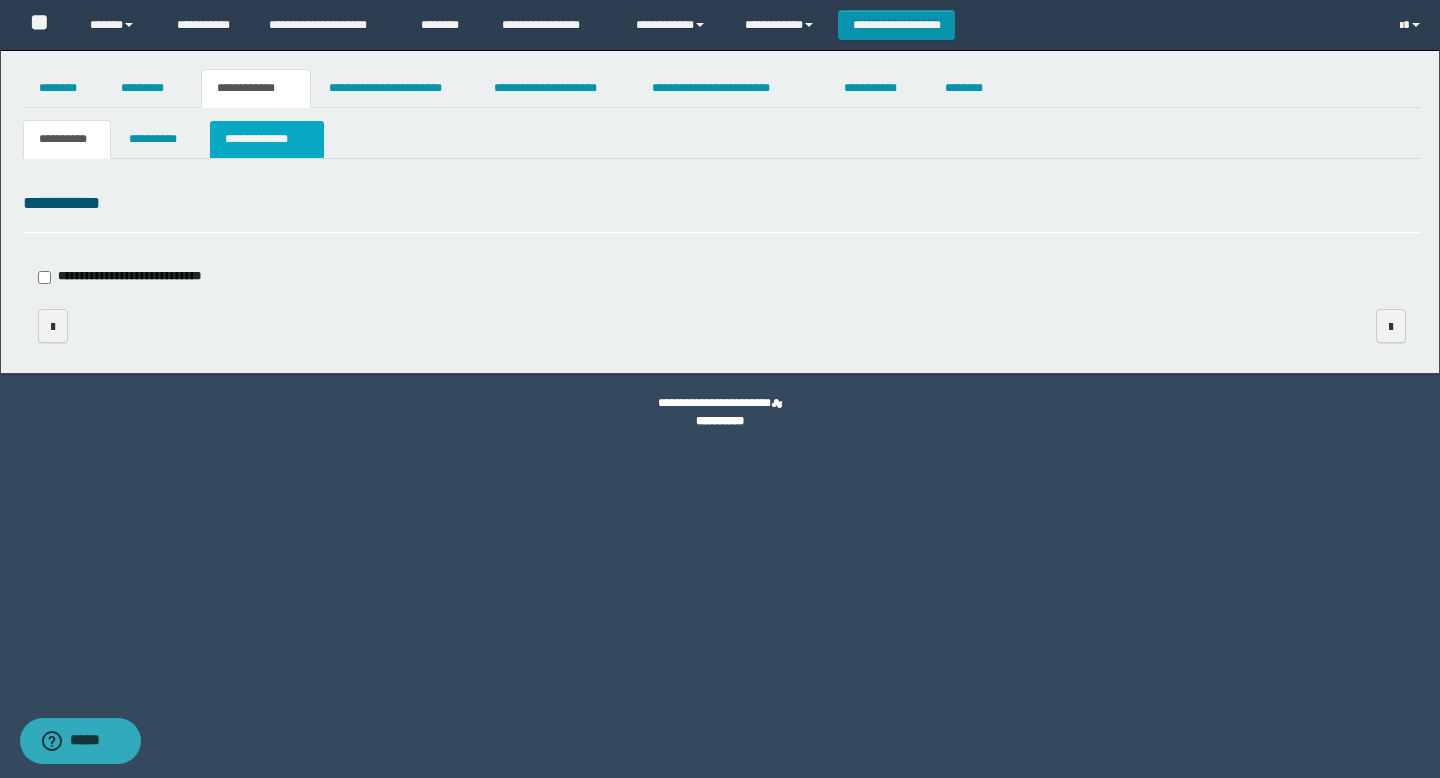 click on "**********" at bounding box center [266, 139] 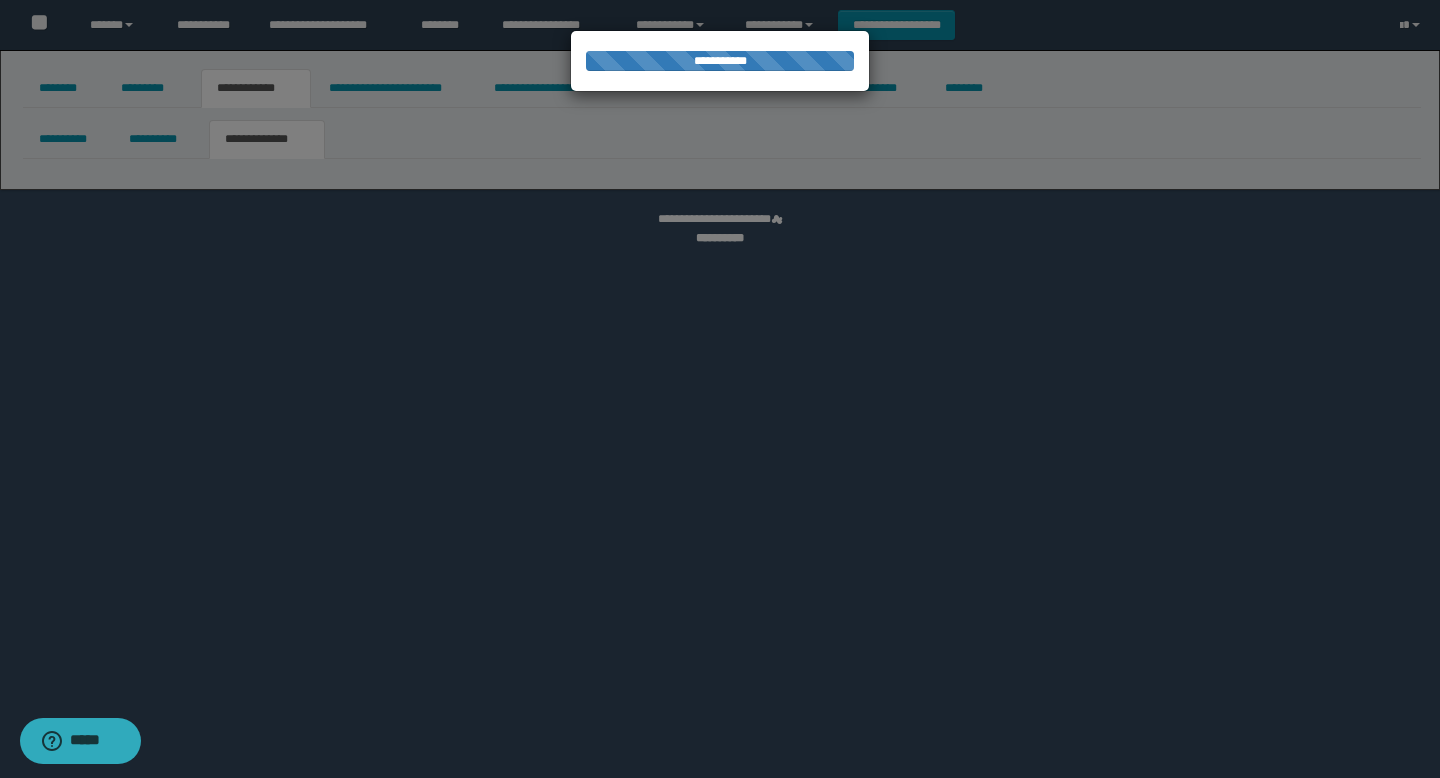 select on "*" 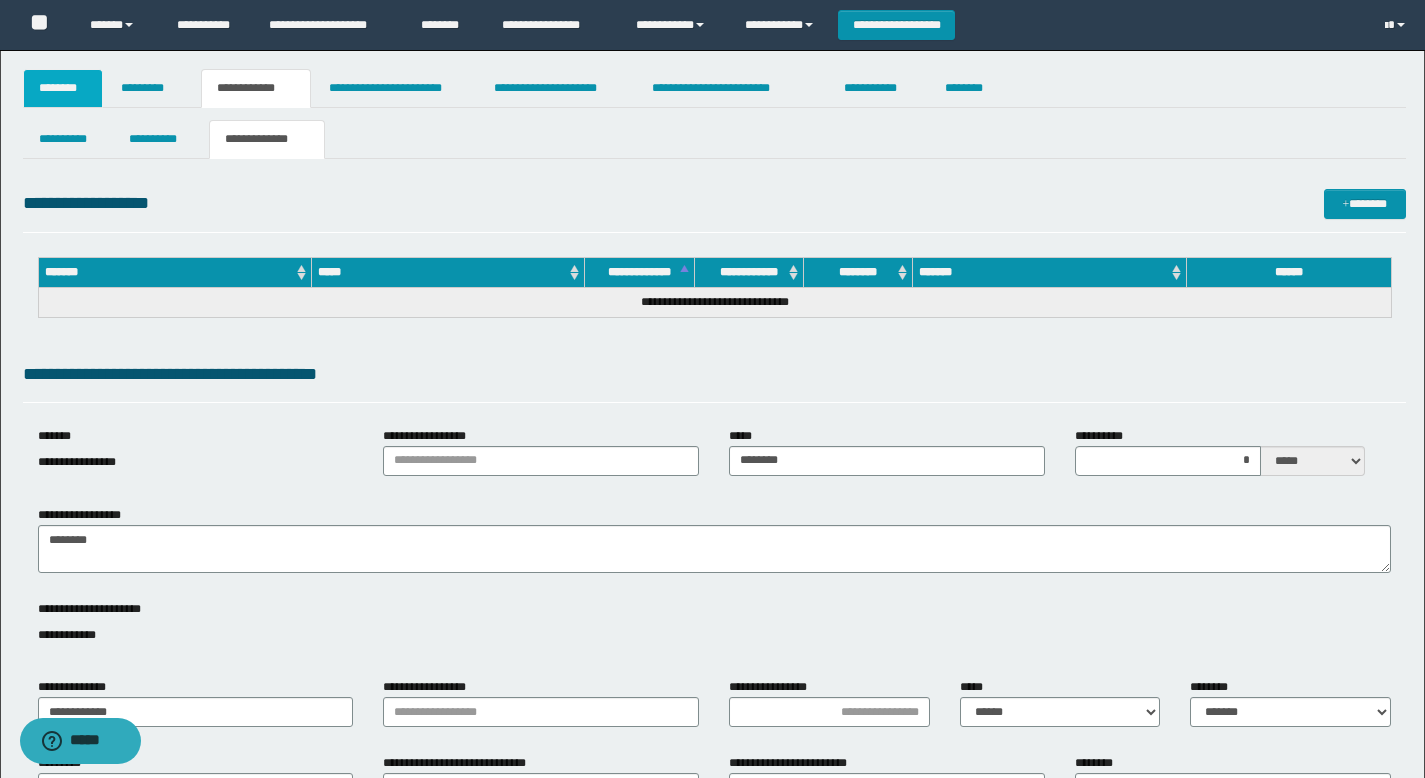 click on "********" at bounding box center (63, 88) 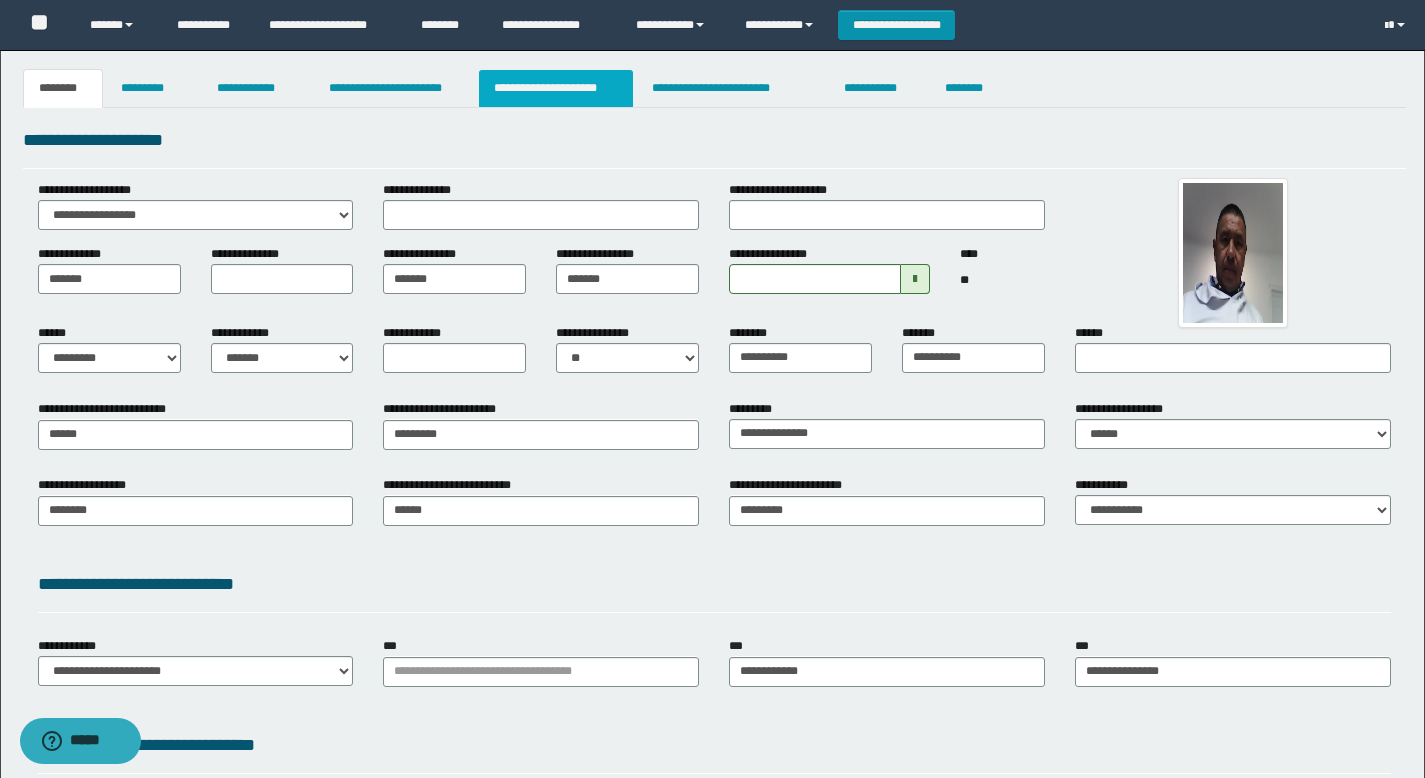 click on "**********" at bounding box center (556, 88) 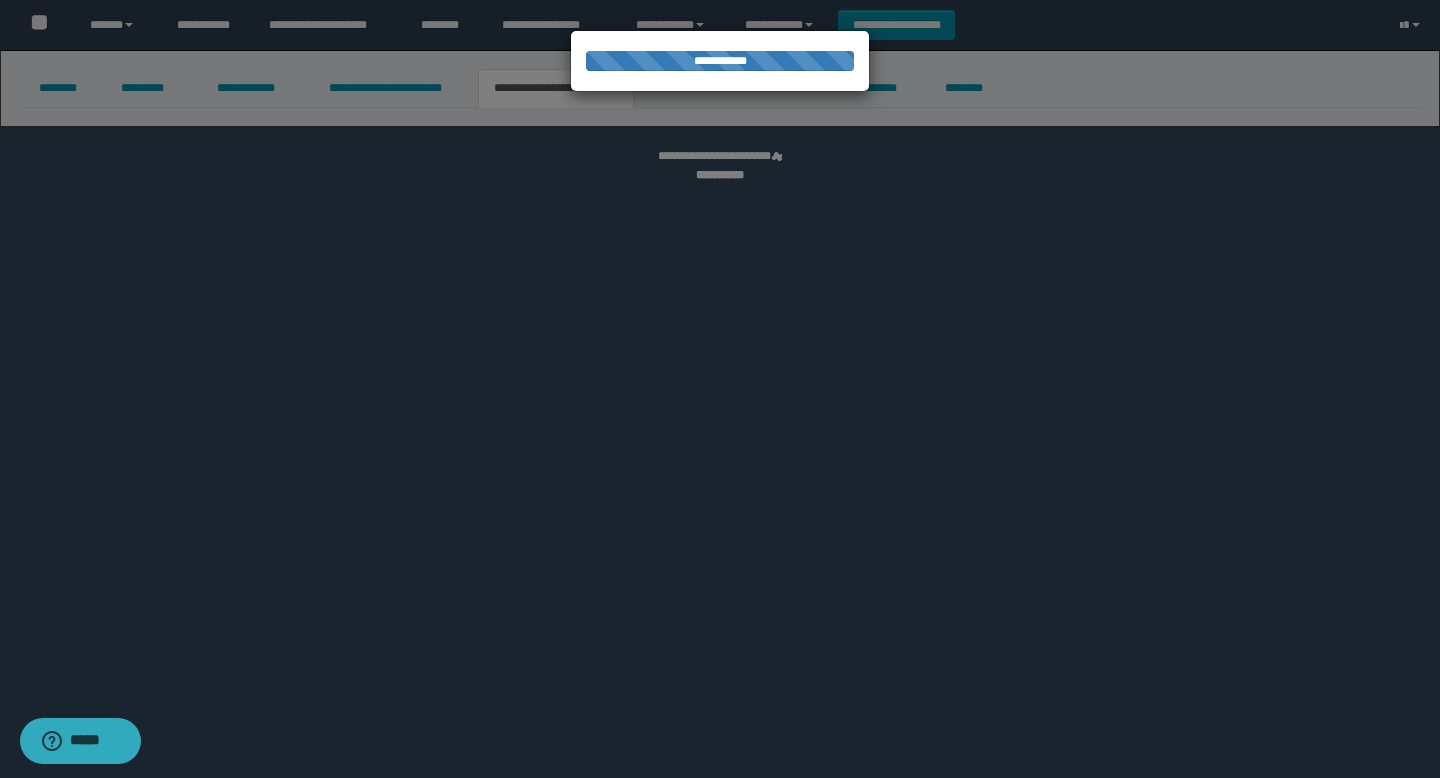 select on "*" 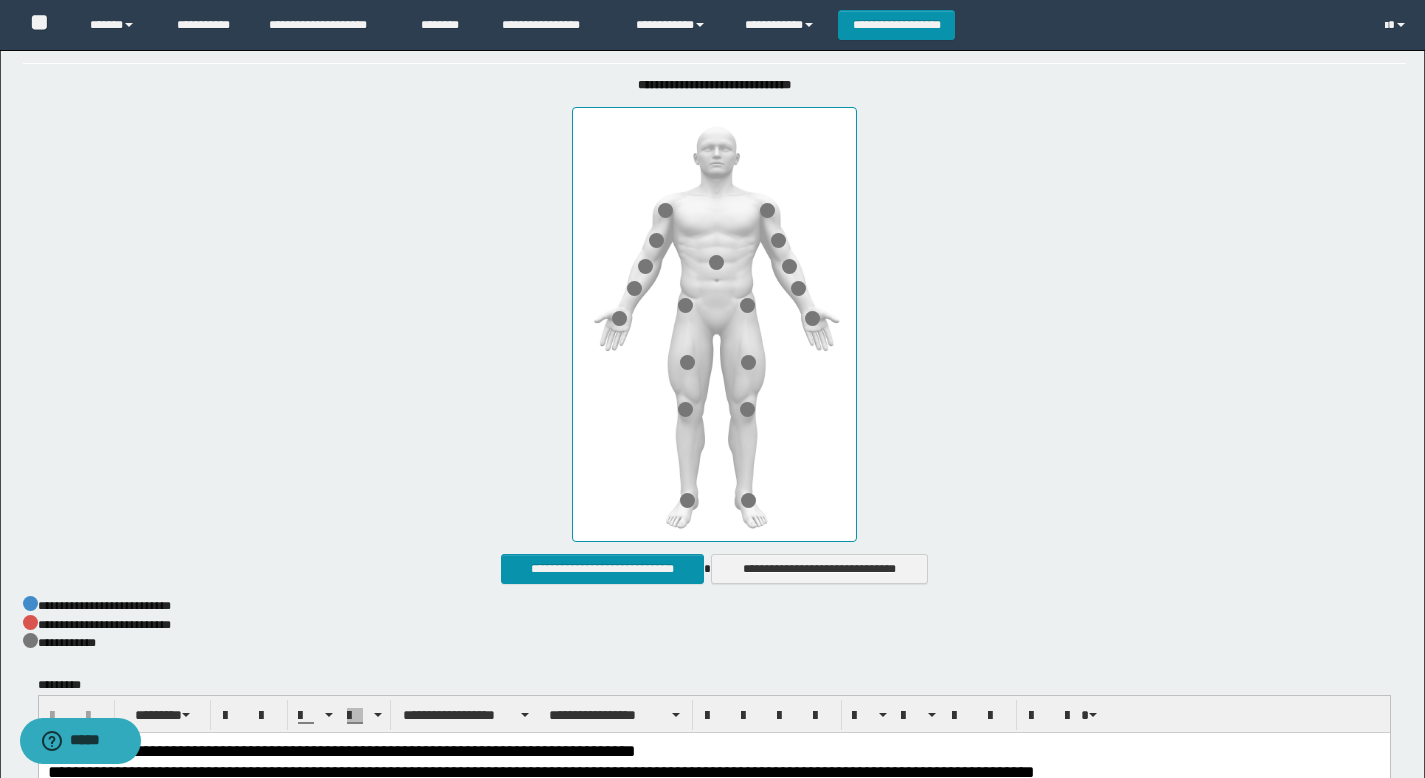scroll, scrollTop: 0, scrollLeft: 0, axis: both 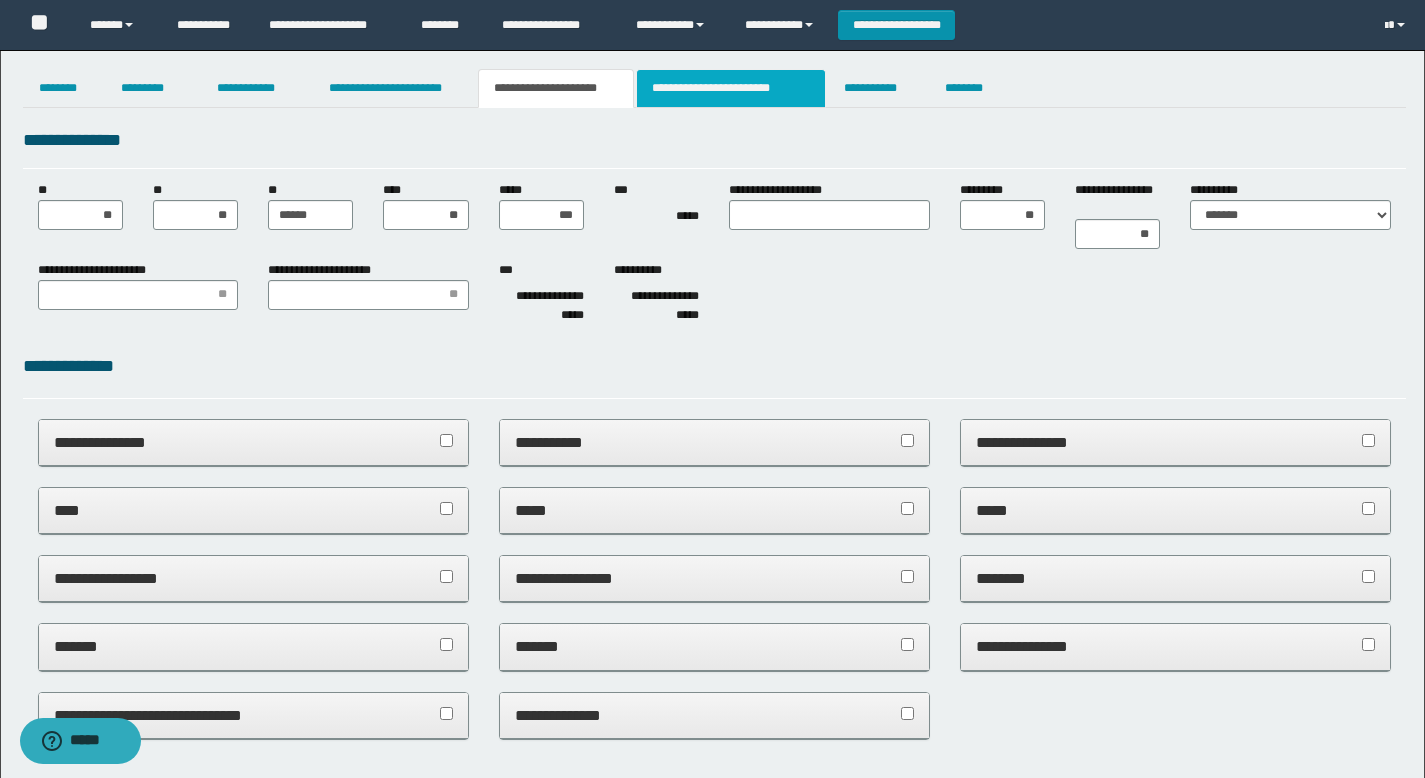 click on "**********" at bounding box center [731, 88] 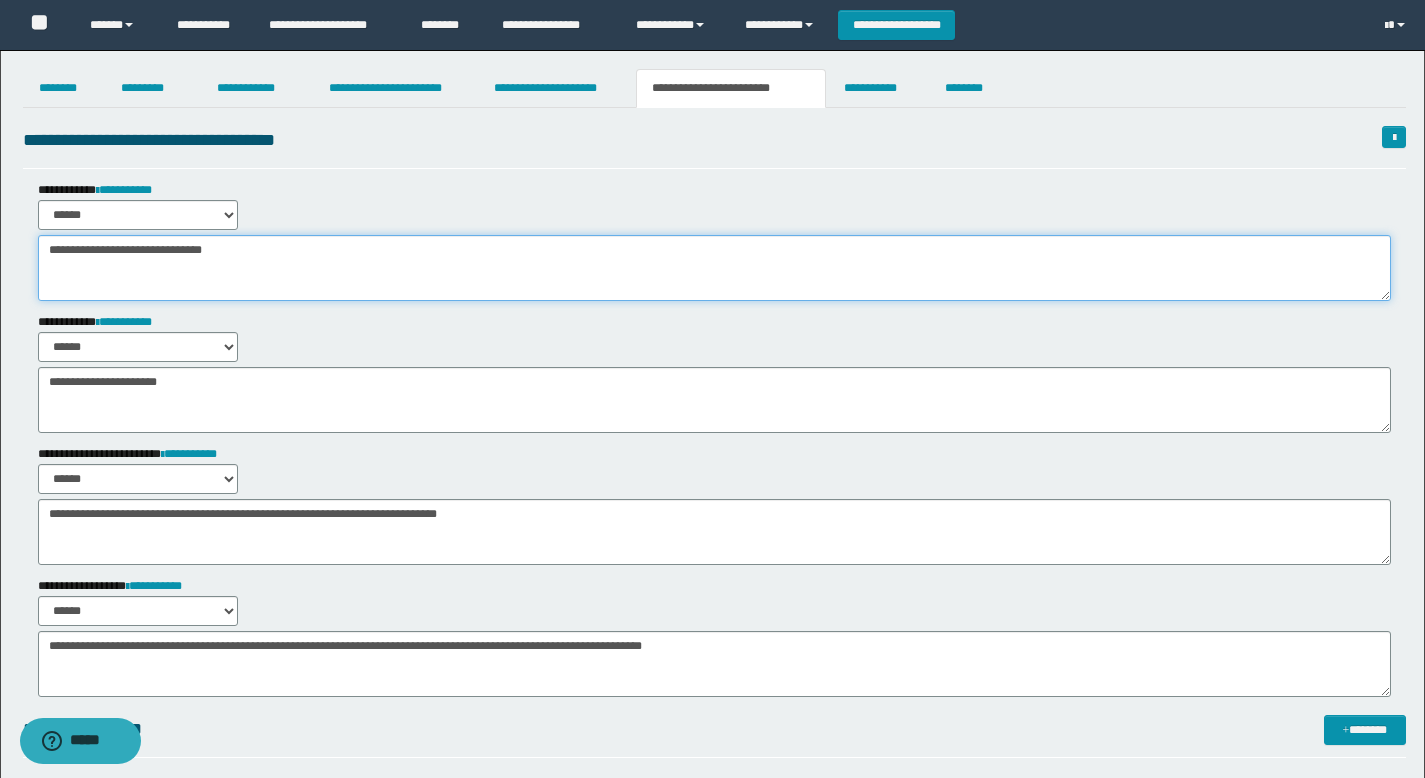 click on "**********" at bounding box center [714, 268] 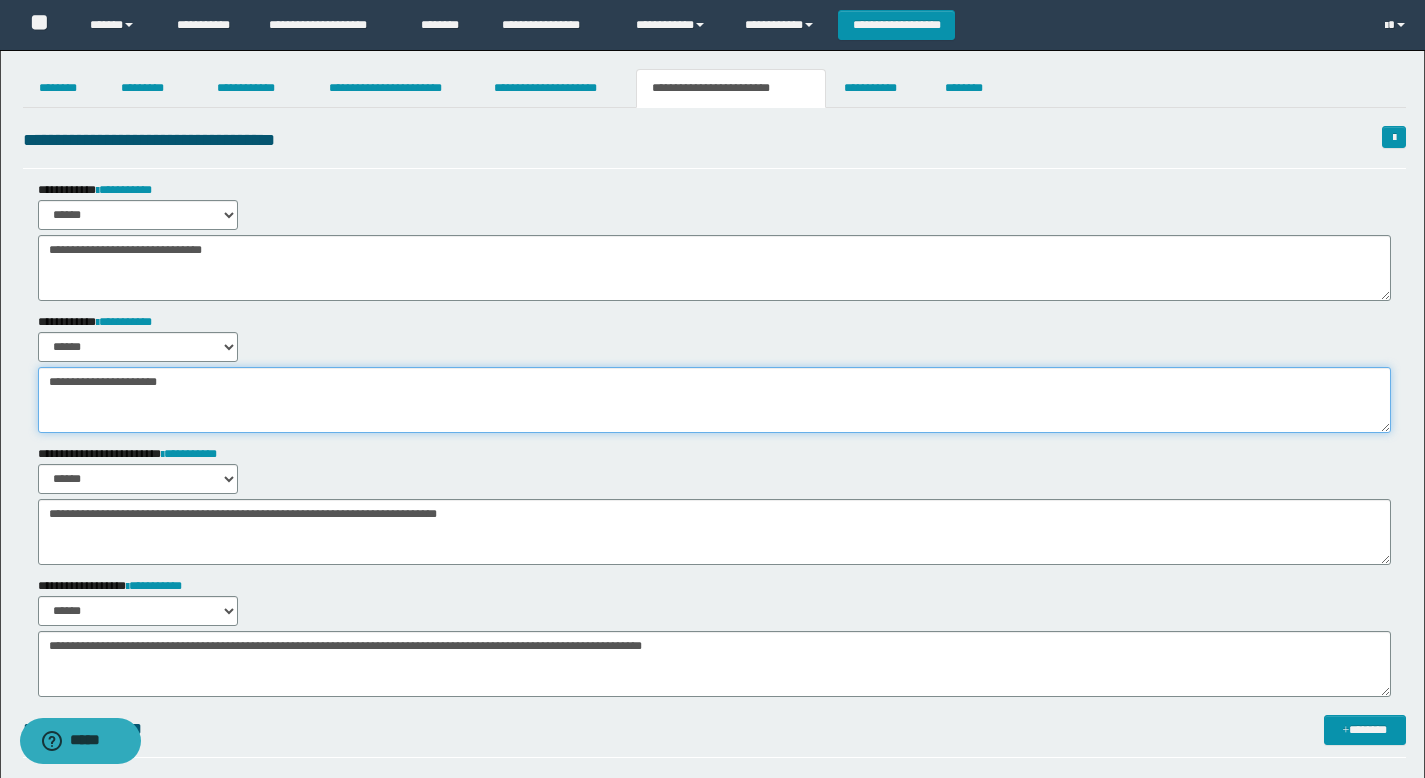 click on "**********" at bounding box center (714, 400) 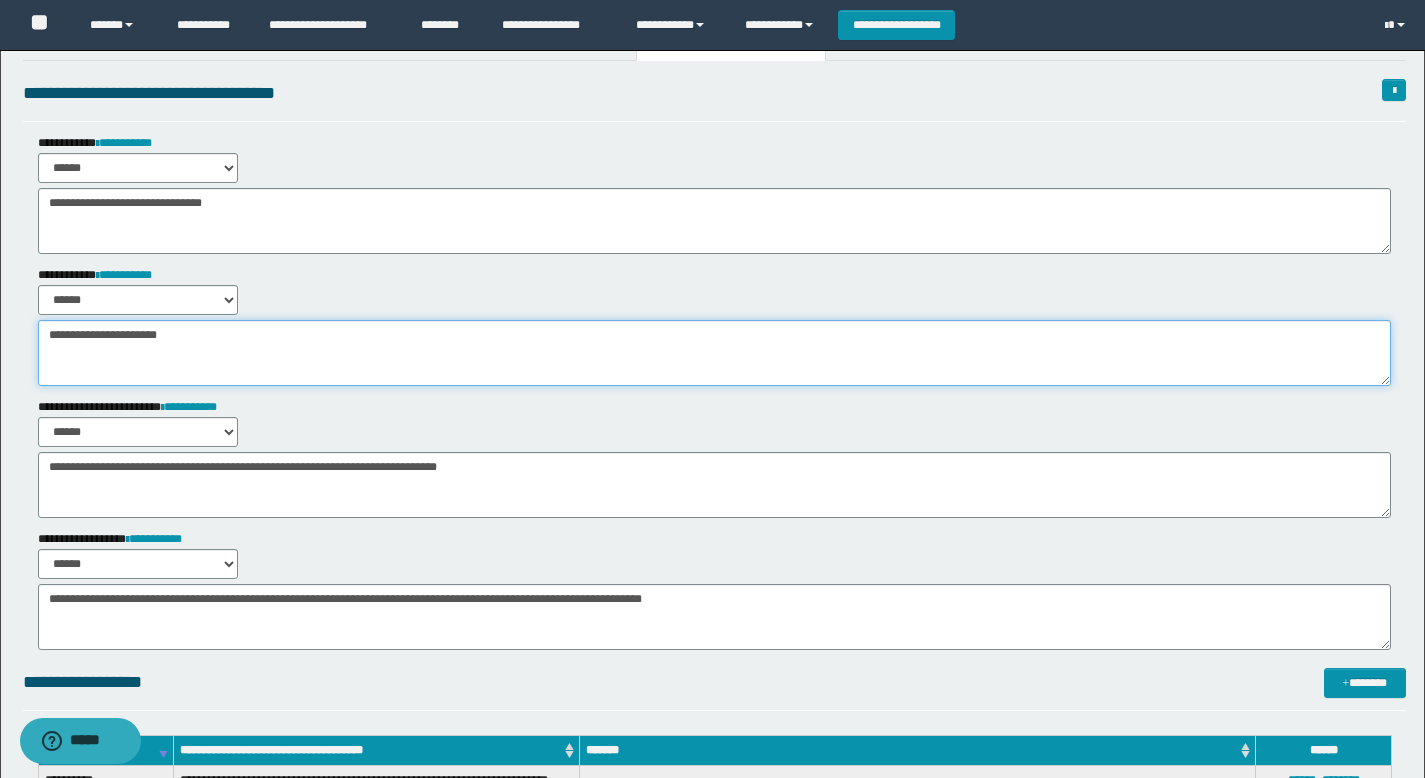 scroll, scrollTop: 0, scrollLeft: 0, axis: both 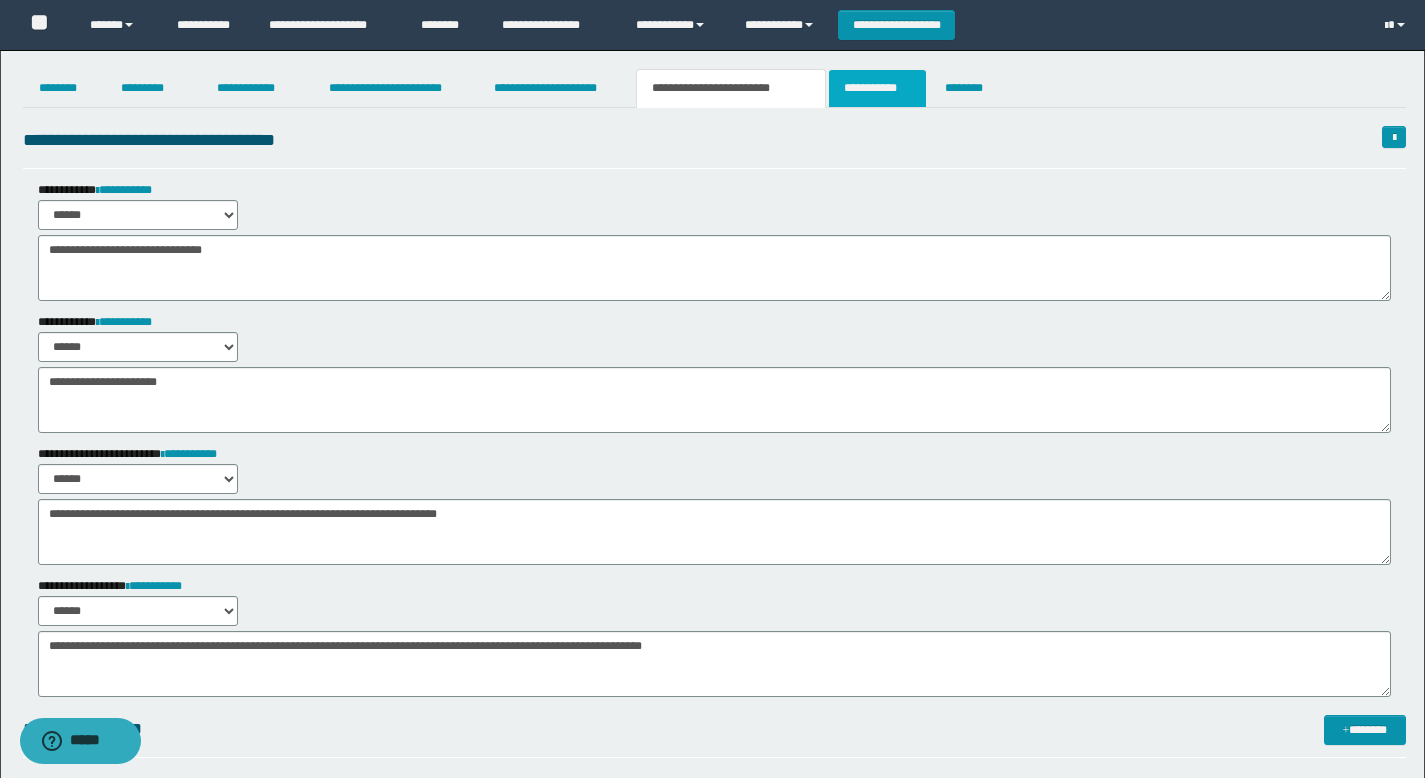 click on "**********" at bounding box center (877, 88) 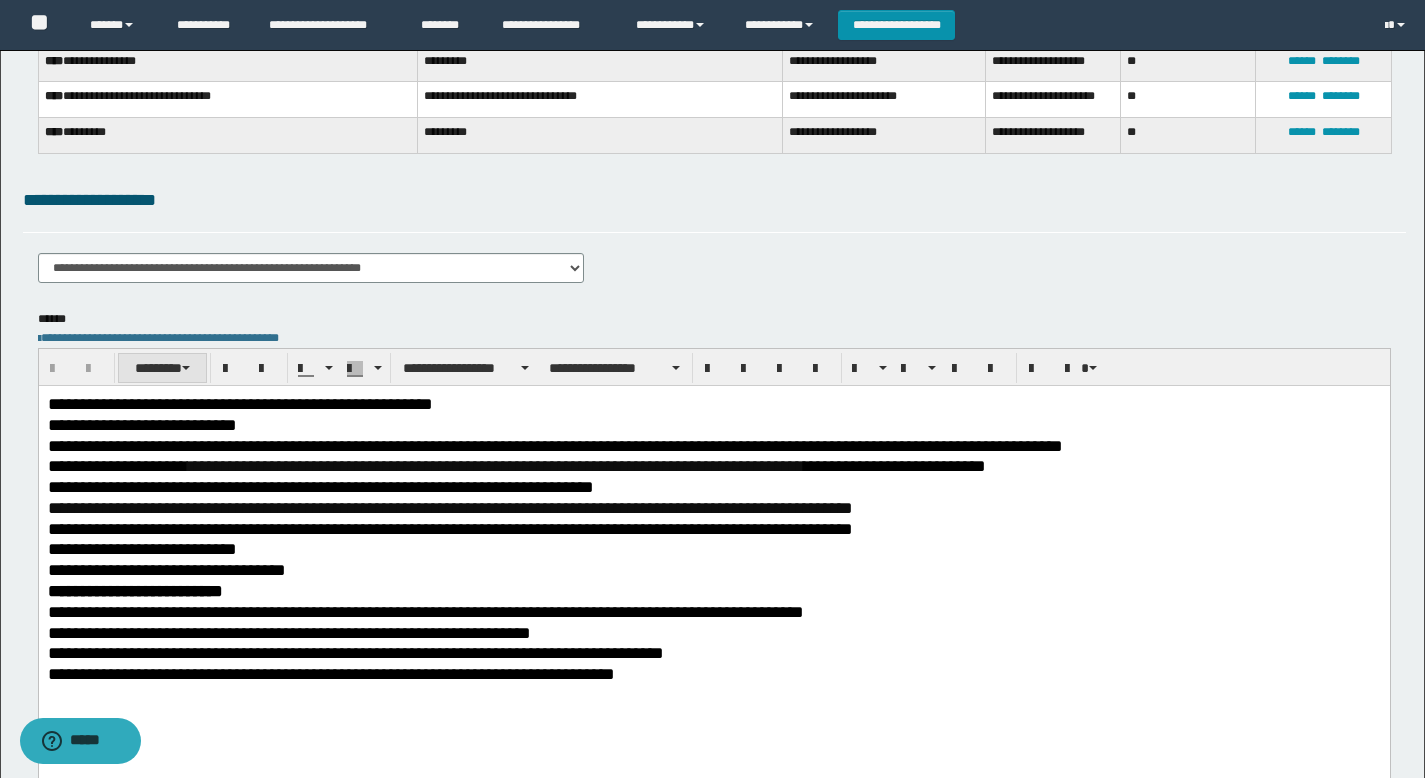 scroll, scrollTop: 201, scrollLeft: 0, axis: vertical 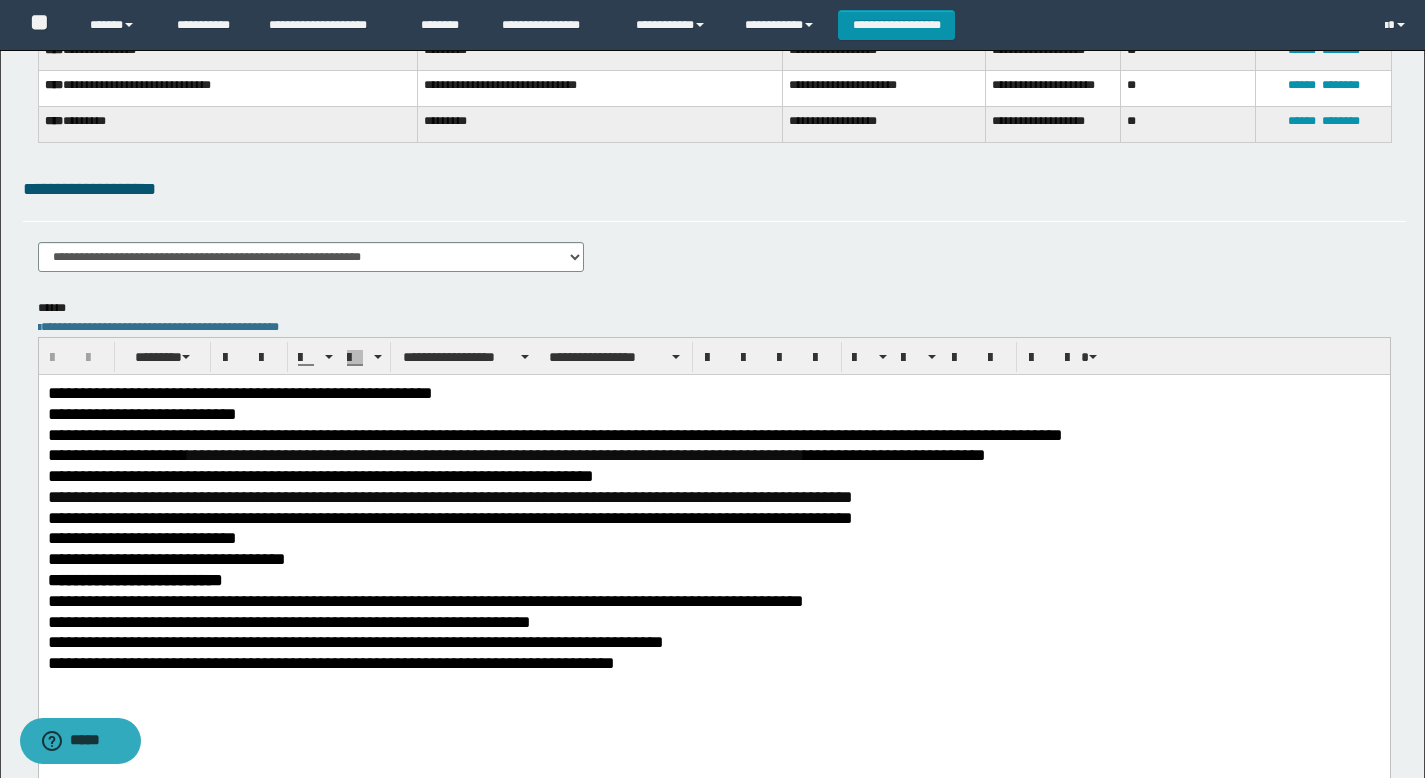 click on "**********" at bounding box center (713, 393) 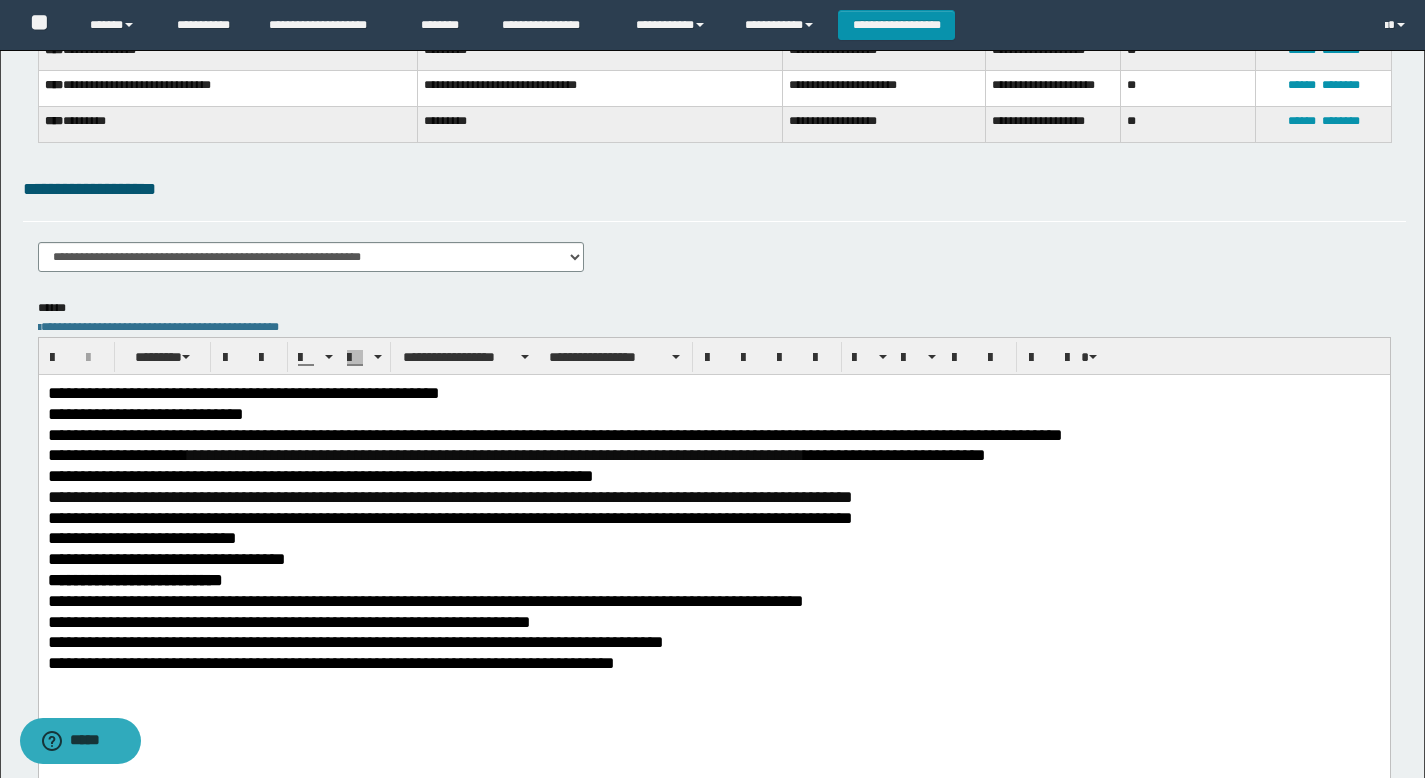 click on "**********" at bounding box center [713, 435] 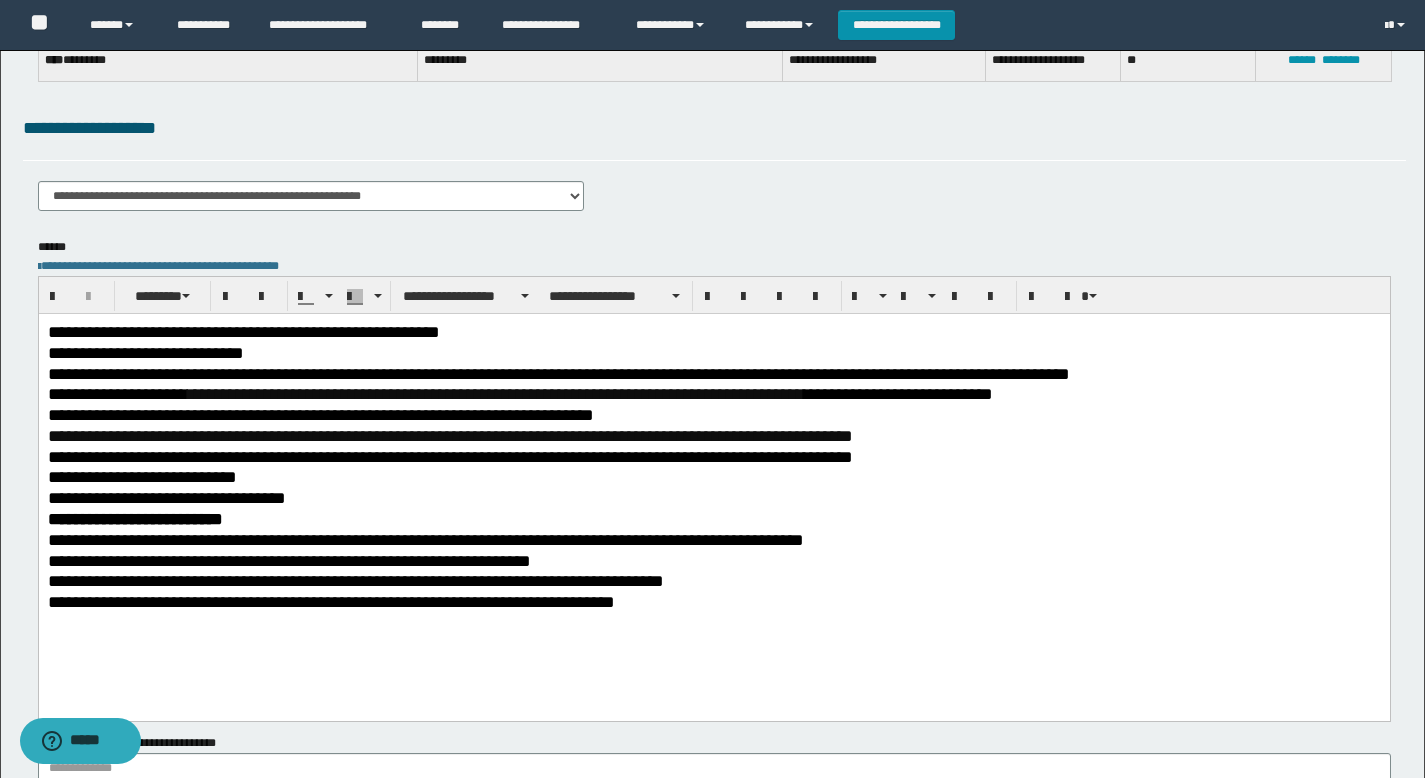 scroll, scrollTop: 270, scrollLeft: 0, axis: vertical 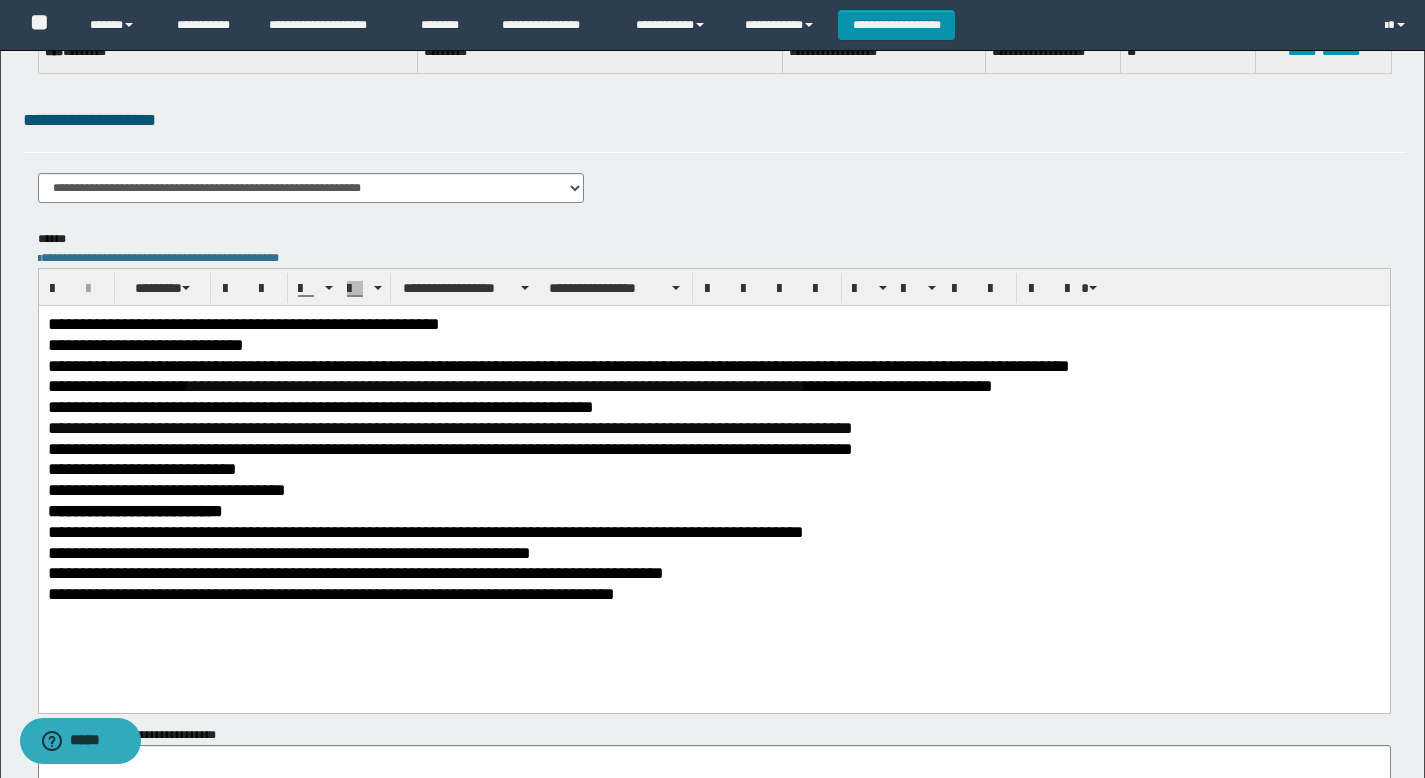 click on "**********" at bounding box center (713, 386) 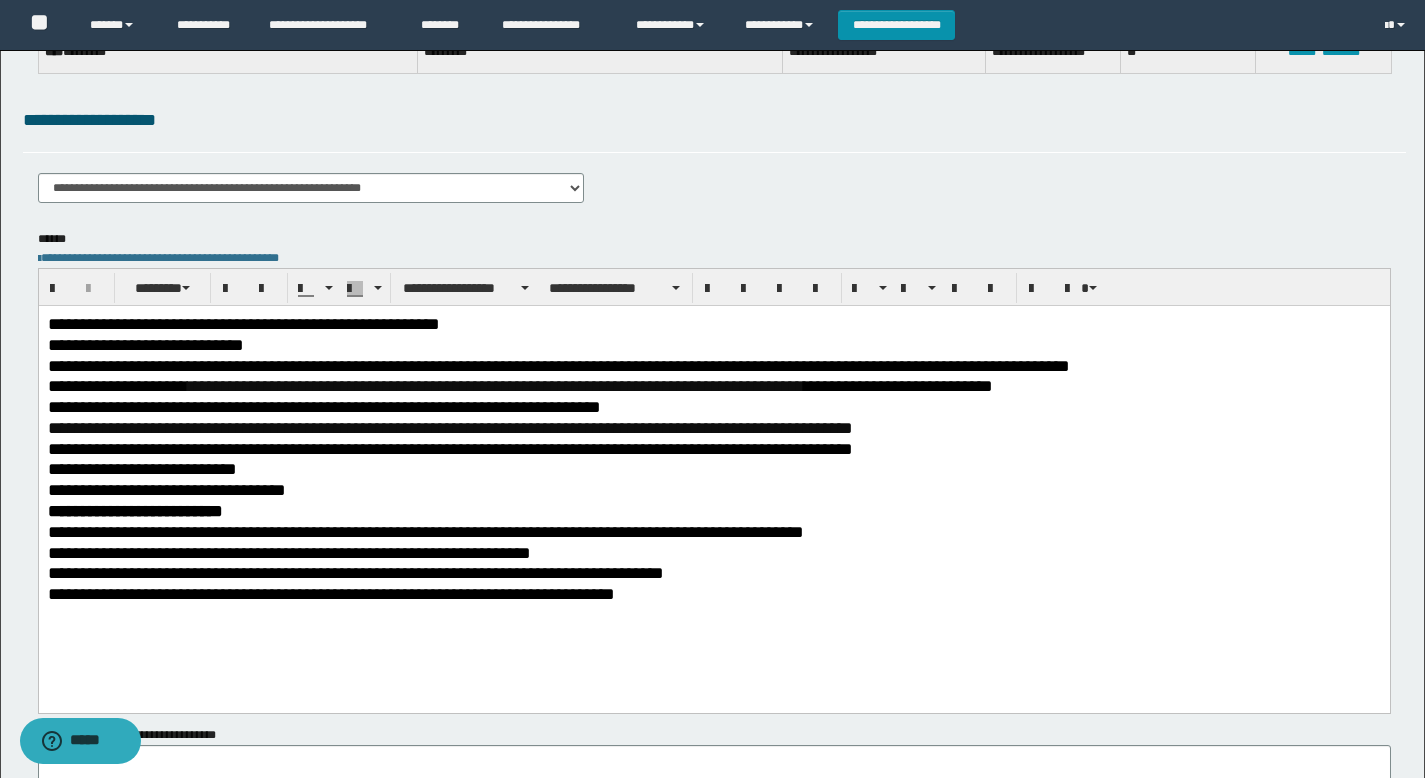 click on "**********" at bounding box center (713, 428) 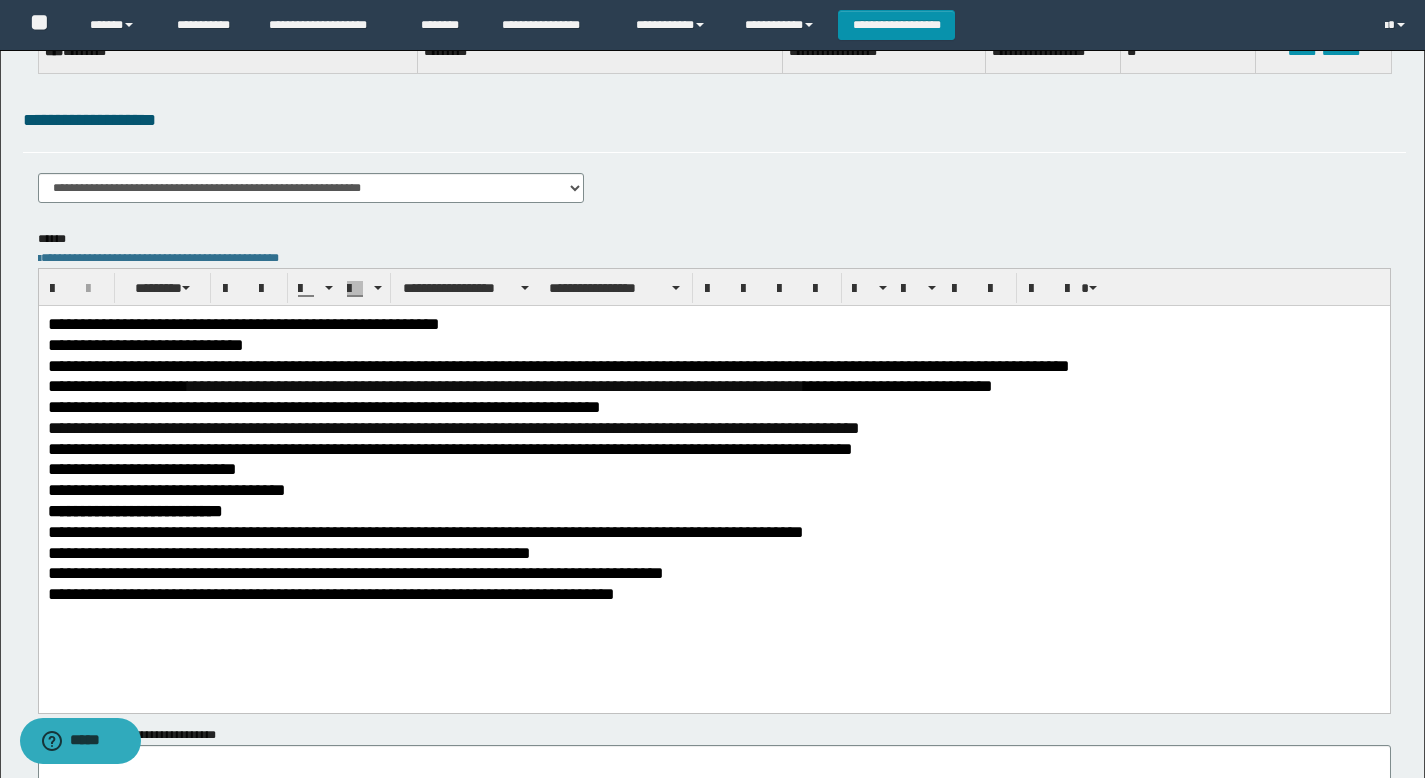 click on "**********" at bounding box center (449, 449) 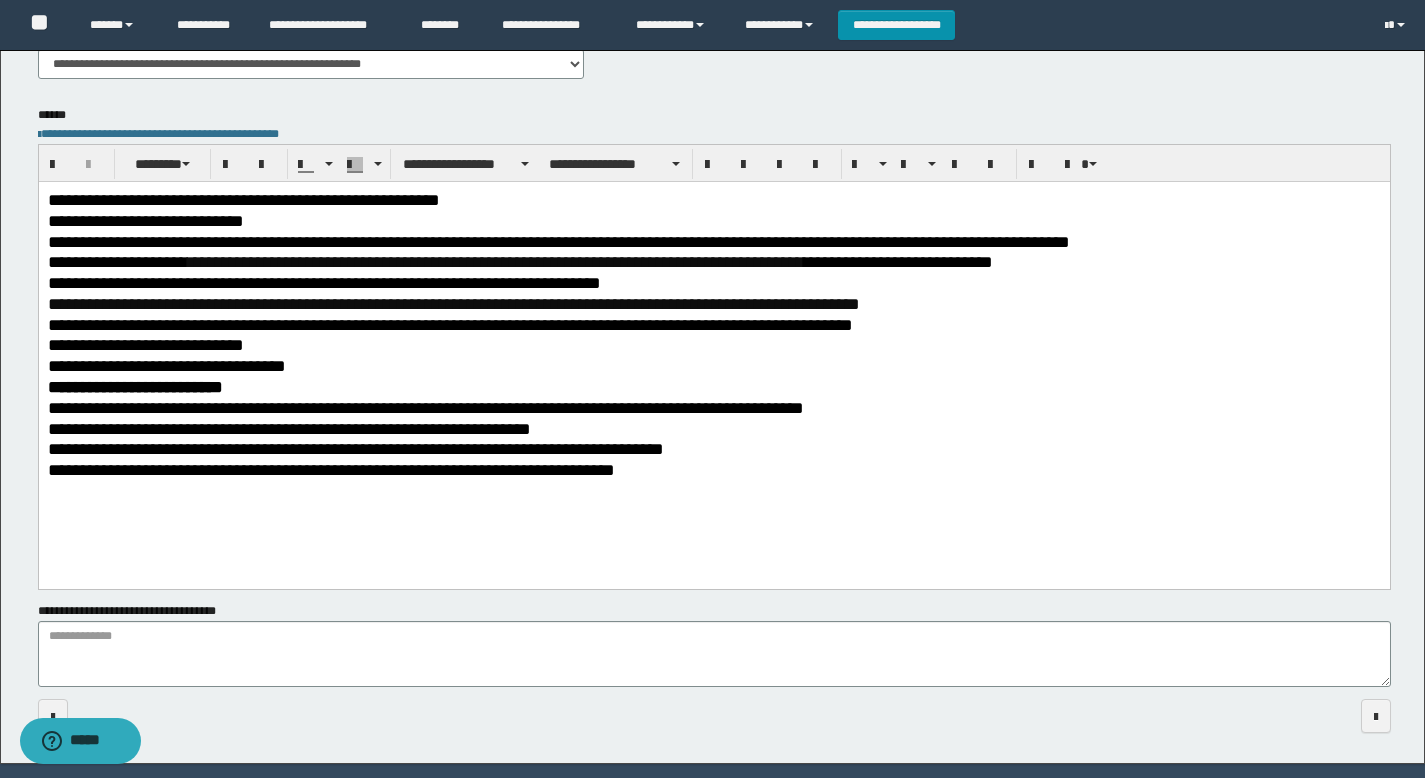 scroll, scrollTop: 406, scrollLeft: 0, axis: vertical 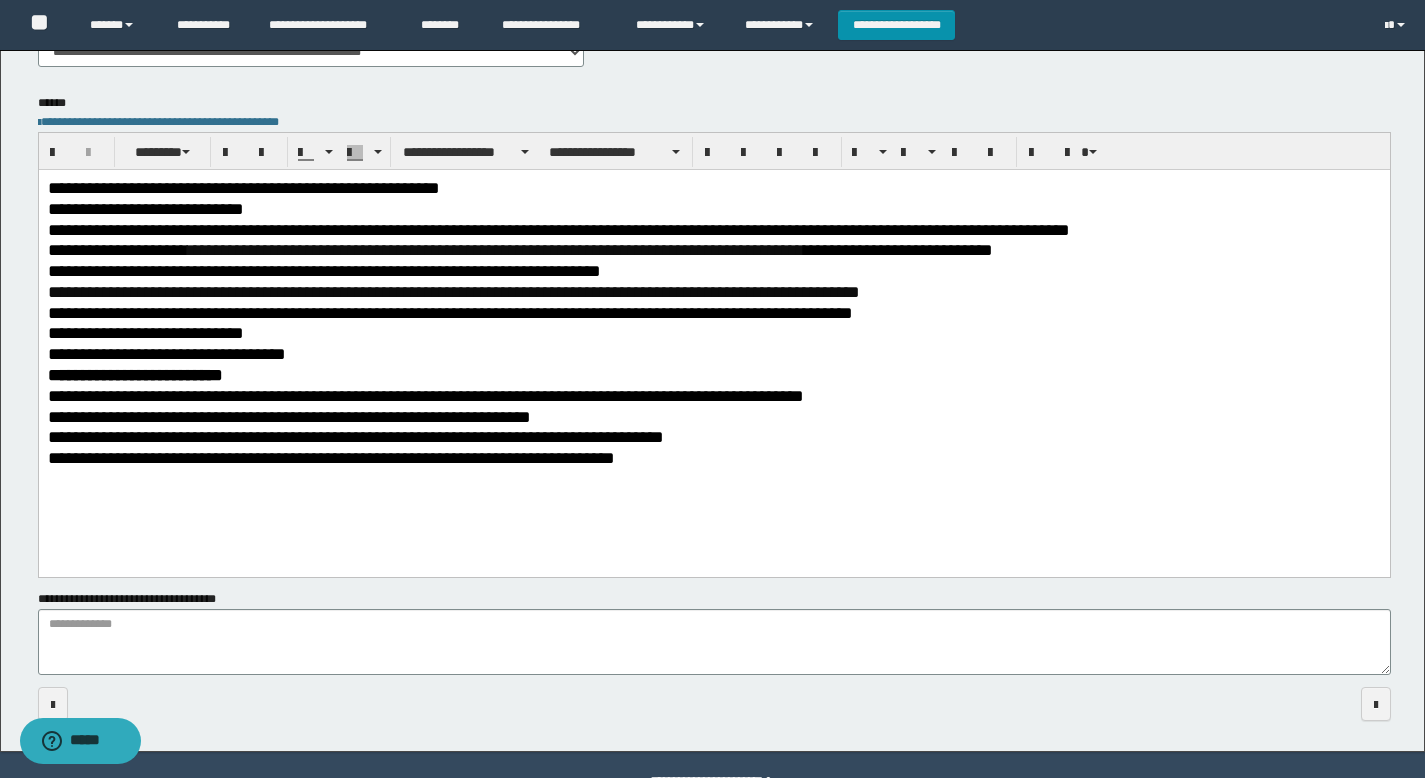 click on "**********" at bounding box center [288, 417] 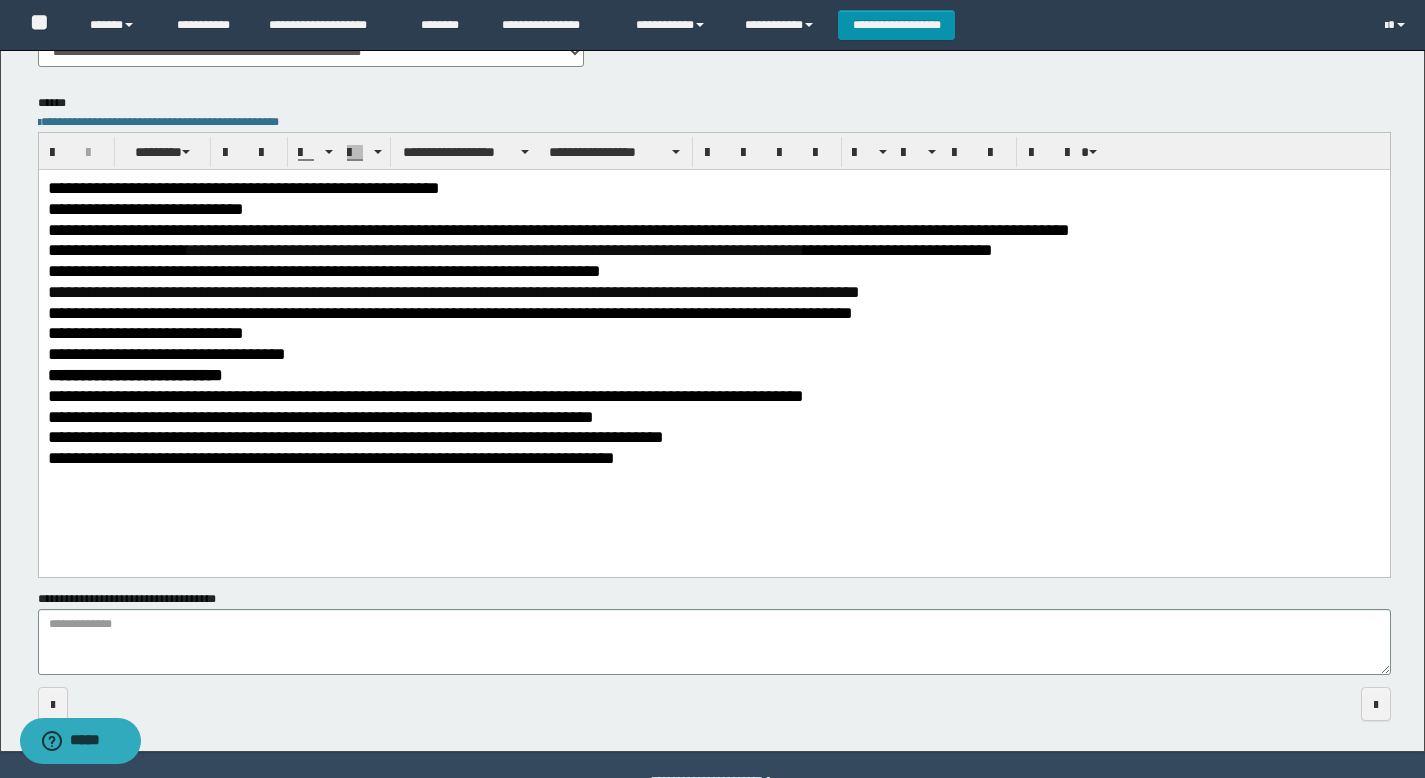scroll, scrollTop: 0, scrollLeft: 0, axis: both 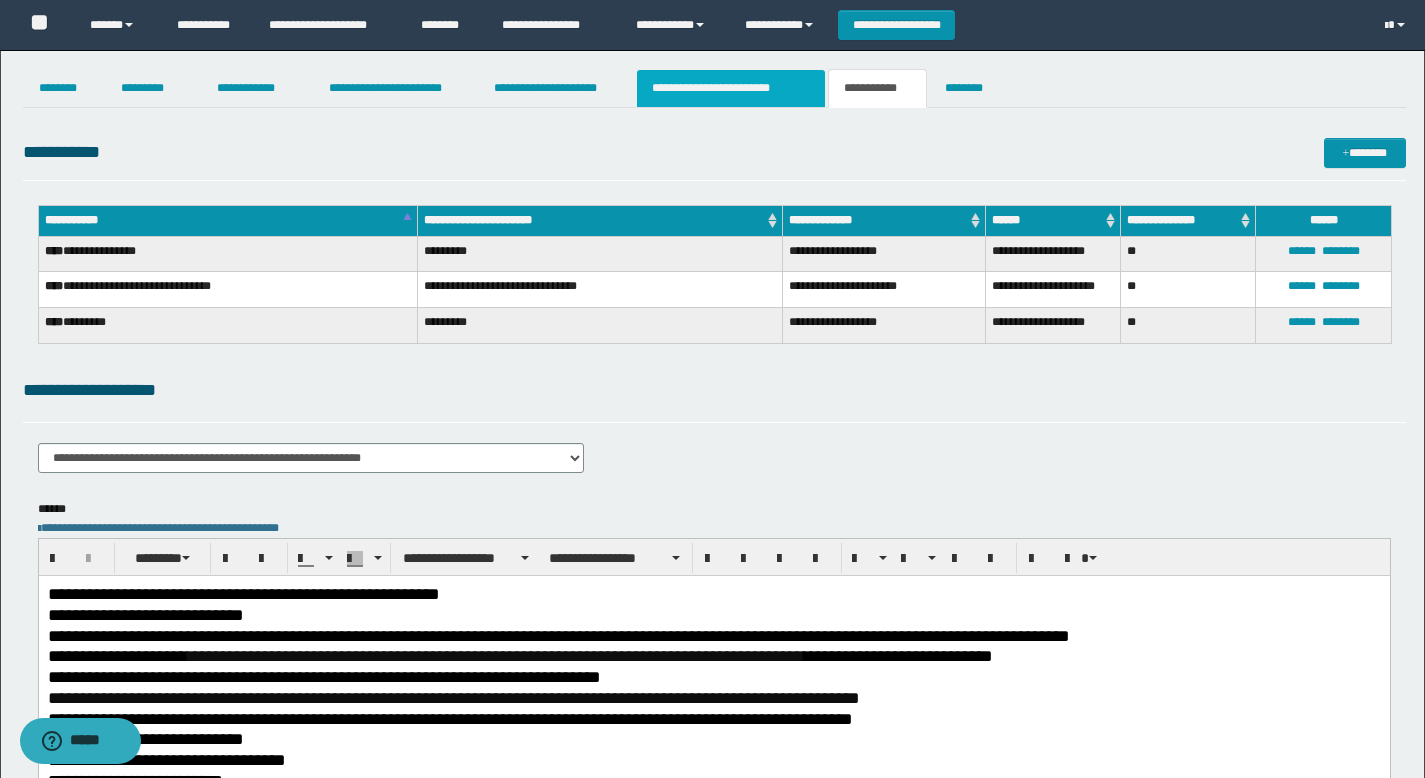 click on "**********" at bounding box center [731, 88] 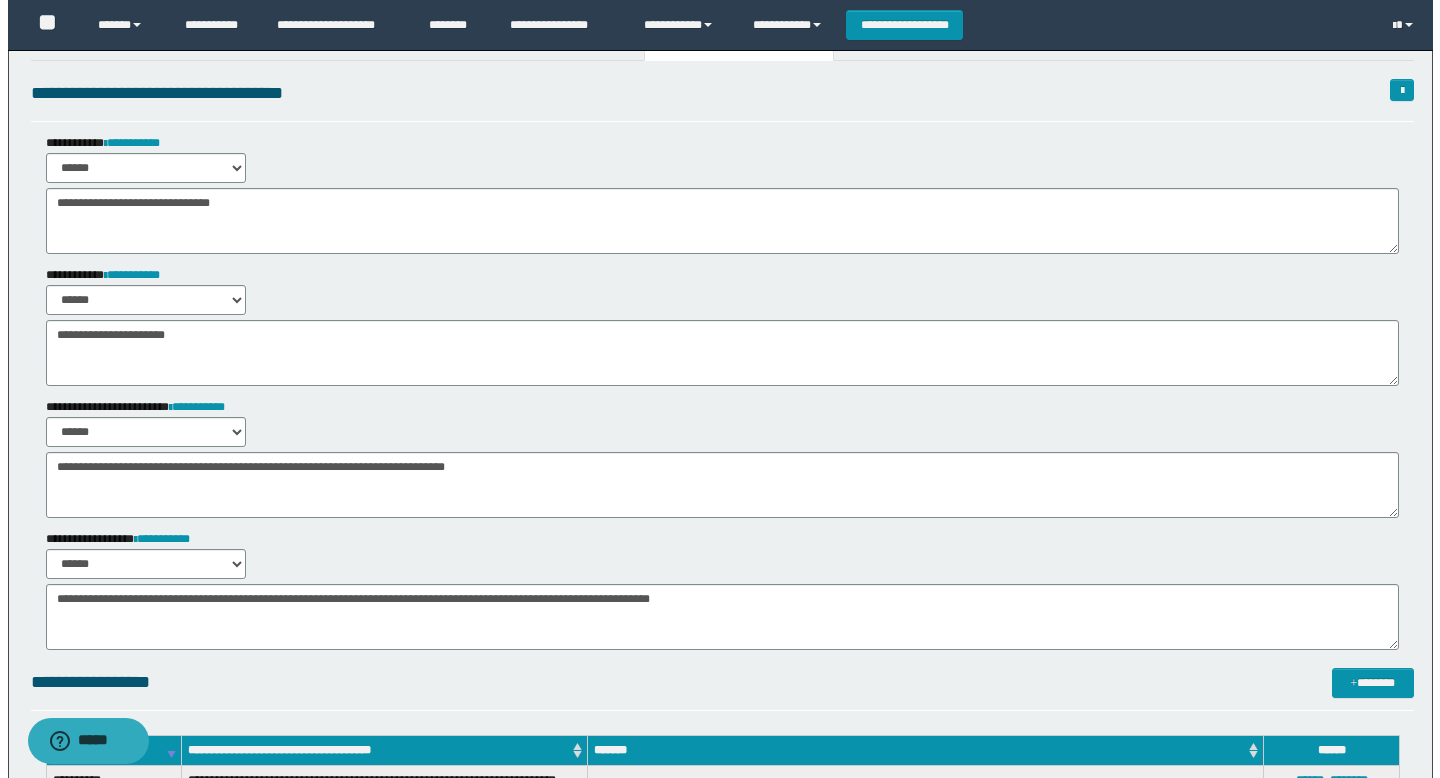 scroll, scrollTop: 0, scrollLeft: 0, axis: both 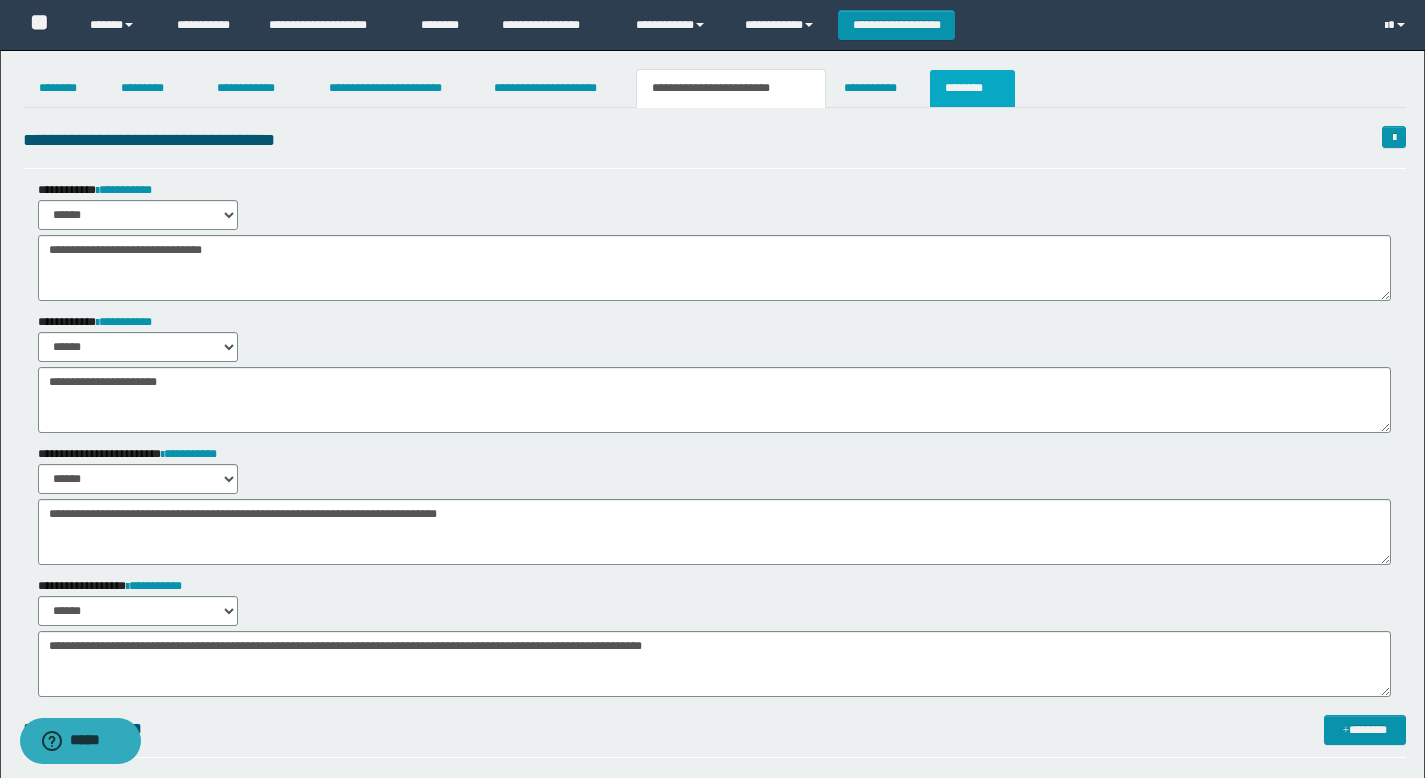 click on "********" at bounding box center (972, 88) 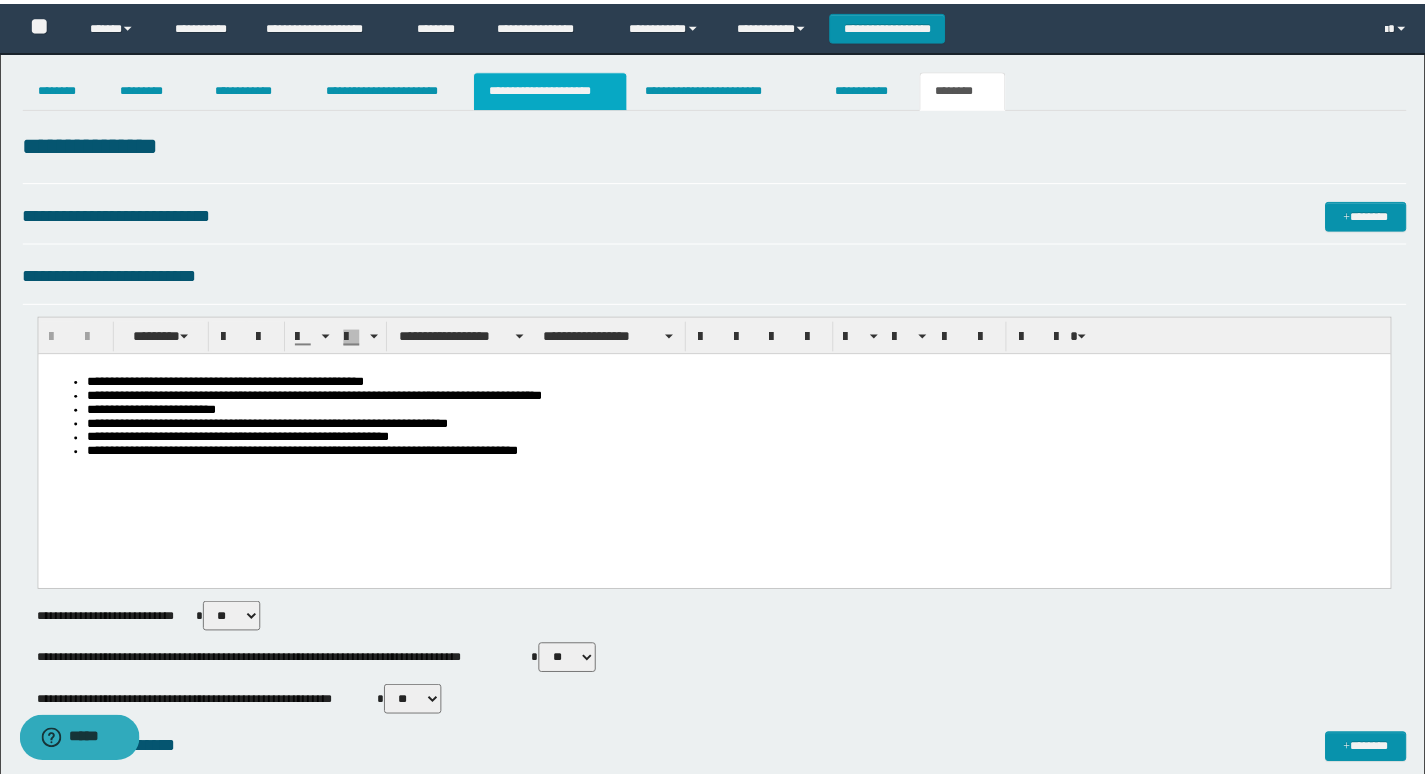scroll, scrollTop: 0, scrollLeft: 0, axis: both 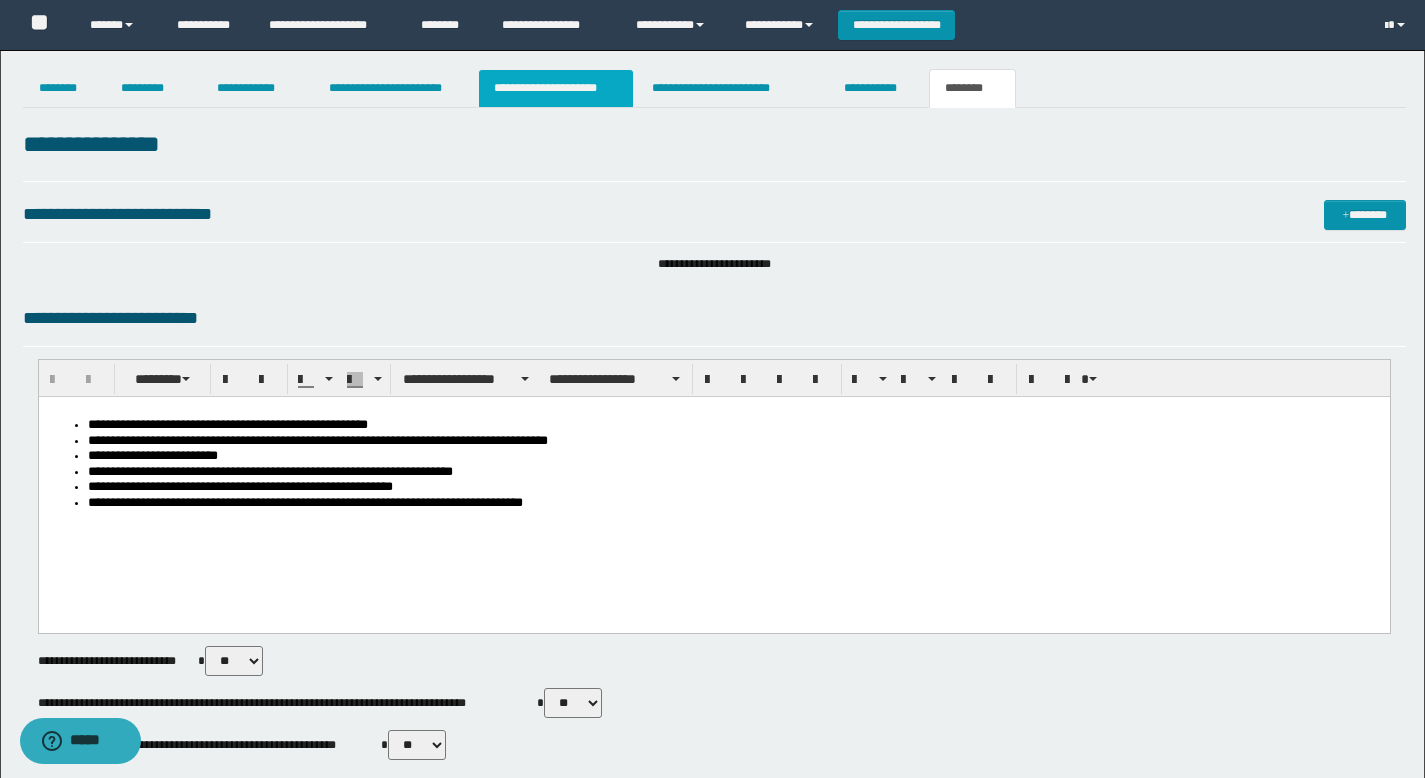 click on "**********" at bounding box center (556, 88) 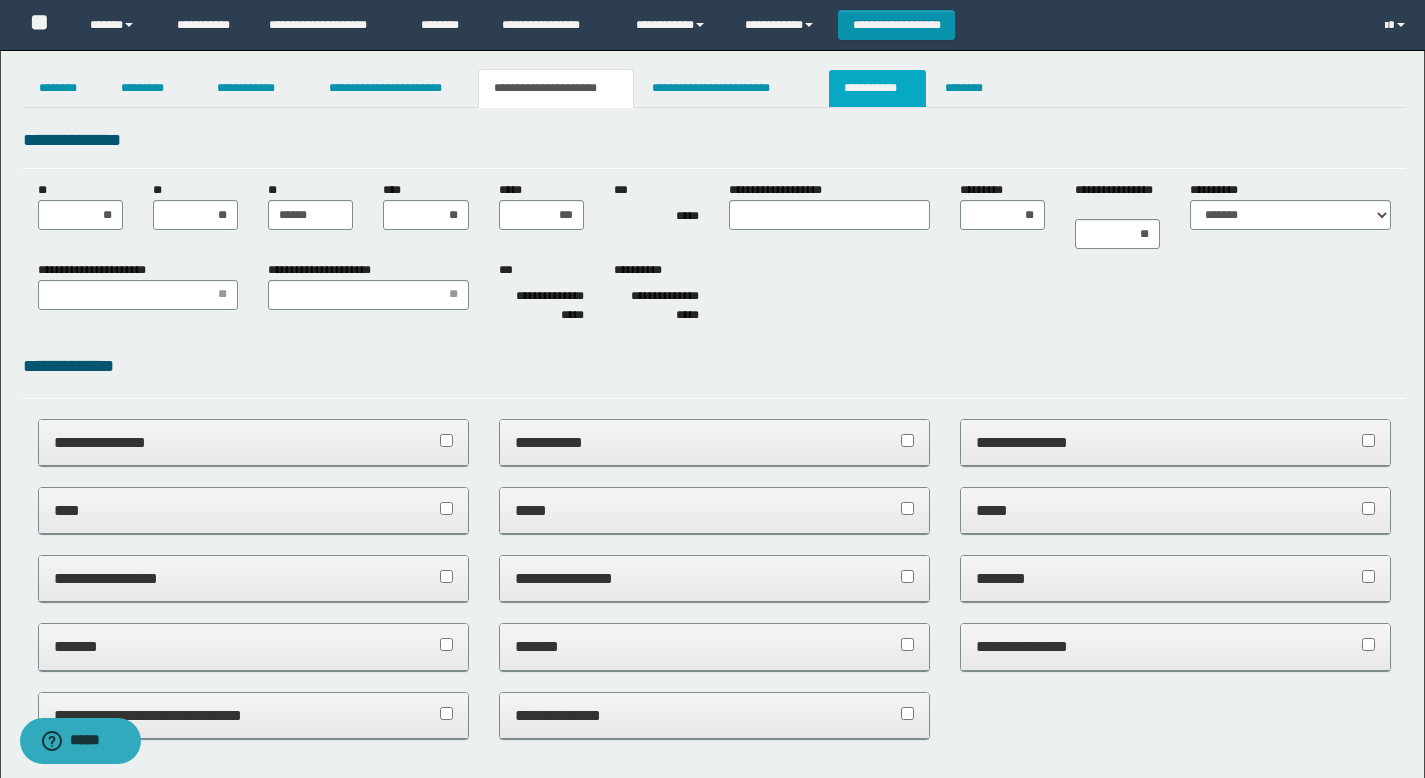 click on "**********" at bounding box center [877, 88] 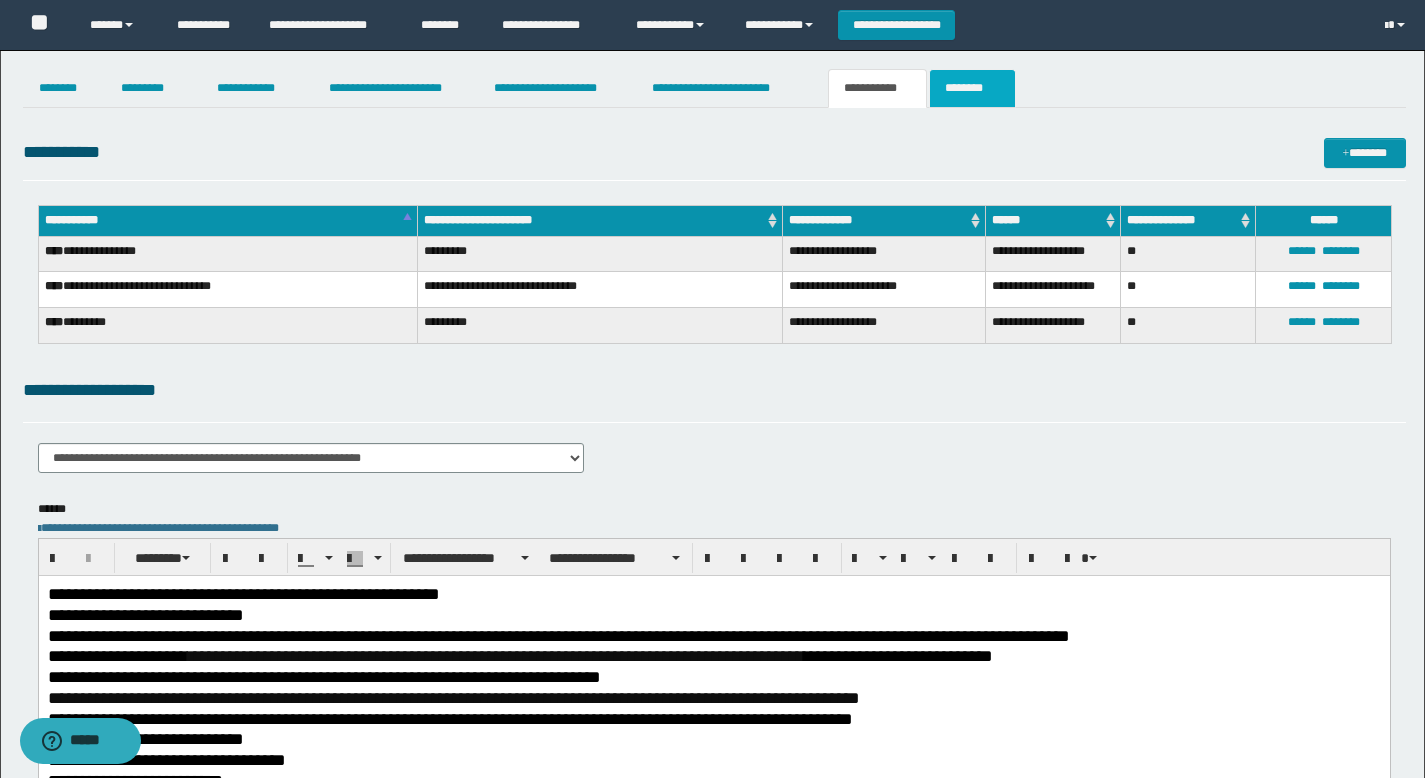 click on "********" at bounding box center [972, 88] 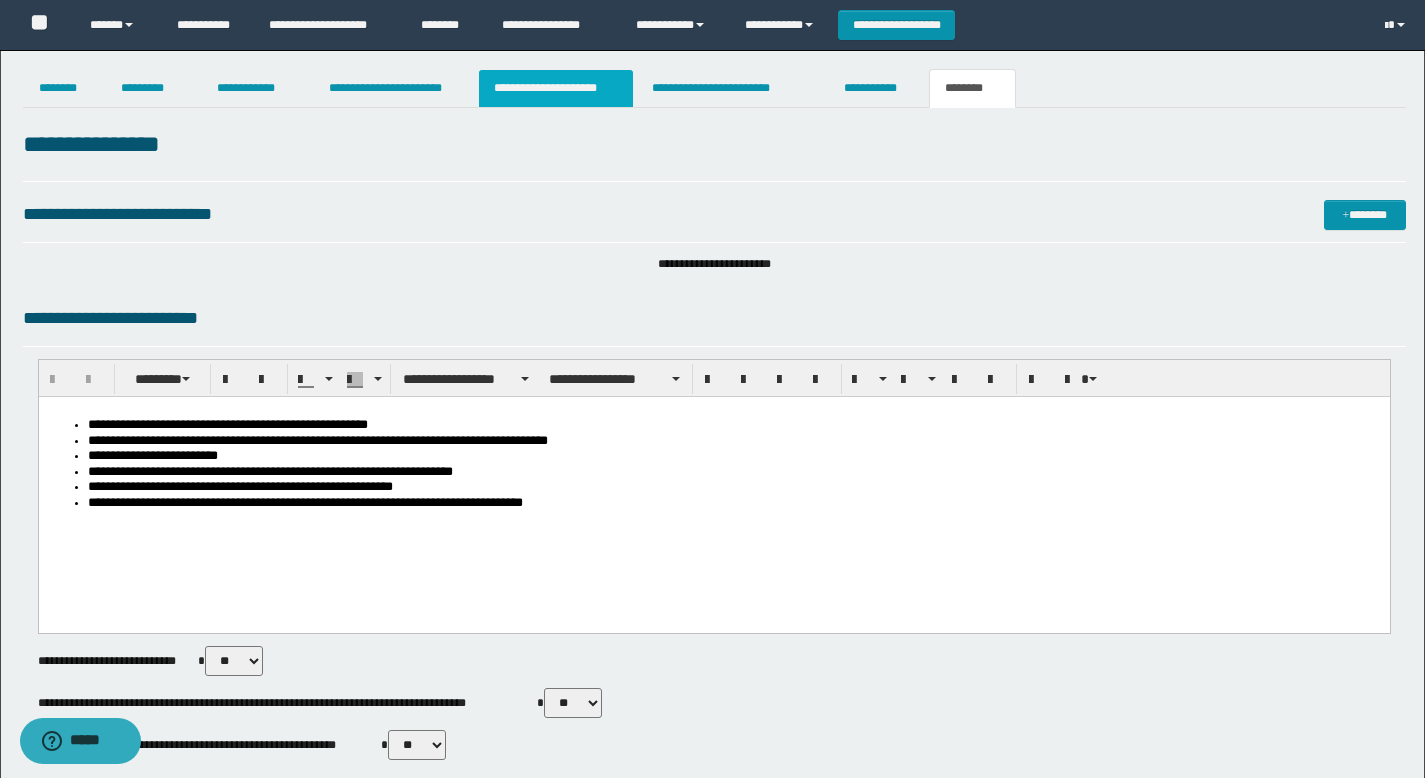 click on "**********" at bounding box center [556, 88] 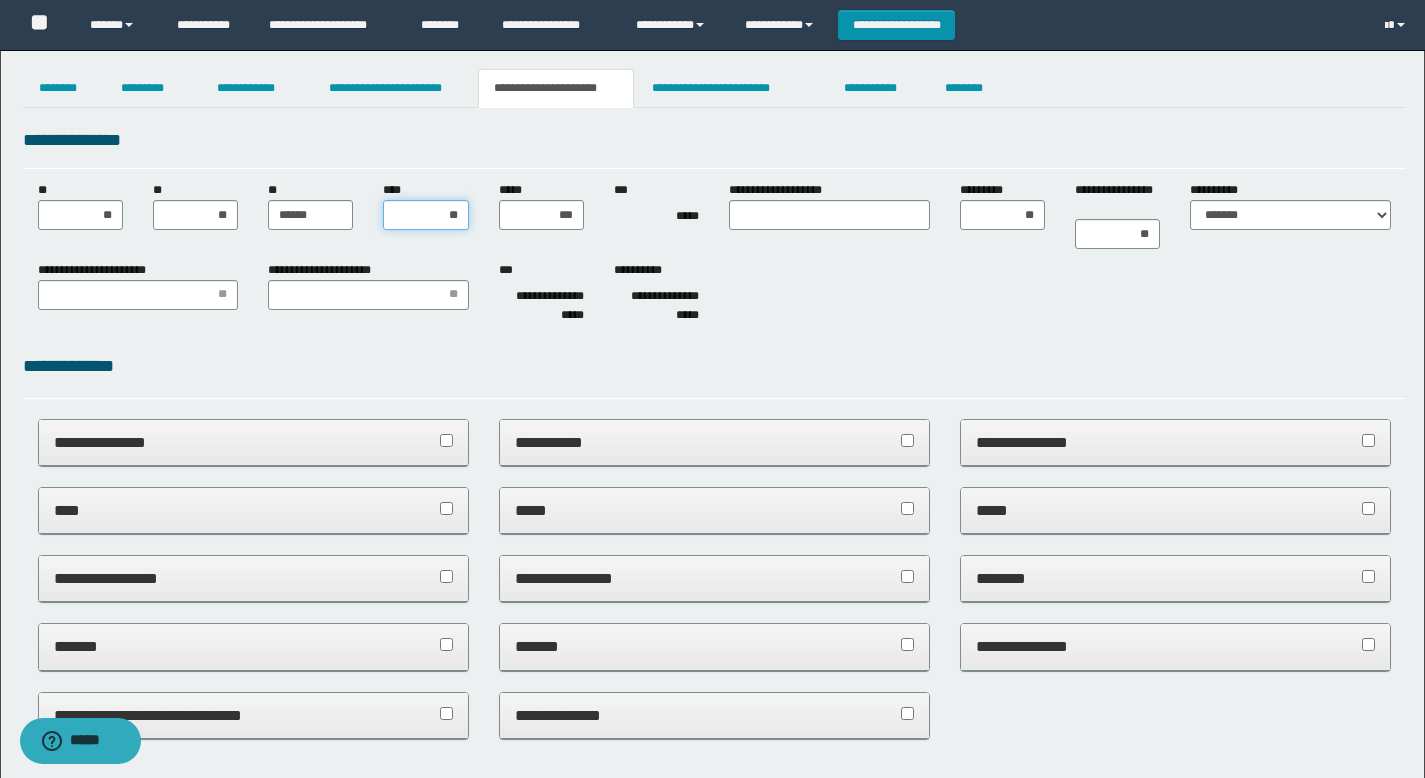 drag, startPoint x: 439, startPoint y: 215, endPoint x: 479, endPoint y: 215, distance: 40 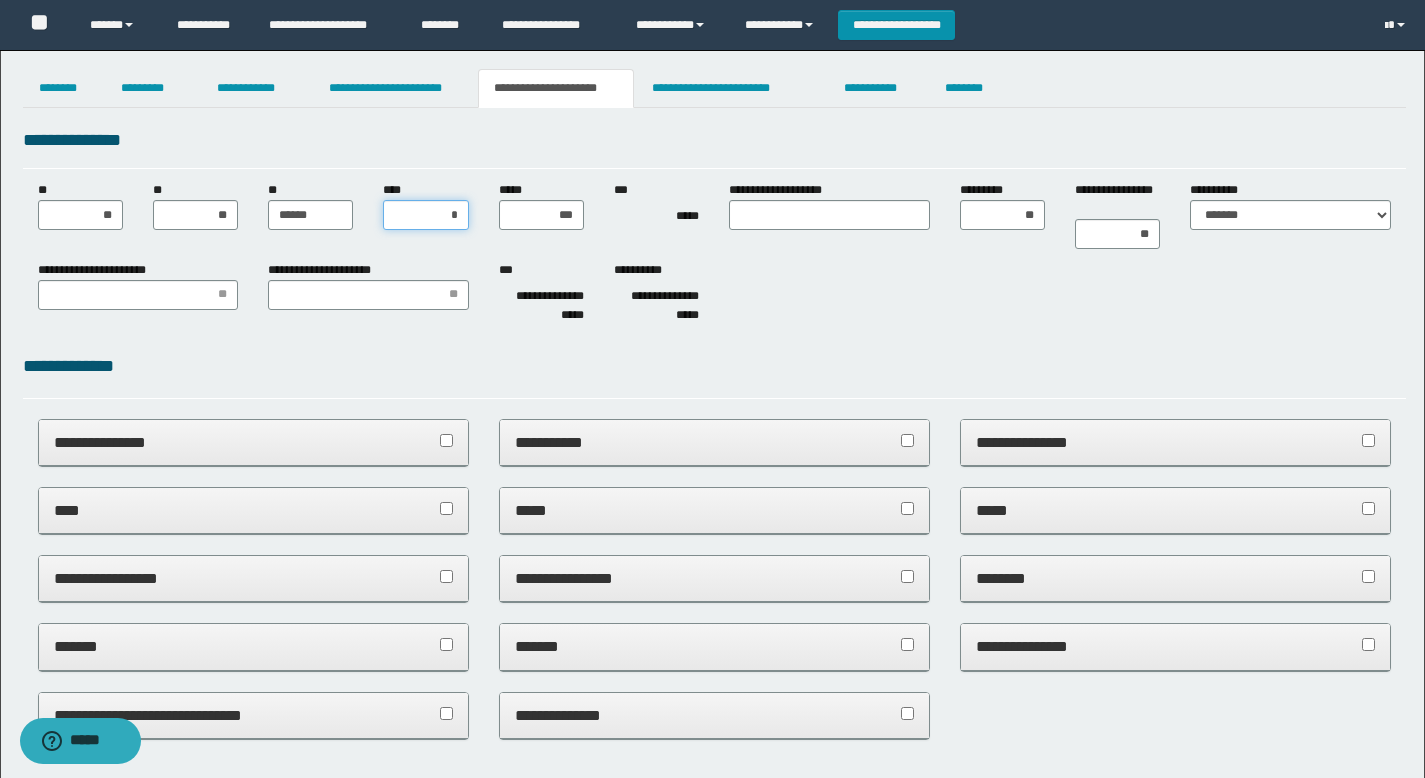 type on "**" 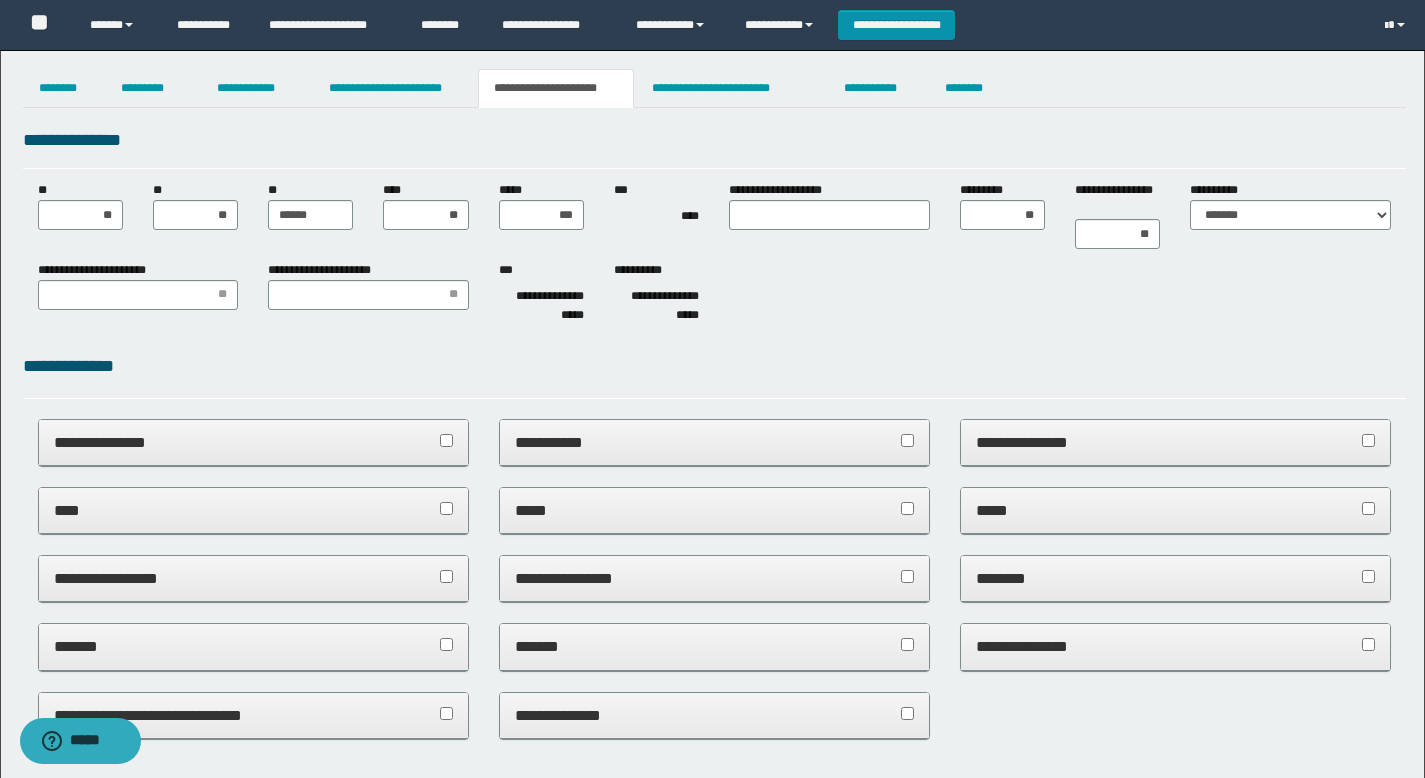 click on "**********" at bounding box center [714, 296] 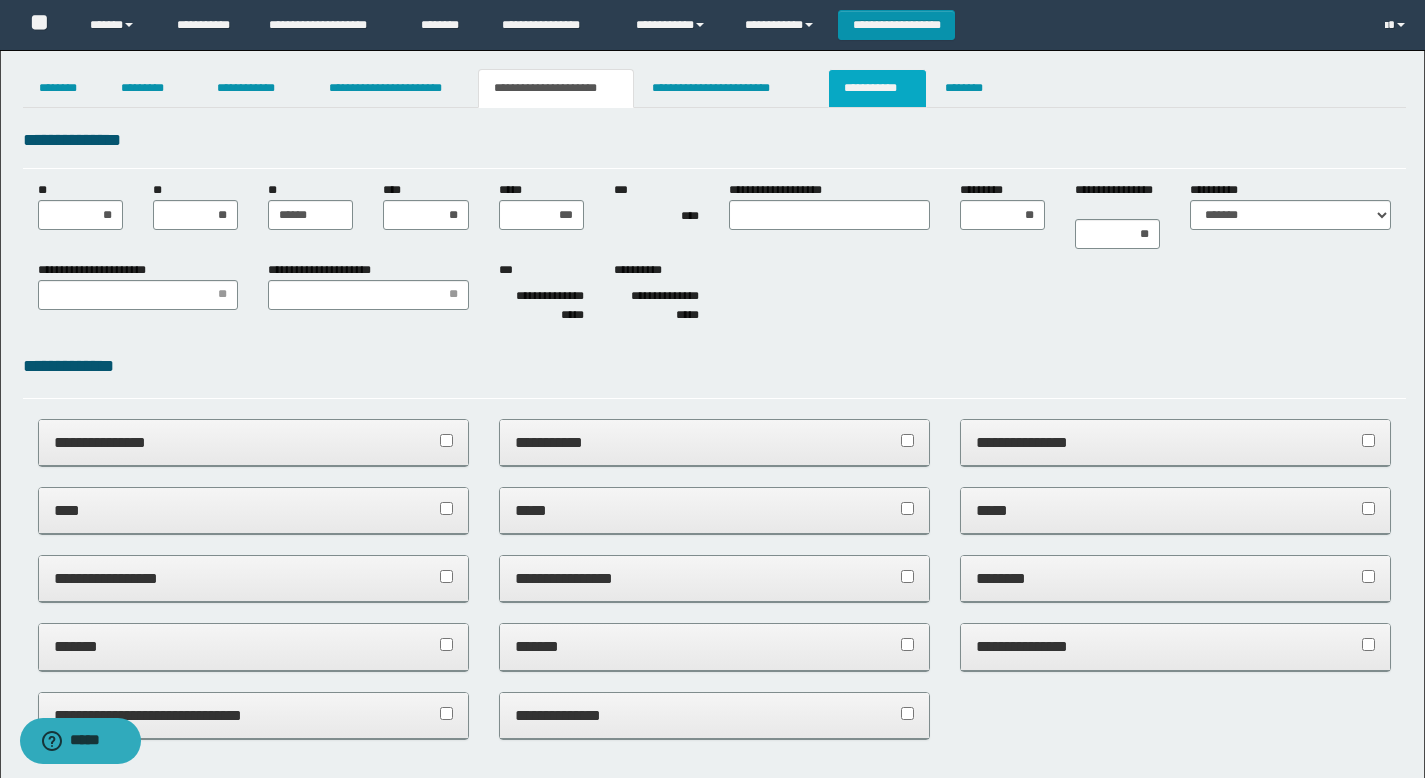 click on "**********" at bounding box center (877, 88) 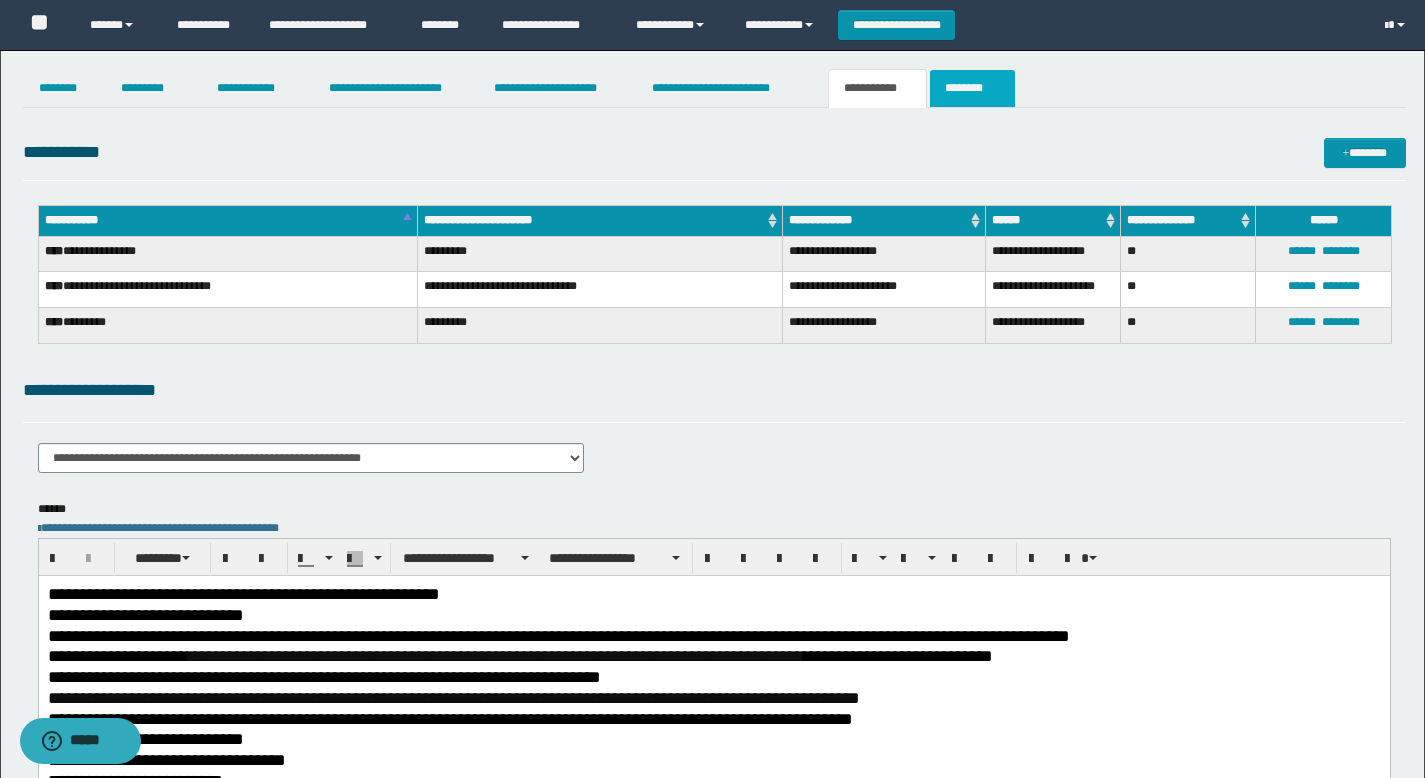 click on "********" at bounding box center (972, 88) 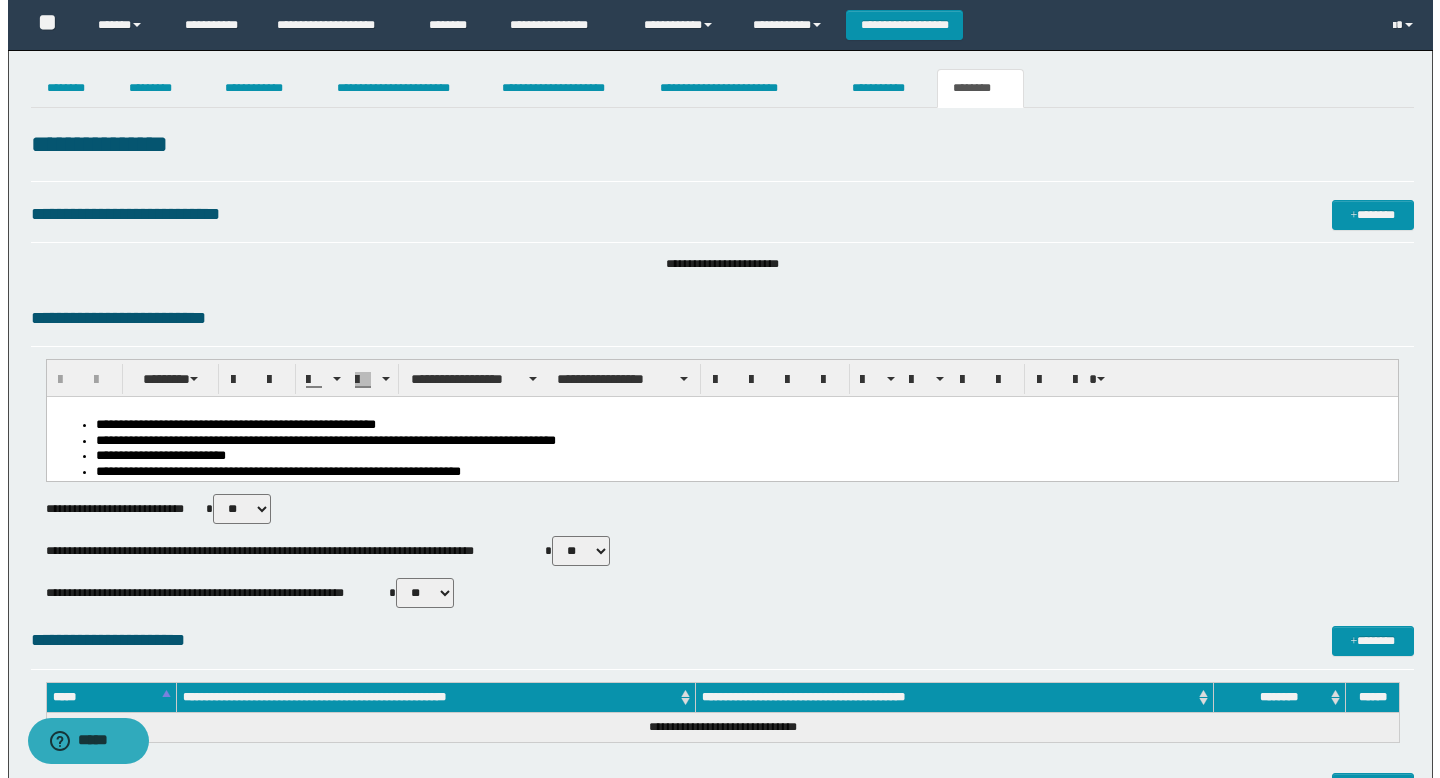 scroll, scrollTop: 698, scrollLeft: 0, axis: vertical 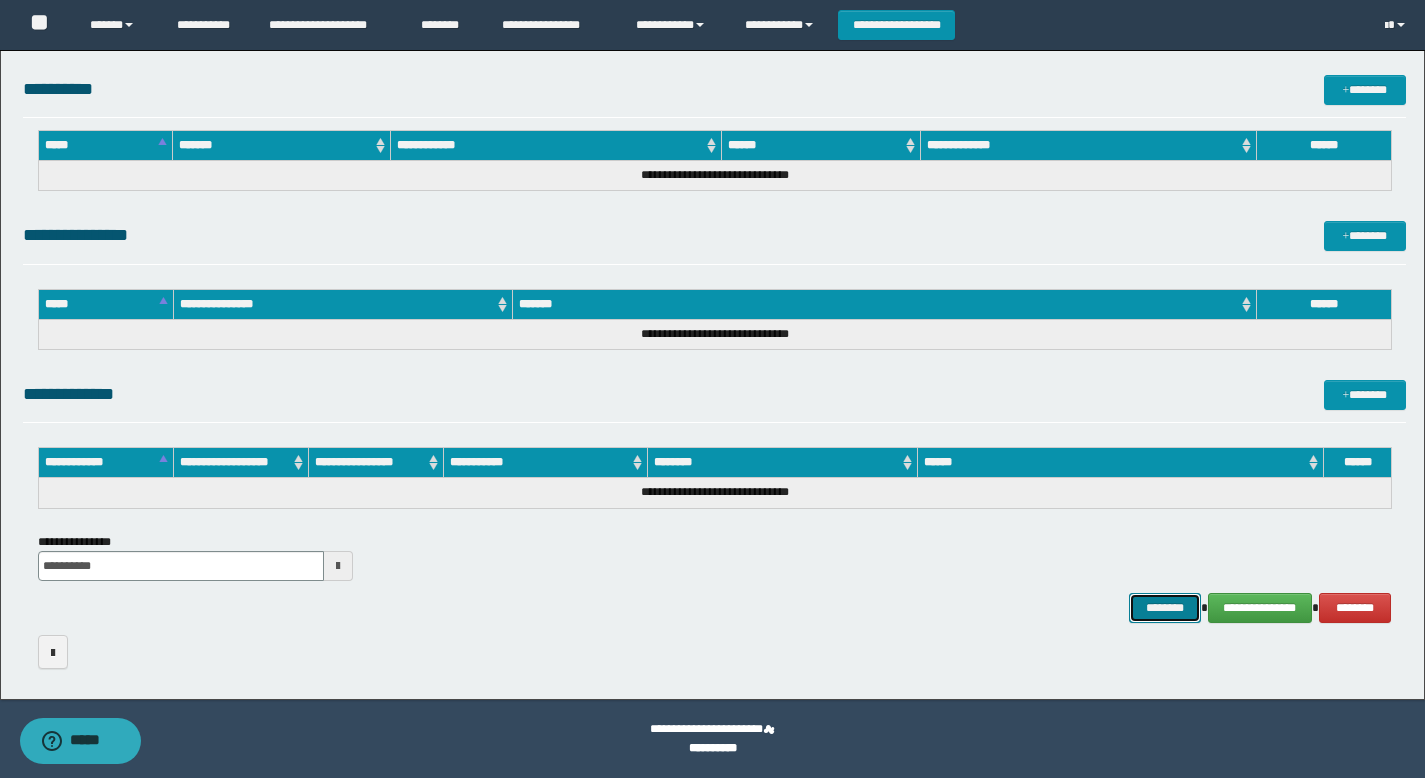 click on "********" at bounding box center (1165, 608) 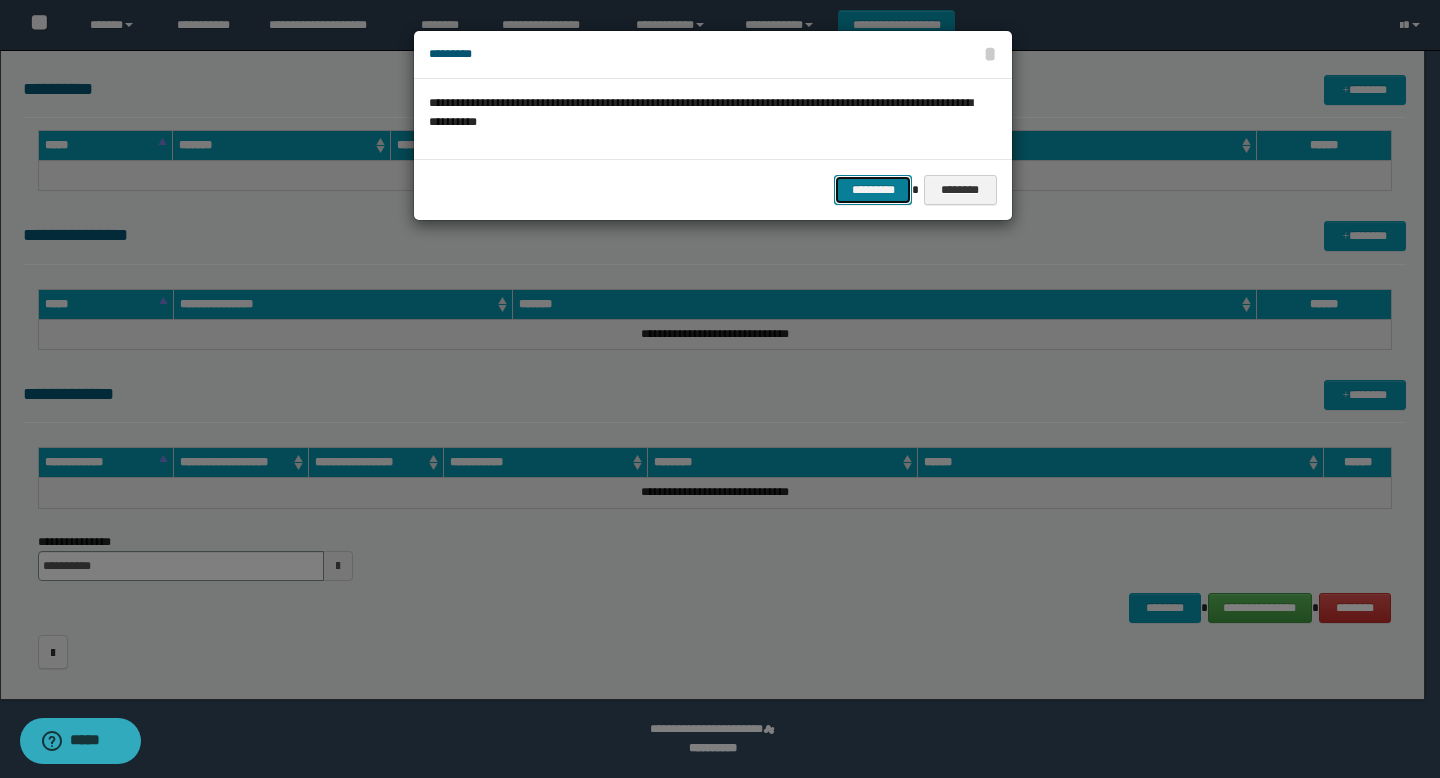 click on "*********" at bounding box center (873, 190) 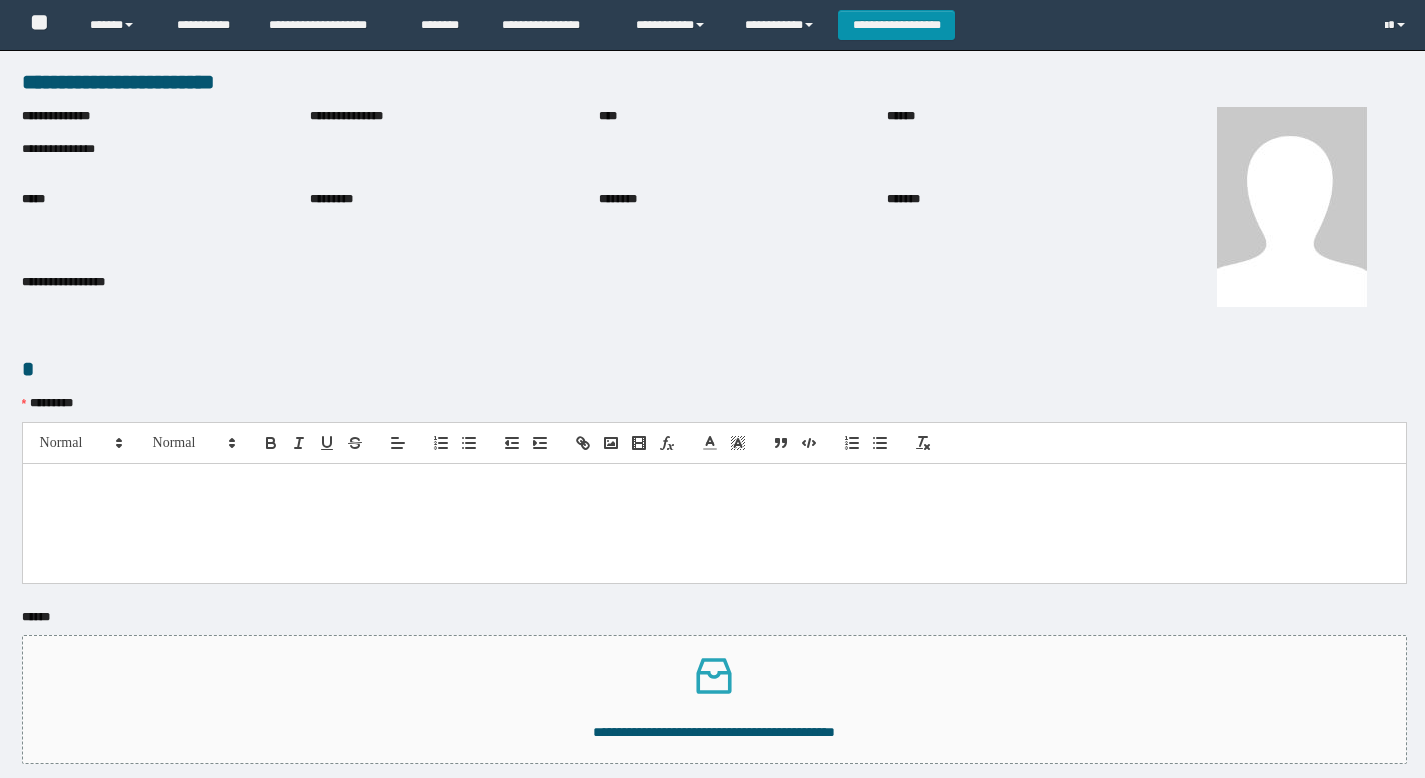 scroll, scrollTop: 0, scrollLeft: 0, axis: both 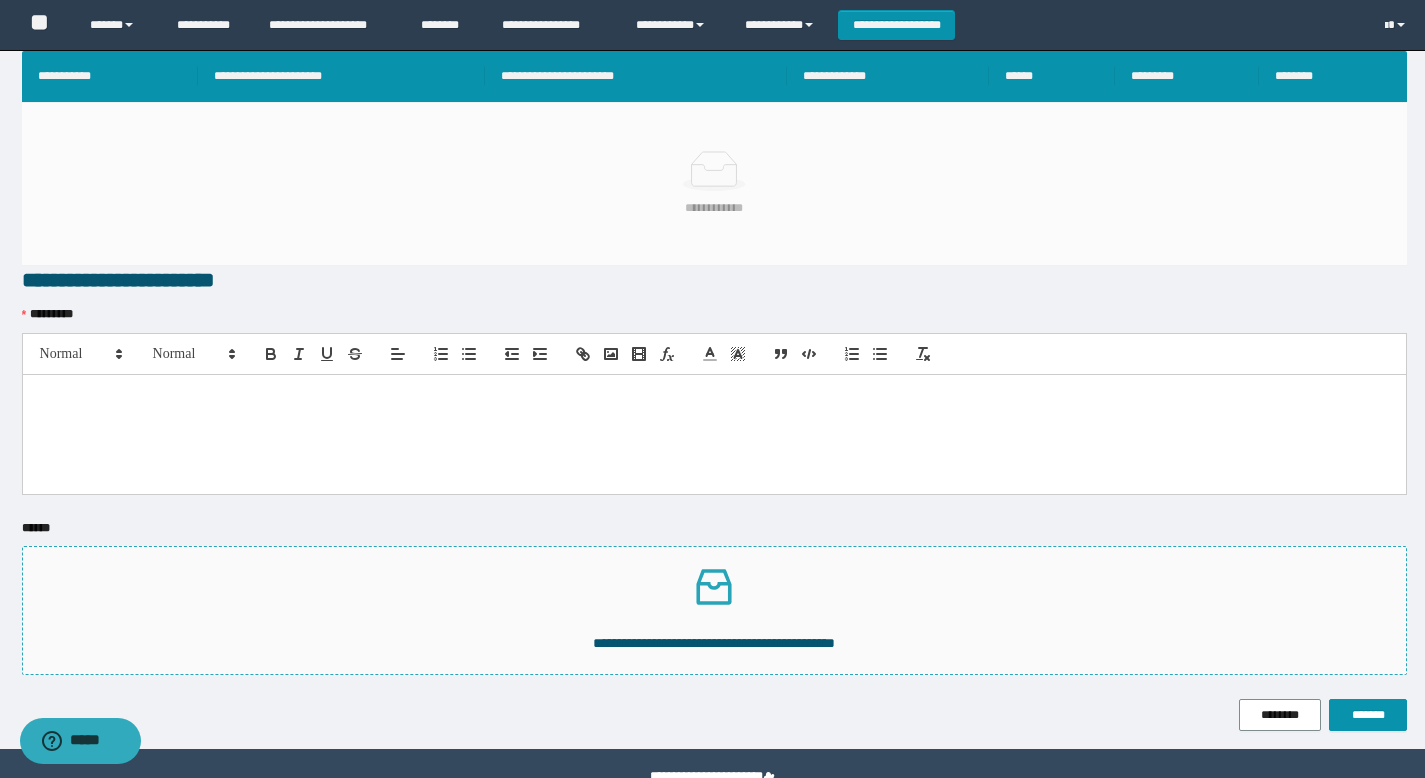 click on "**********" at bounding box center (714, 610) 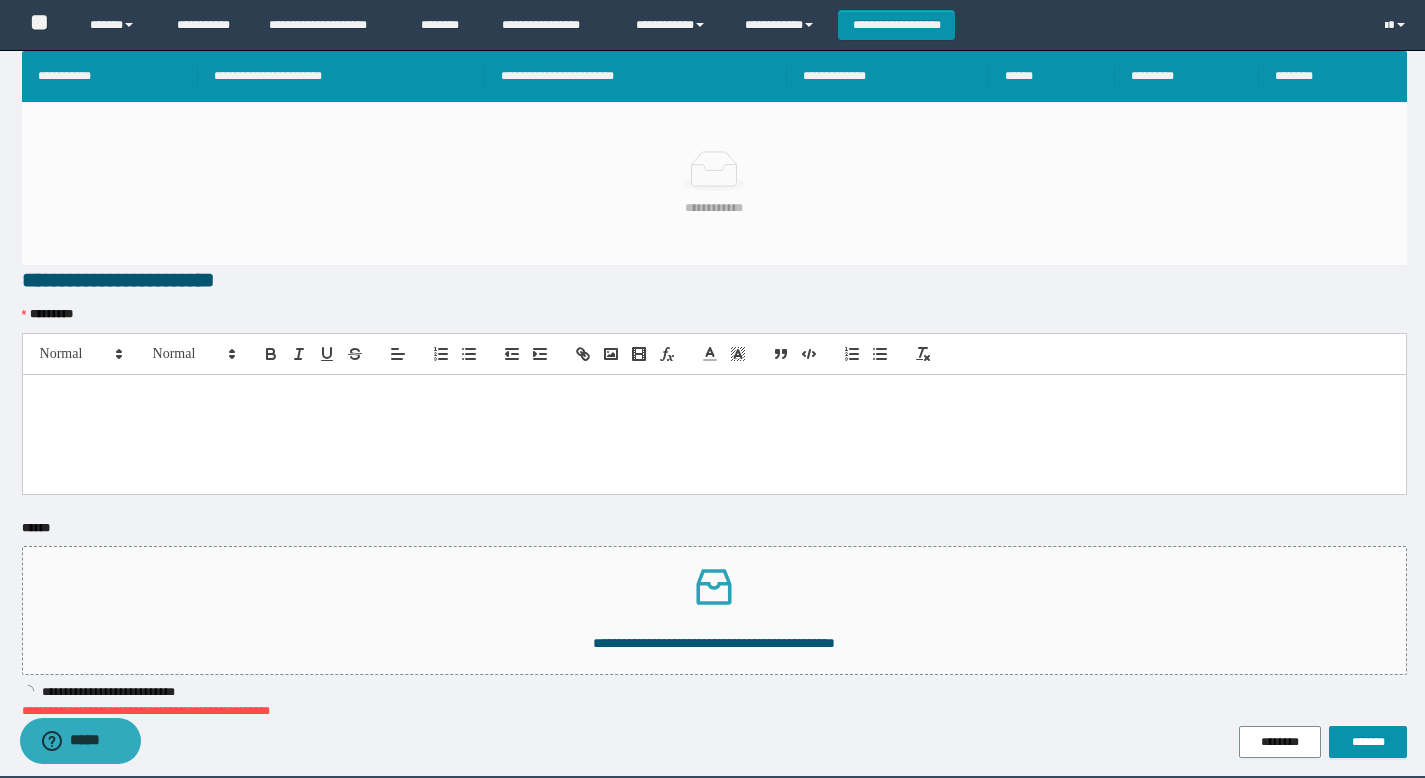 click at bounding box center [714, 434] 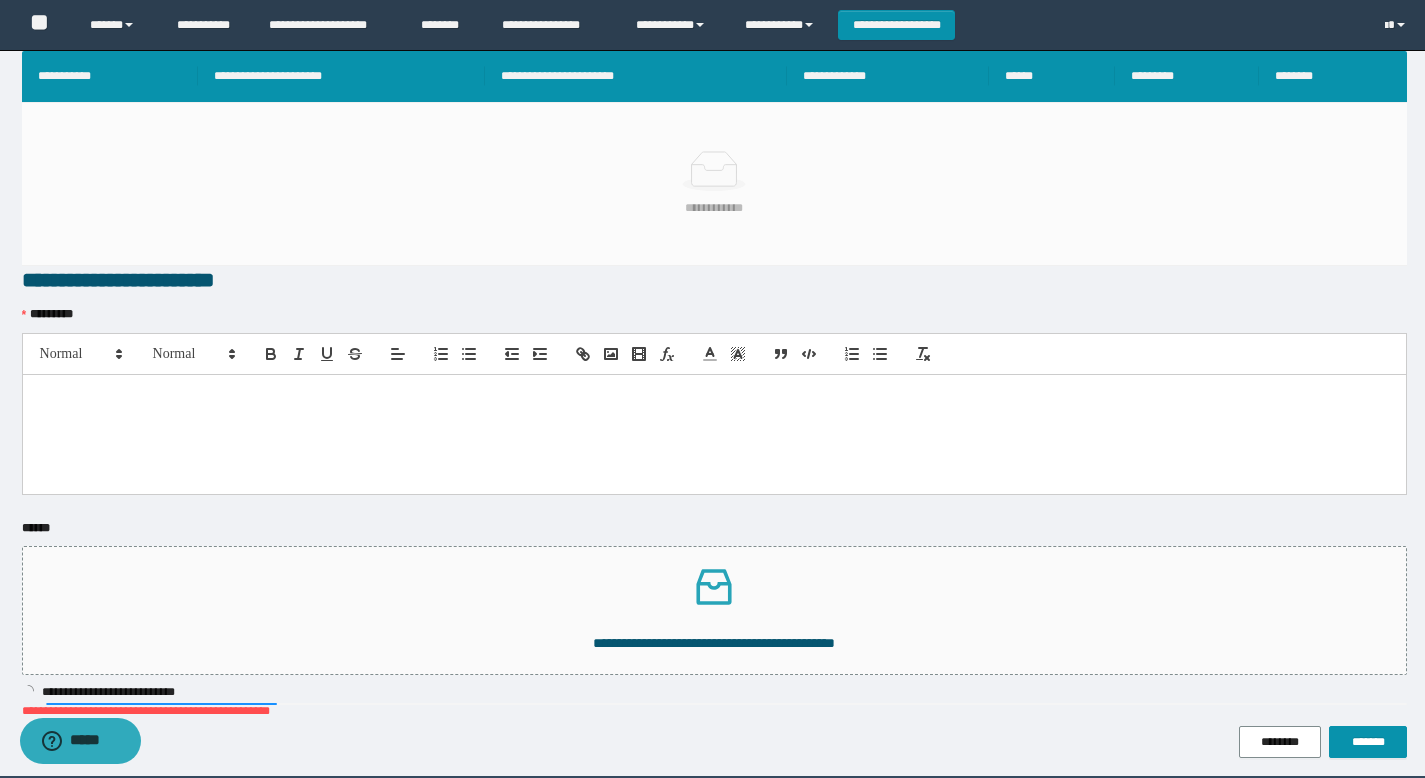 scroll, scrollTop: 0, scrollLeft: 0, axis: both 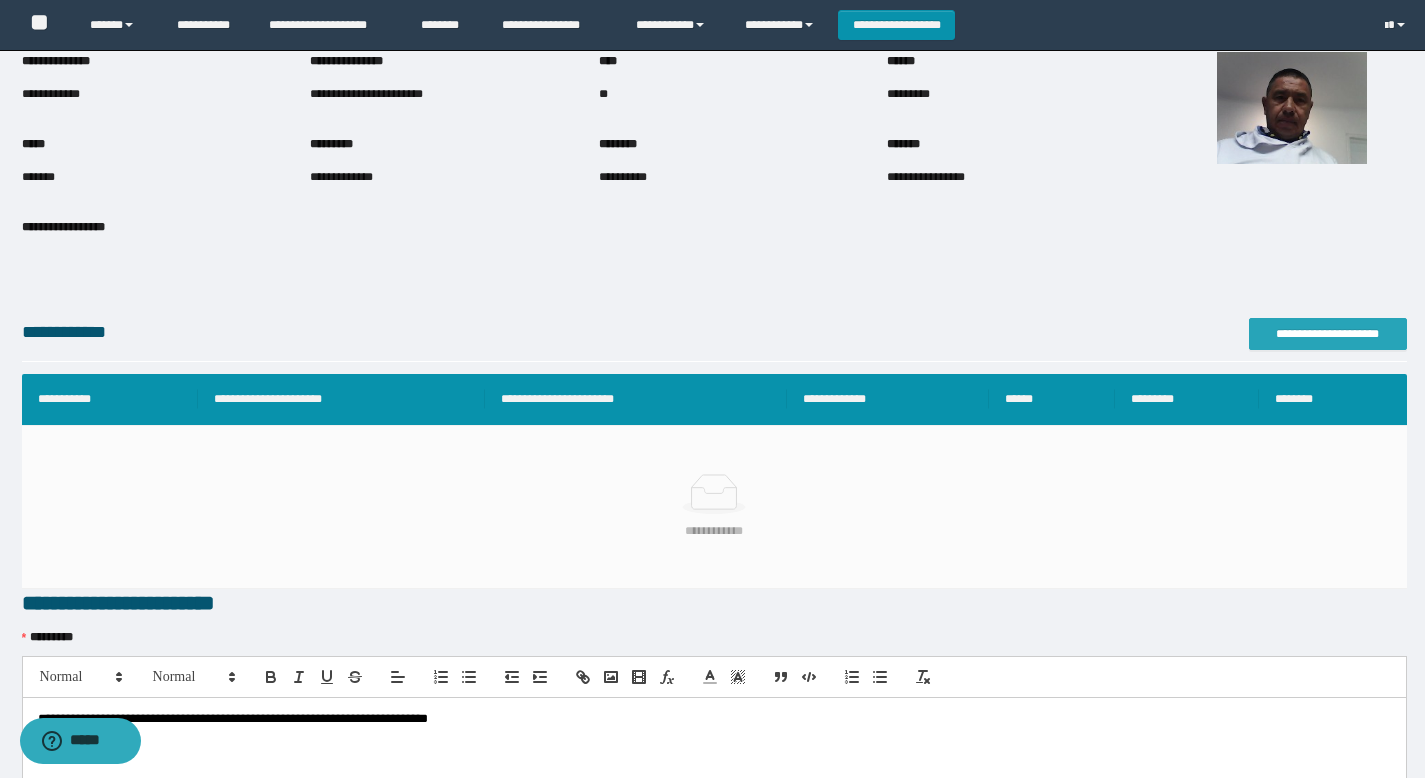 click on "**********" at bounding box center [1328, 334] 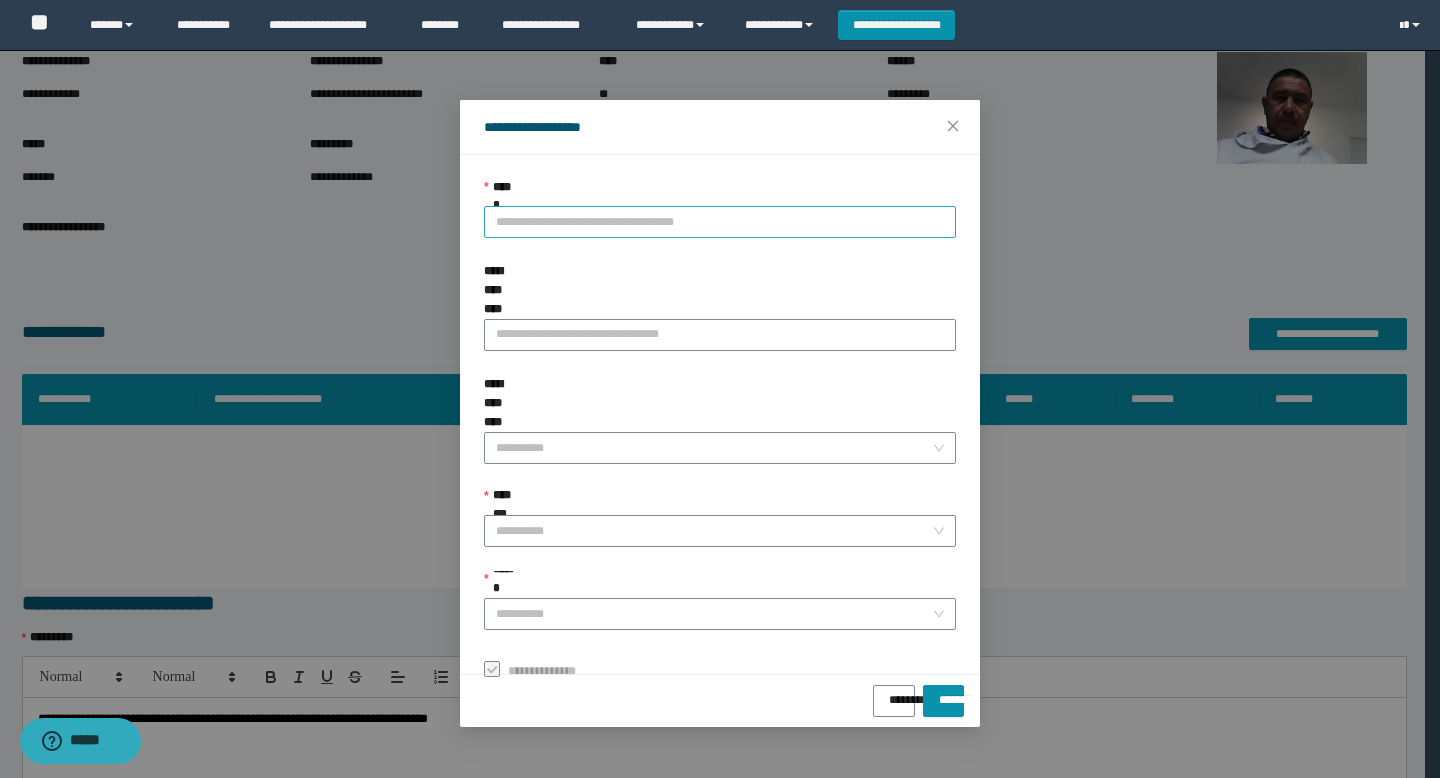 click on "**********" at bounding box center (720, 222) 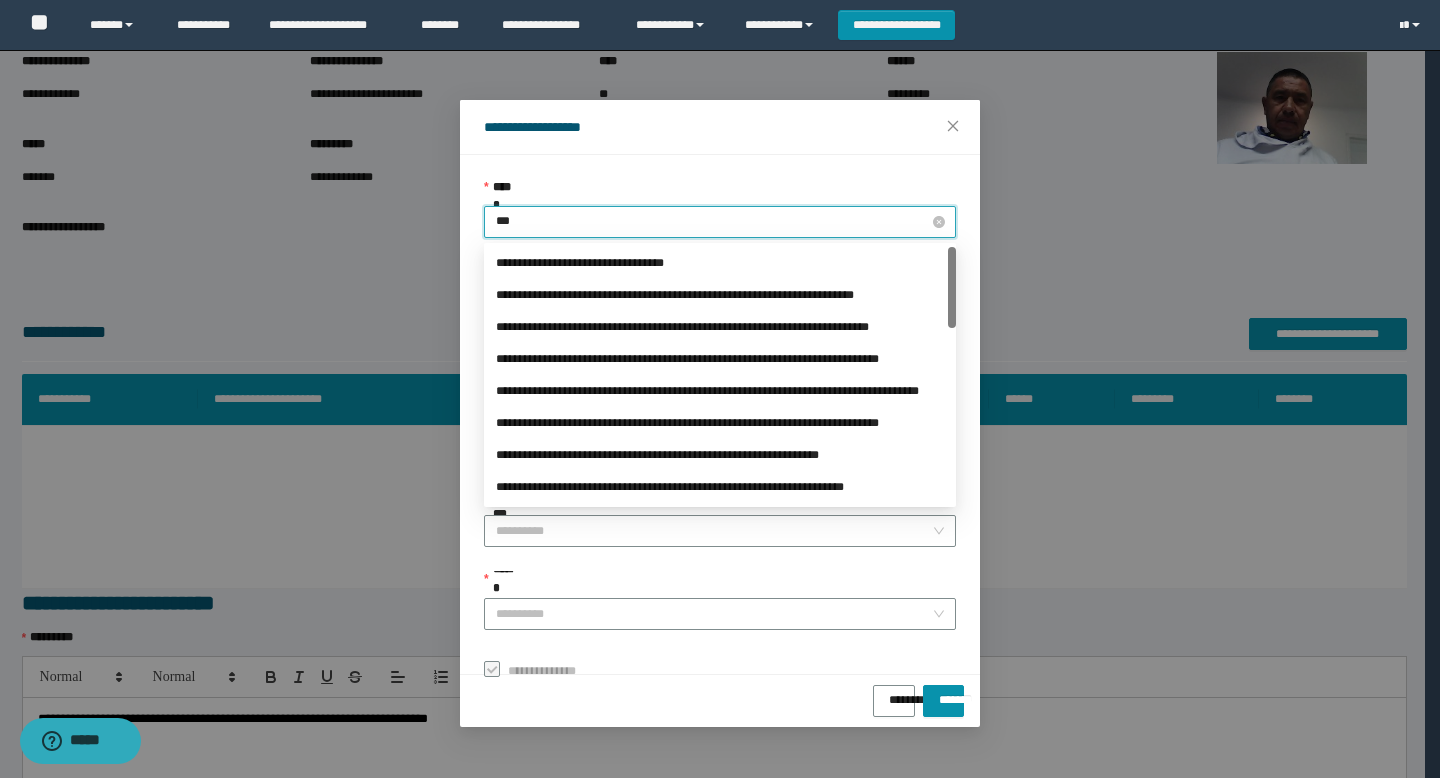 type on "****" 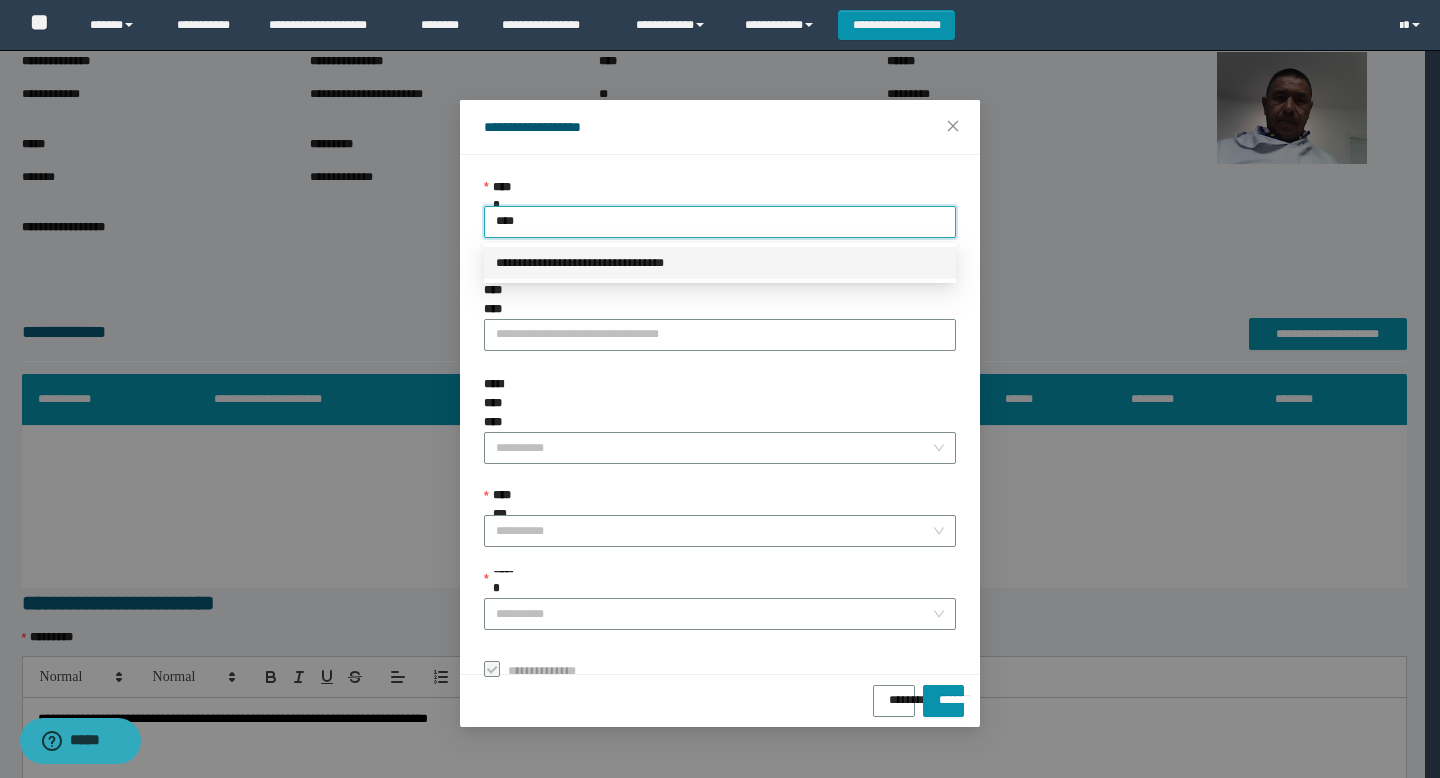 click on "**********" at bounding box center (720, 263) 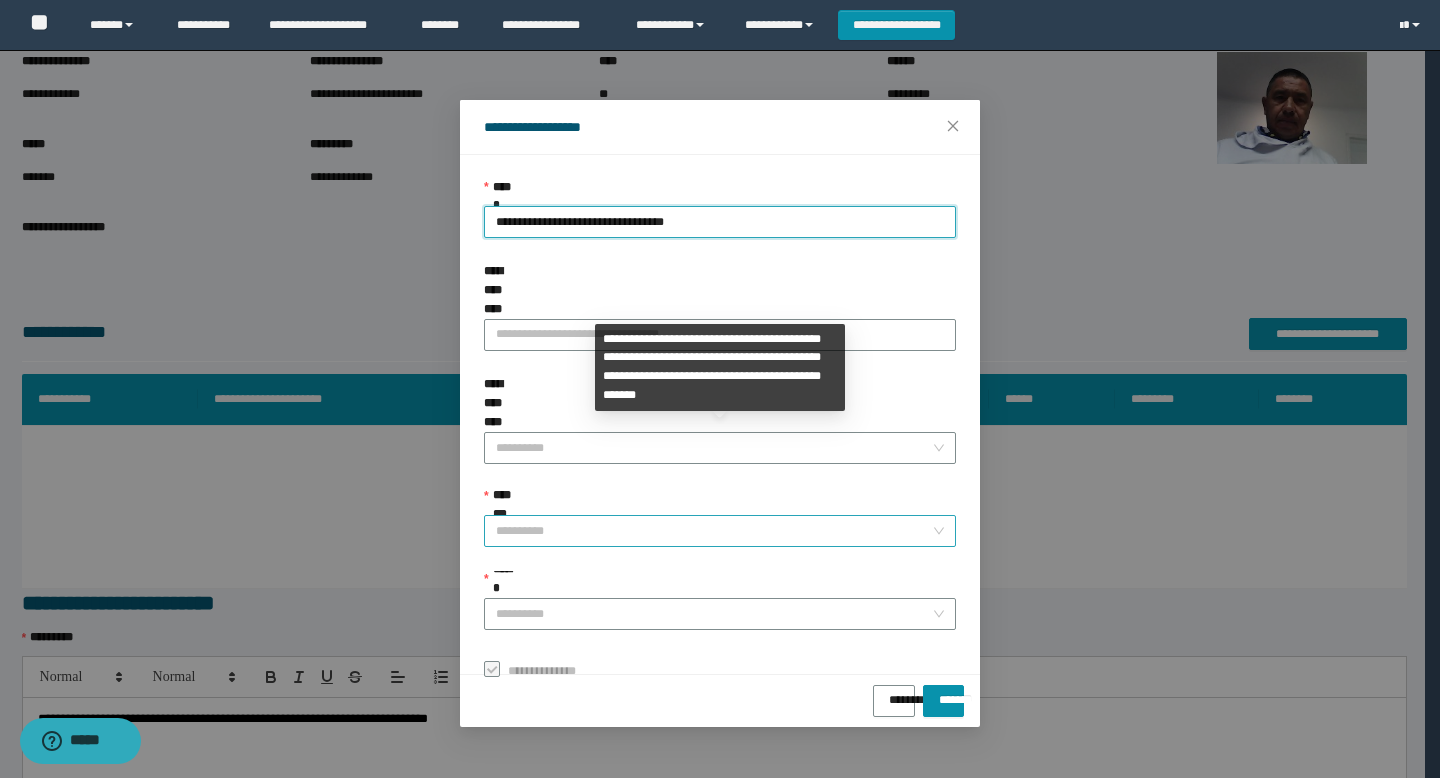 click on "**********" at bounding box center [714, 531] 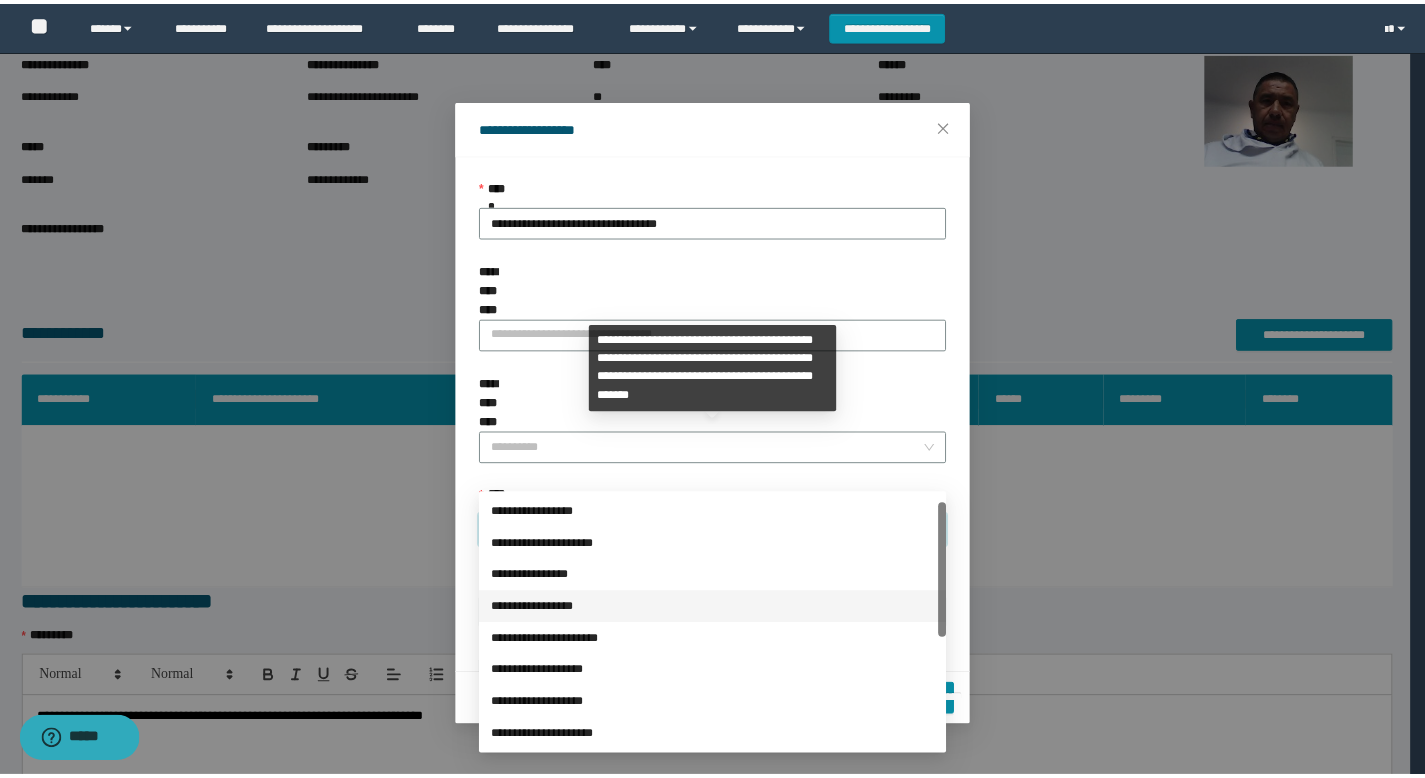 scroll, scrollTop: 224, scrollLeft: 0, axis: vertical 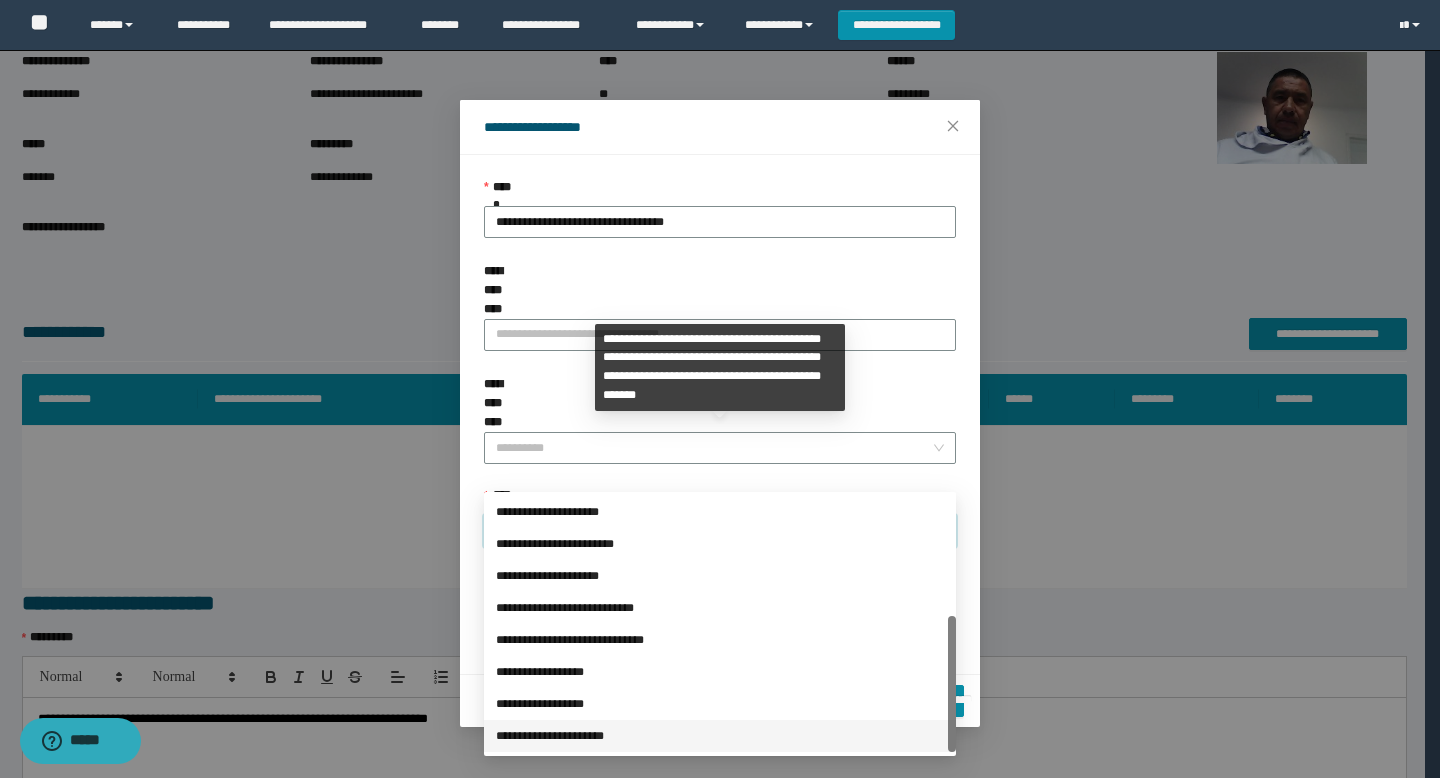 click on "**********" at bounding box center [720, 736] 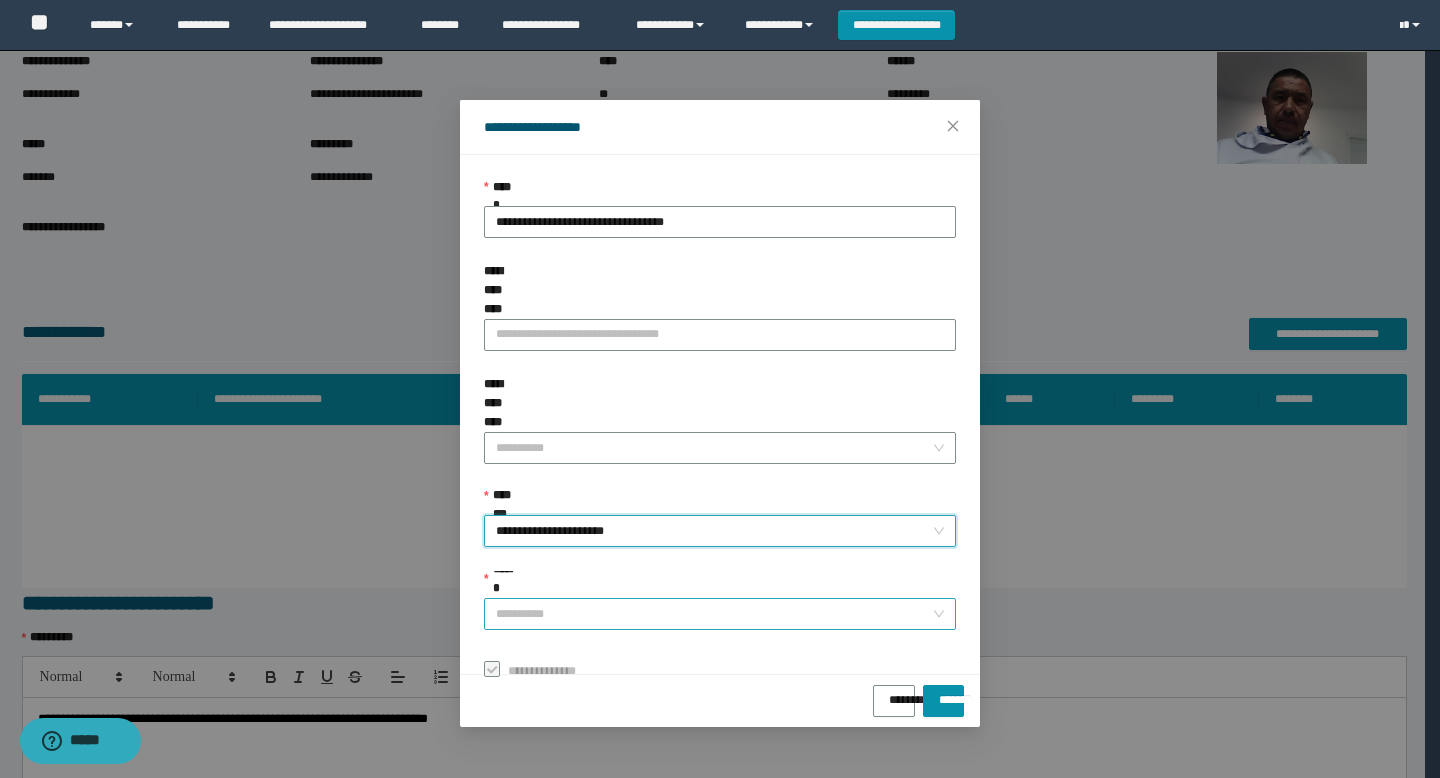 click on "******" at bounding box center (714, 614) 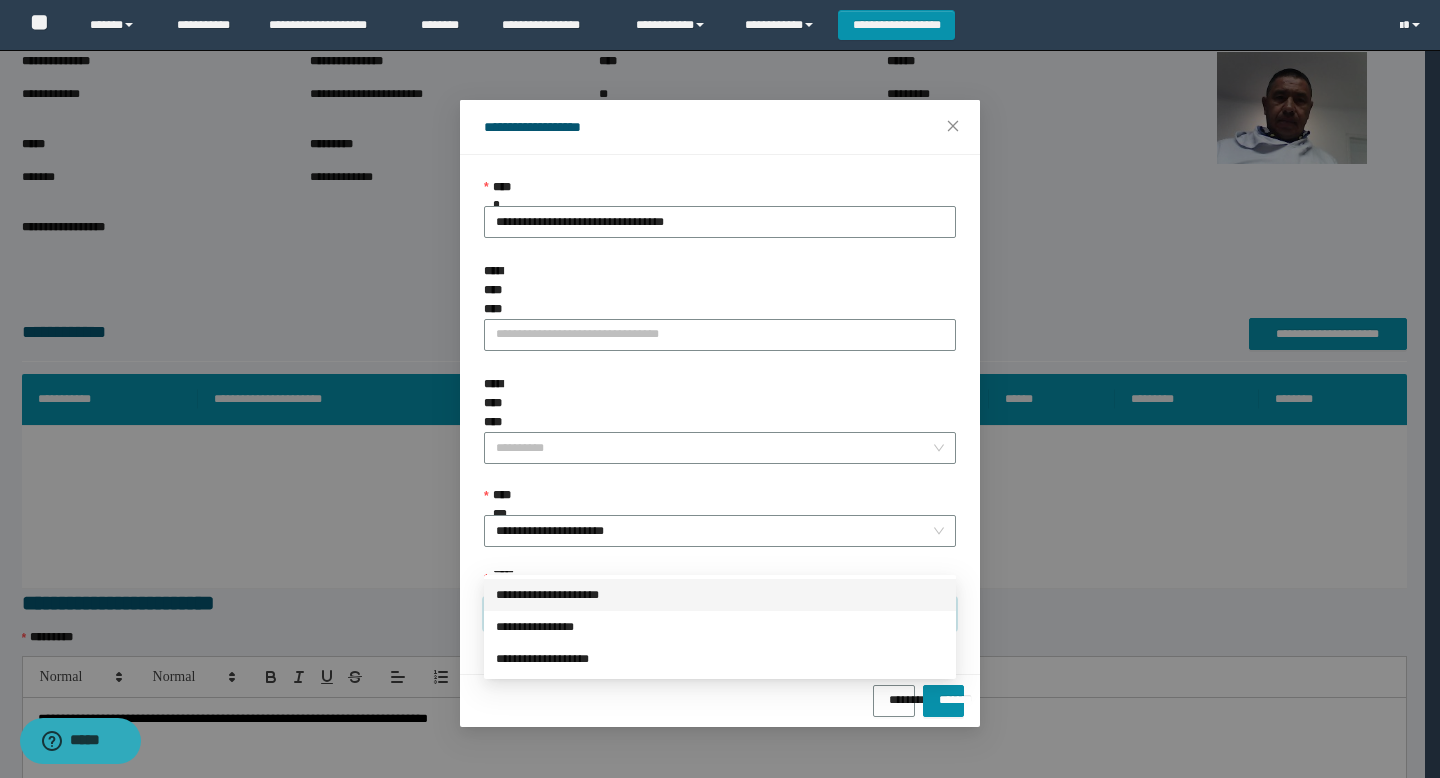 click on "**********" at bounding box center (720, 595) 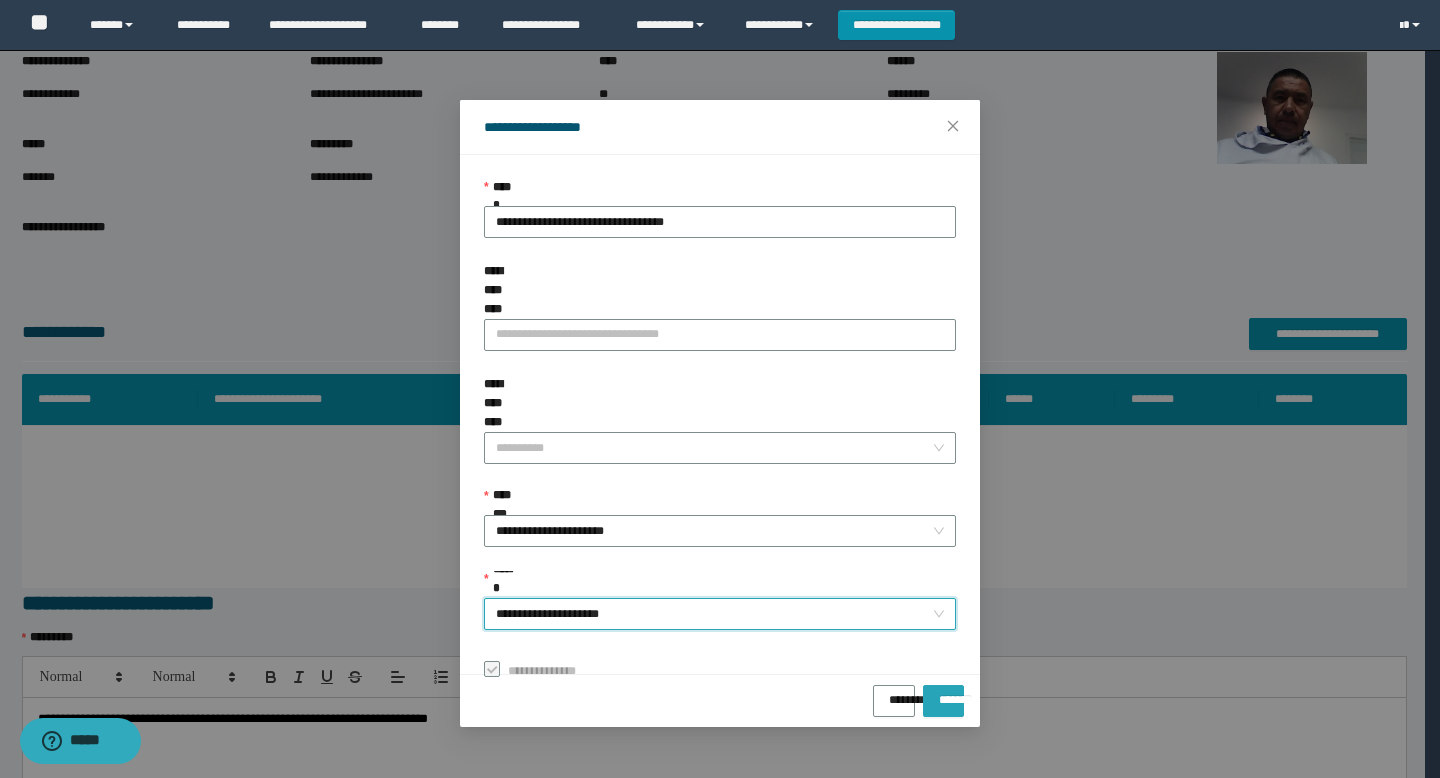 click on "*******" at bounding box center [943, 701] 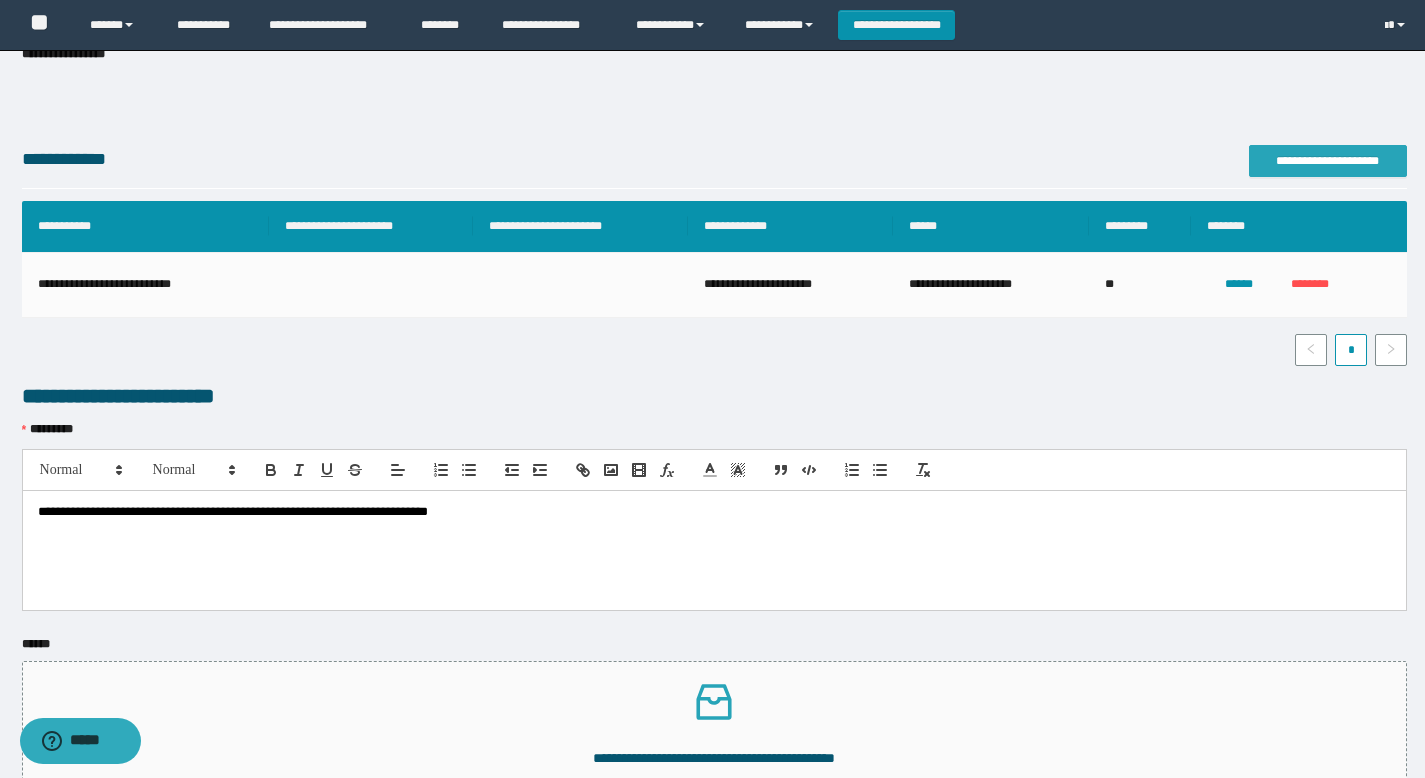 scroll, scrollTop: 416, scrollLeft: 0, axis: vertical 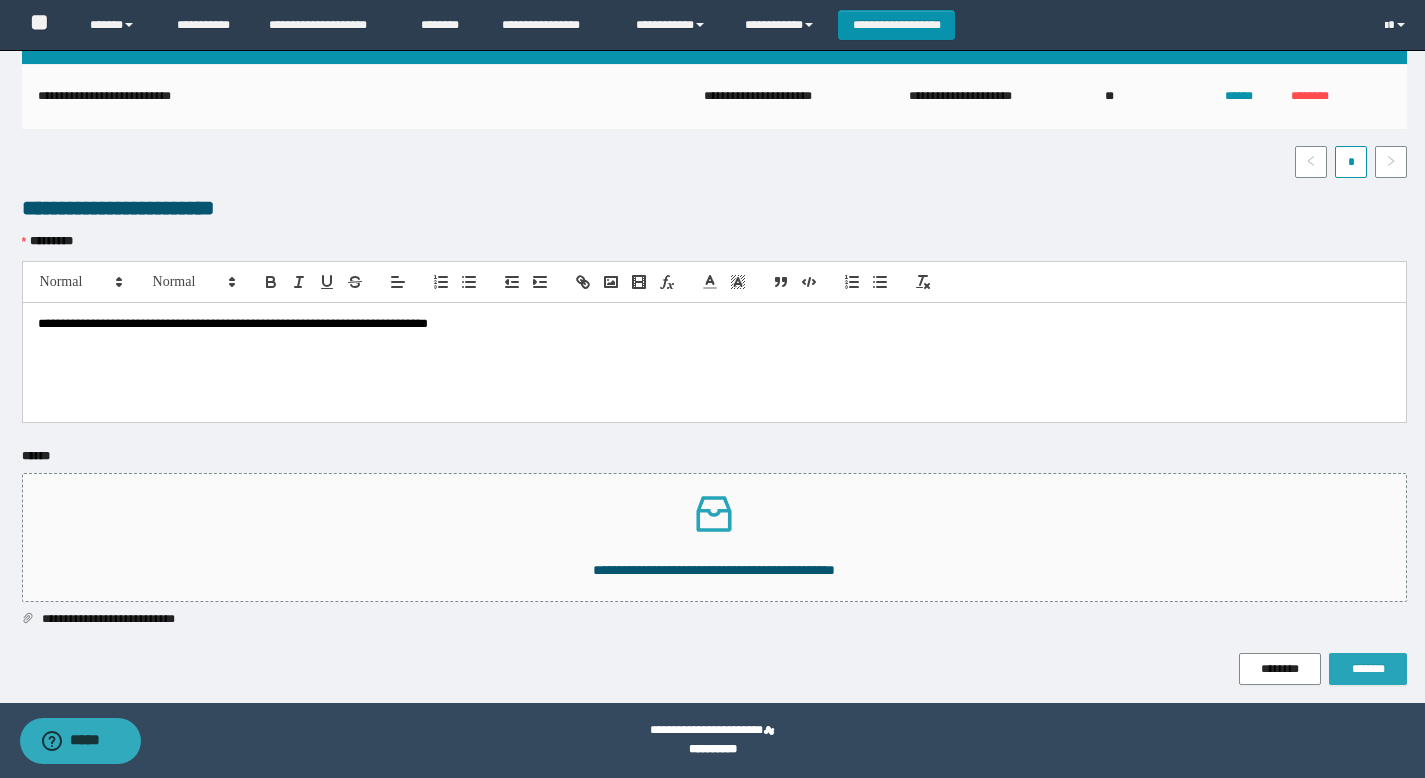 click on "*******" at bounding box center (1368, 669) 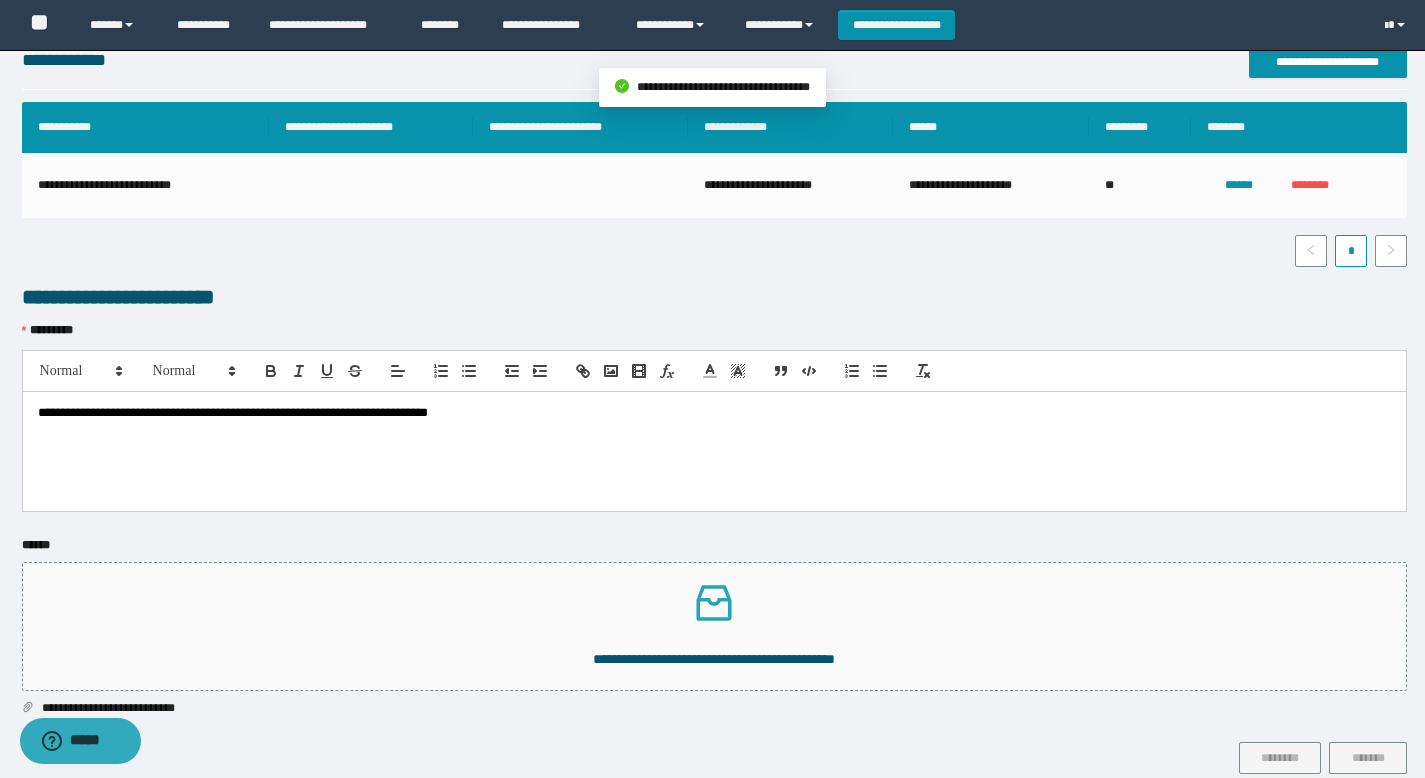 scroll, scrollTop: 0, scrollLeft: 0, axis: both 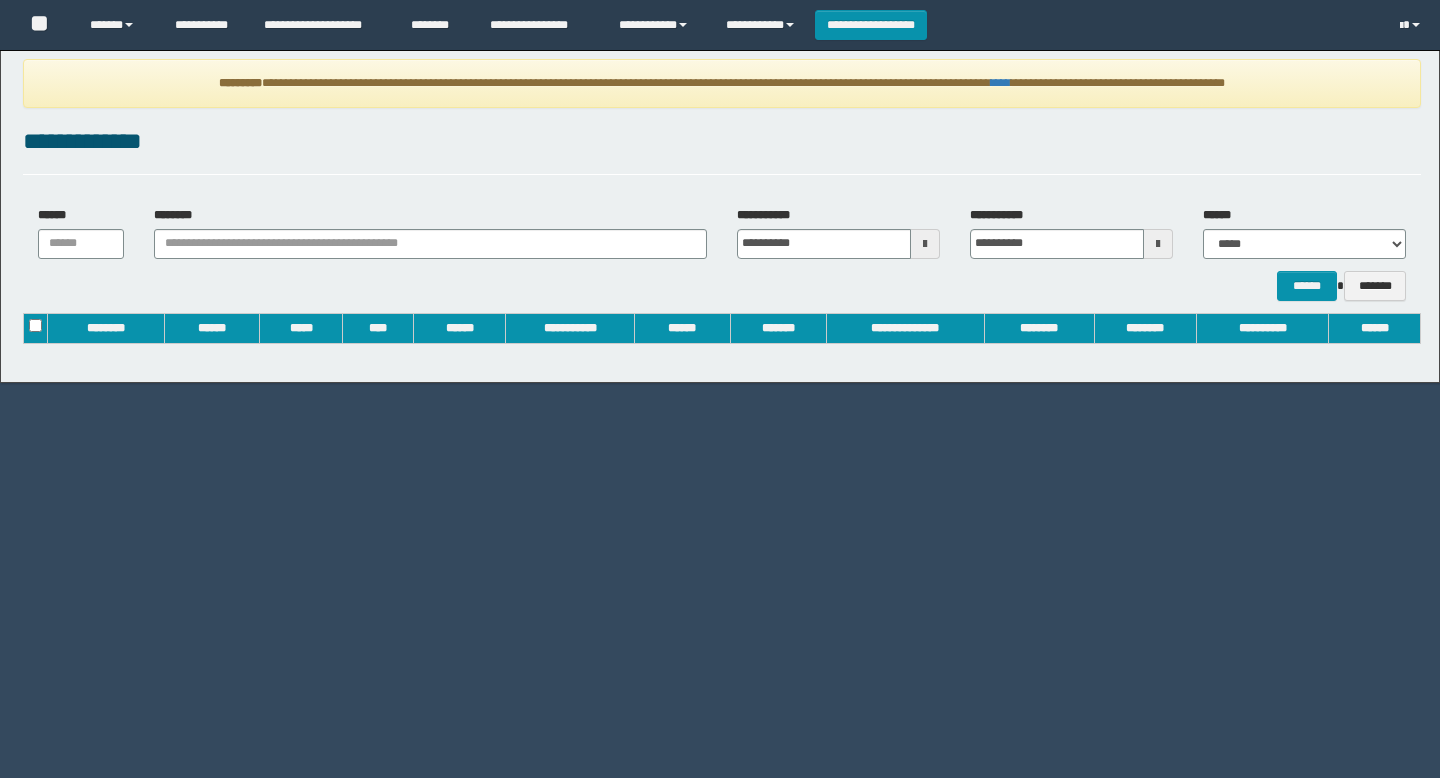 type on "**********" 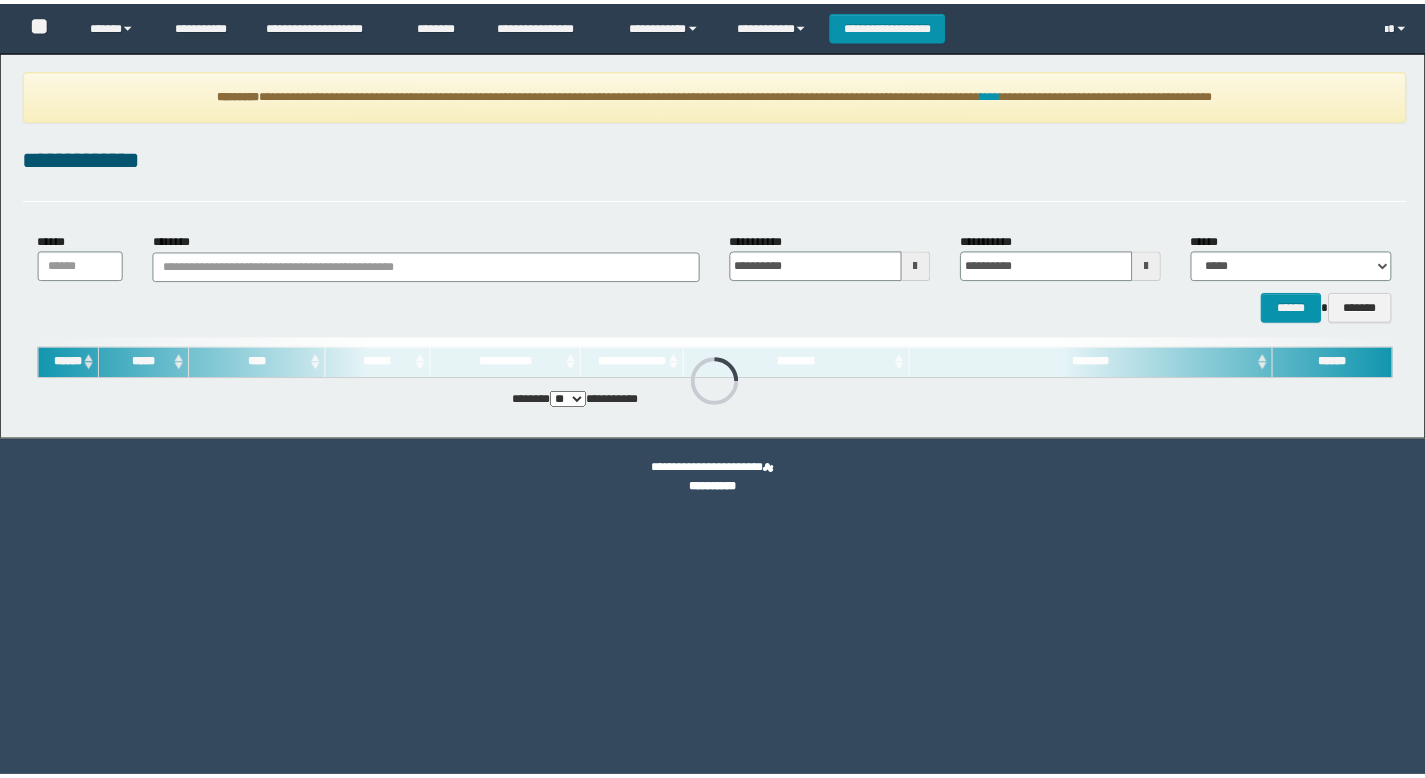 scroll, scrollTop: 0, scrollLeft: 0, axis: both 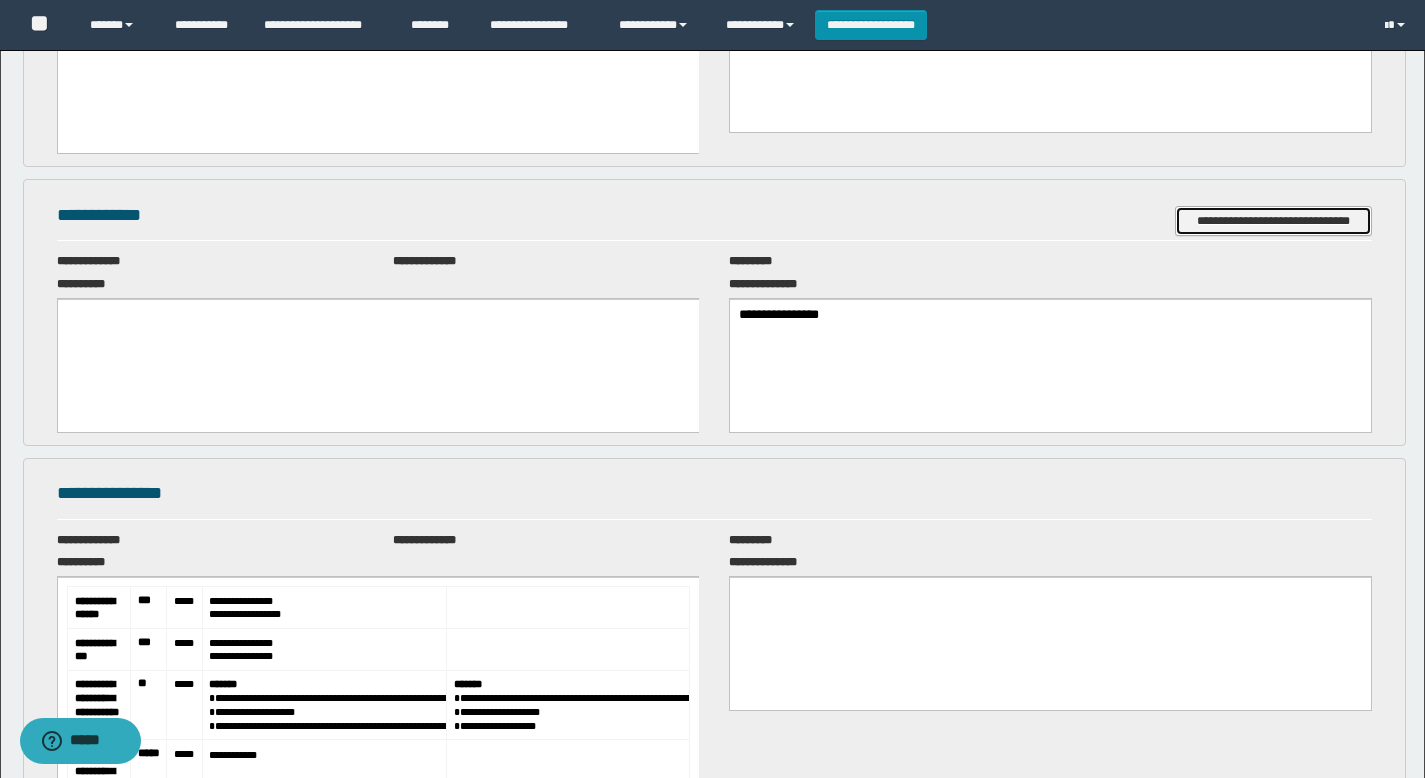 click on "**********" at bounding box center [1273, 221] 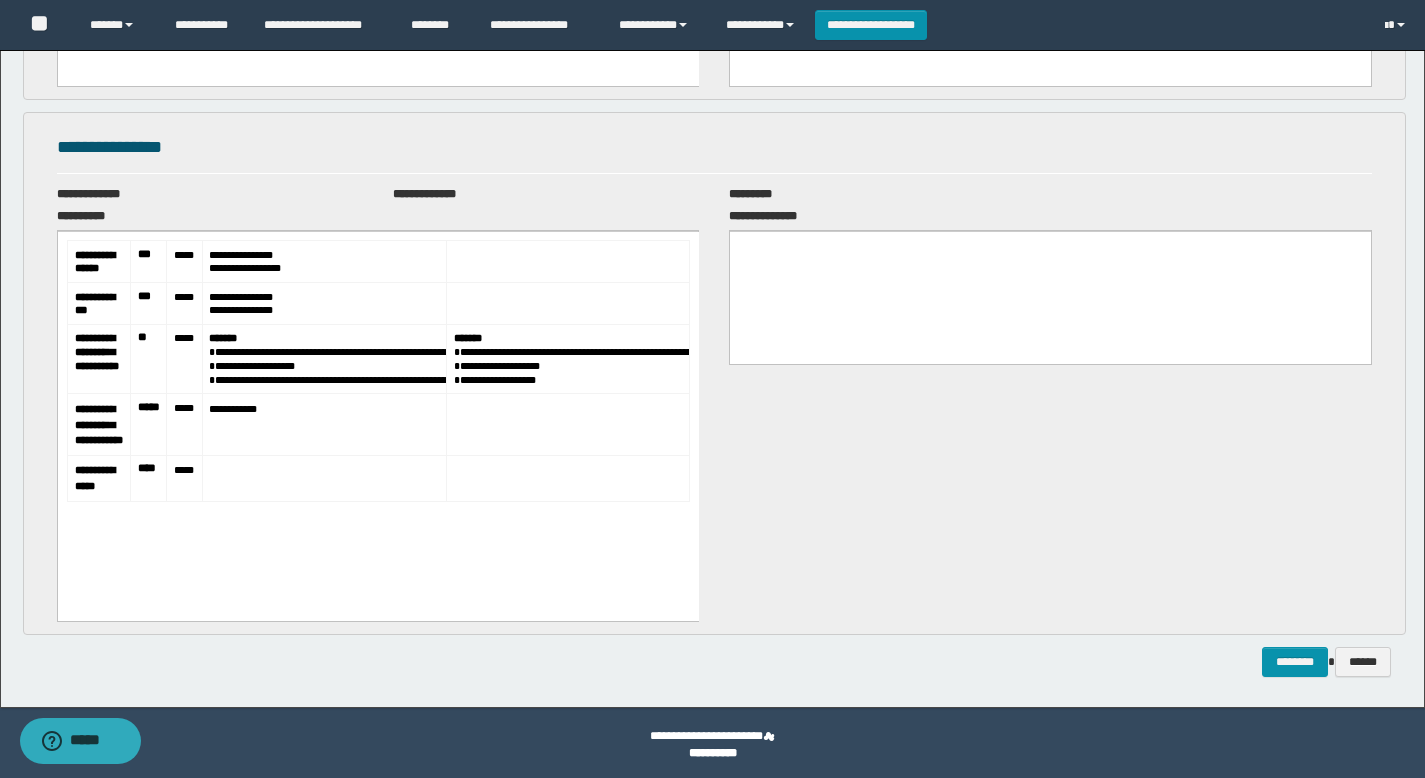scroll, scrollTop: 807, scrollLeft: 0, axis: vertical 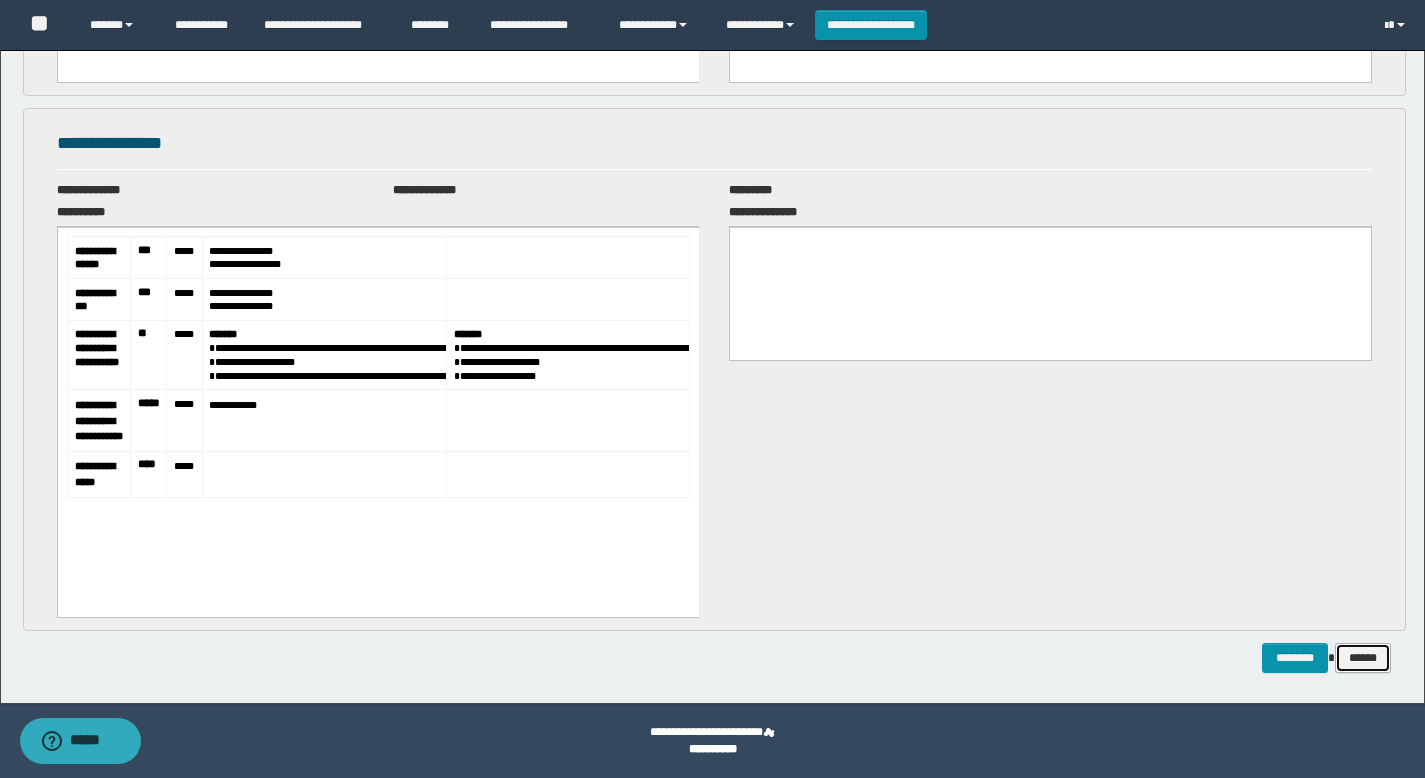click on "******" at bounding box center [1363, 658] 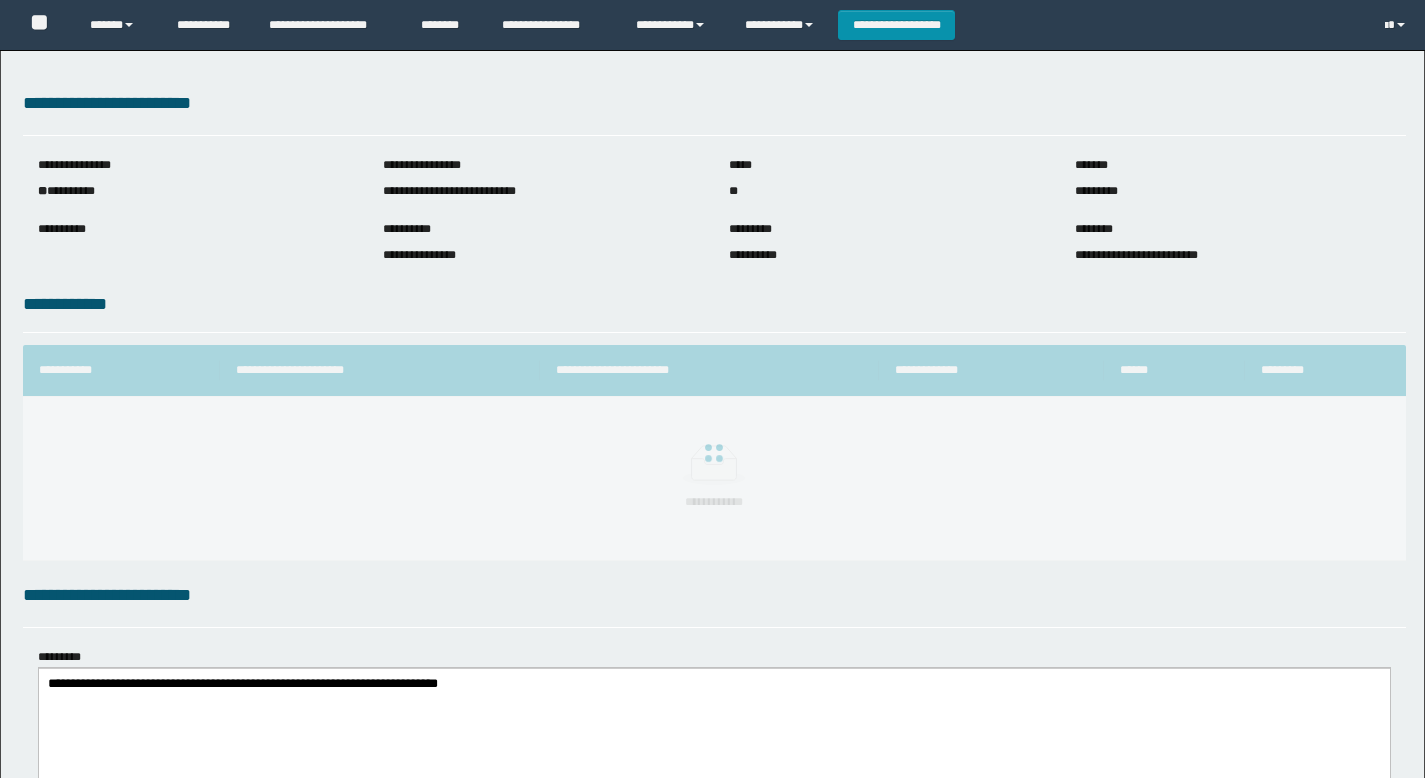 scroll, scrollTop: 0, scrollLeft: 0, axis: both 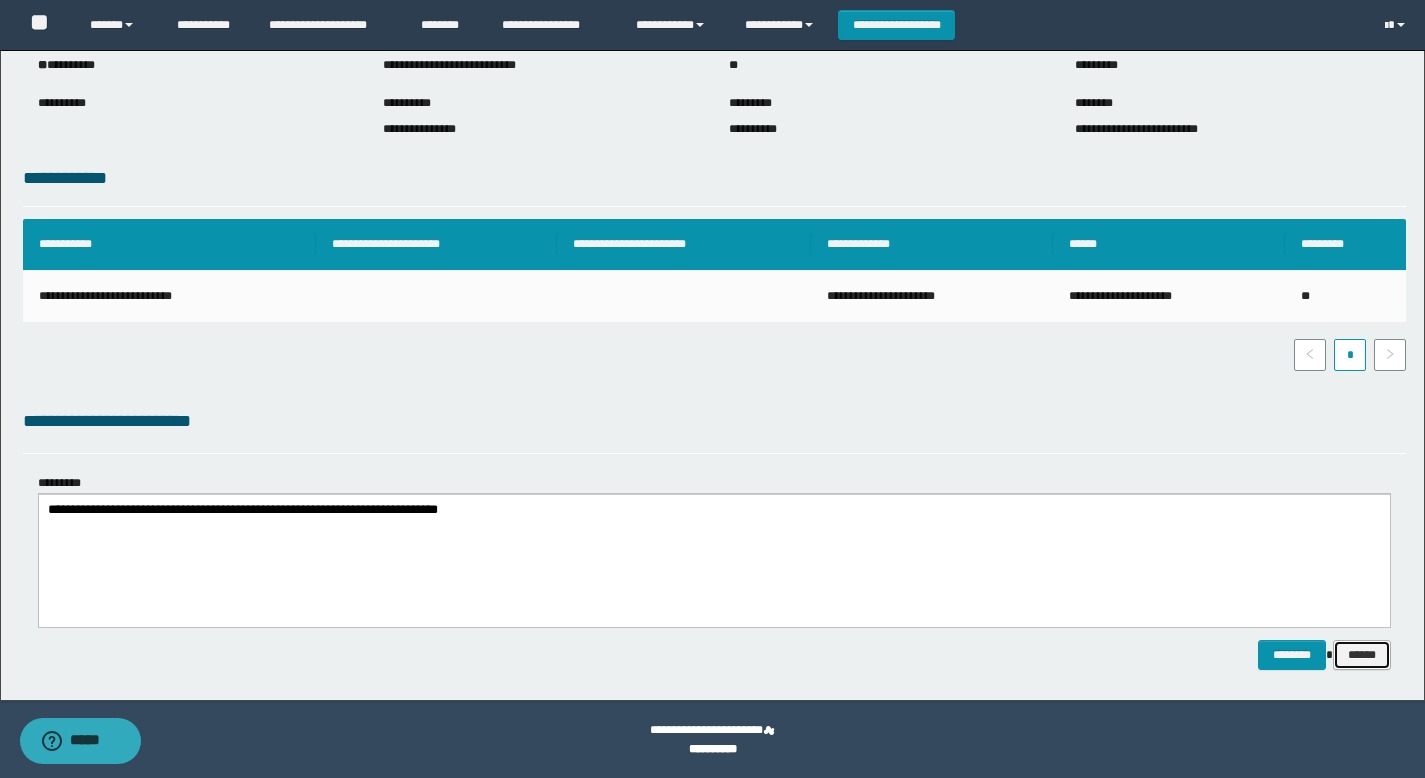 click on "******" at bounding box center (1362, 655) 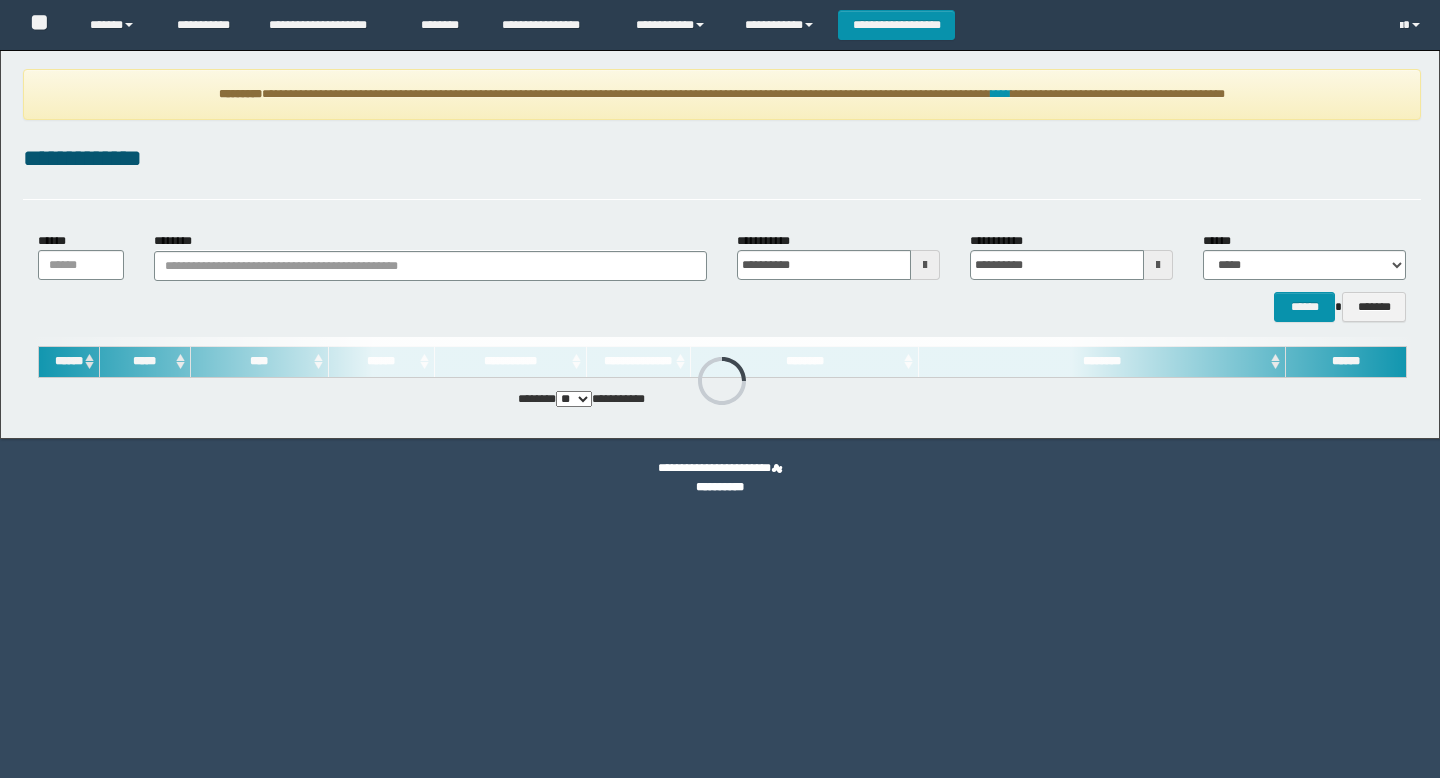 scroll, scrollTop: 0, scrollLeft: 0, axis: both 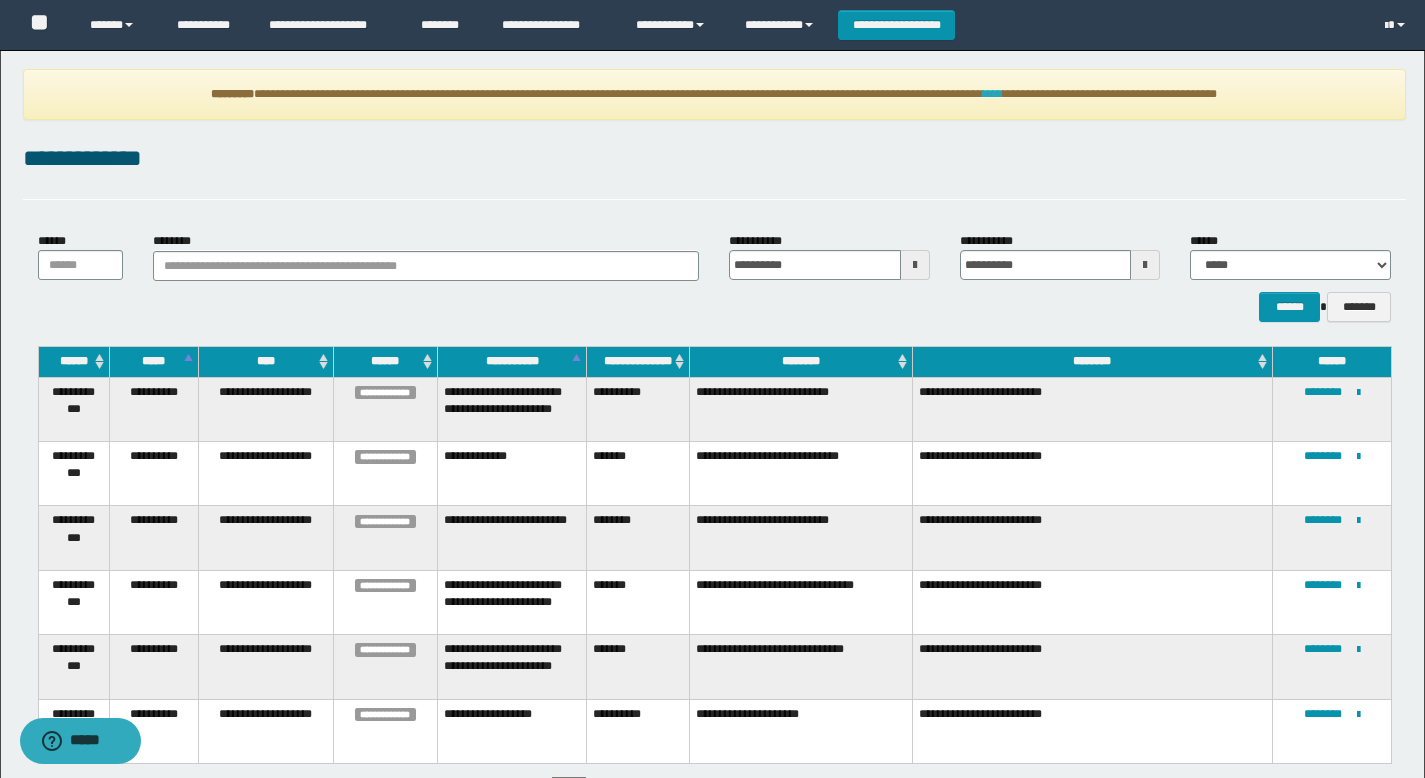 click on "****" at bounding box center (993, 94) 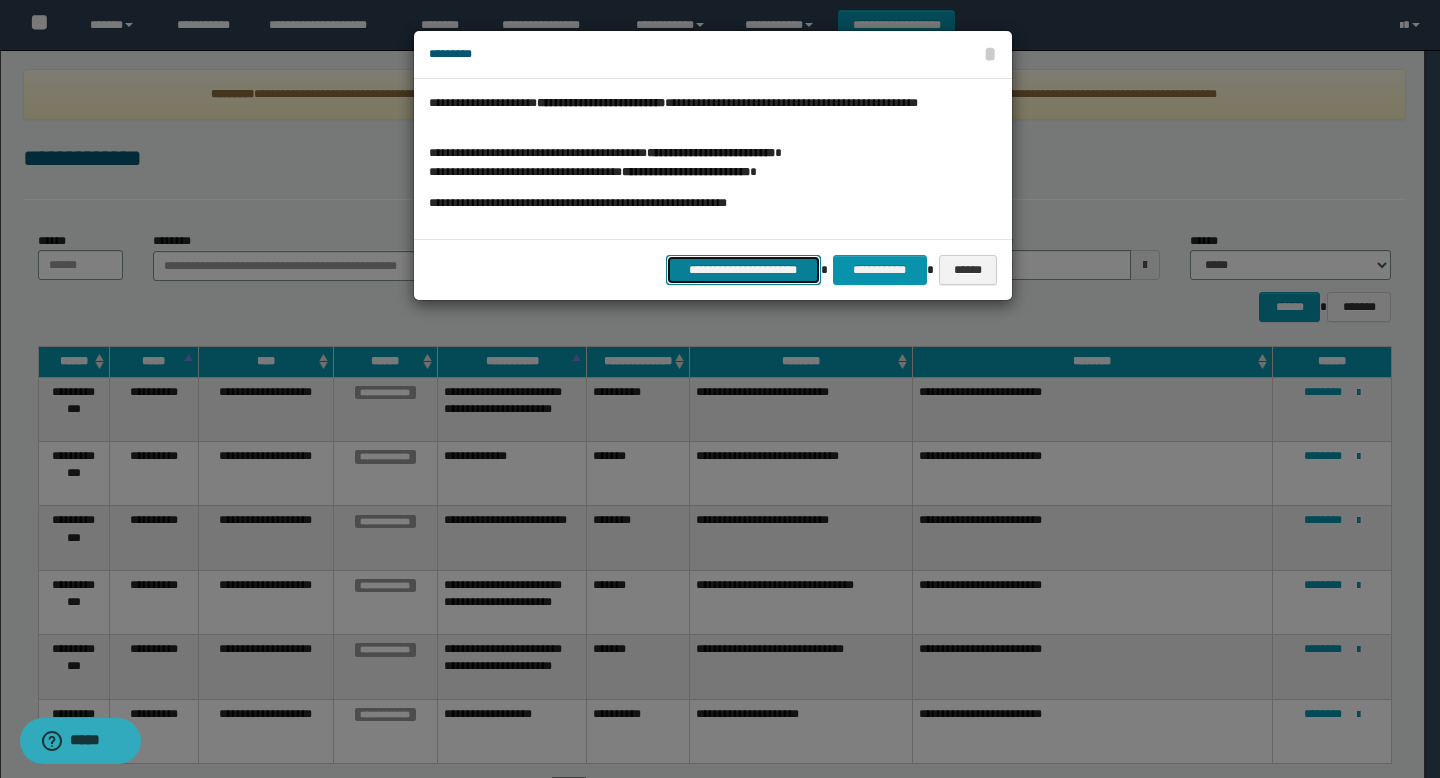 click on "**********" at bounding box center (743, 270) 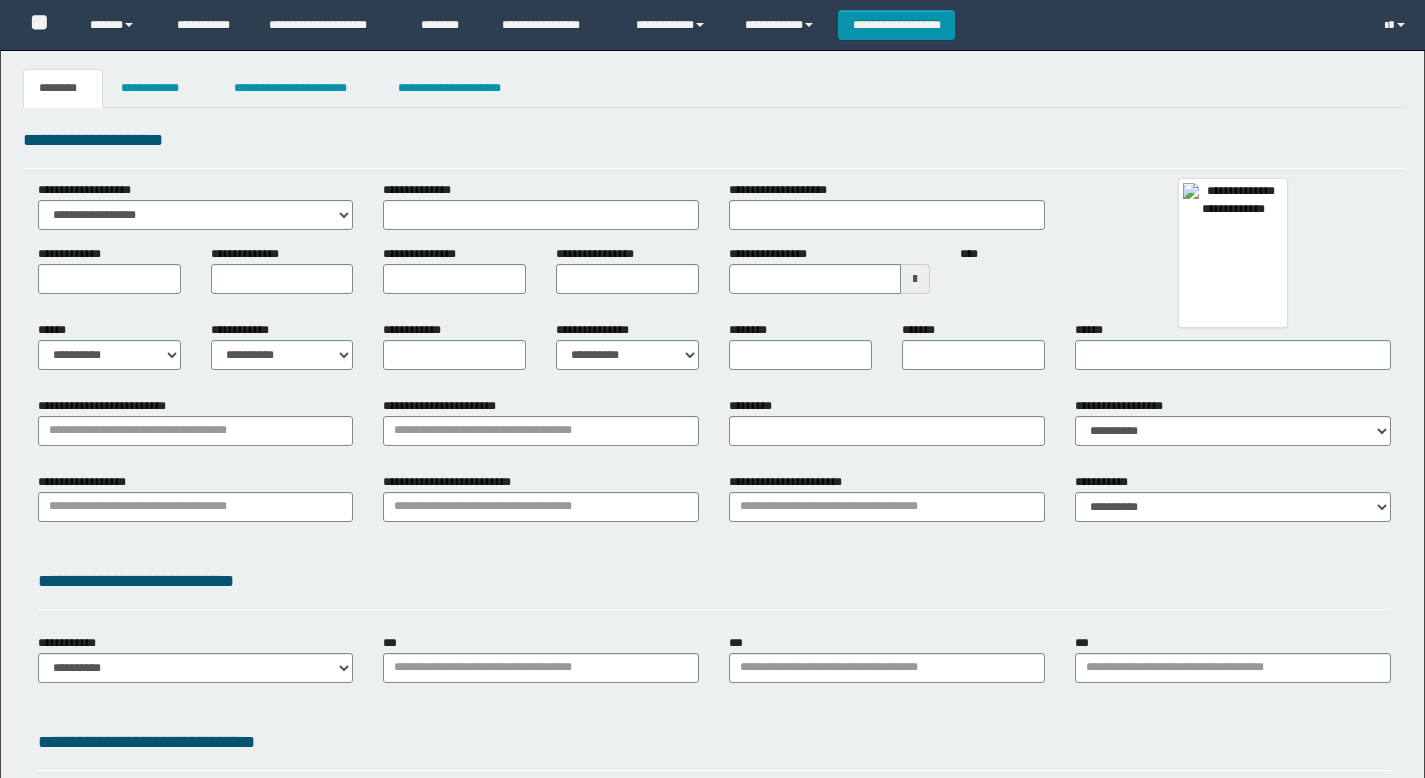 type 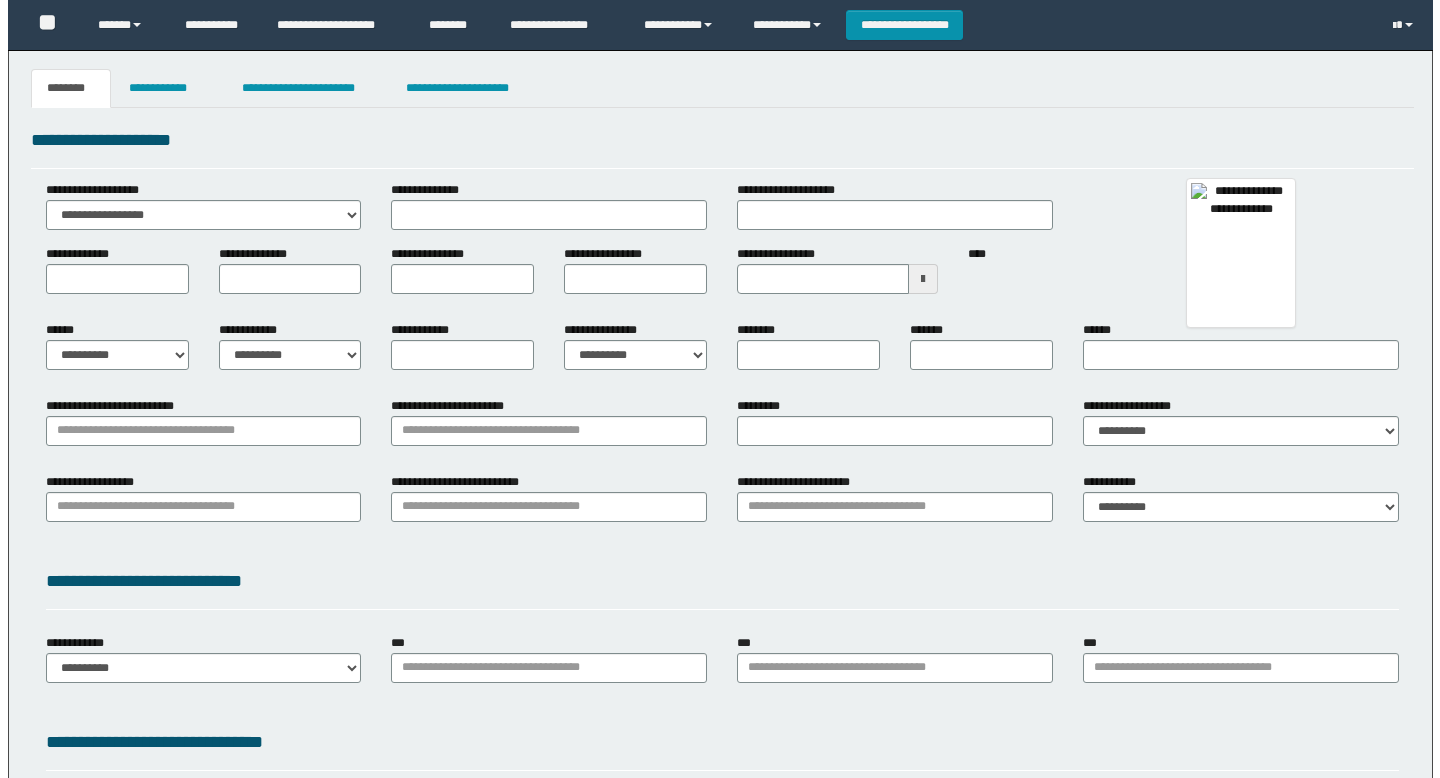 scroll, scrollTop: 0, scrollLeft: 0, axis: both 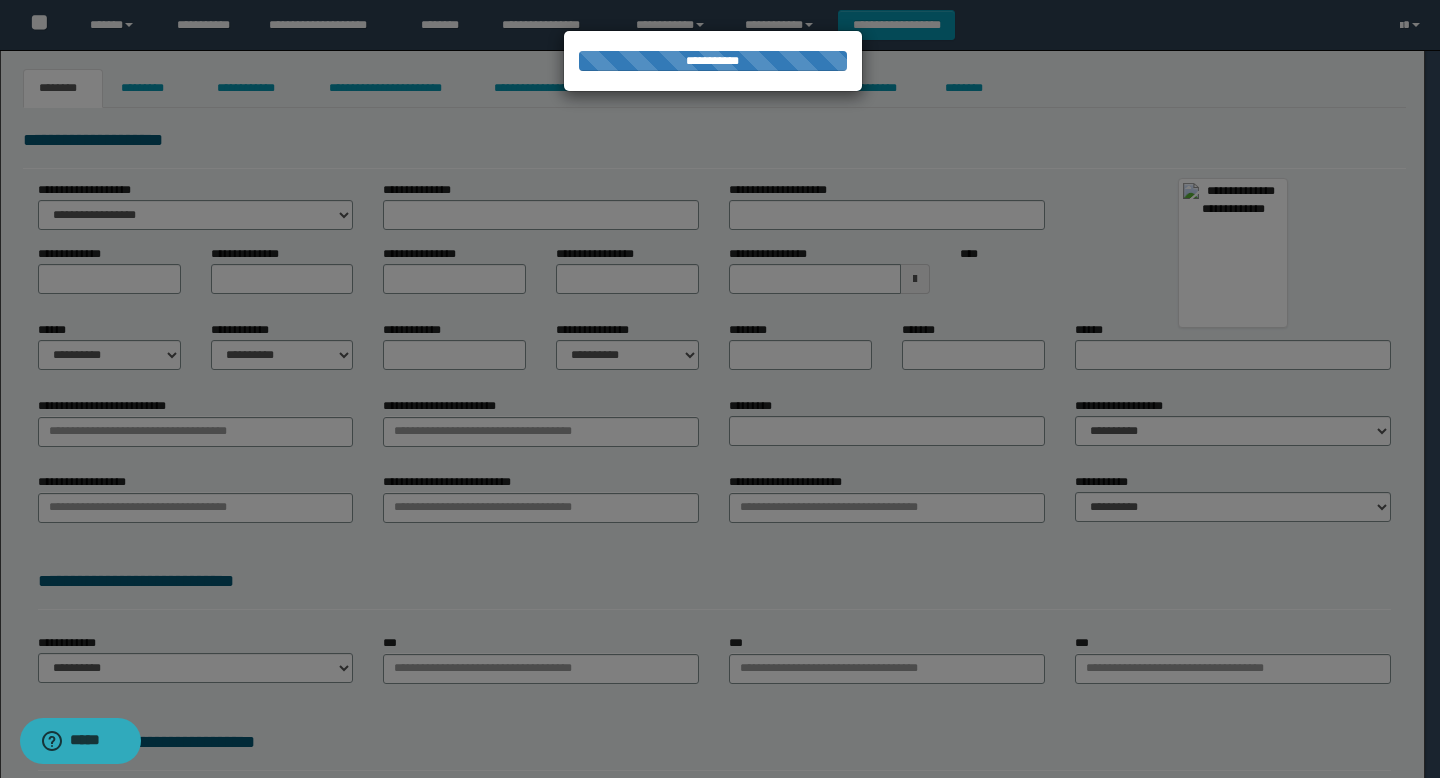 type on "********" 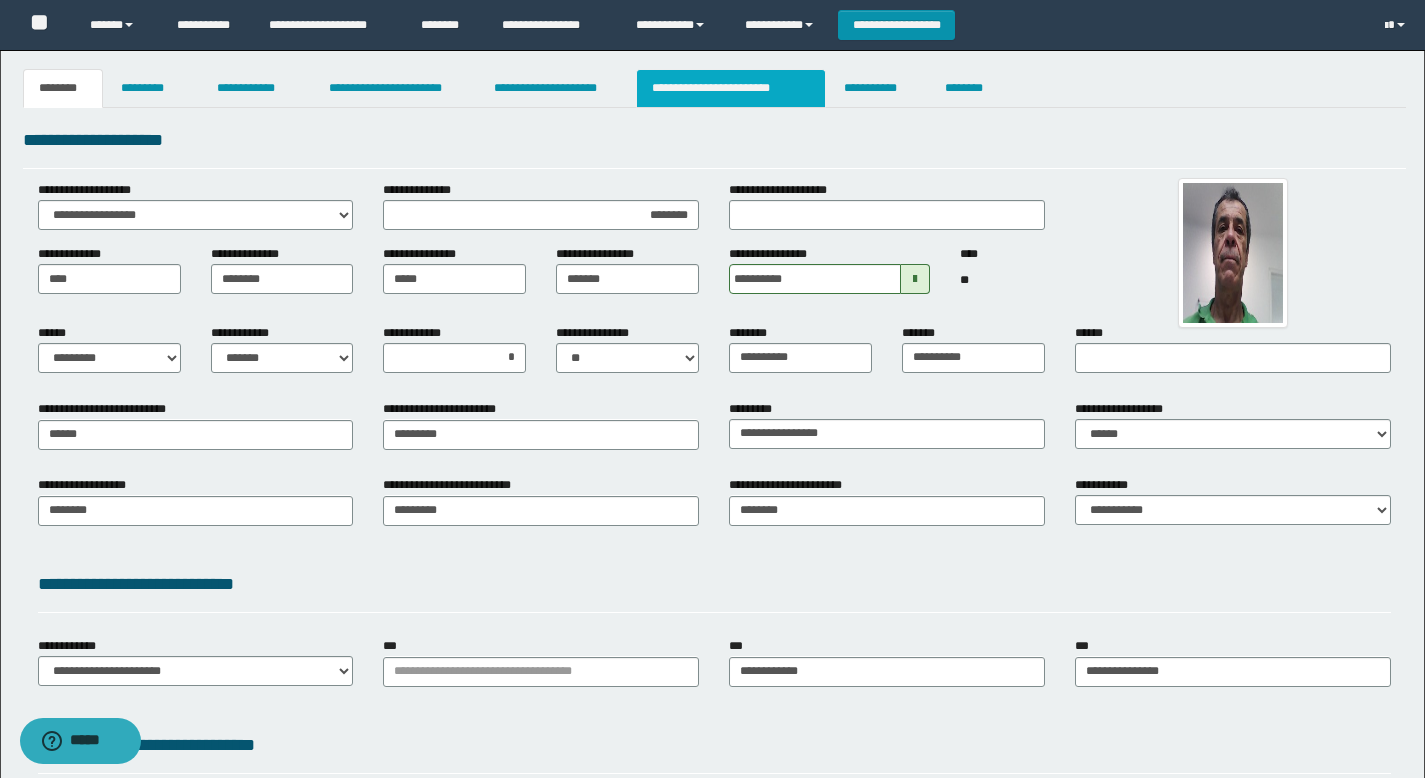 click on "**********" at bounding box center (731, 88) 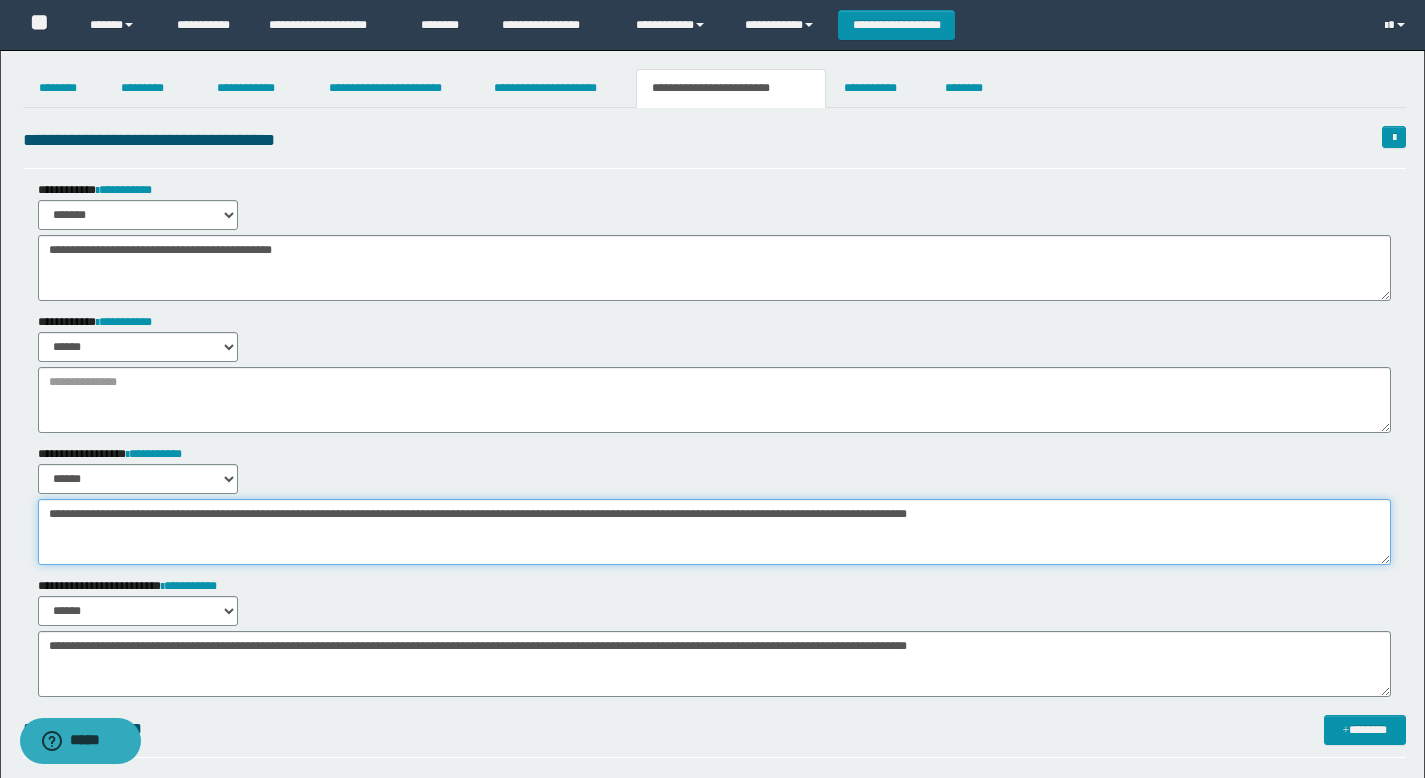 drag, startPoint x: 1081, startPoint y: 511, endPoint x: 0, endPoint y: 335, distance: 1095.2338 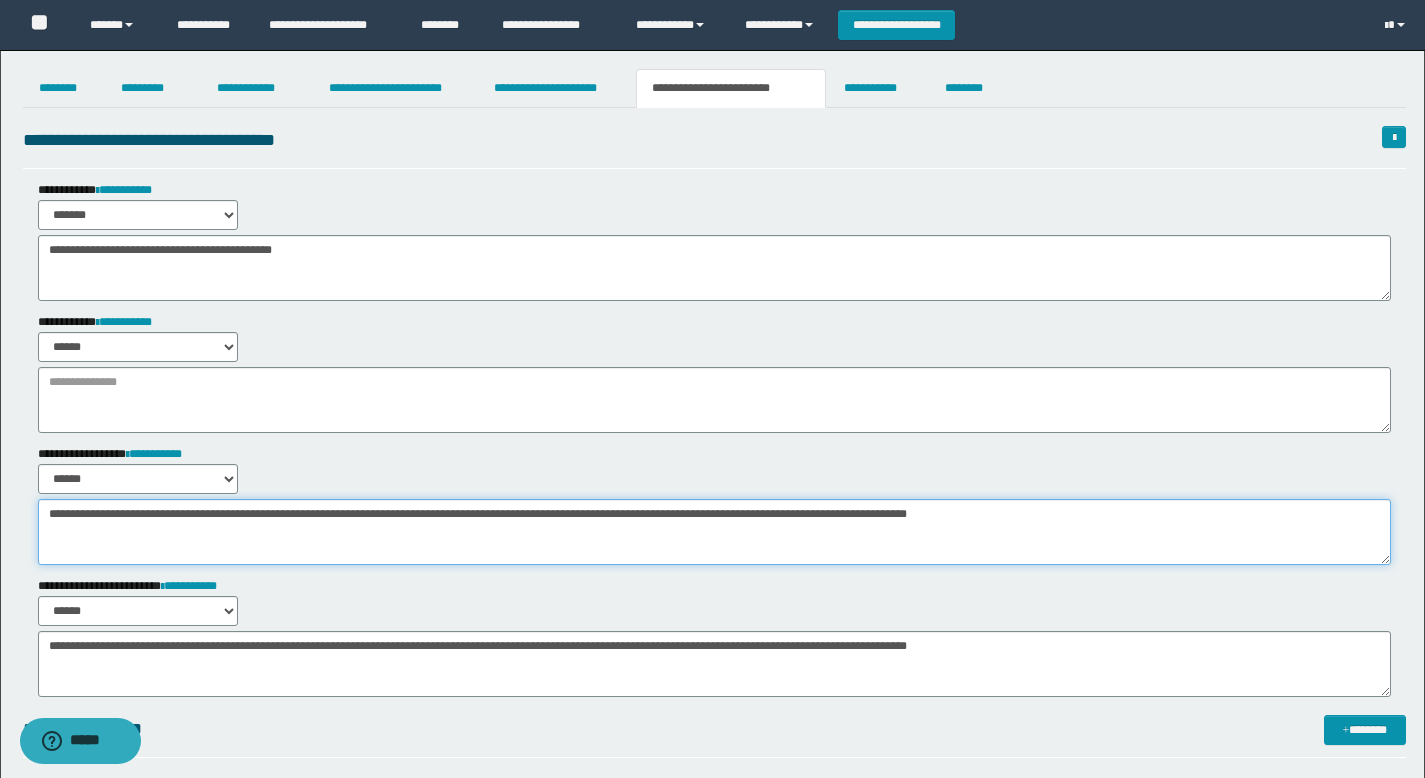 click on "**********" at bounding box center [712, 579] 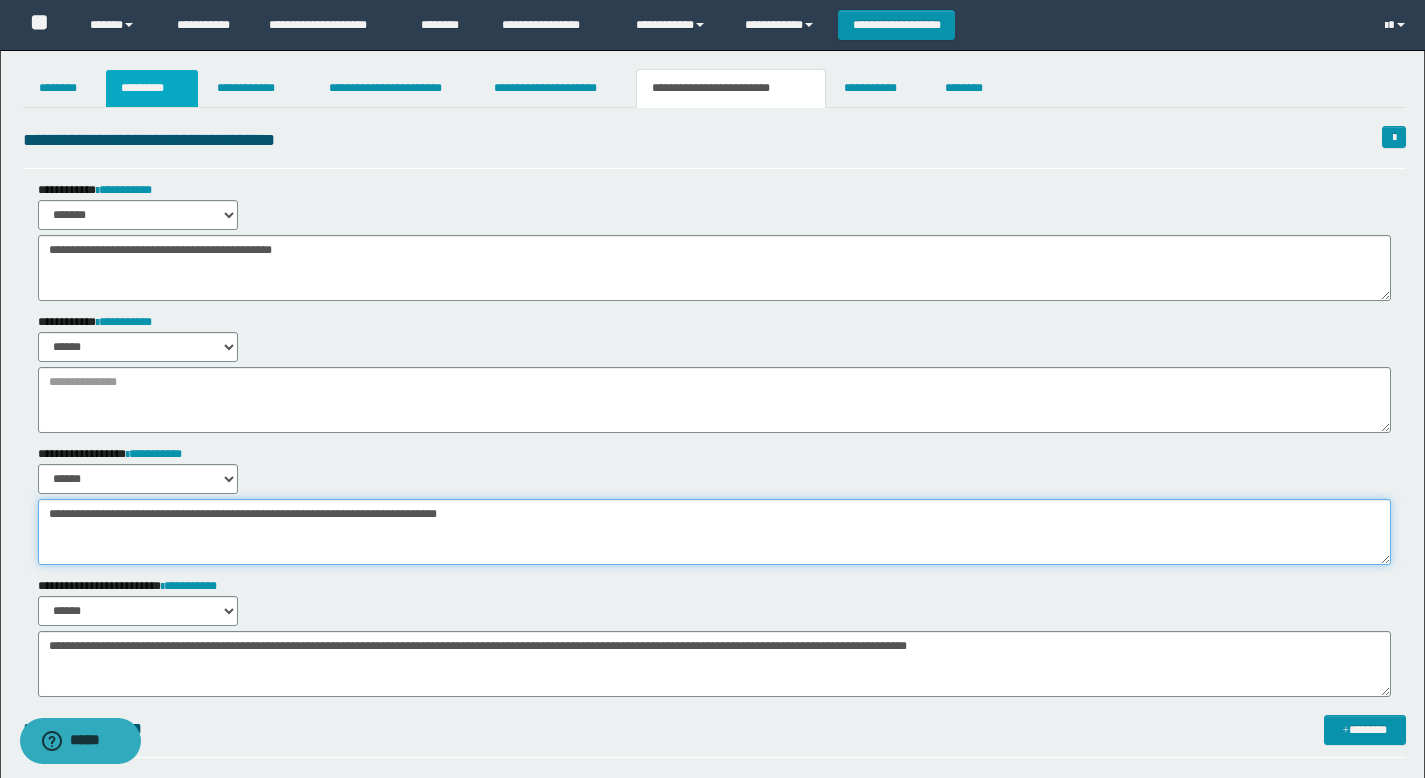 type on "**********" 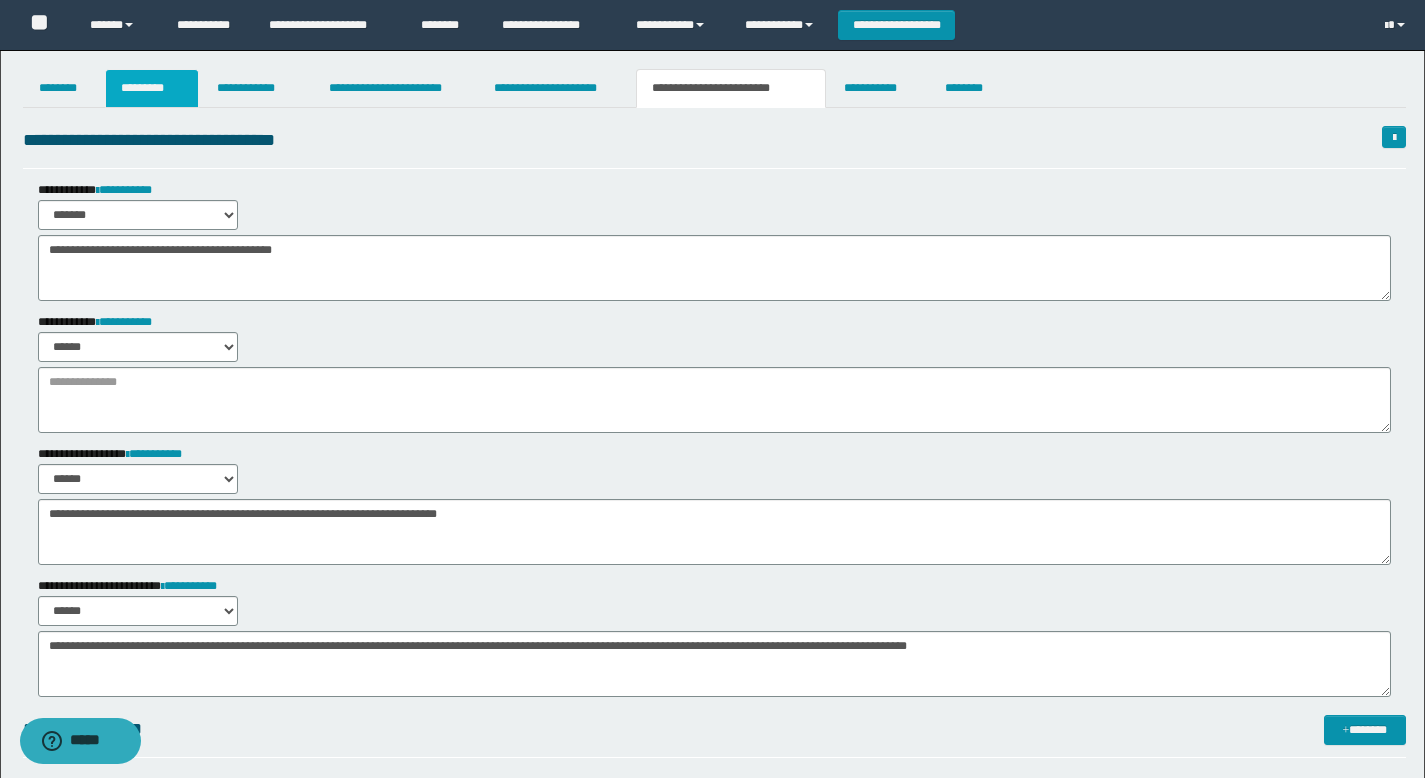 click on "*********" at bounding box center [152, 88] 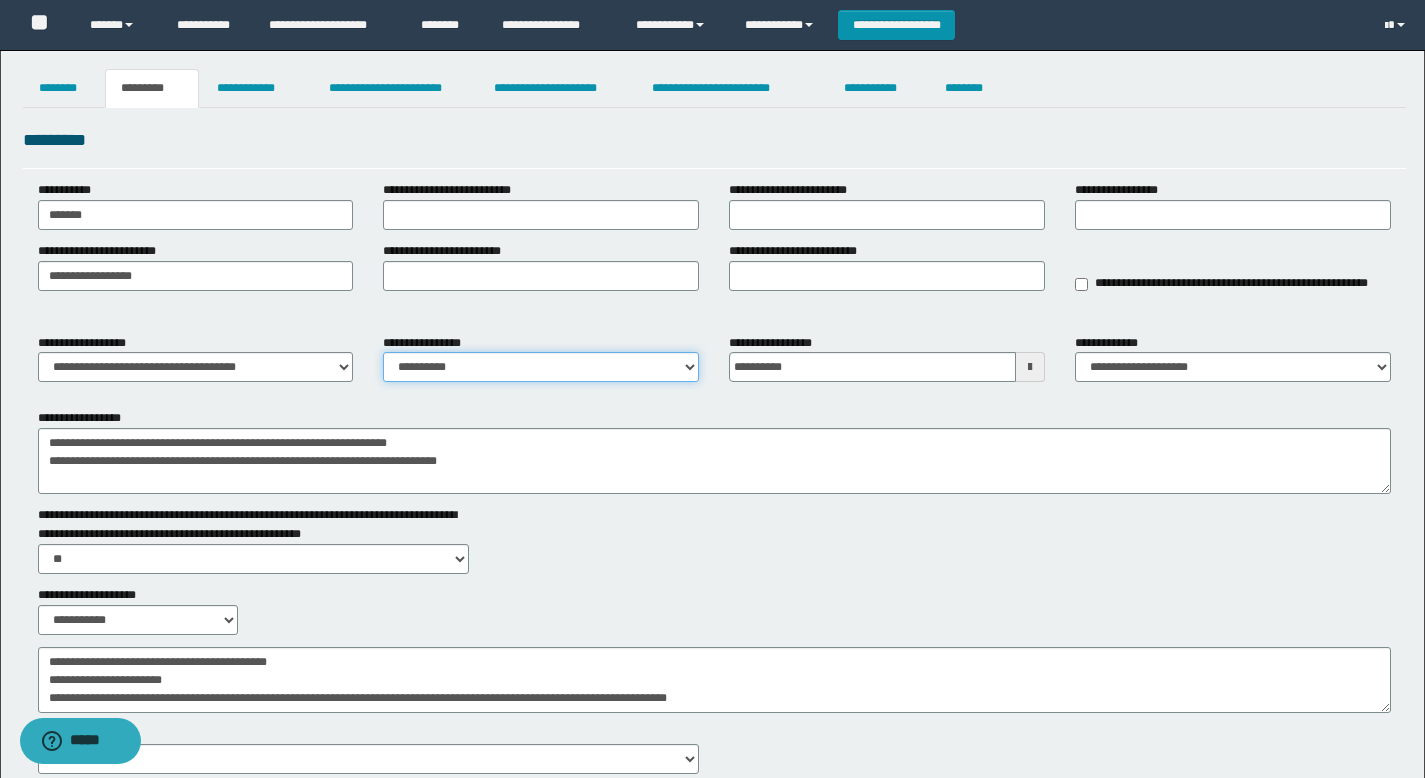 click on "**********" at bounding box center [541, 367] 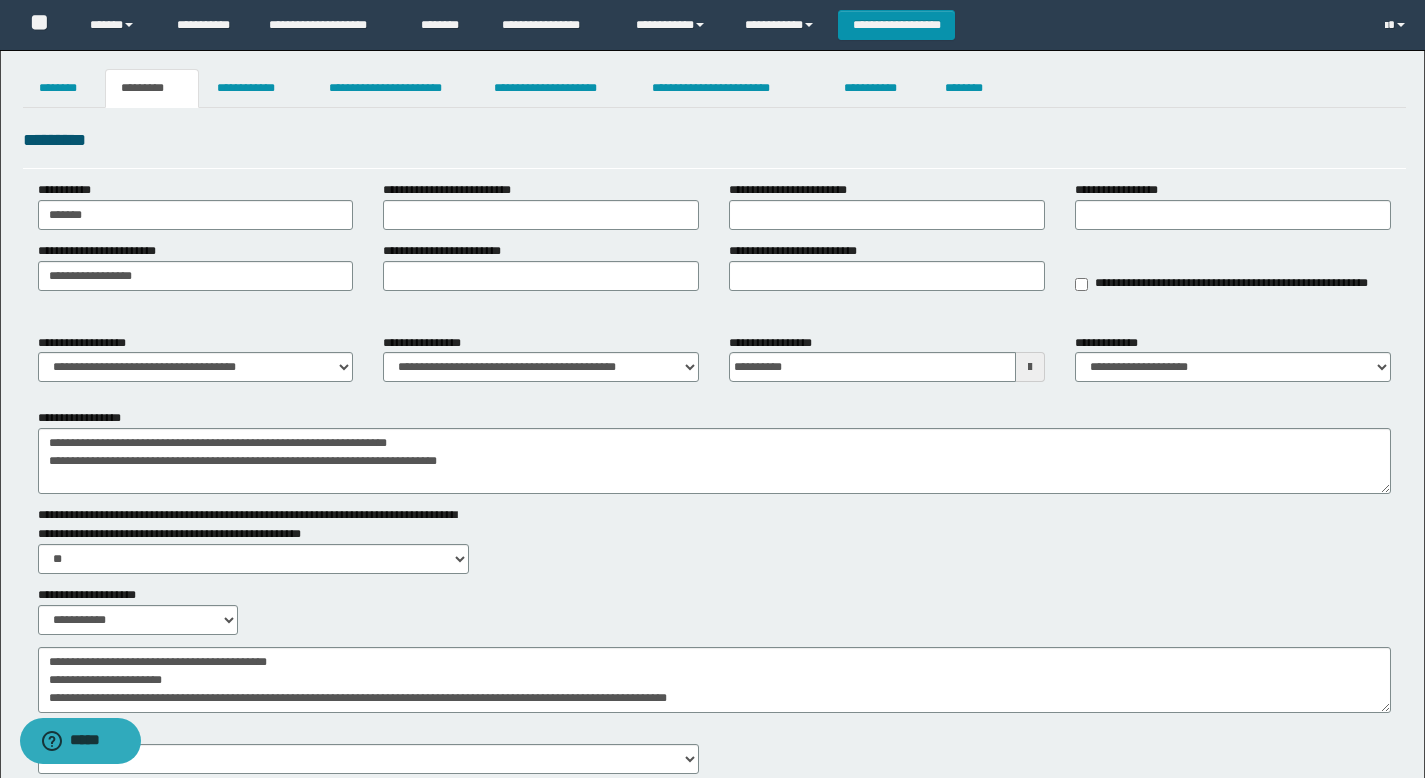 click on "**********" at bounding box center [732, 88] 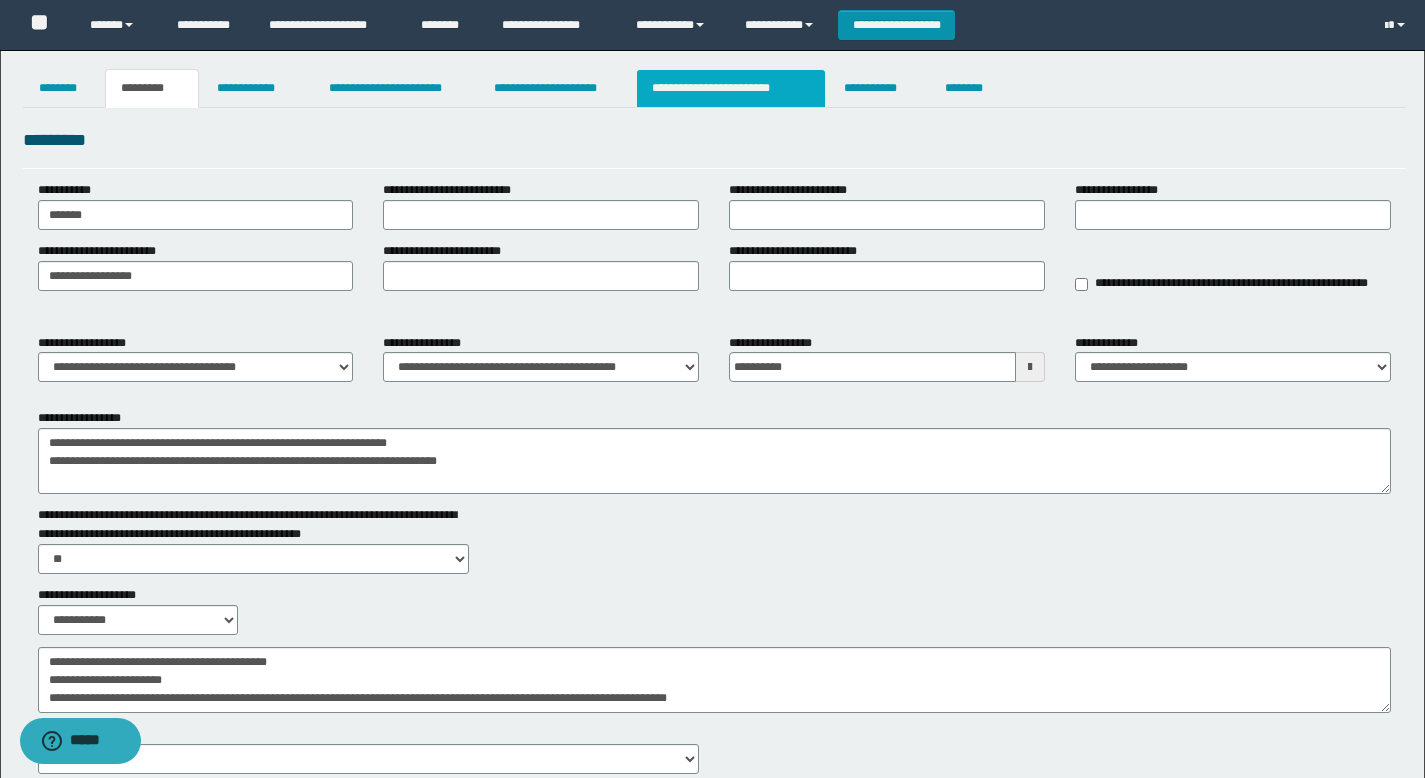 click on "**********" at bounding box center [731, 88] 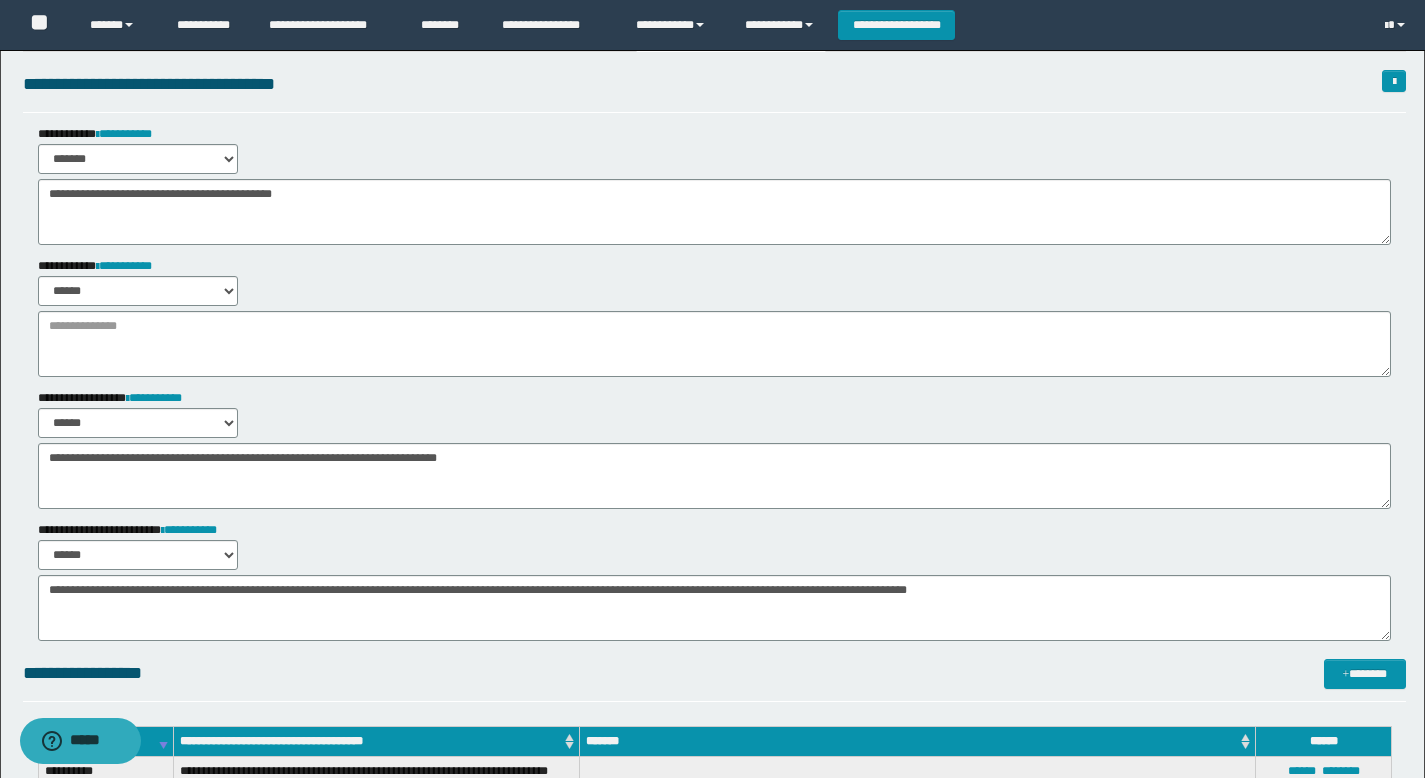 scroll, scrollTop: 57, scrollLeft: 0, axis: vertical 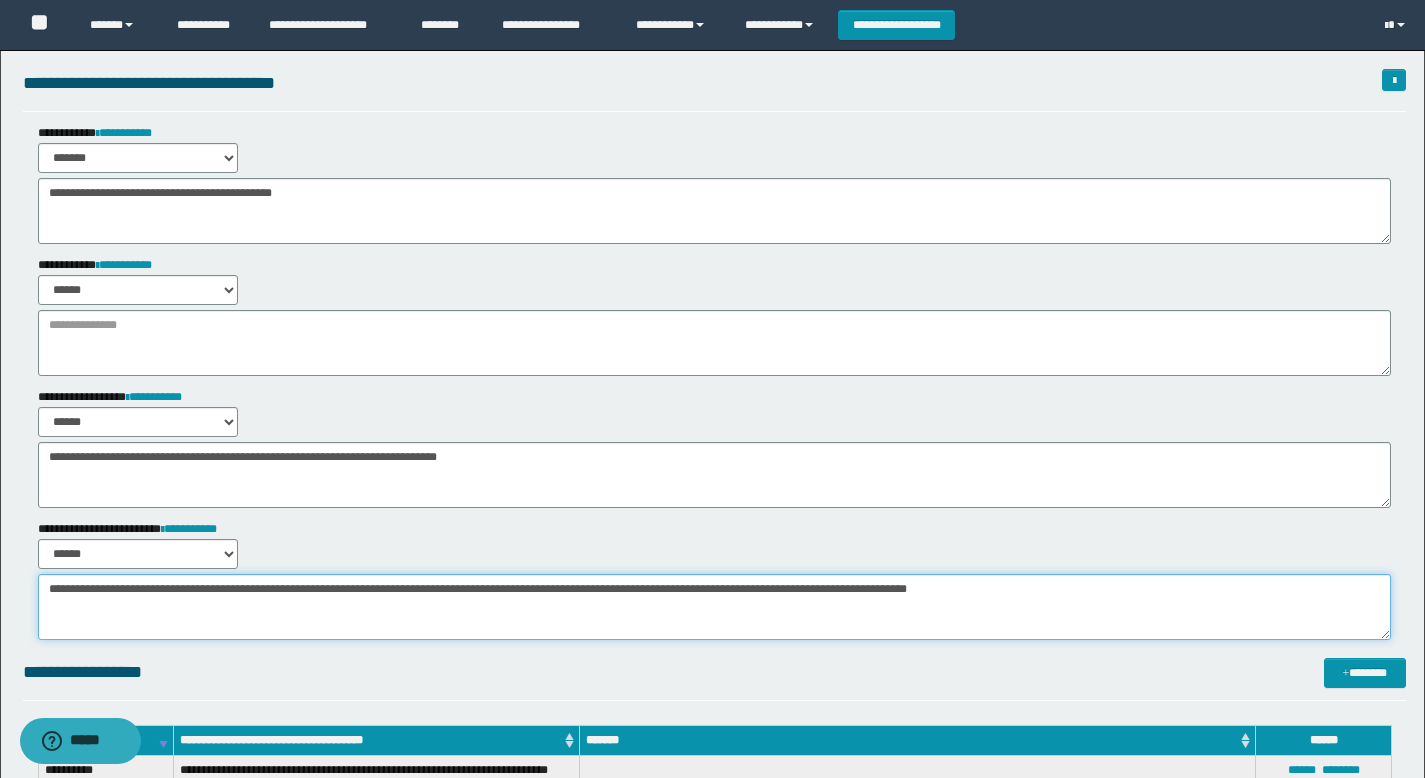 drag, startPoint x: 1127, startPoint y: 612, endPoint x: 0, endPoint y: 522, distance: 1130.5879 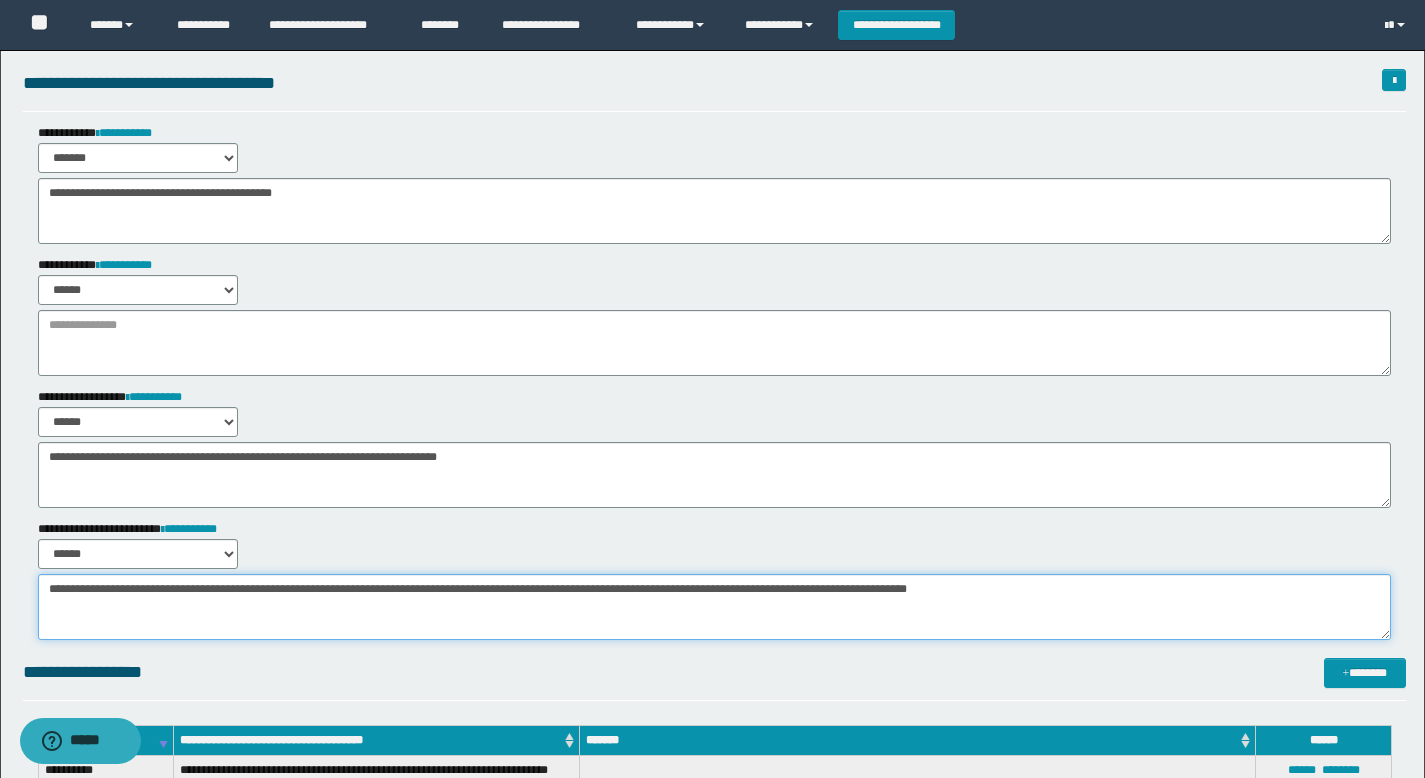 click on "**********" at bounding box center (712, 522) 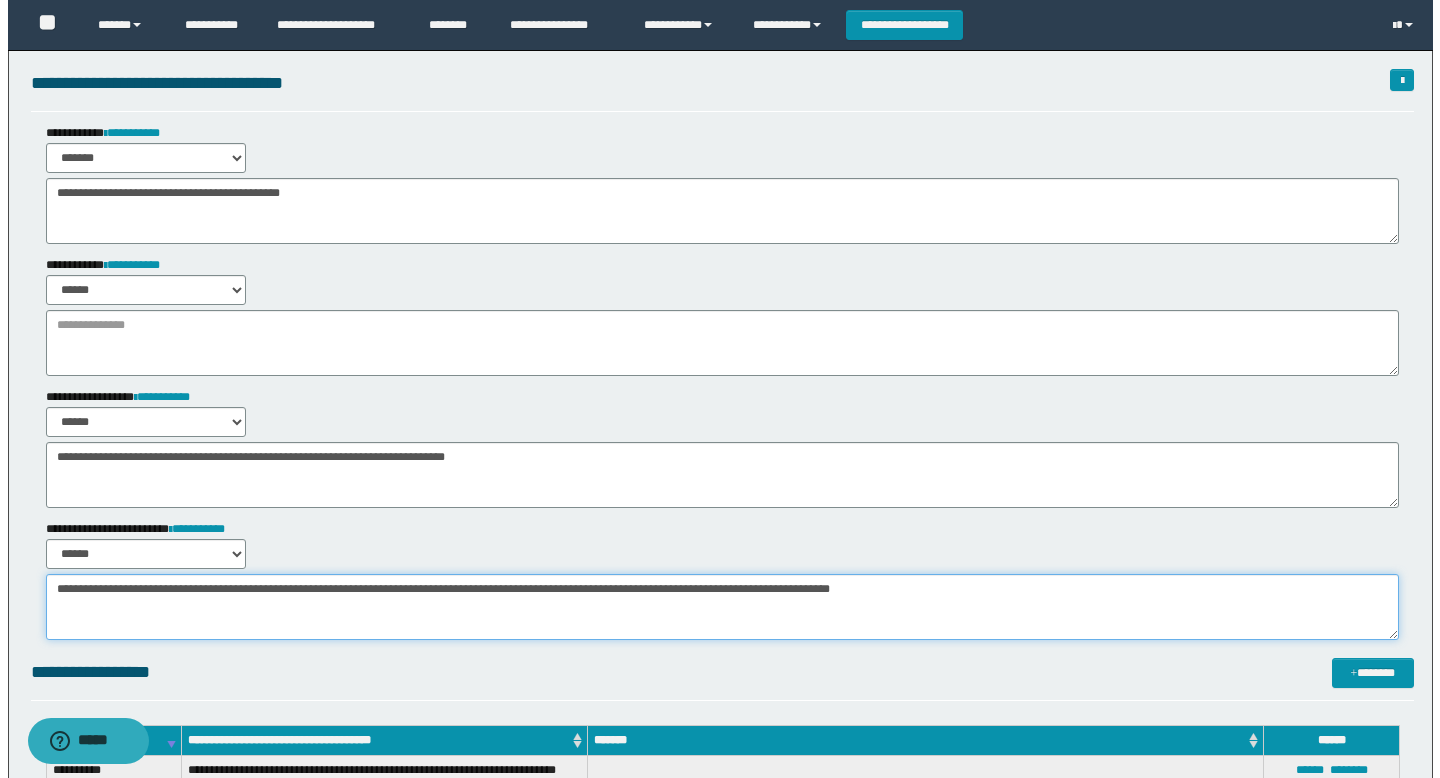 scroll, scrollTop: 0, scrollLeft: 0, axis: both 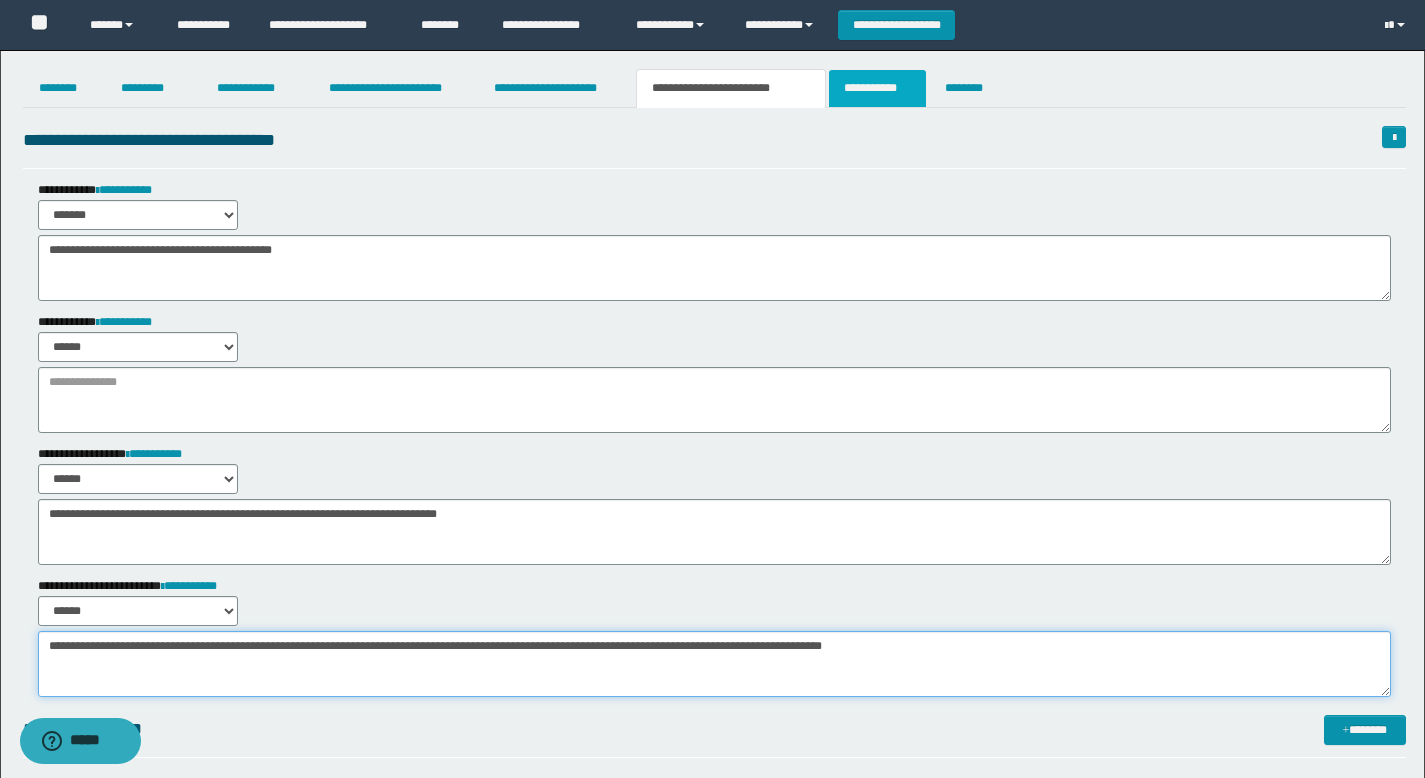 type on "**********" 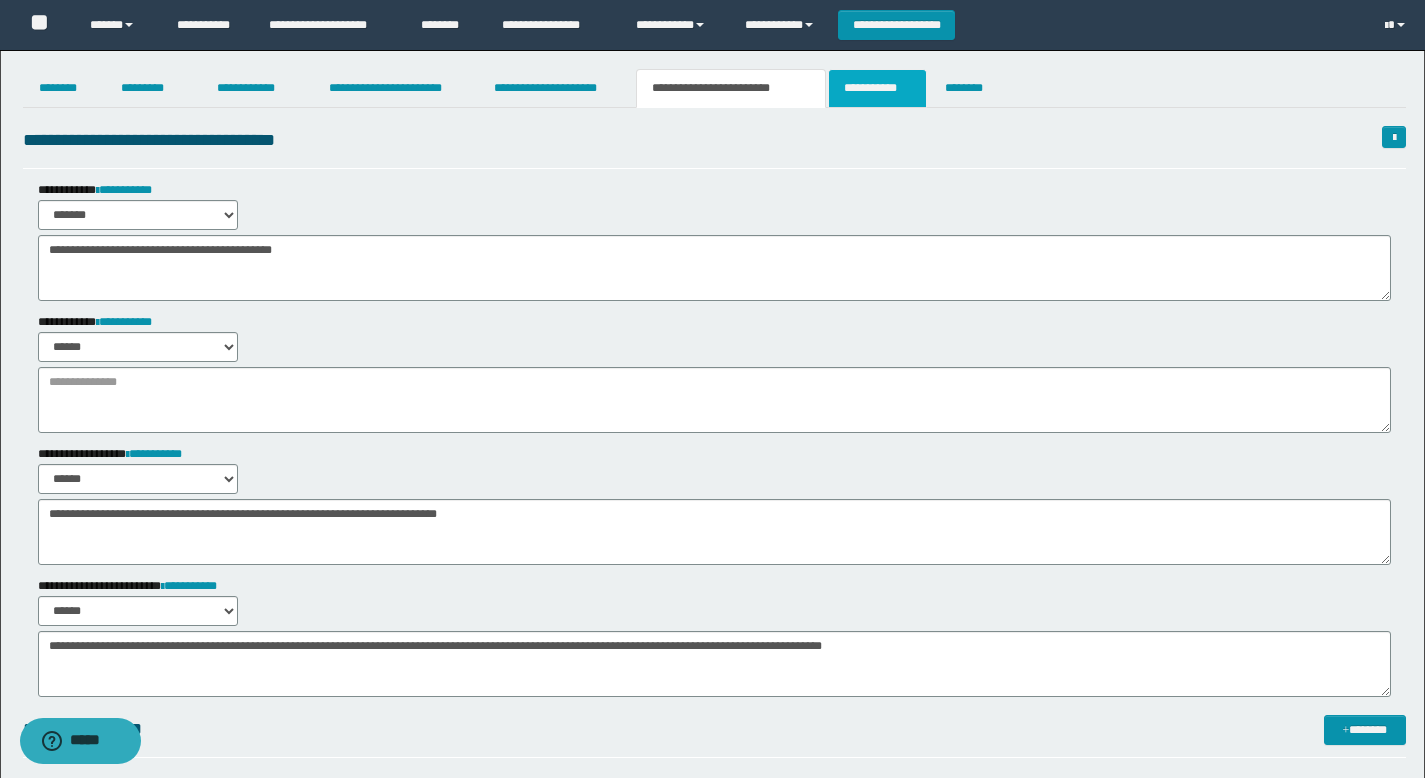 click on "**********" at bounding box center [877, 88] 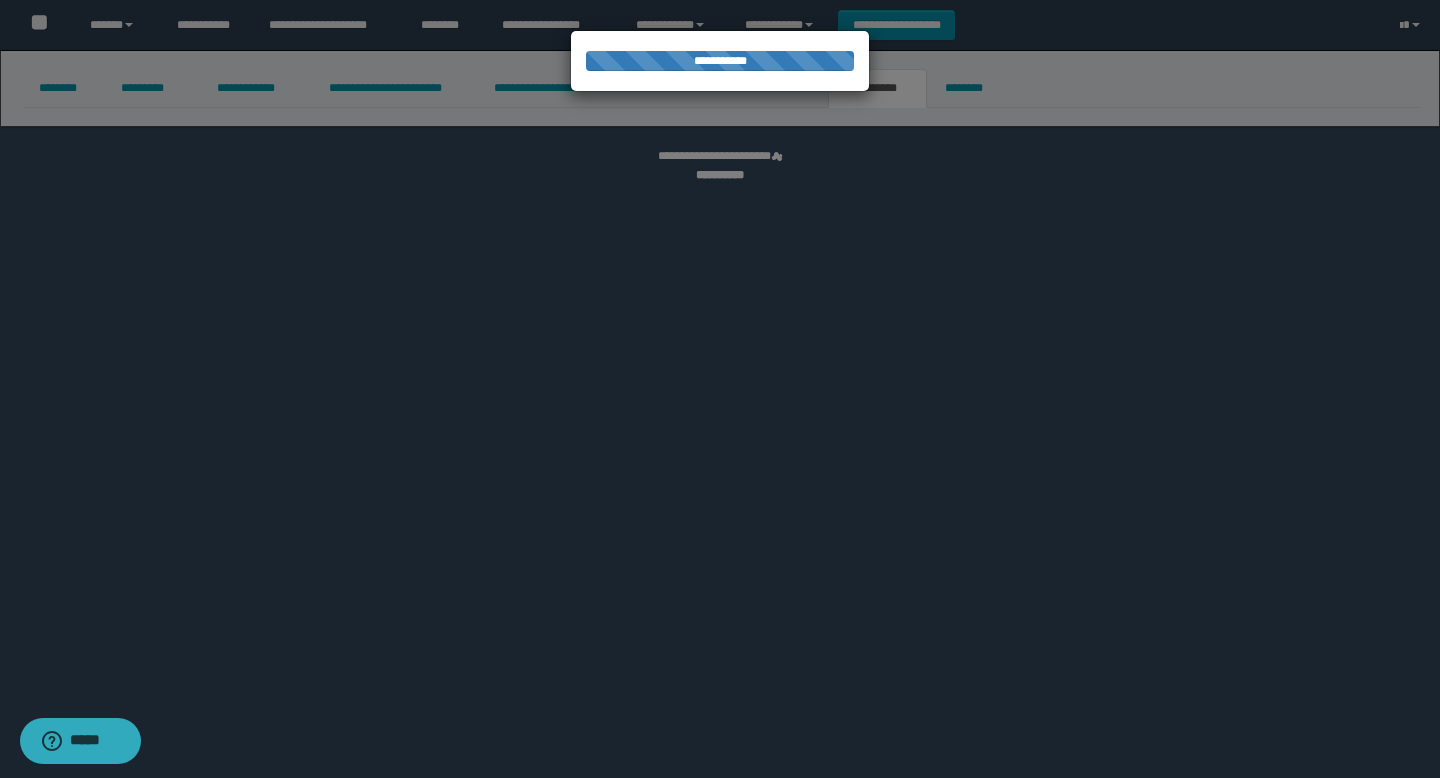 select on "****" 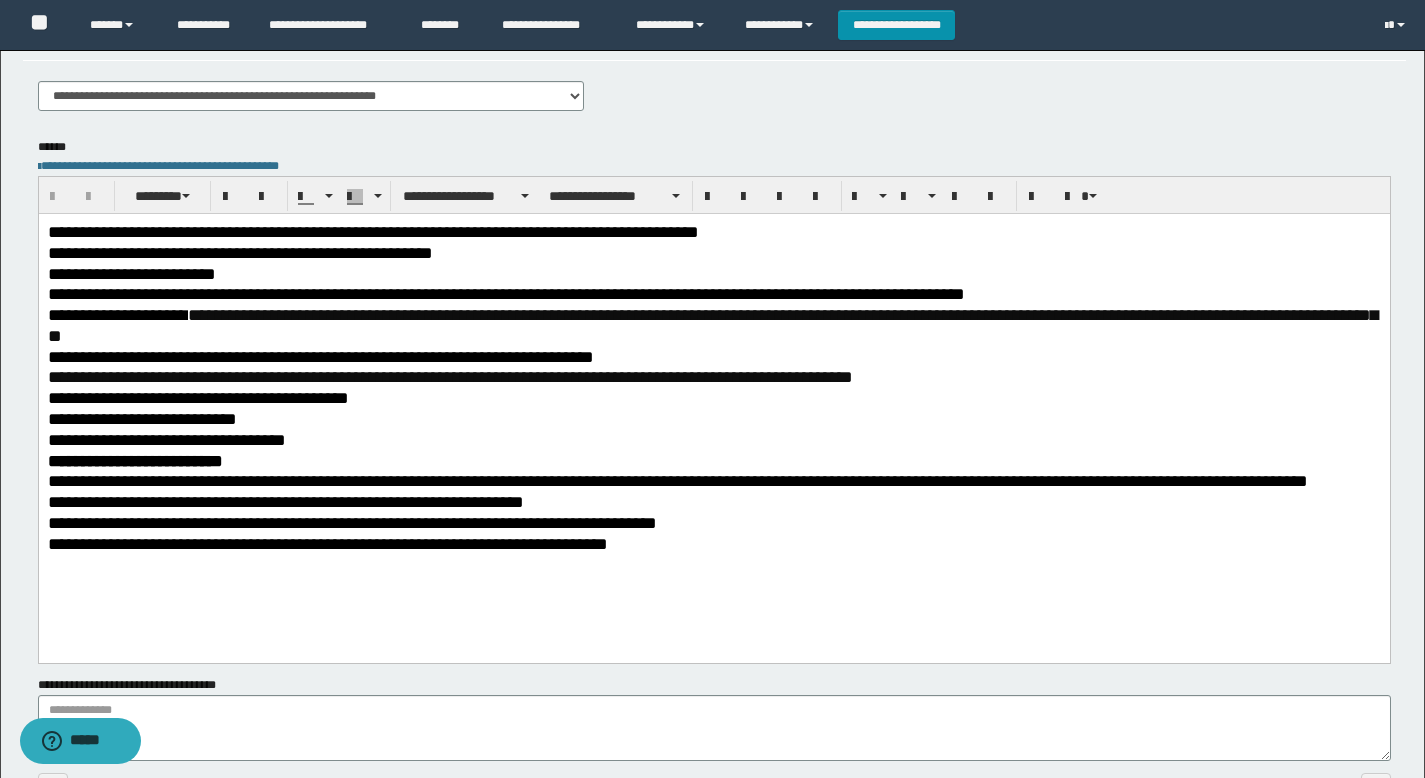 scroll, scrollTop: 303, scrollLeft: 0, axis: vertical 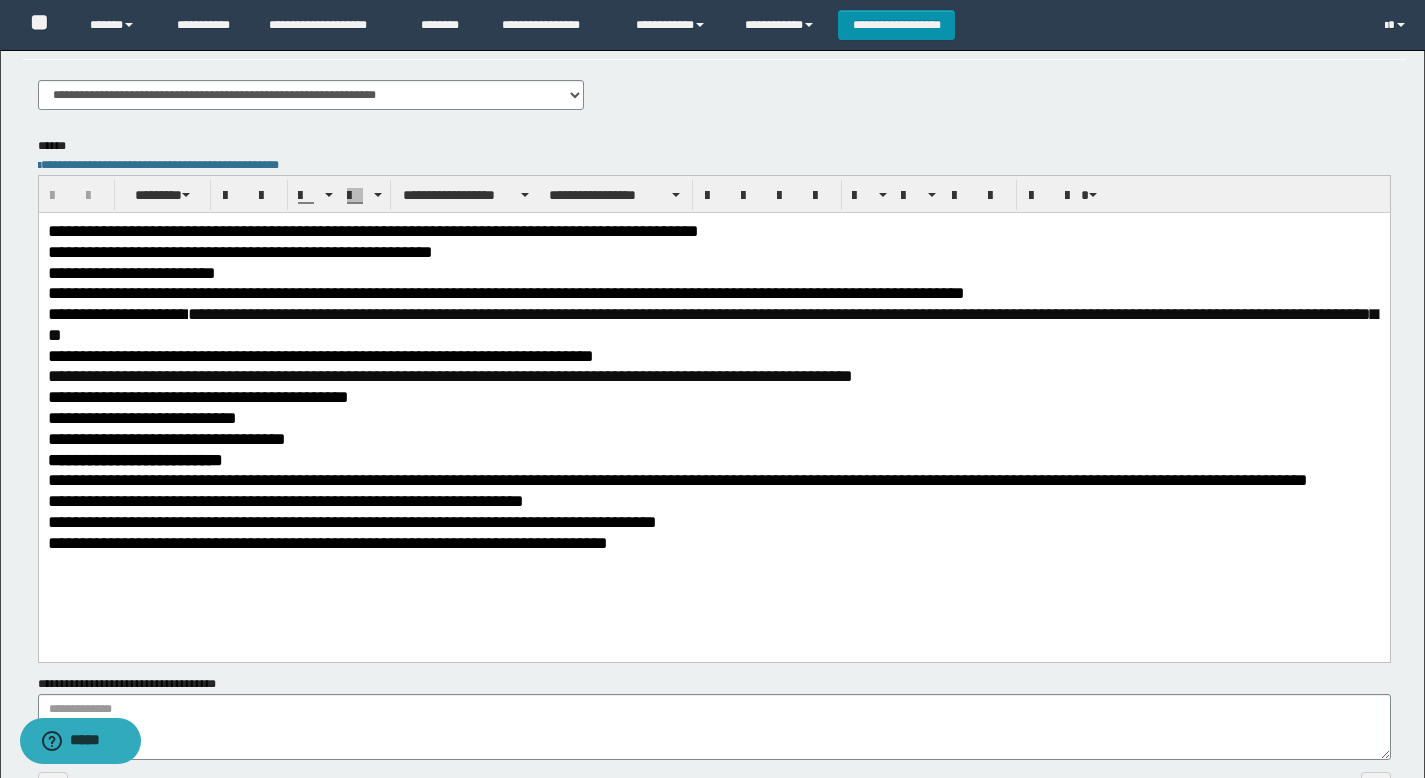 drag, startPoint x: 196, startPoint y: 311, endPoint x: 325, endPoint y: 335, distance: 131.21356 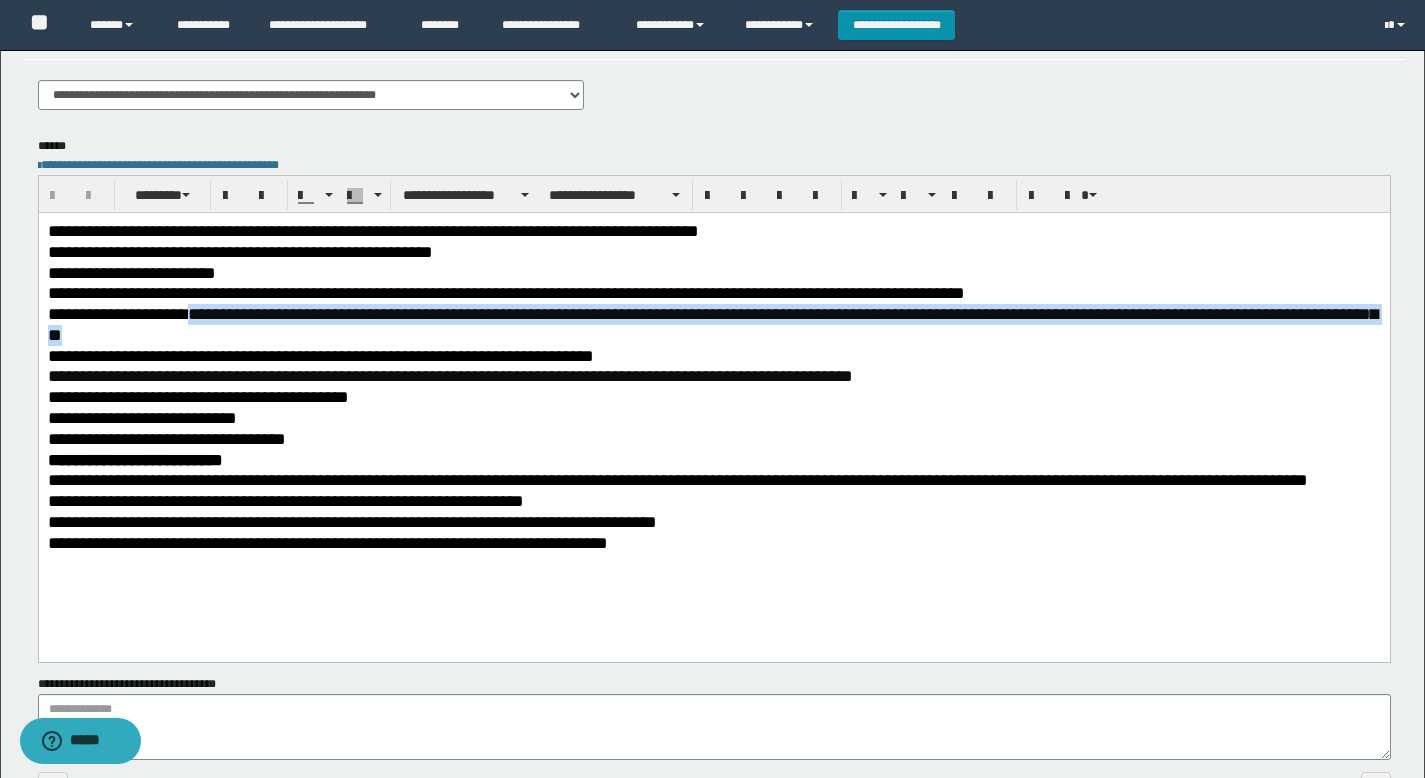 drag, startPoint x: 193, startPoint y: 318, endPoint x: 231, endPoint y: 334, distance: 41.231056 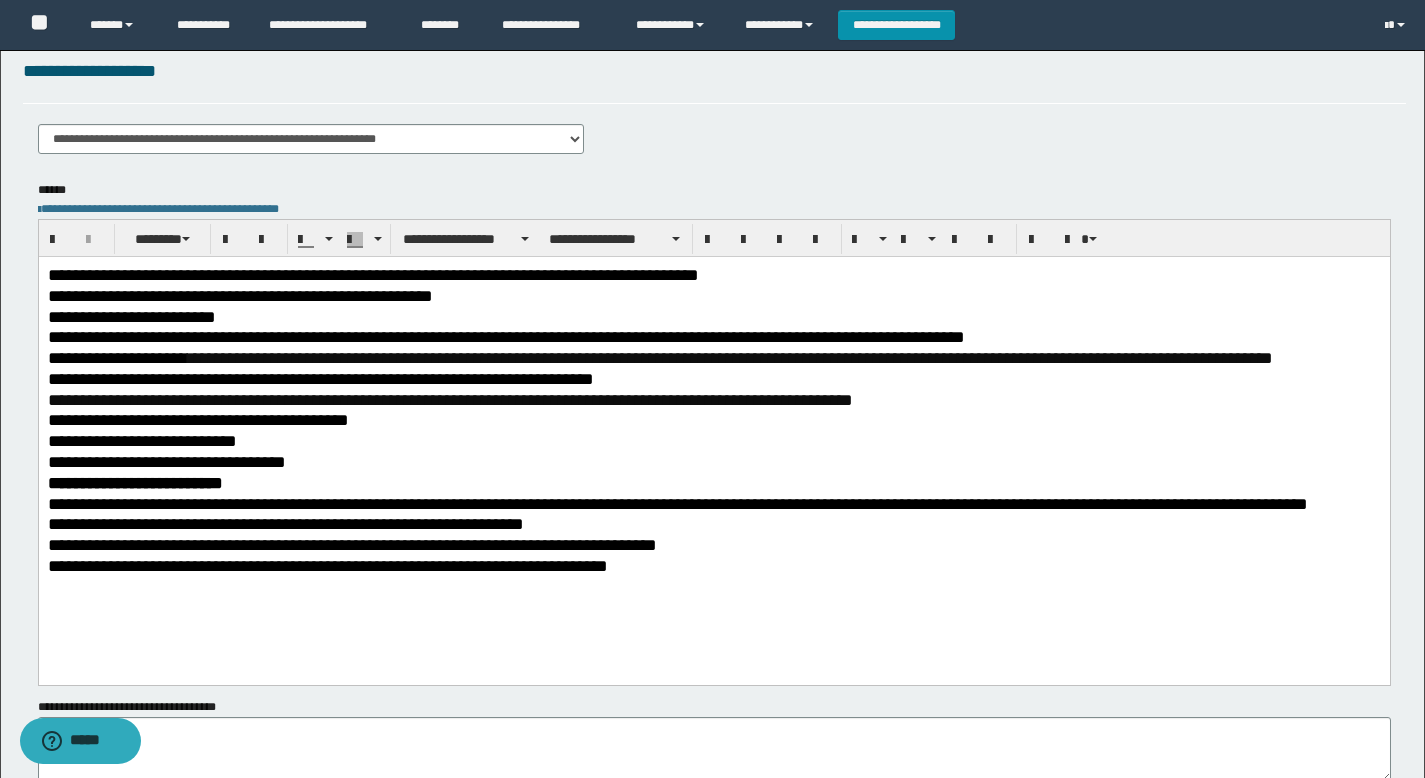 scroll, scrollTop: 0, scrollLeft: 0, axis: both 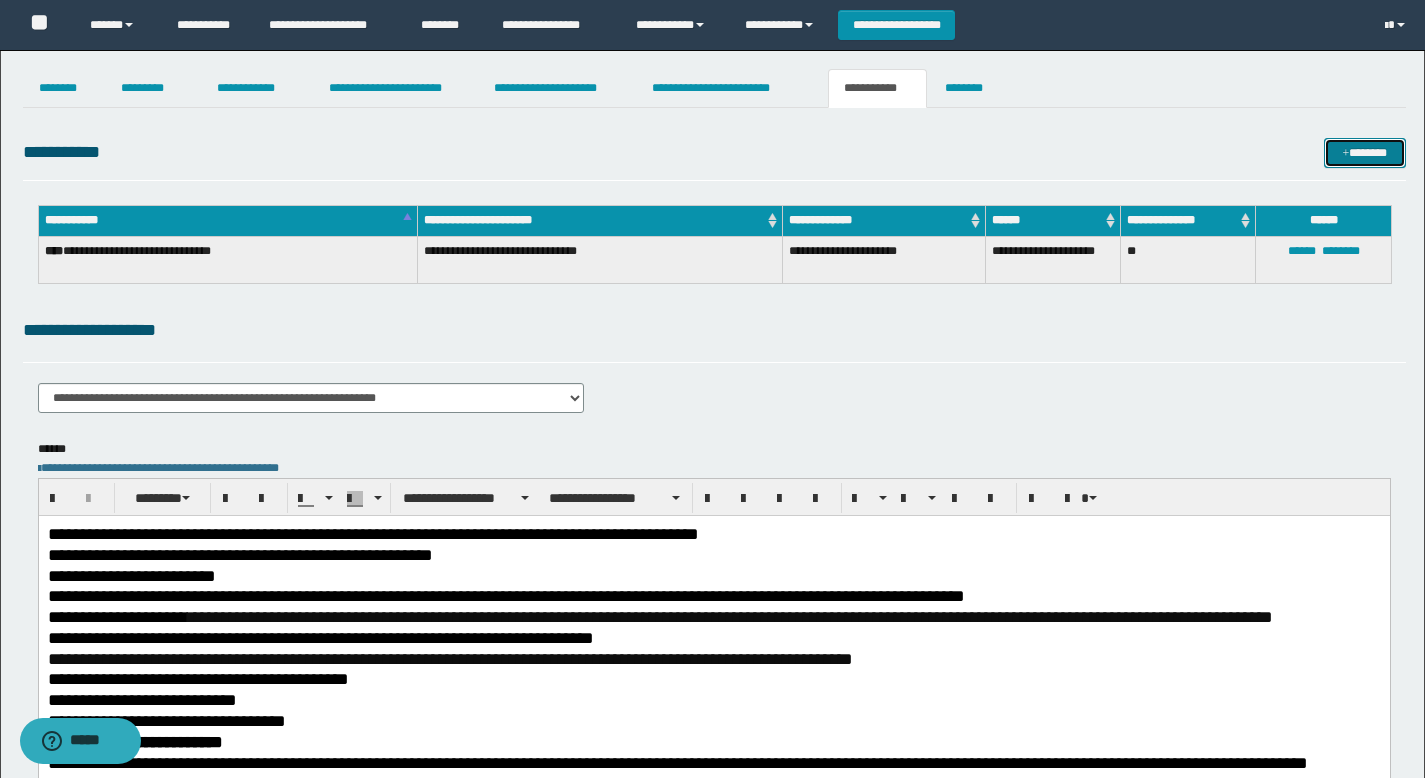 click on "*******" at bounding box center [1365, 153] 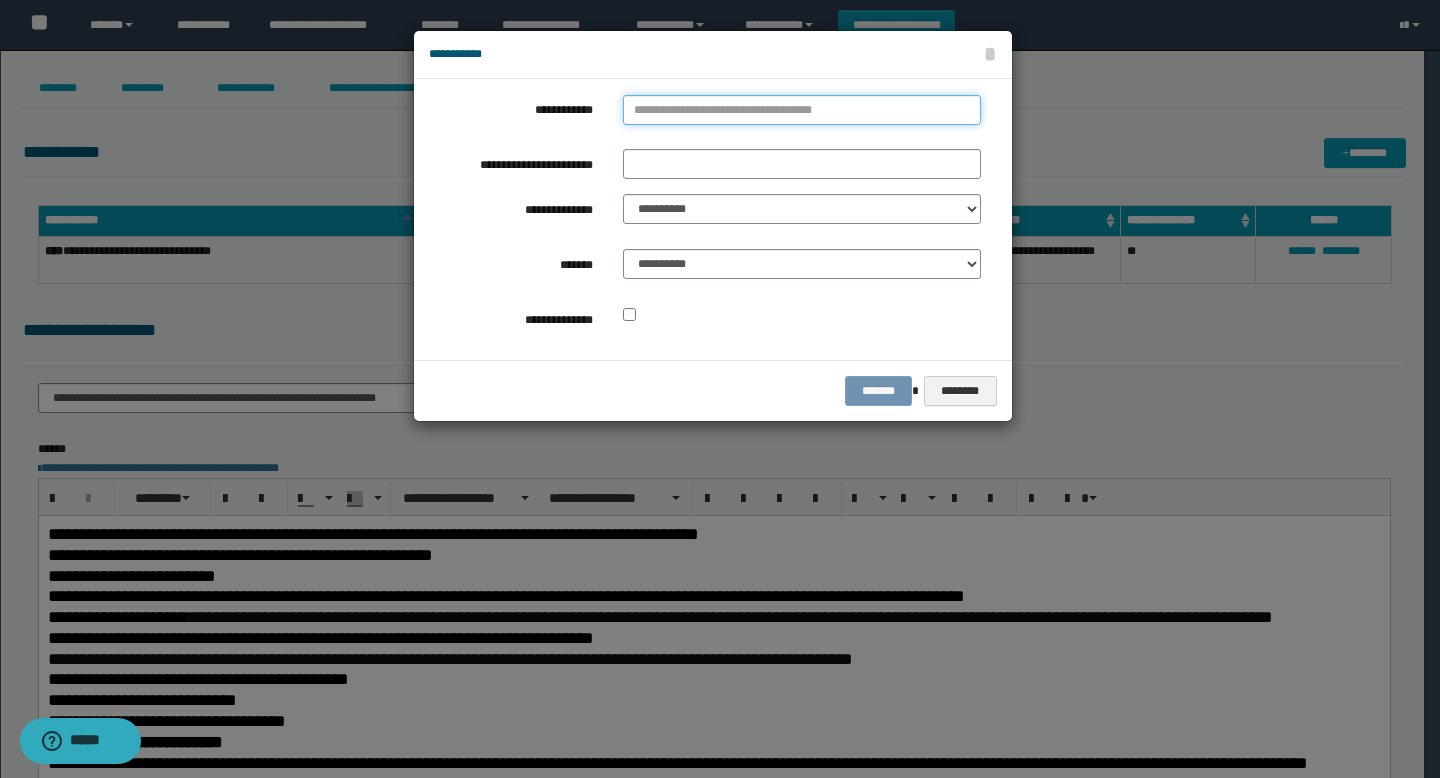 click on "**********" at bounding box center (802, 110) 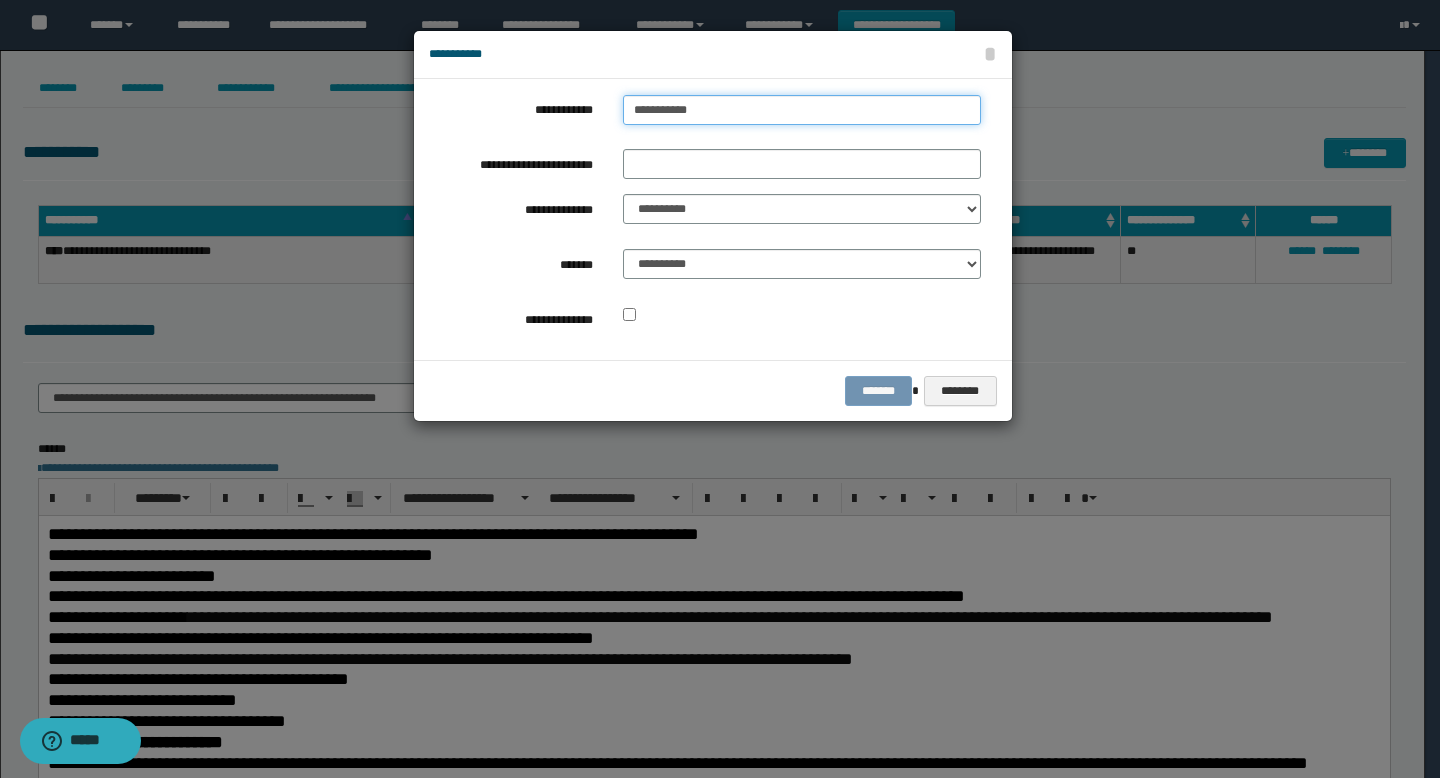 type on "**********" 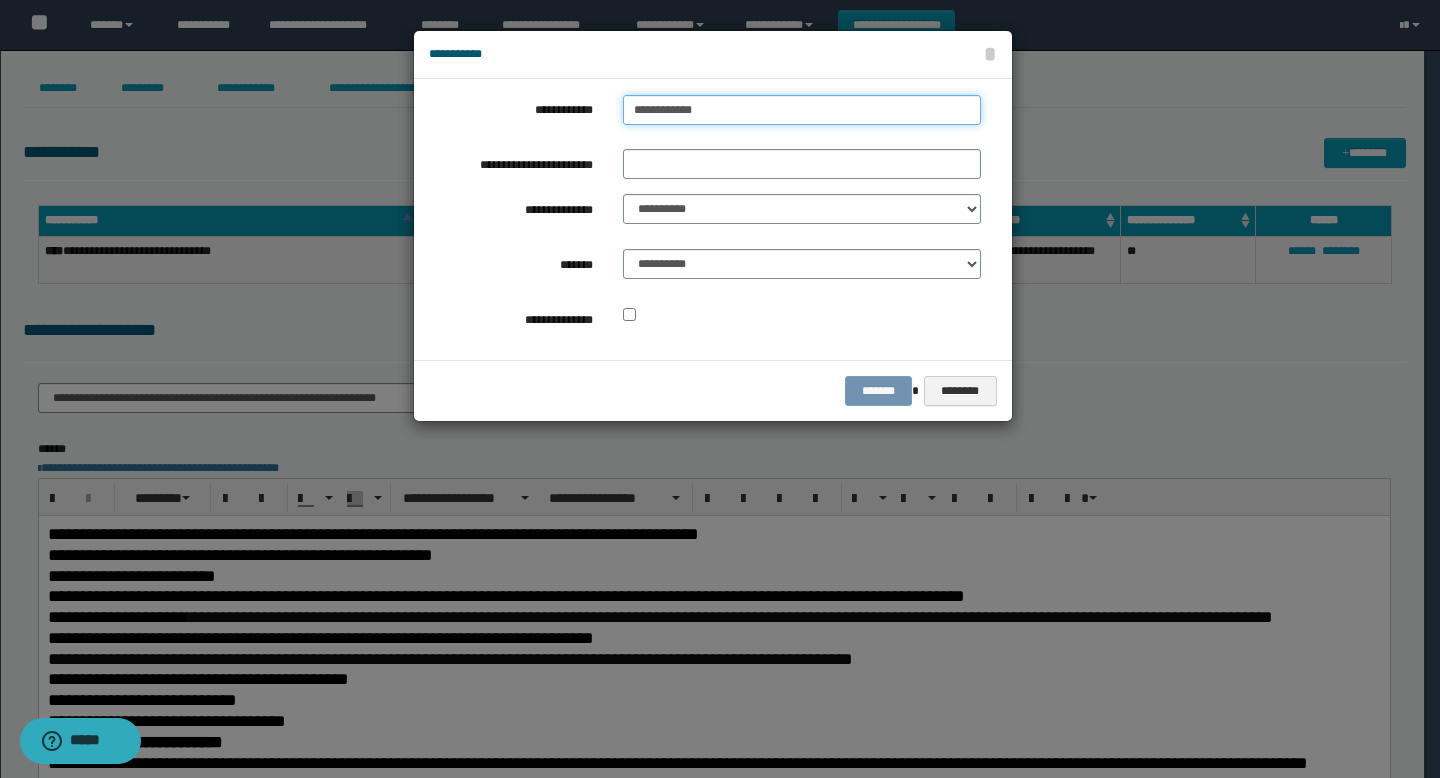 type on "**********" 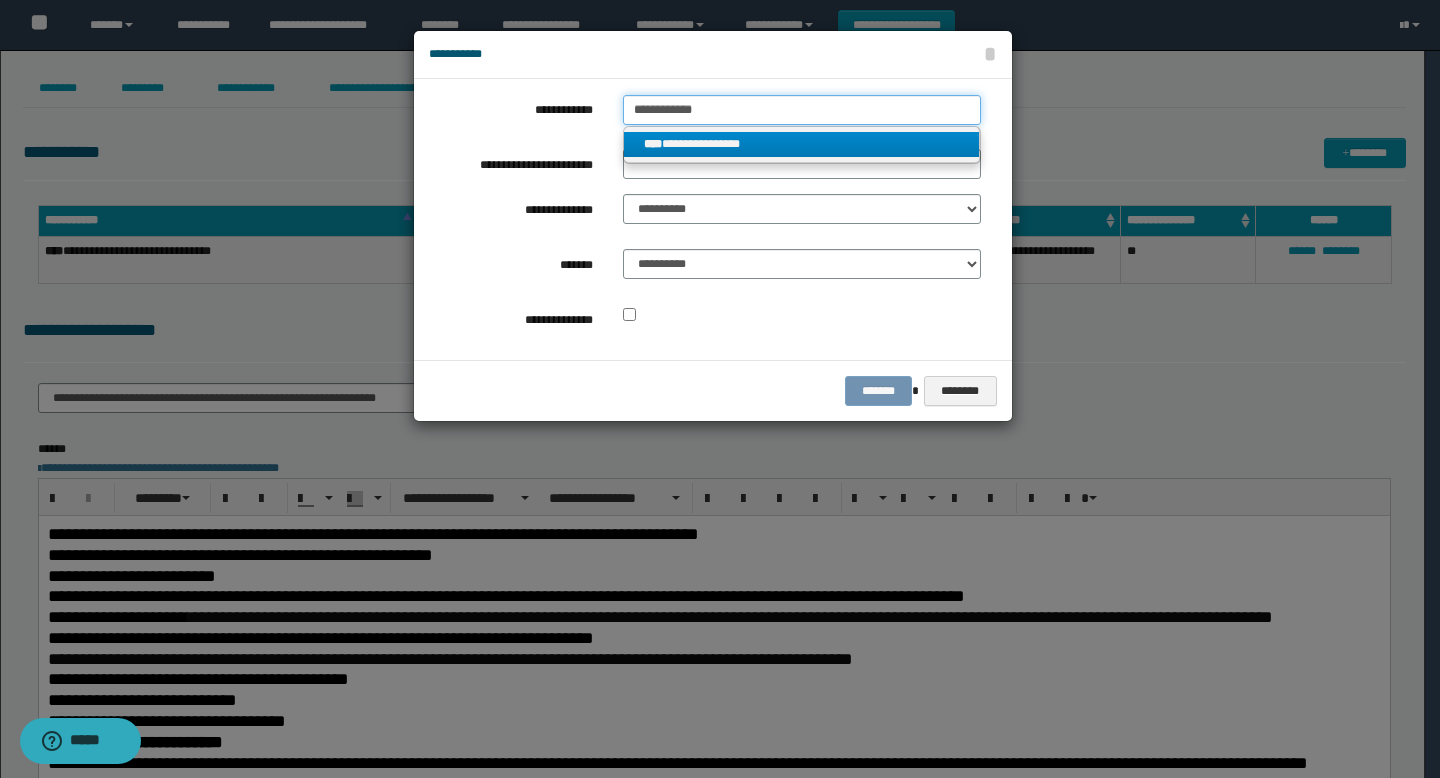 type on "**********" 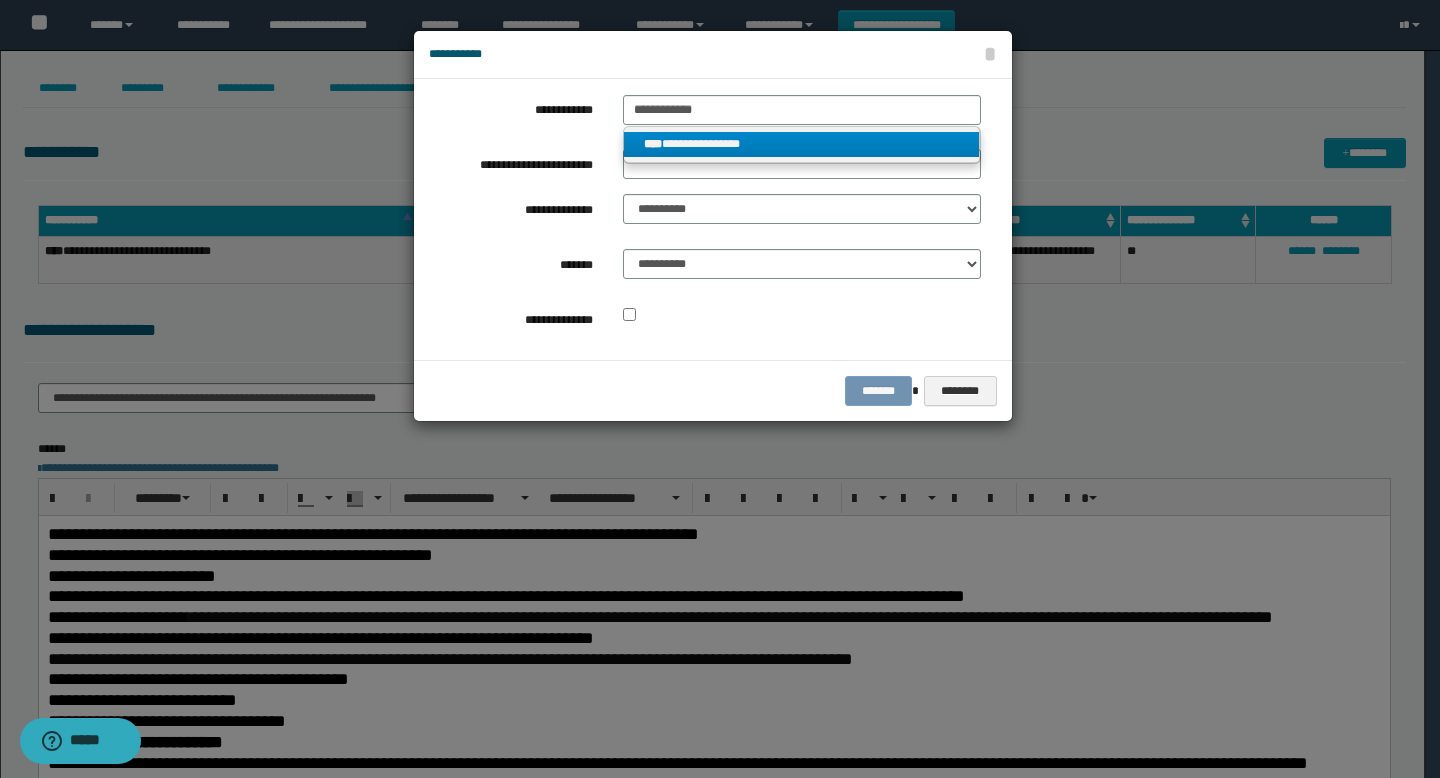 click on "**********" at bounding box center (802, 144) 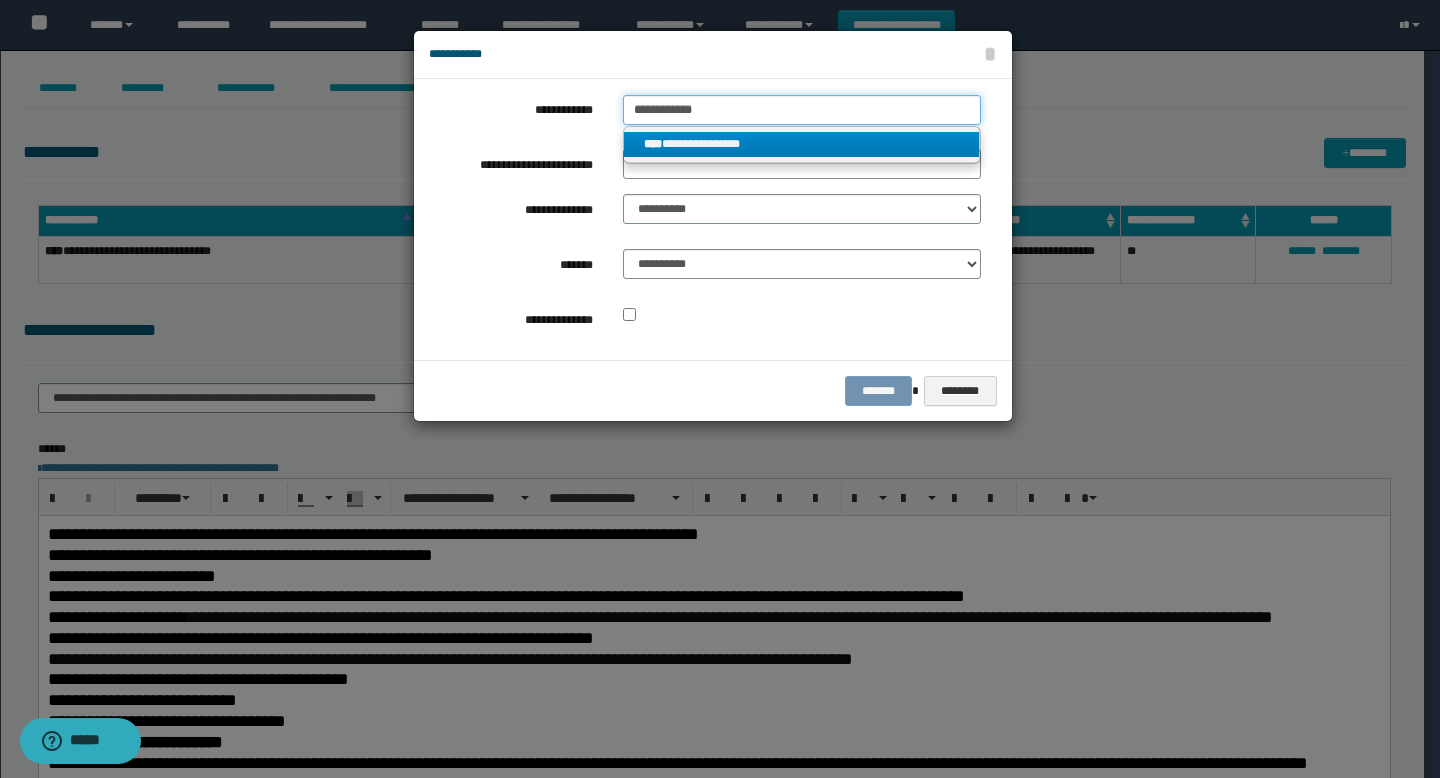 type 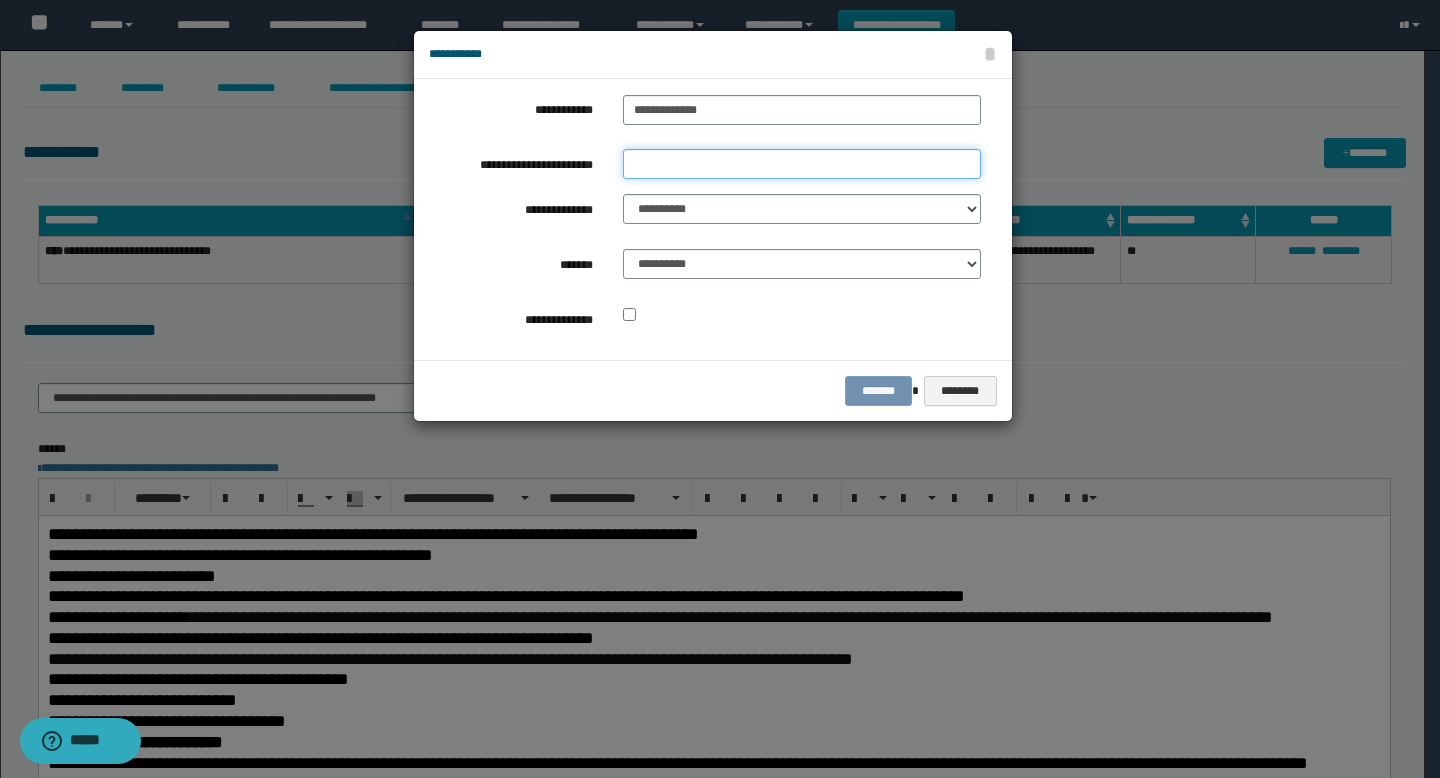 click on "**********" at bounding box center (802, 164) 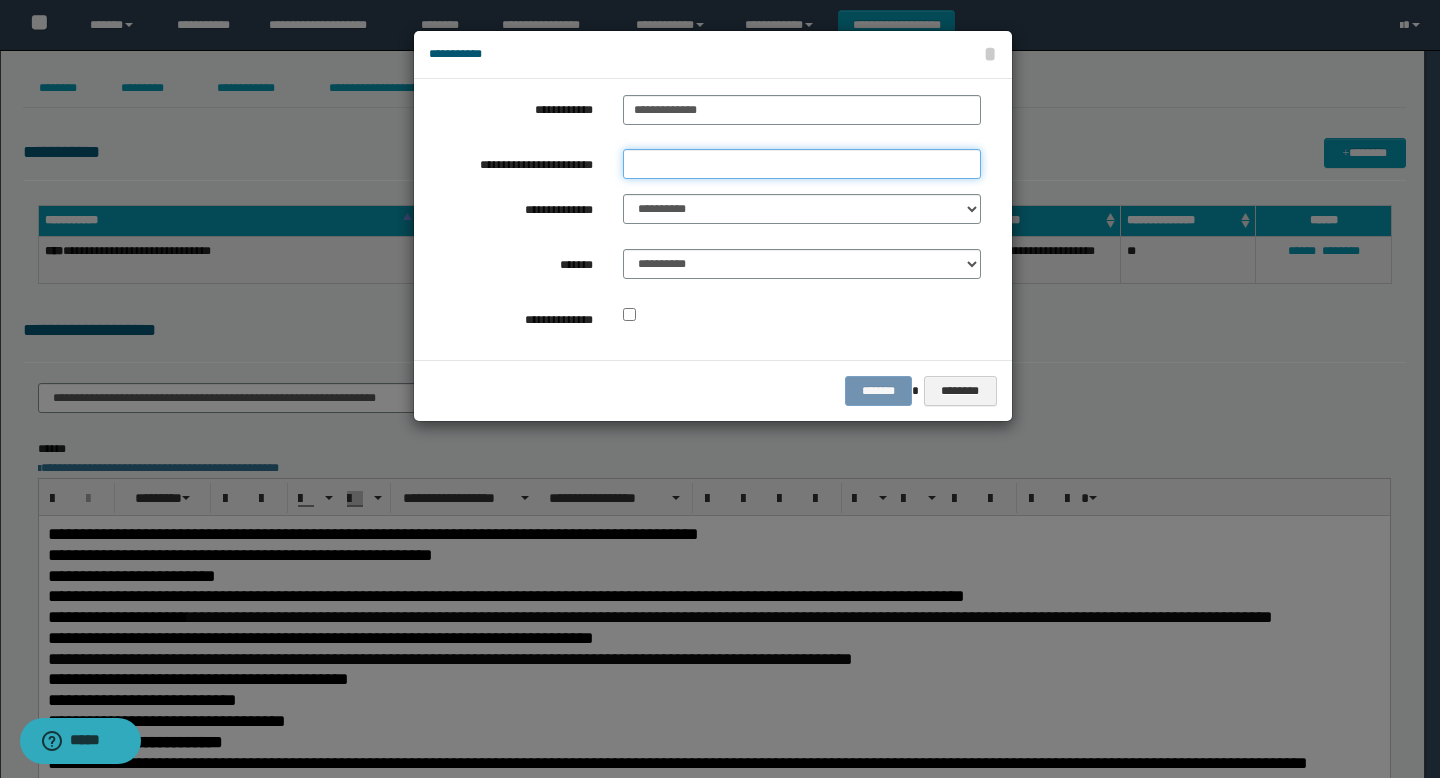 type on "*********" 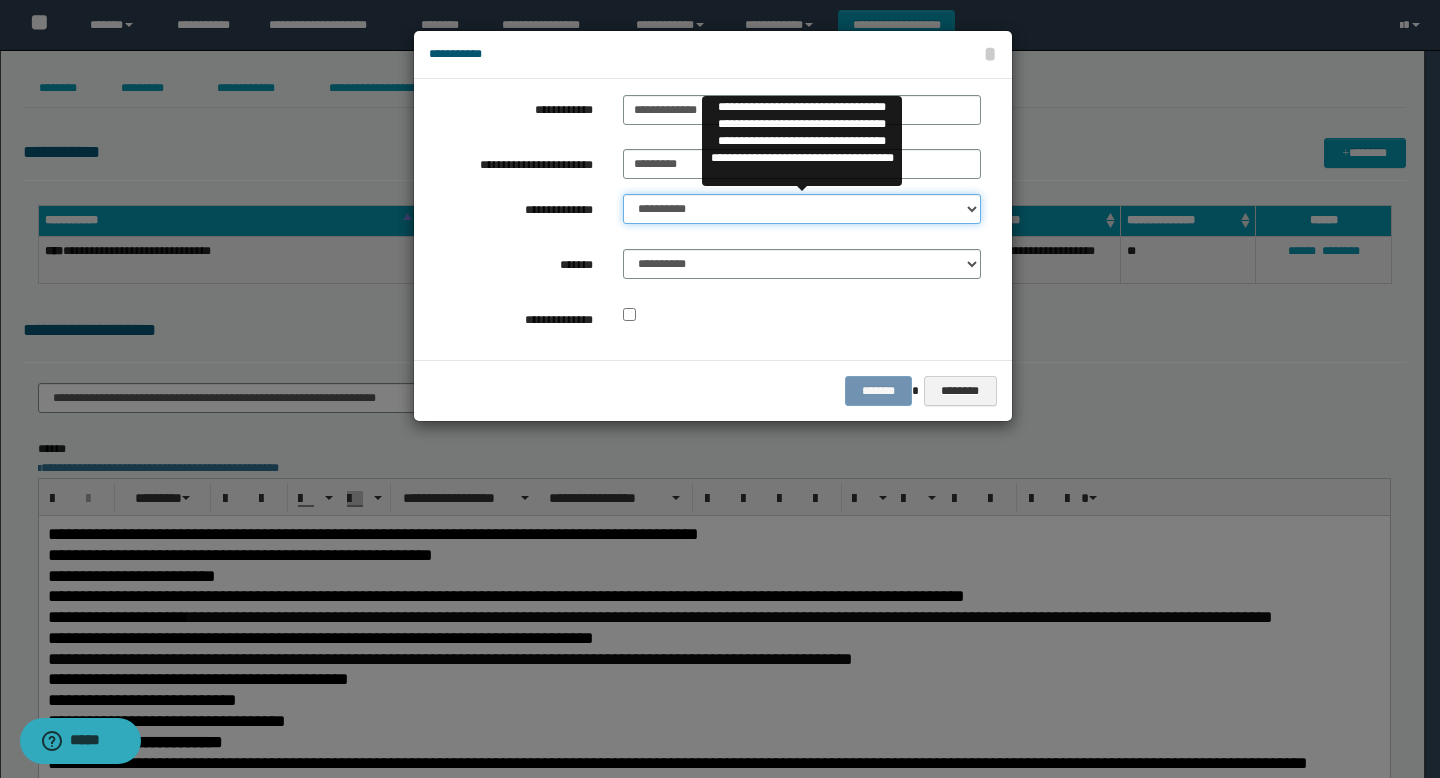 click on "**********" at bounding box center [802, 209] 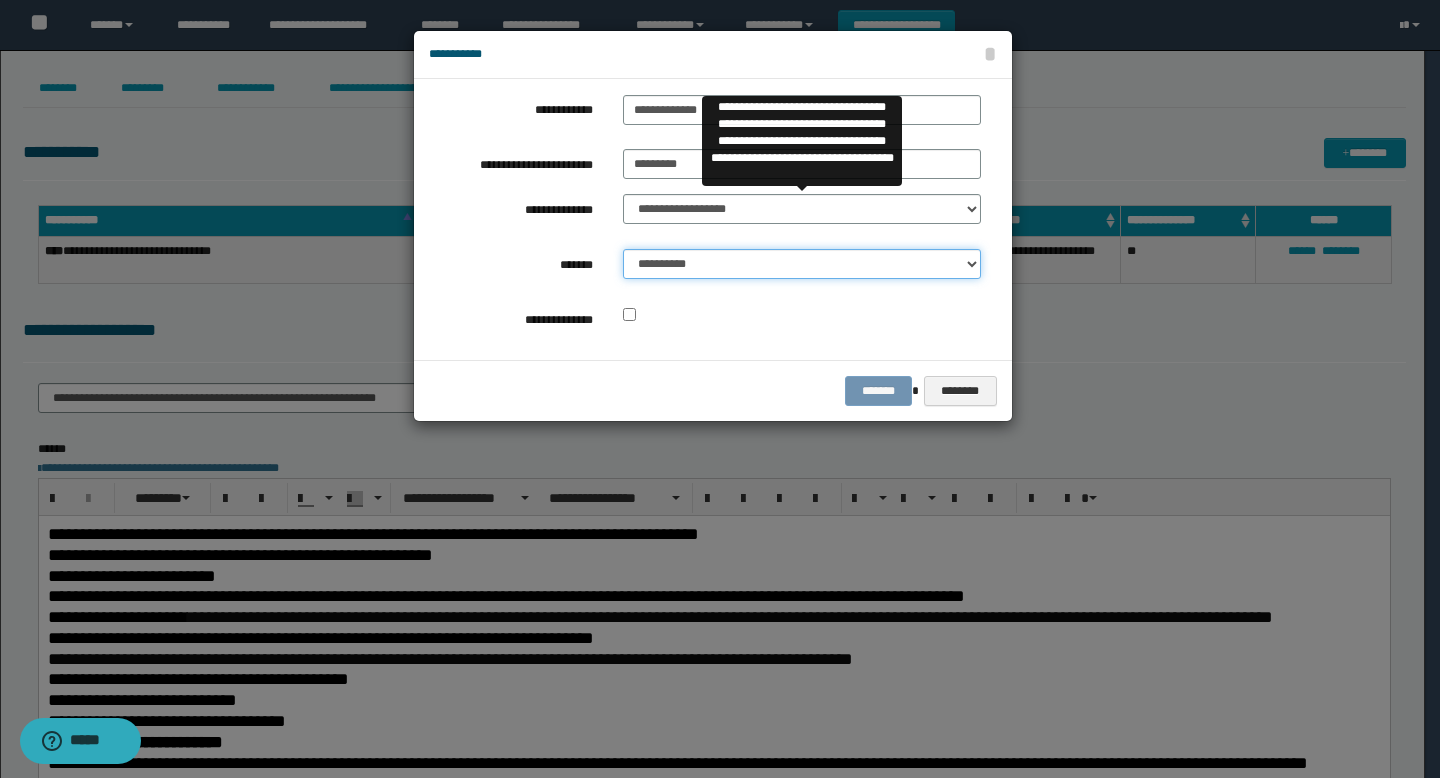 click on "**********" at bounding box center (802, 264) 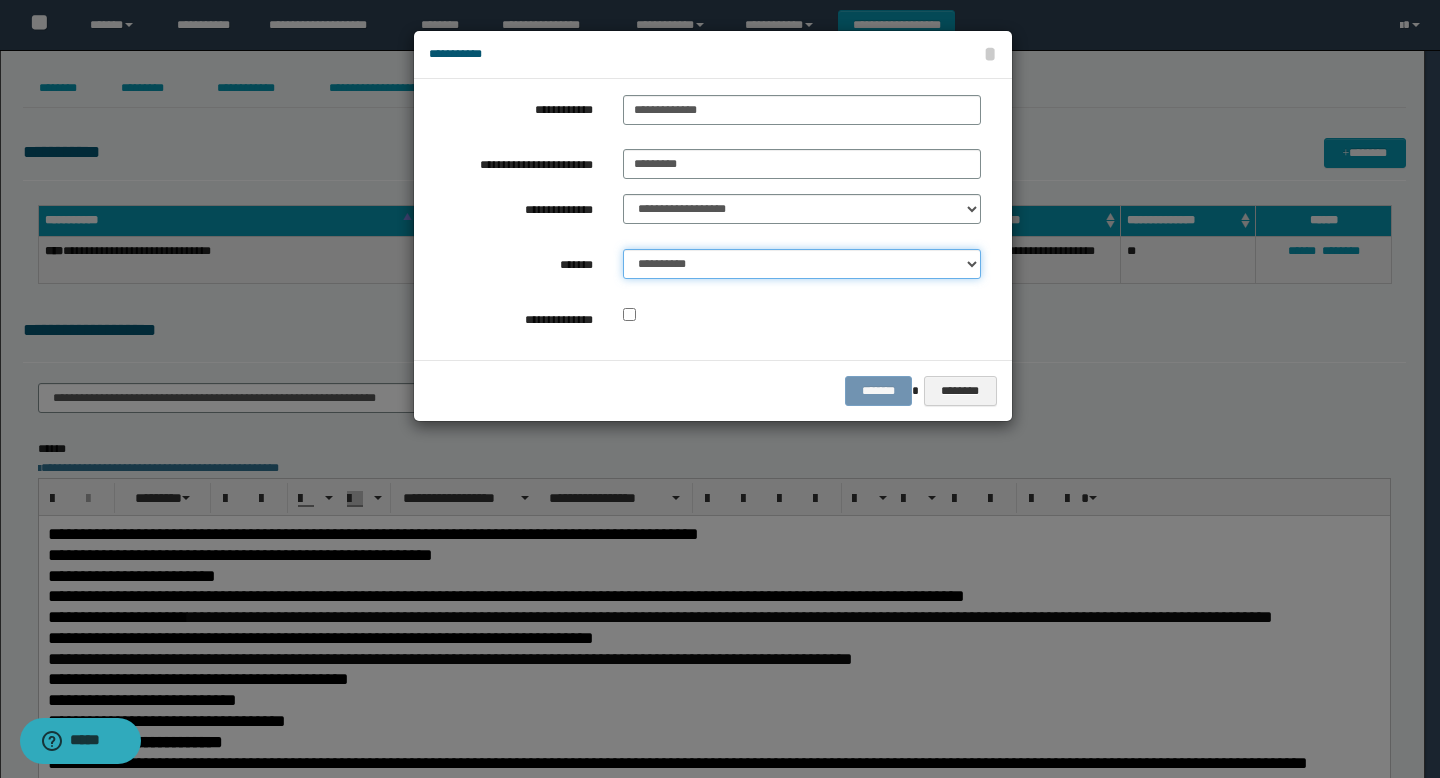 select on "*" 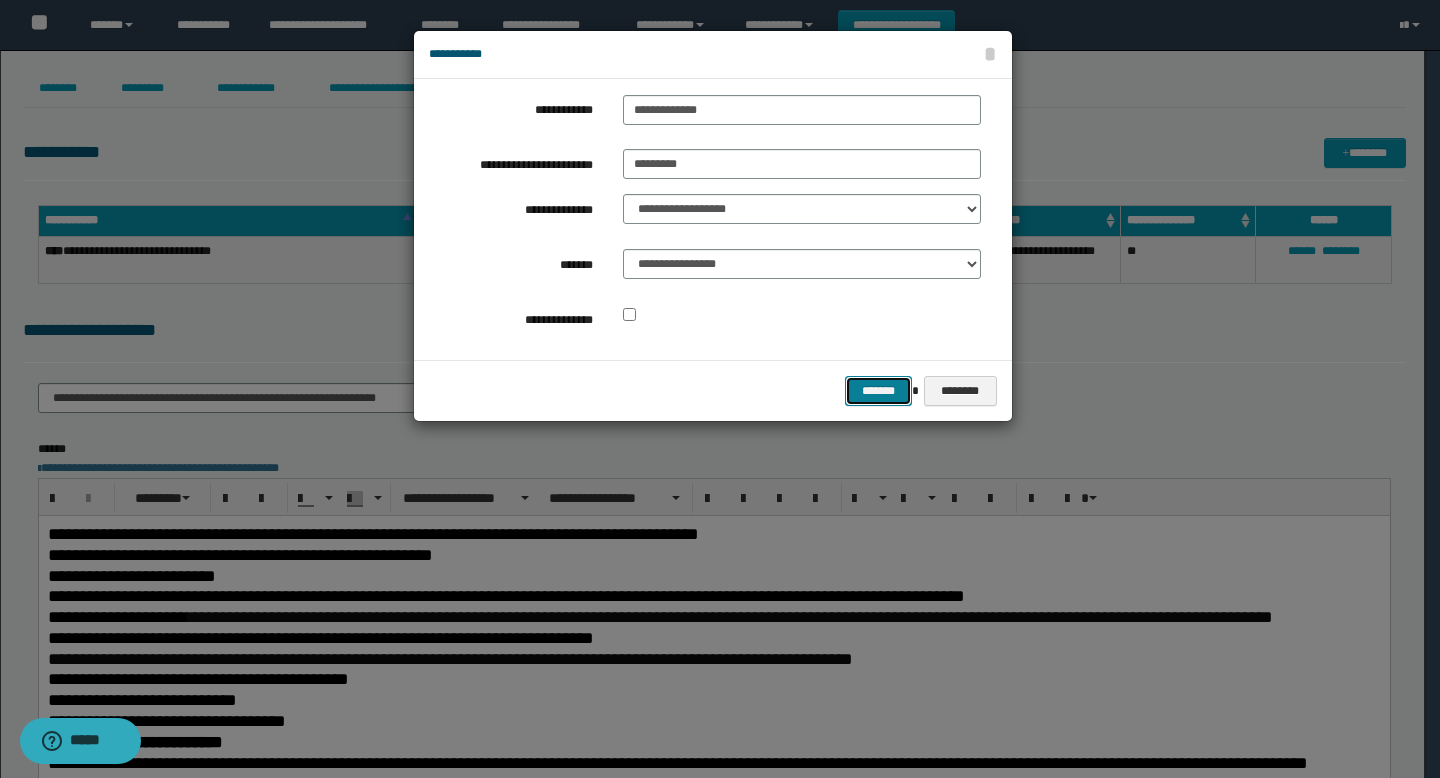 click on "*******" at bounding box center [879, 391] 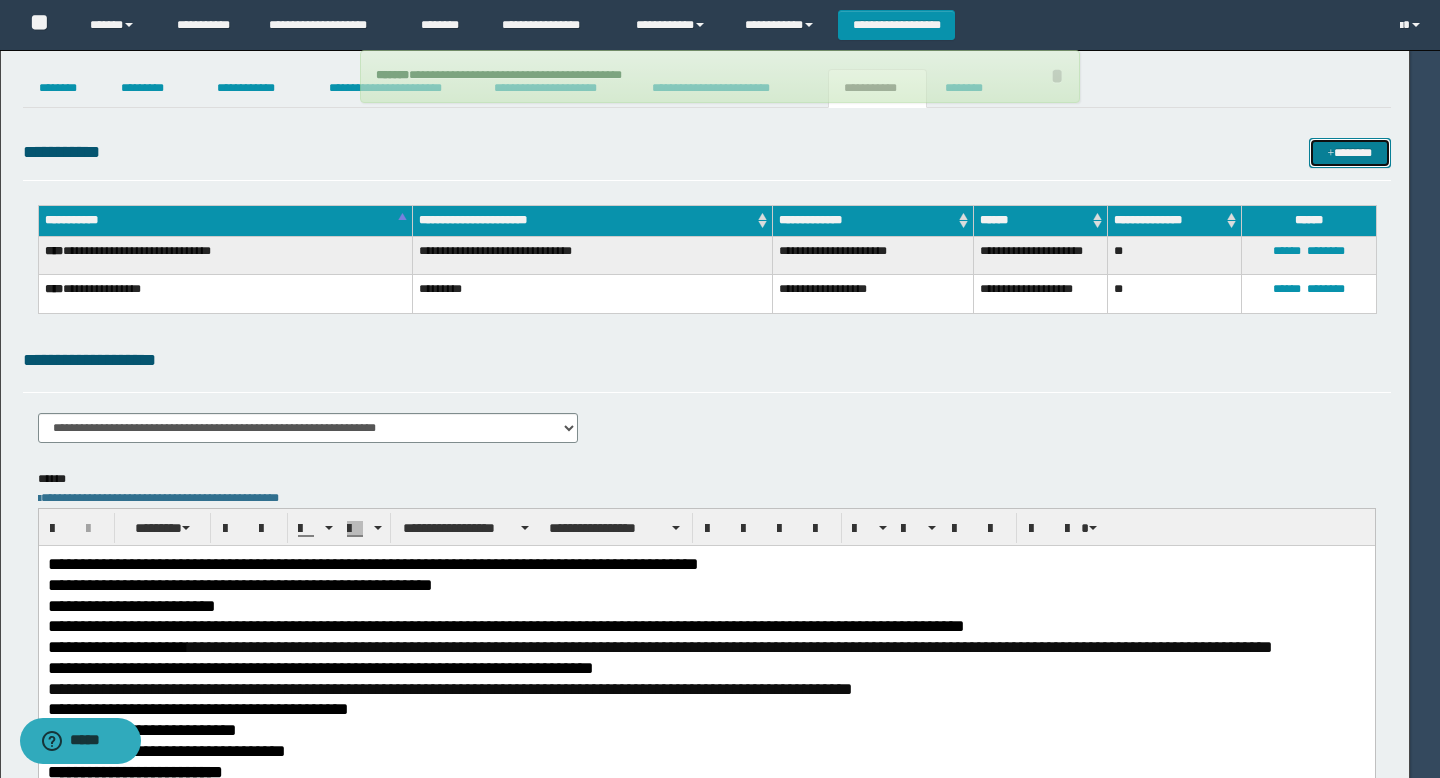 type 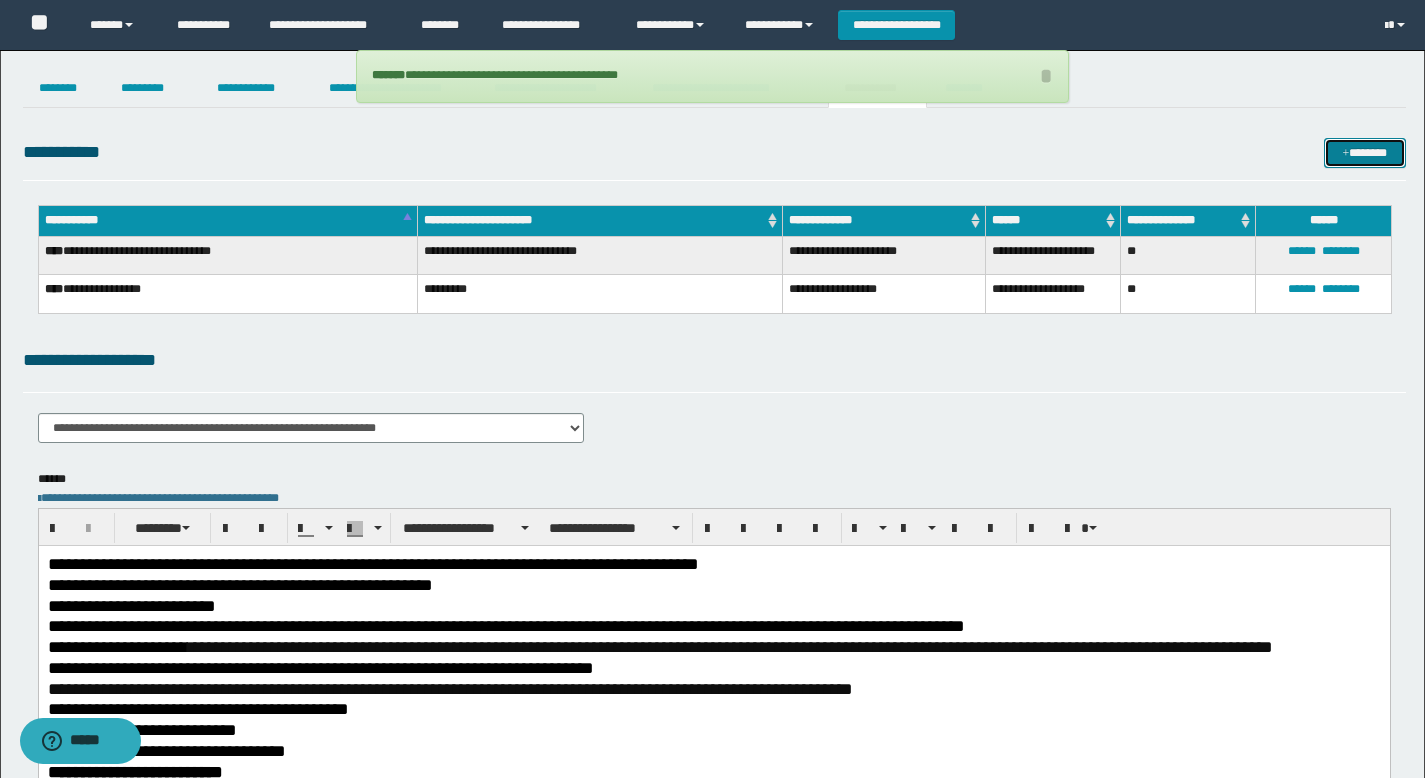 click on "*******" at bounding box center (1365, 153) 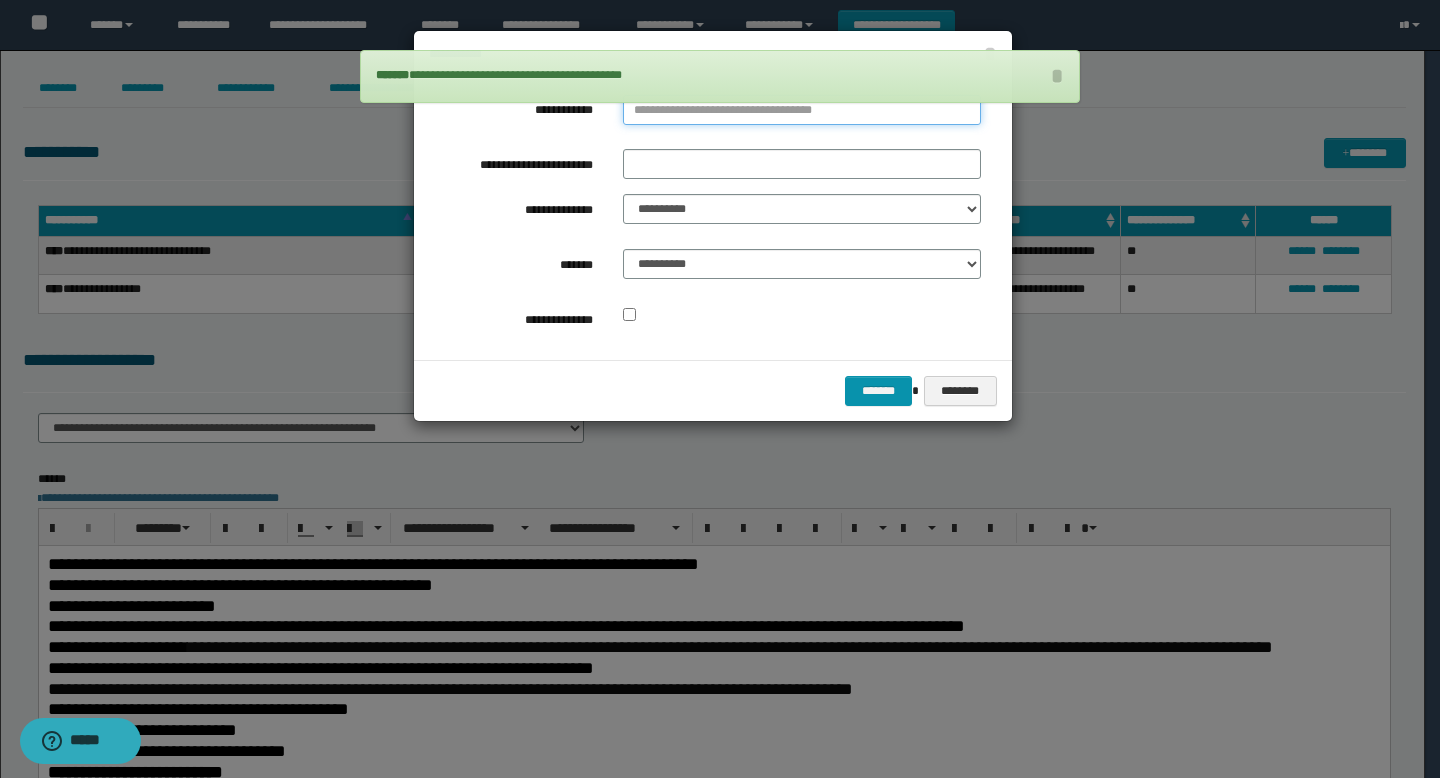 type on "**********" 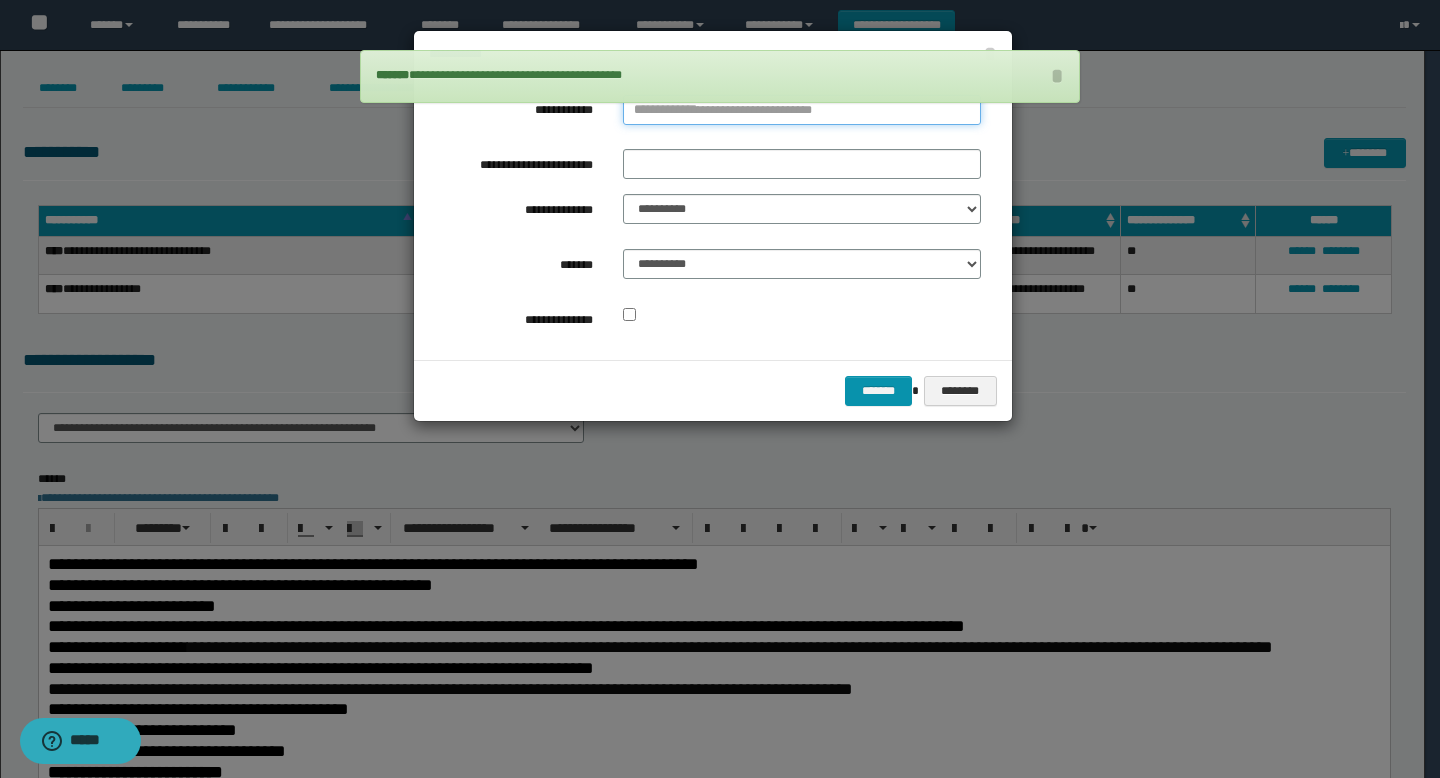 click on "**********" at bounding box center (802, 110) 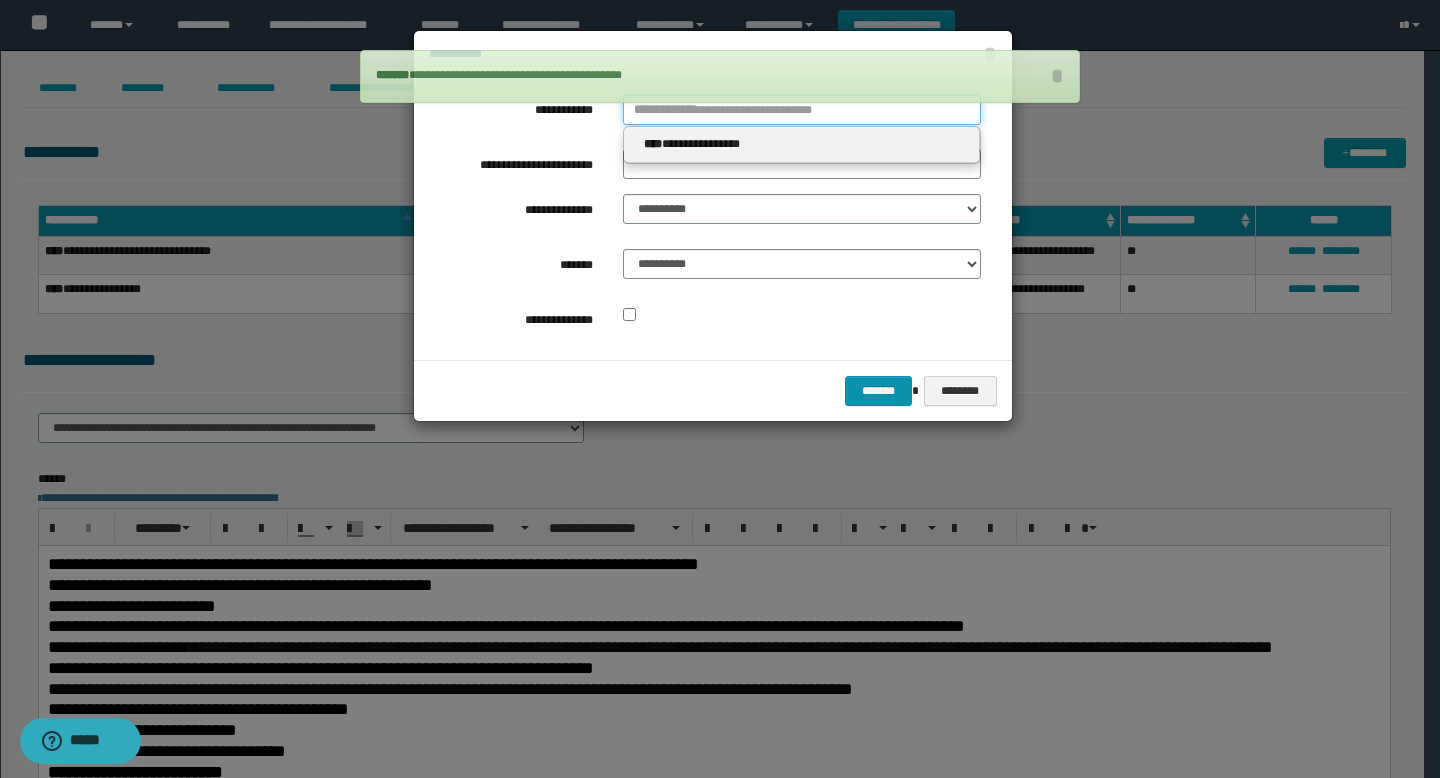 type 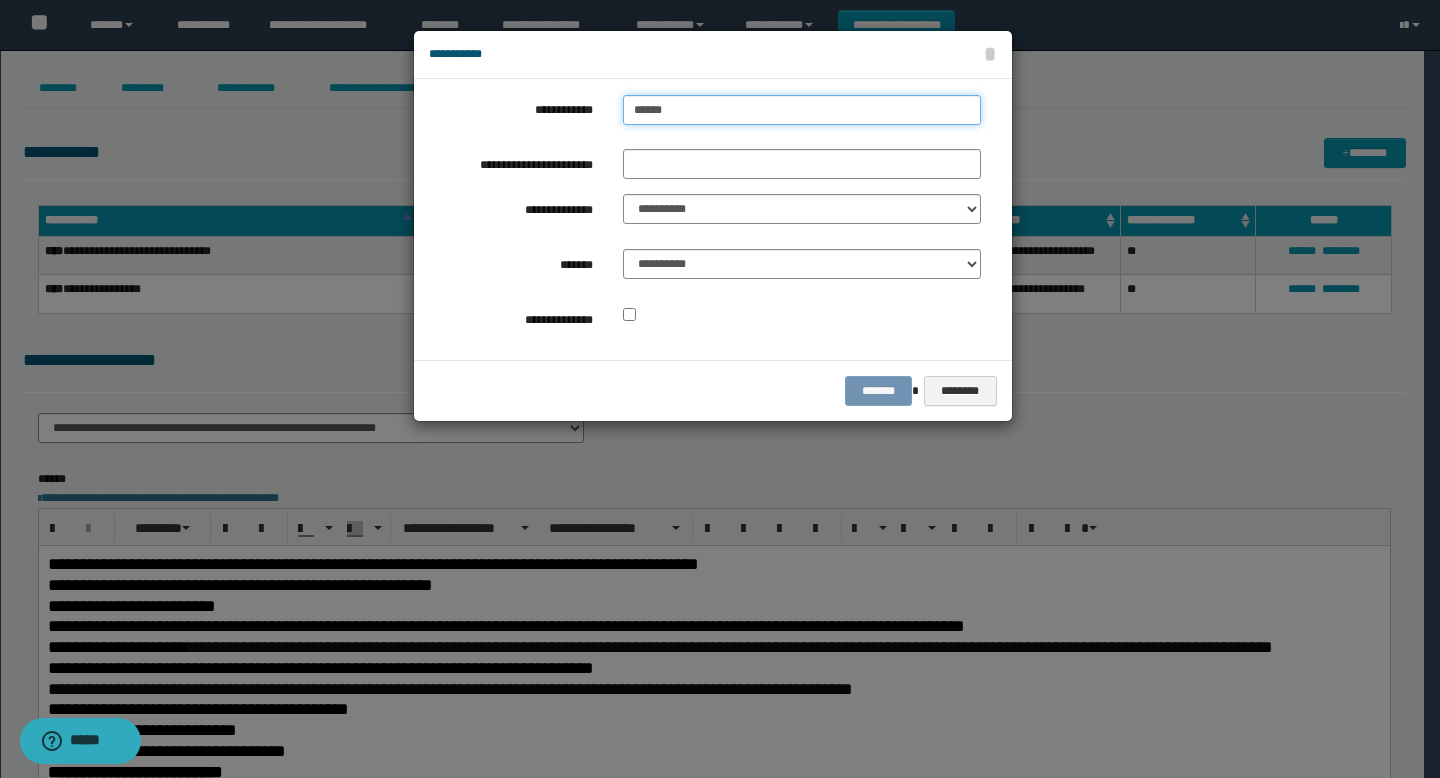type on "*******" 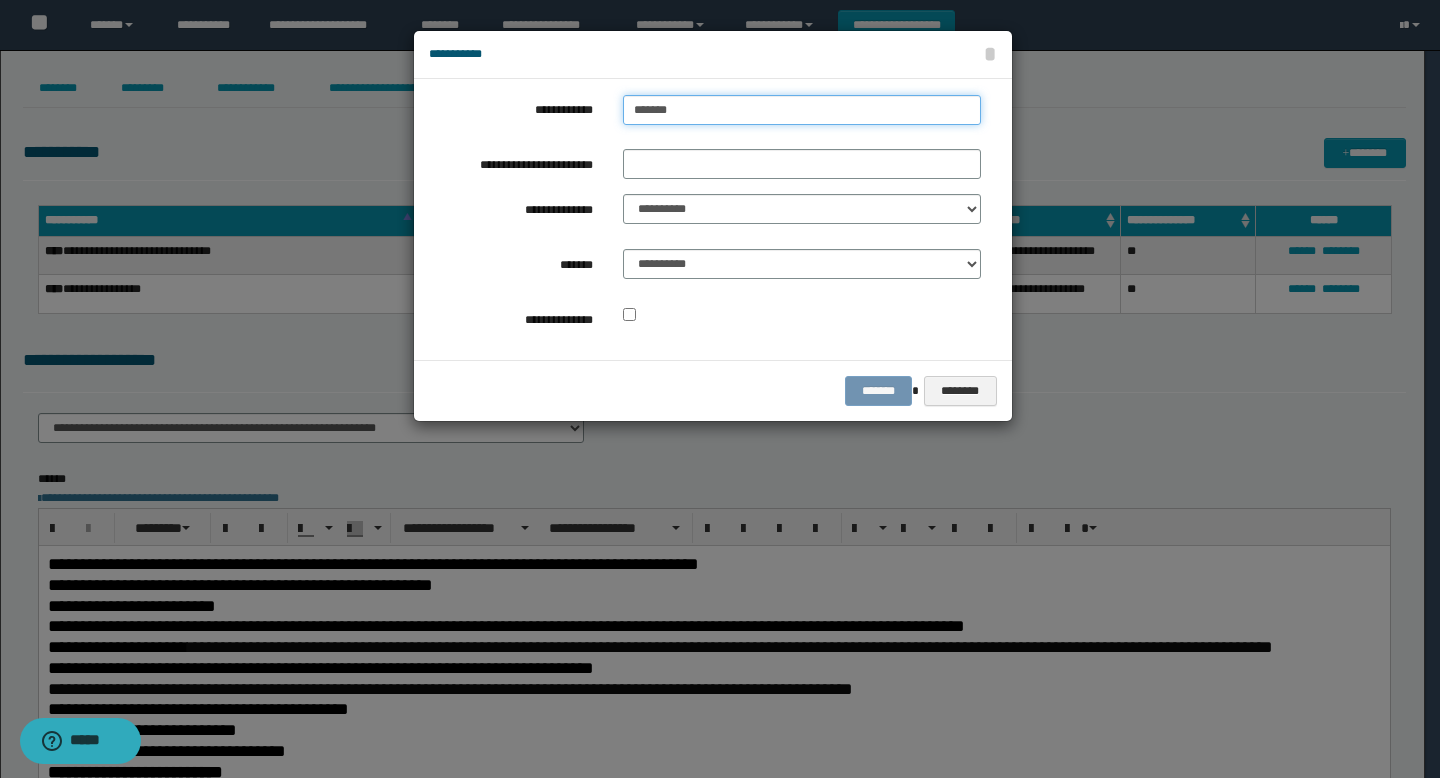 type on "**********" 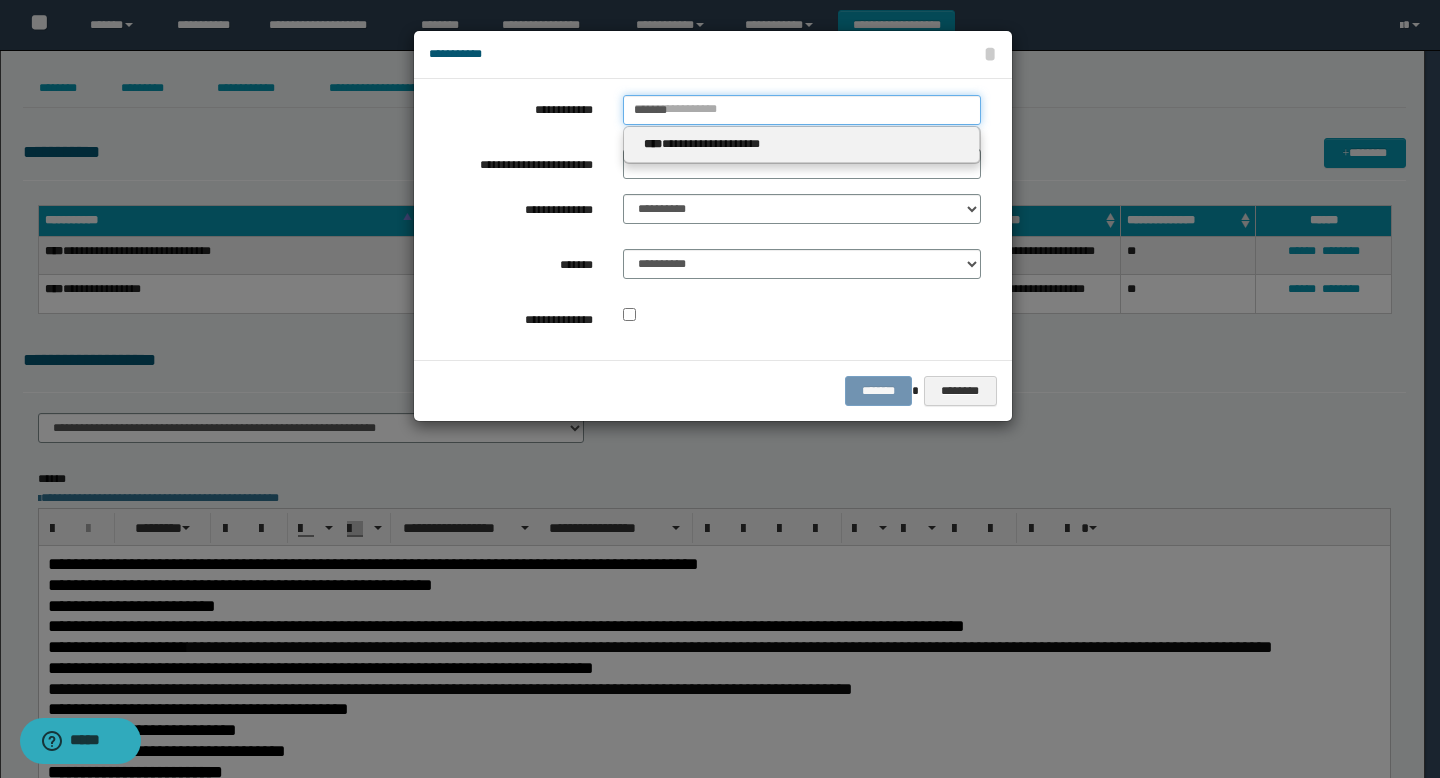 type on "*******" 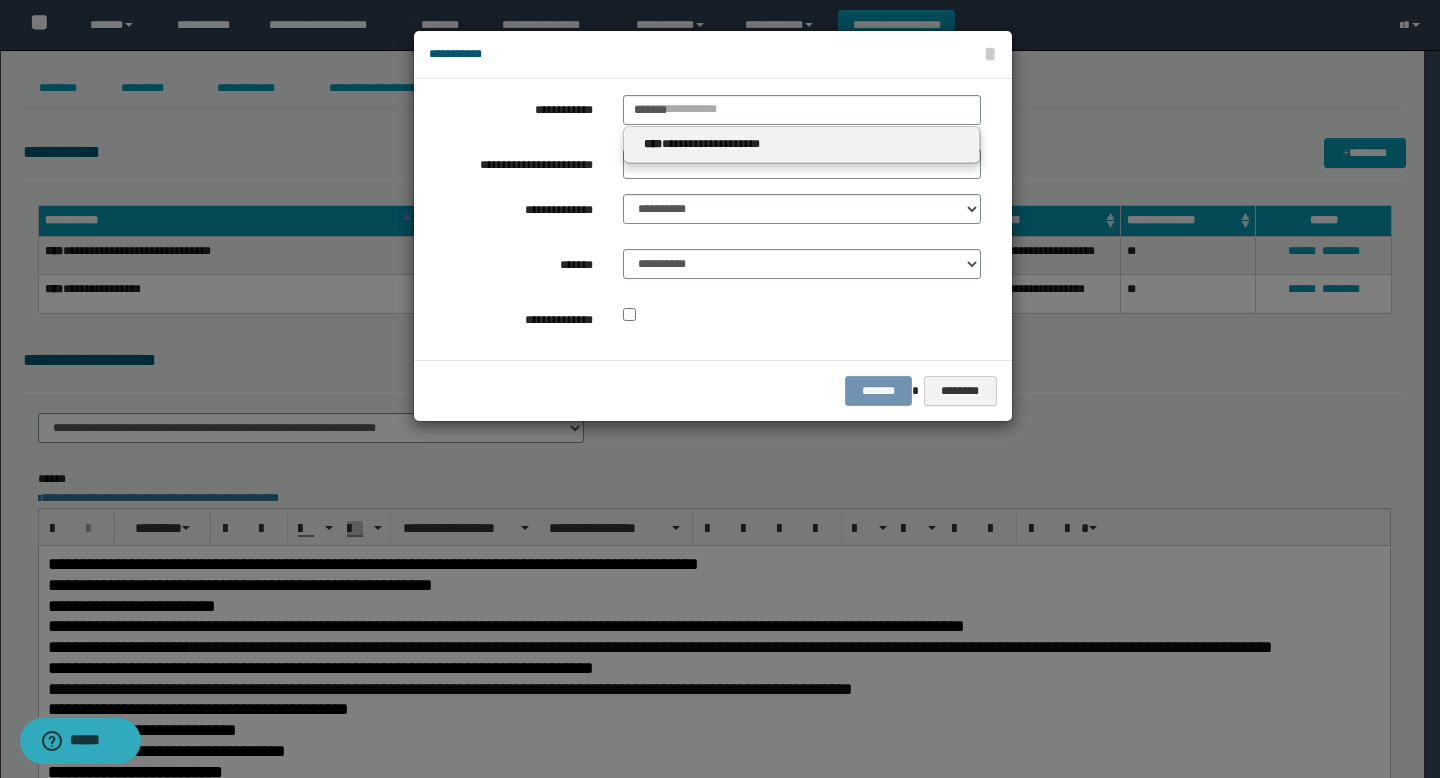 click on "**********" at bounding box center [802, 144] 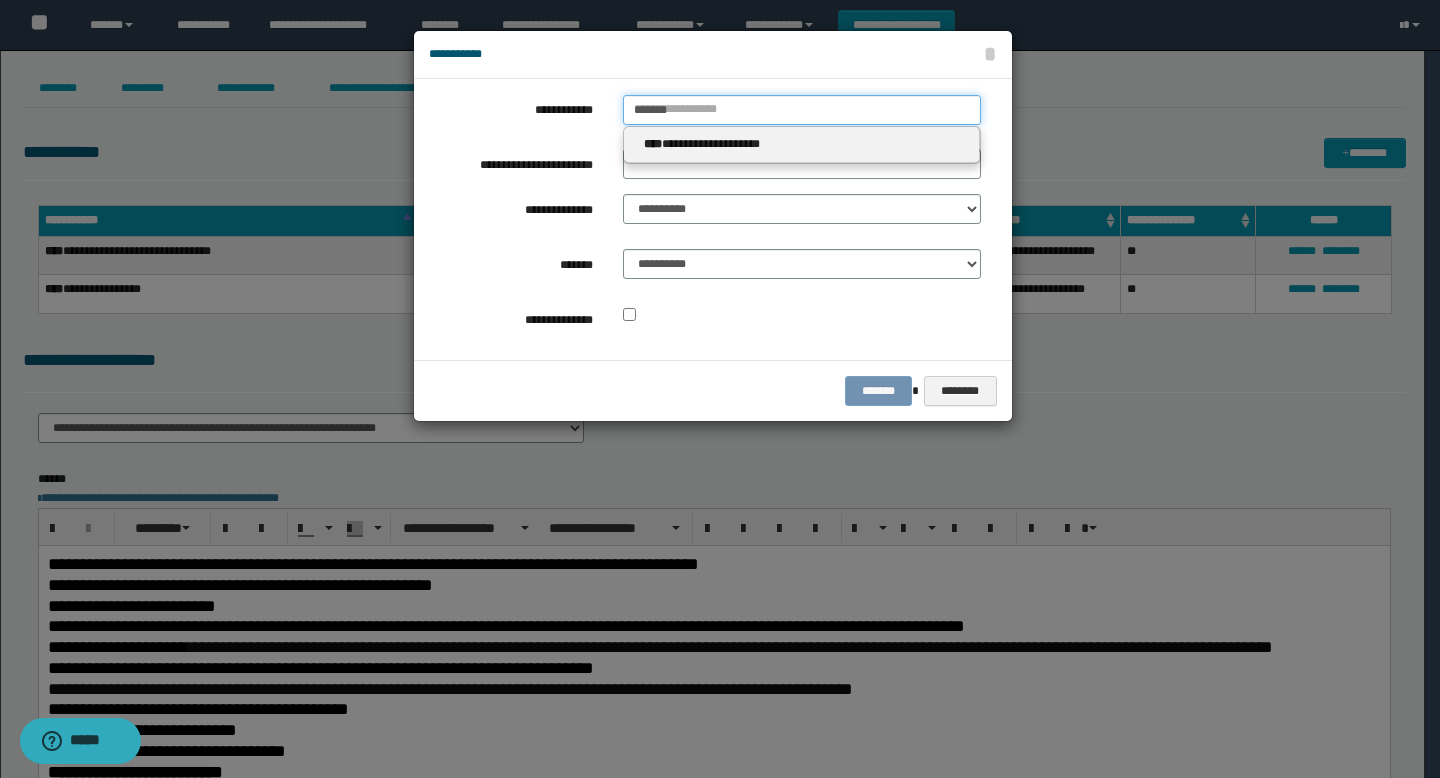 type 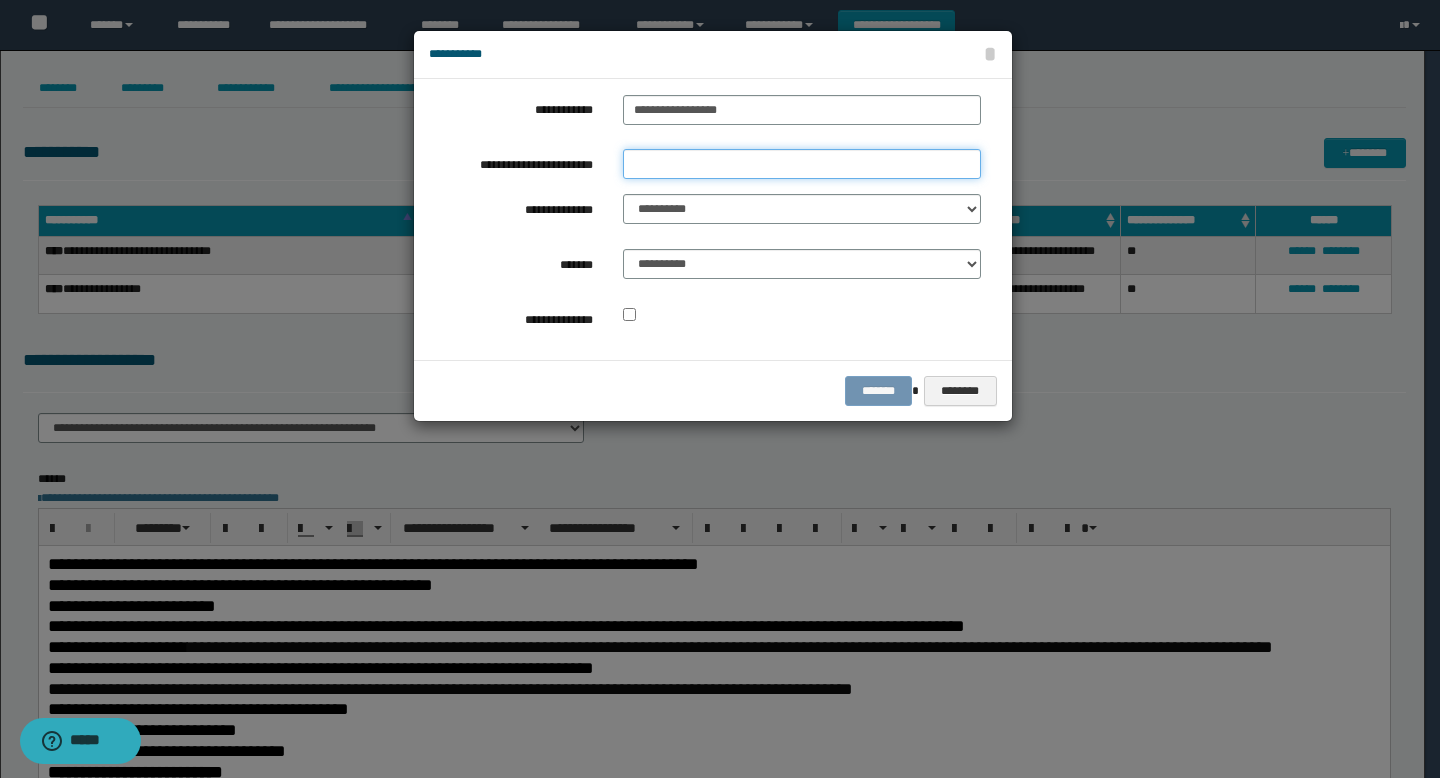 click on "**********" at bounding box center [802, 164] 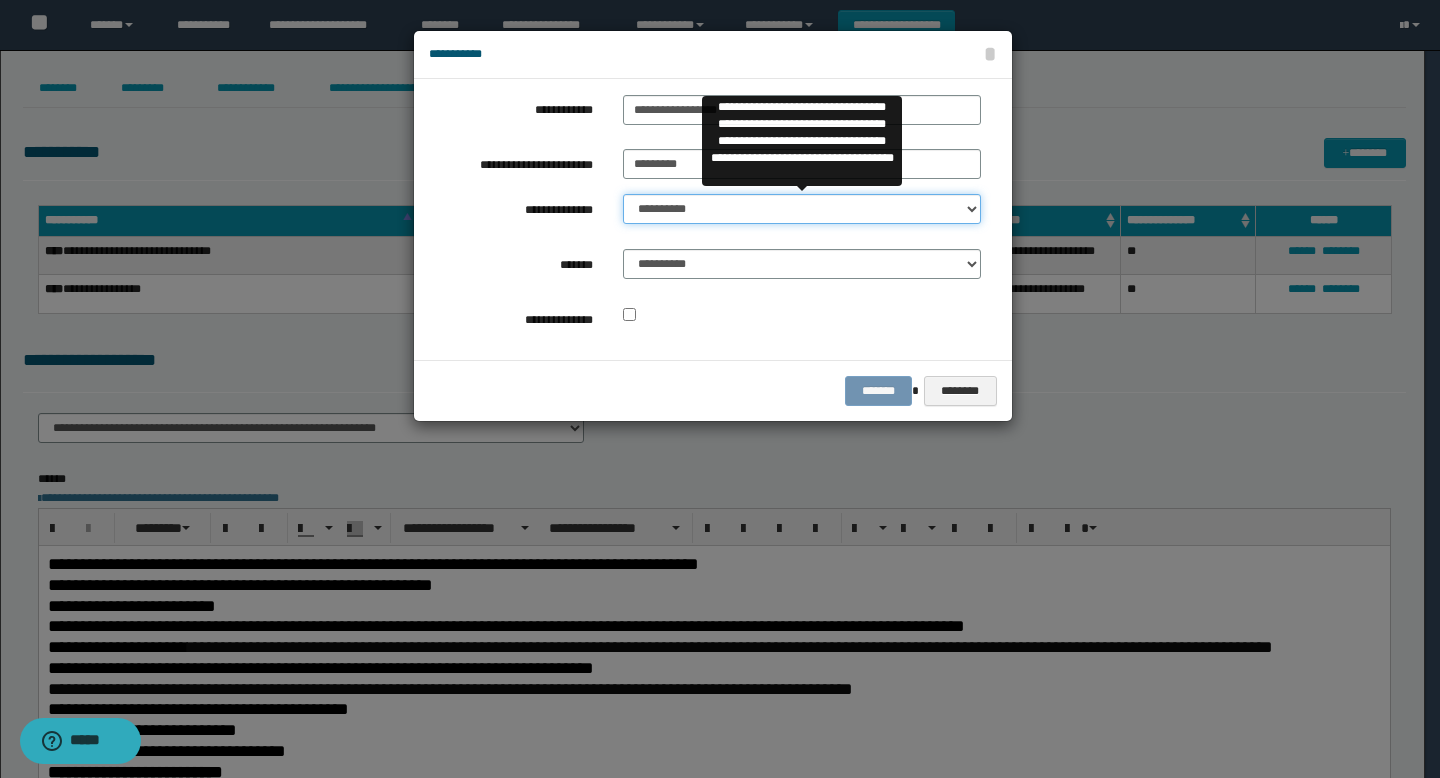 click on "**********" at bounding box center [802, 209] 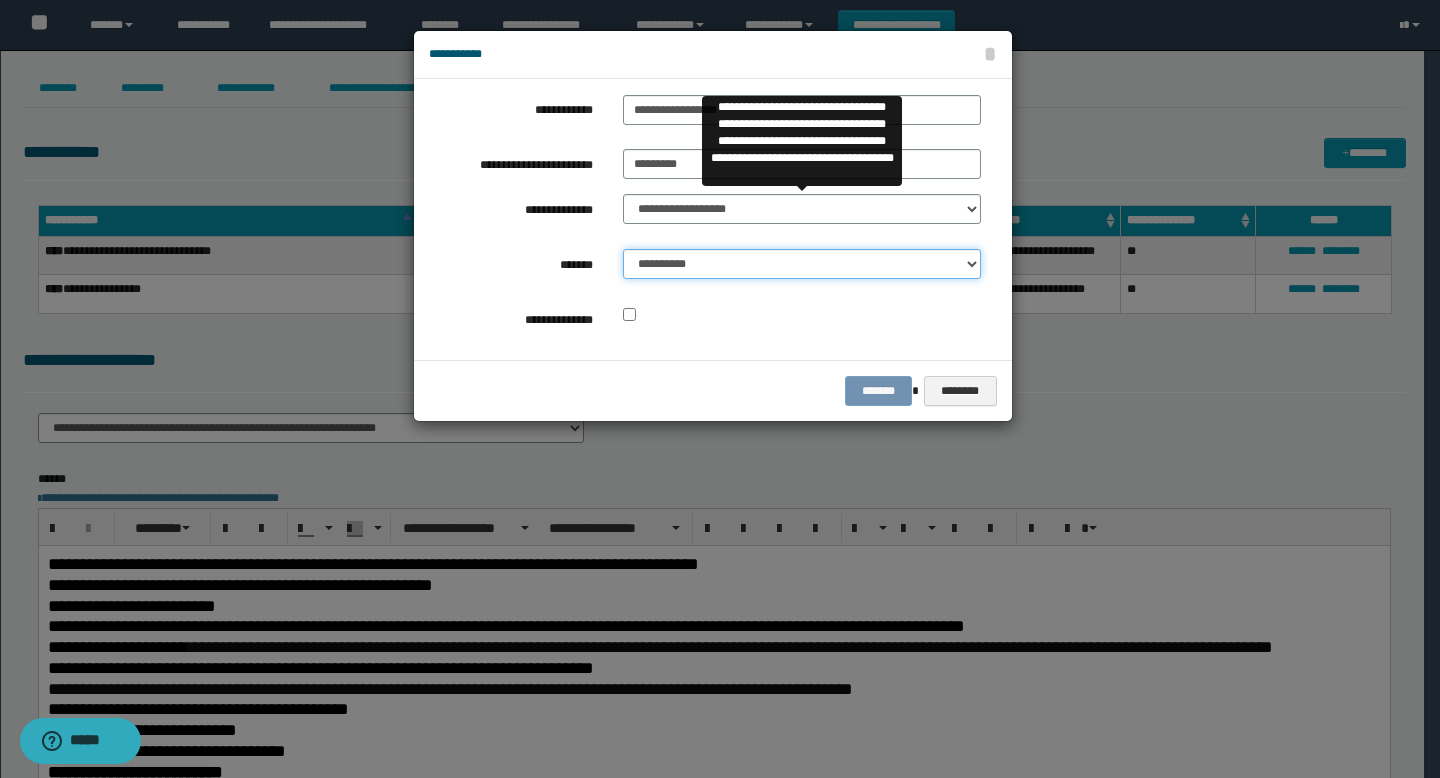 click on "**********" at bounding box center [802, 264] 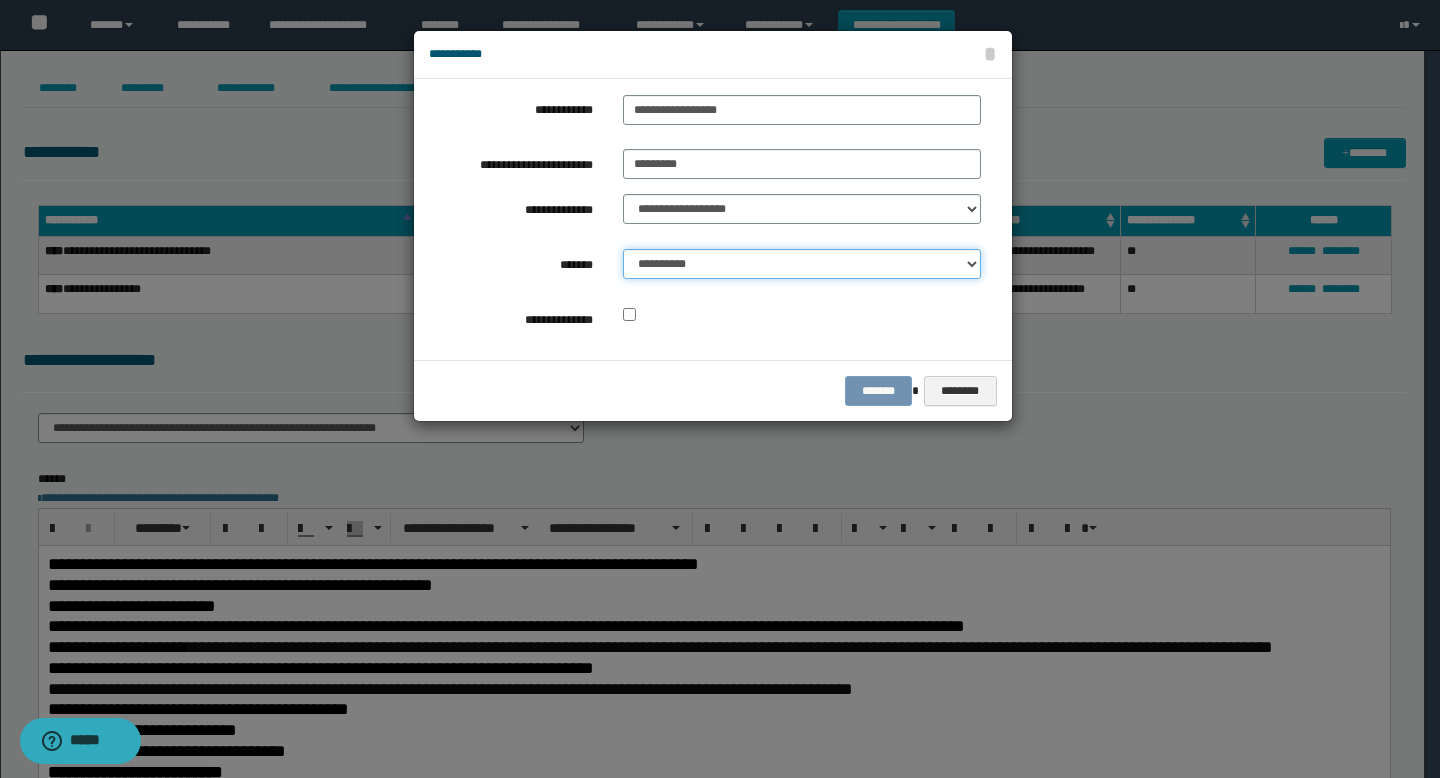 select on "*" 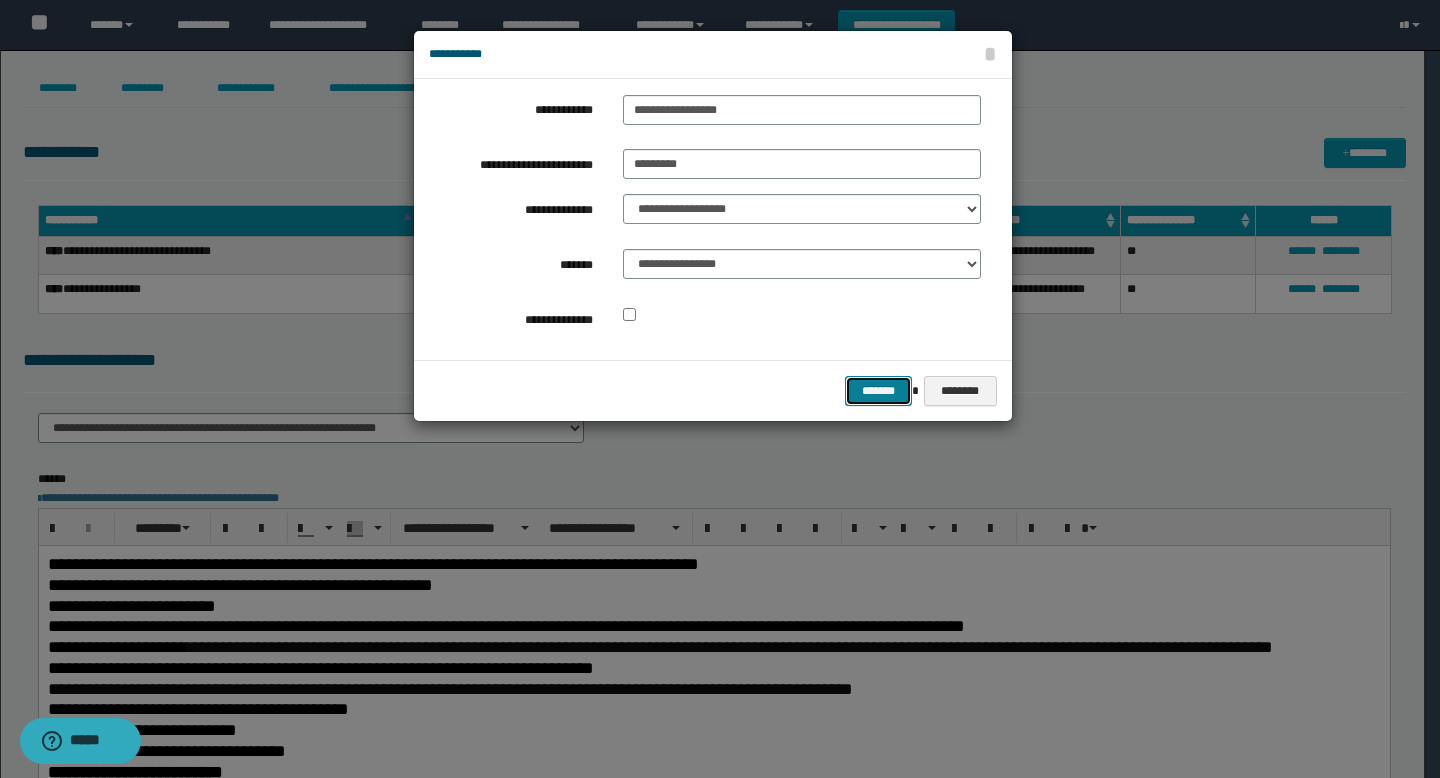 click on "*******" at bounding box center [879, 391] 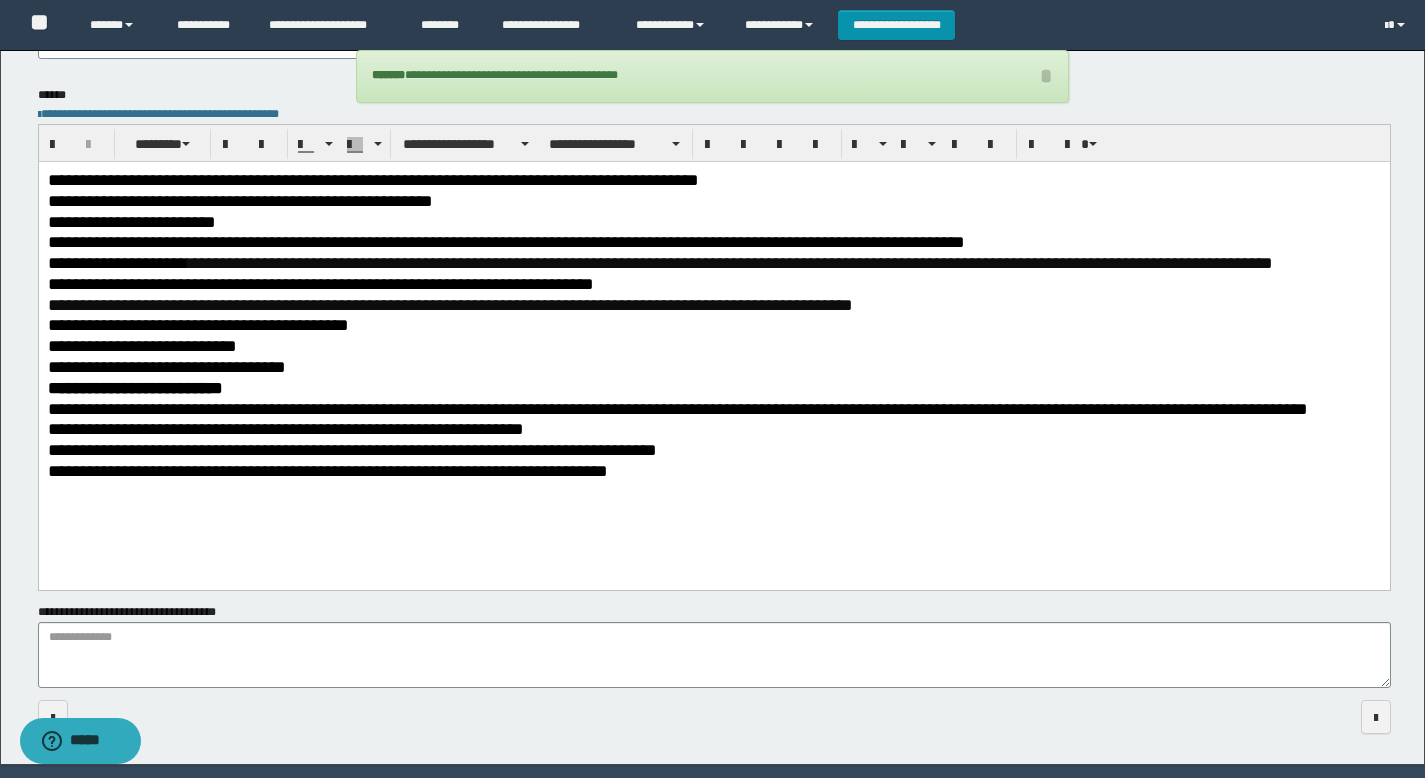 scroll, scrollTop: 413, scrollLeft: 0, axis: vertical 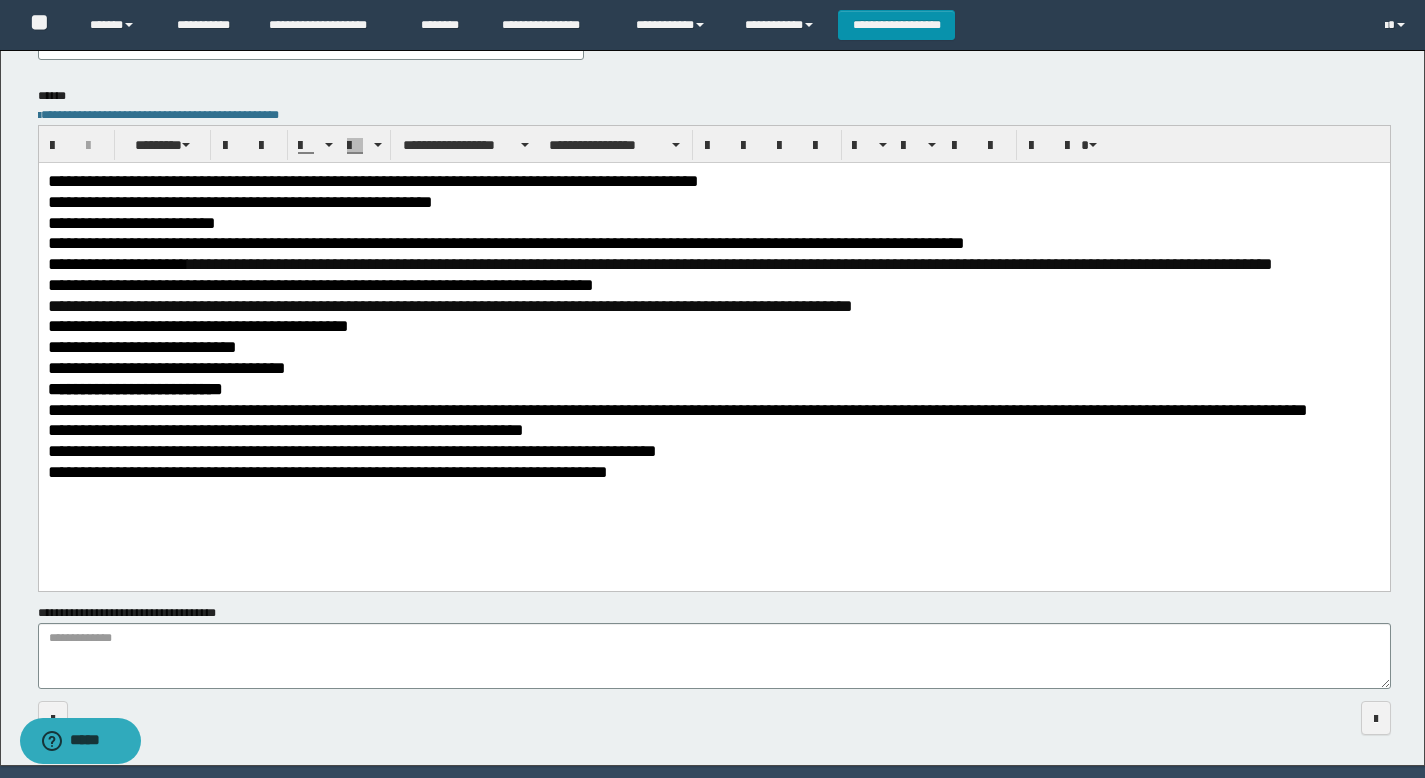 click on "**********" at bounding box center [713, 181] 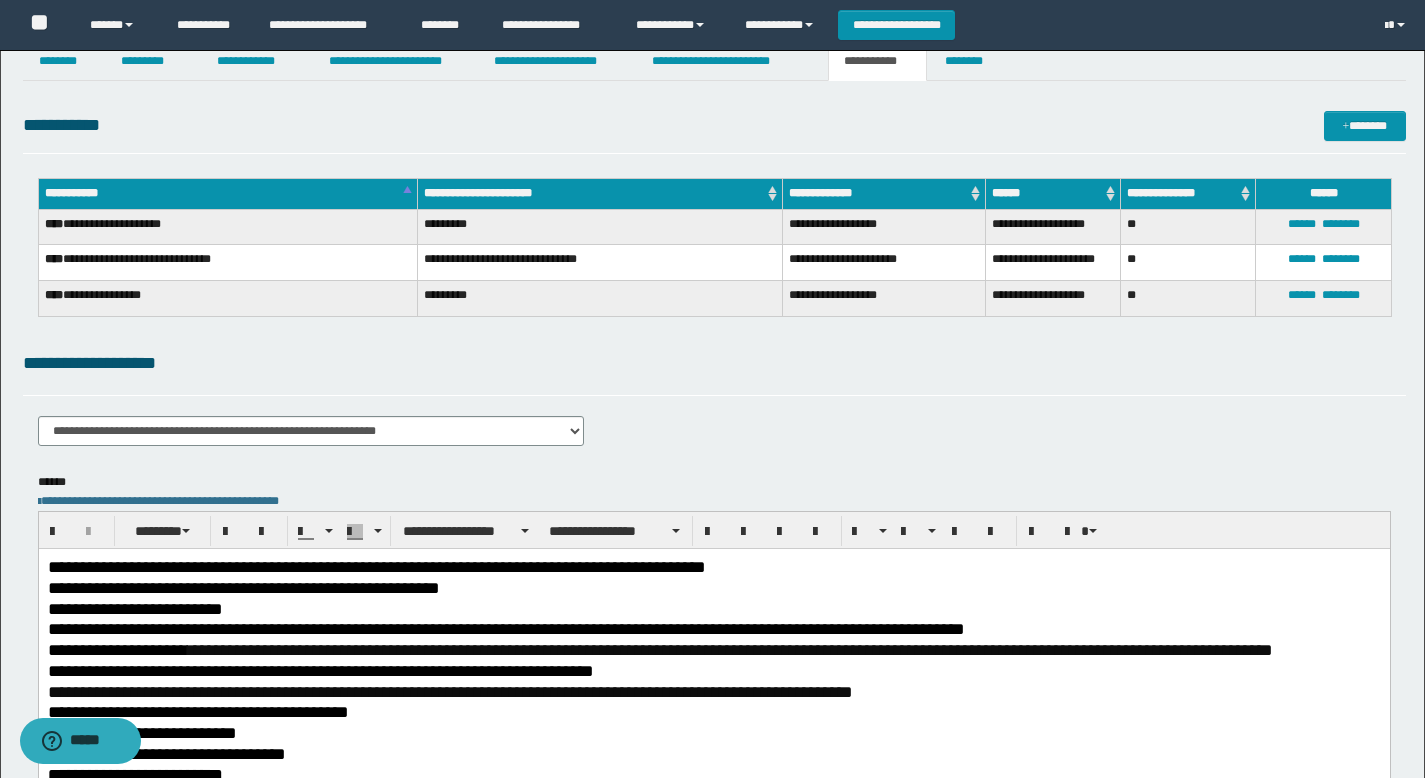 scroll, scrollTop: 0, scrollLeft: 0, axis: both 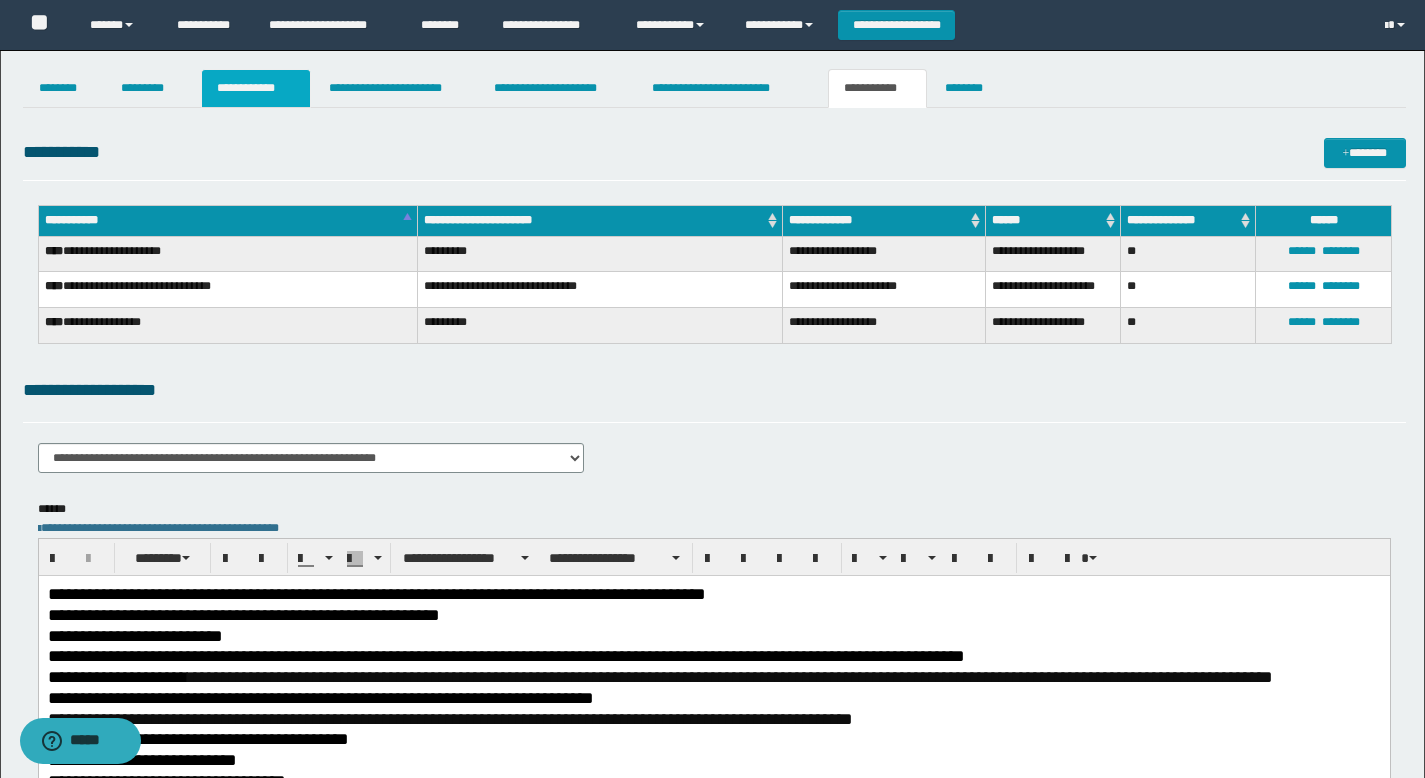 click on "**********" at bounding box center (256, 88) 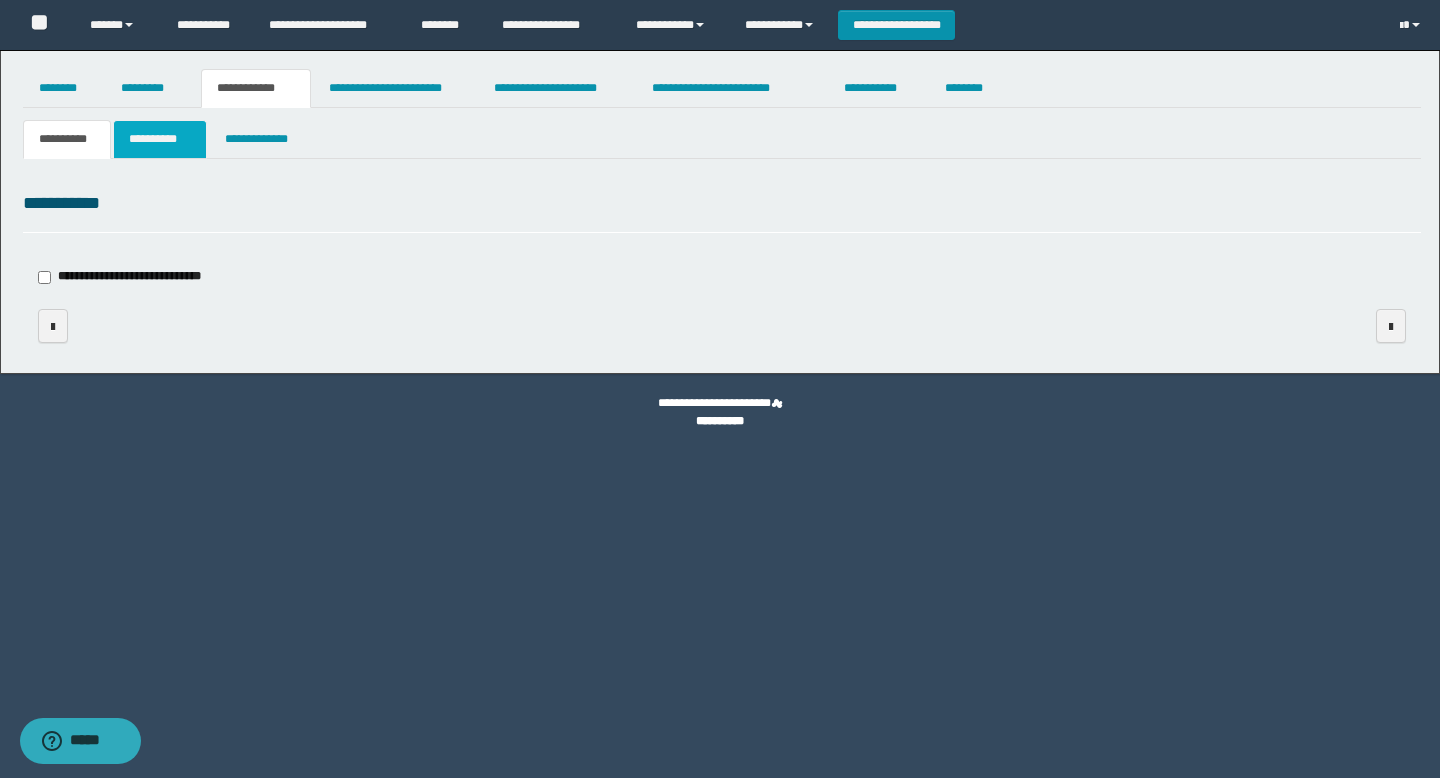 click on "**********" at bounding box center (160, 139) 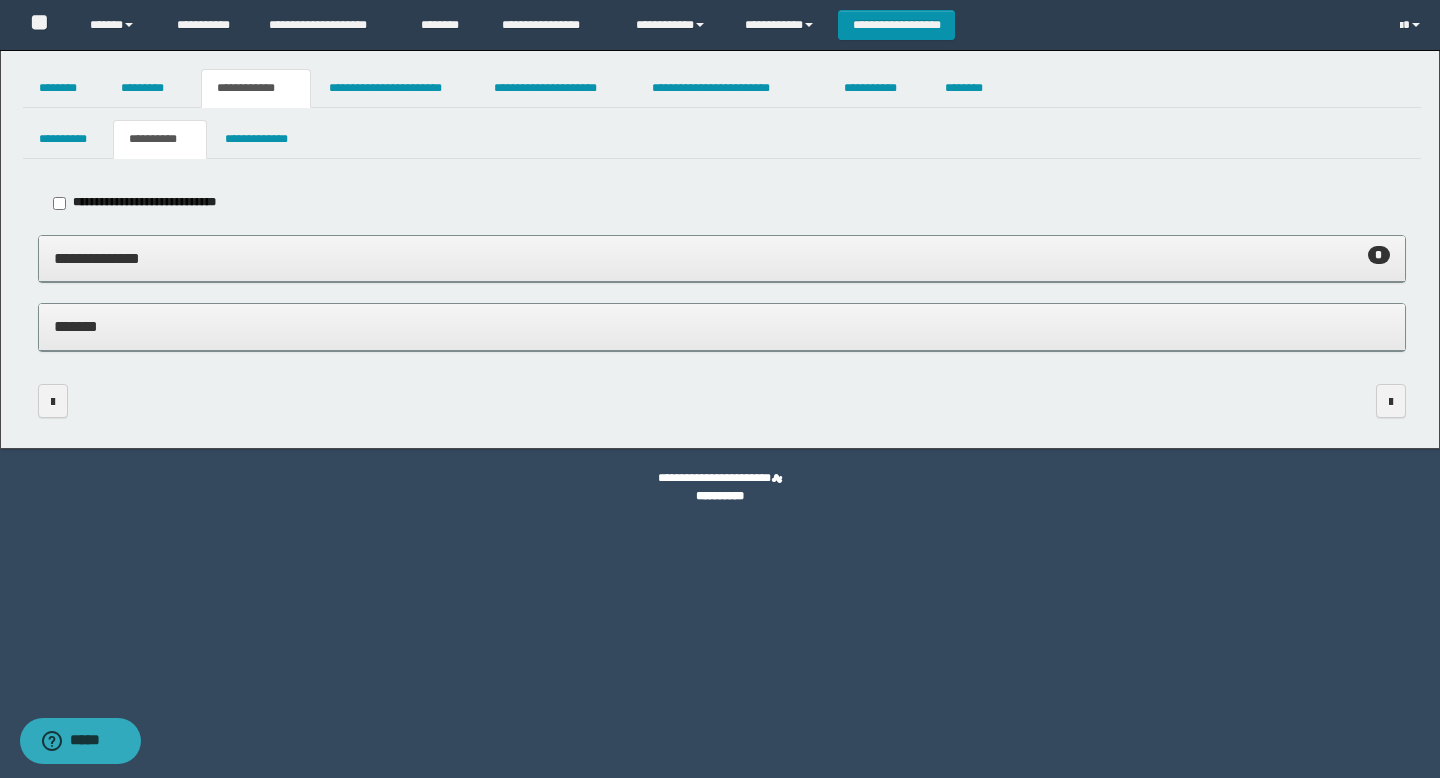 click on "**********" at bounding box center [722, 258] 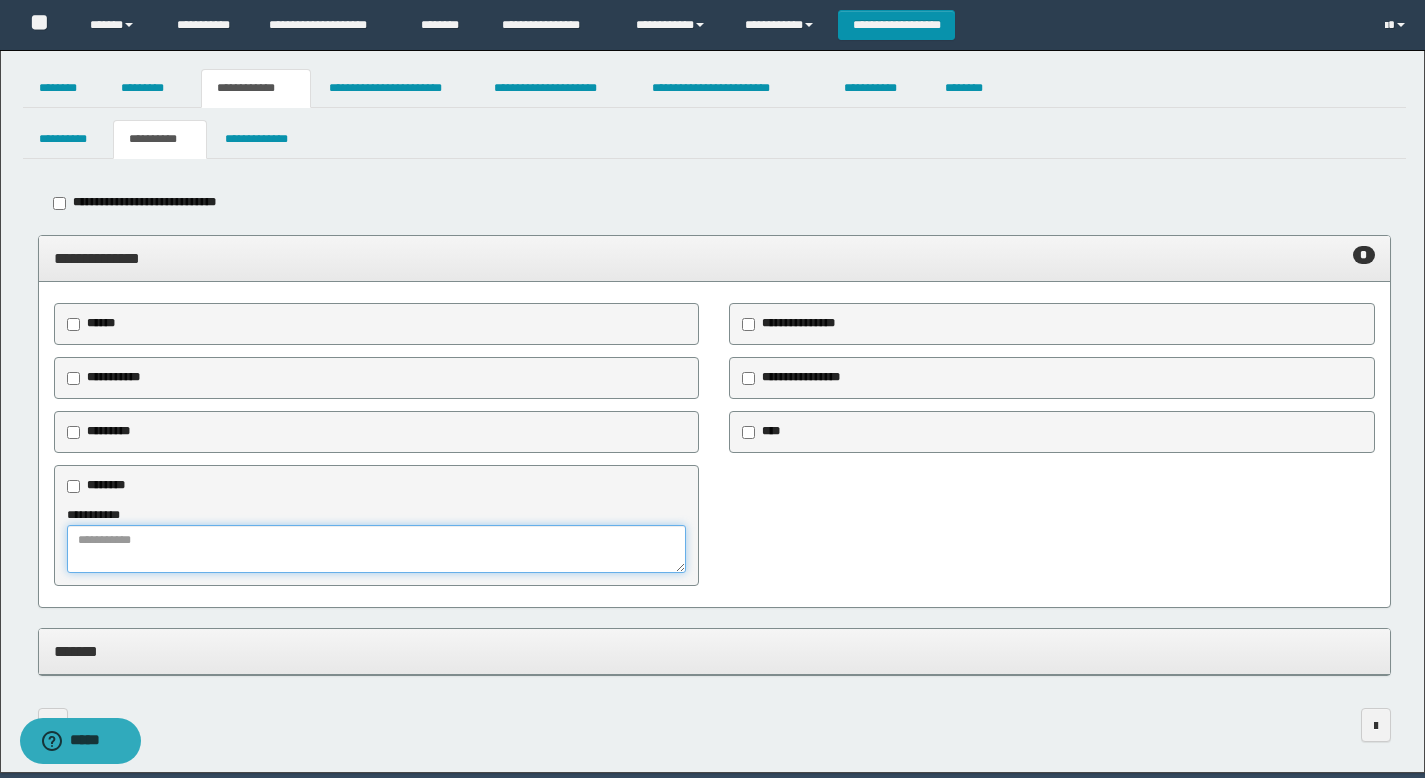 click at bounding box center (377, 549) 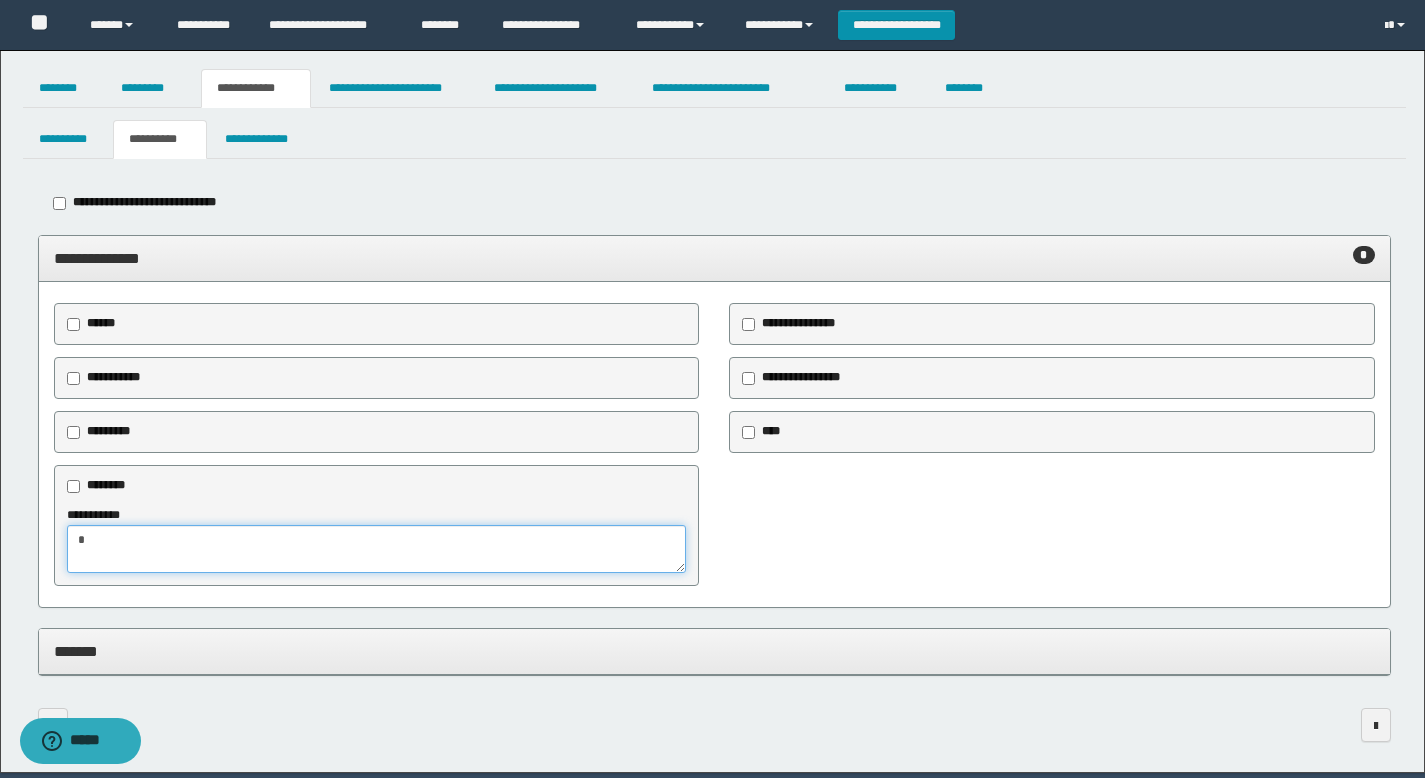 type on "*" 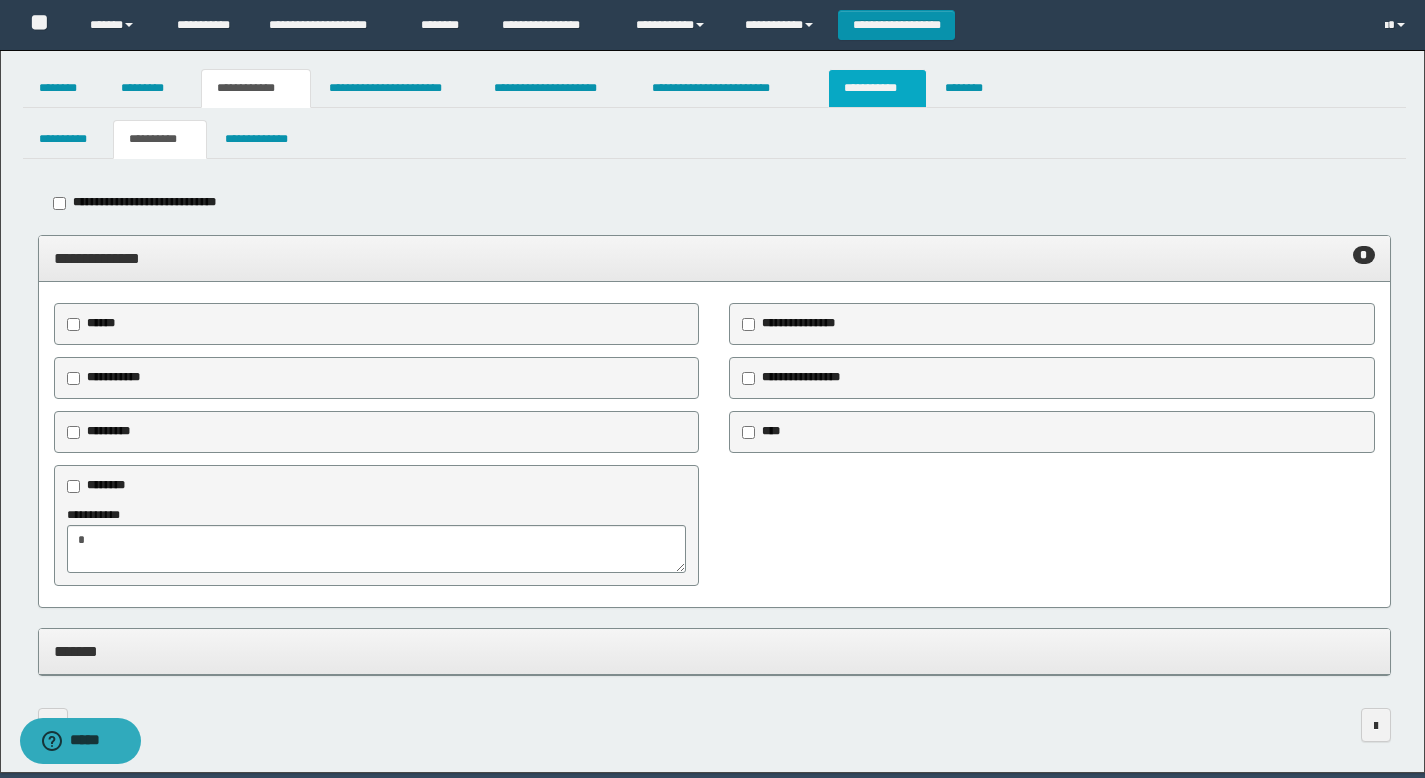 click on "**********" at bounding box center (877, 88) 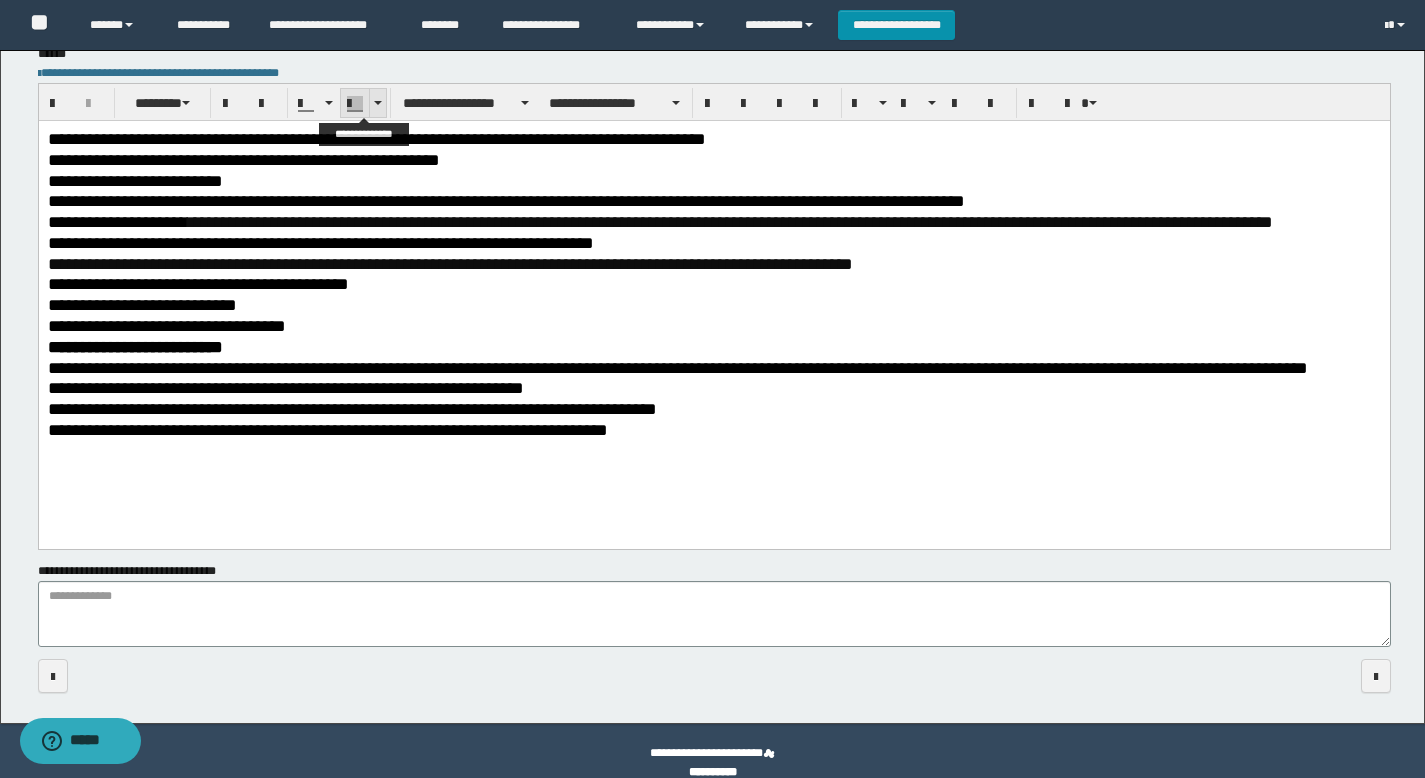 scroll, scrollTop: 478, scrollLeft: 0, axis: vertical 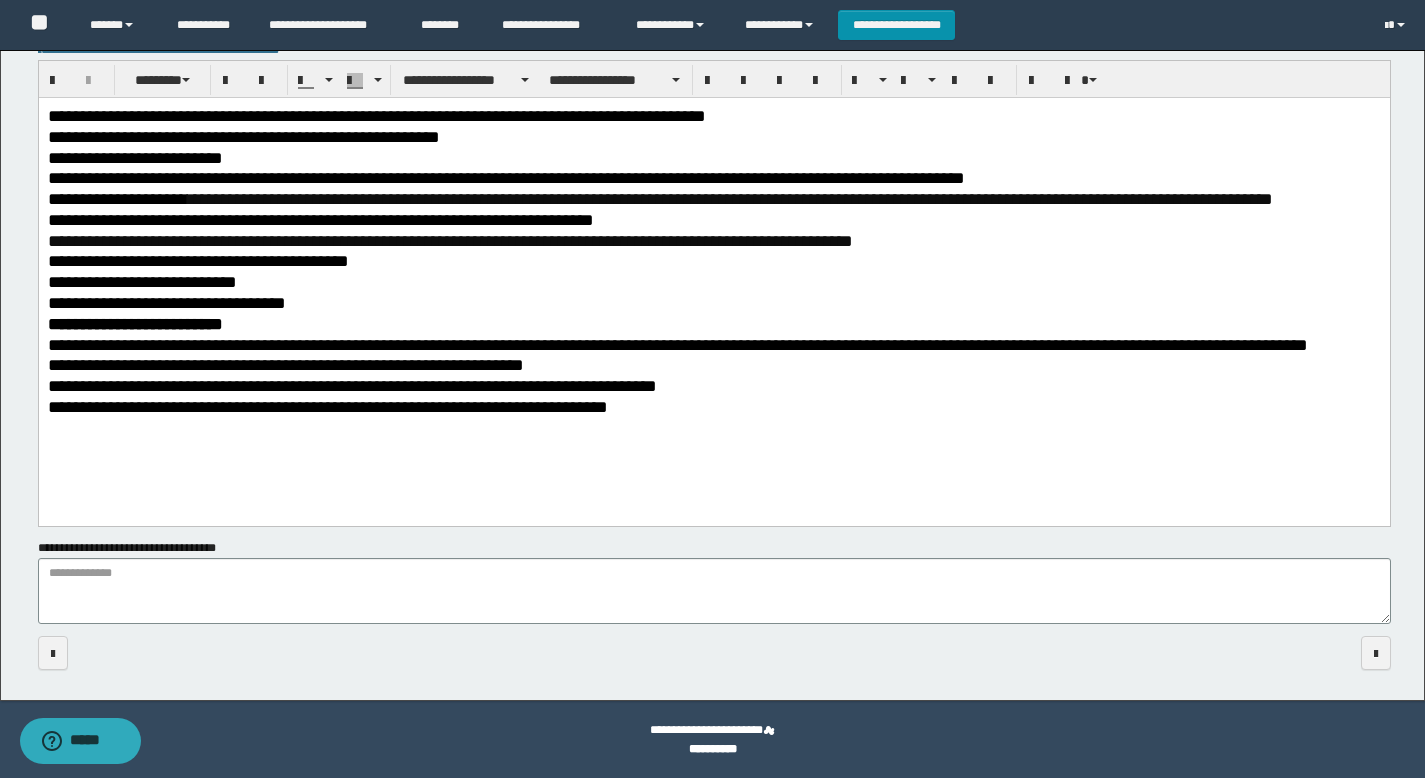 click on "**********" at bounding box center [505, 178] 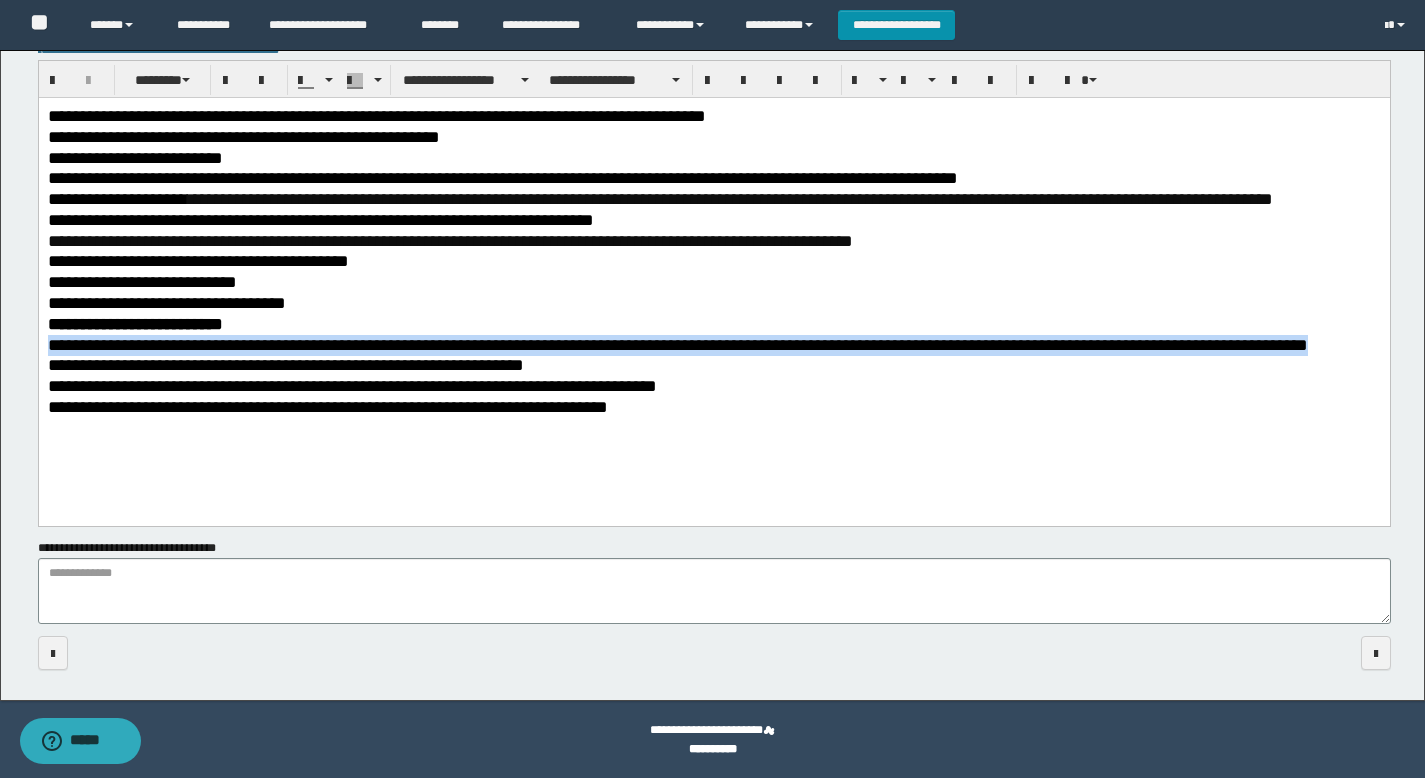 drag, startPoint x: 1347, startPoint y: 342, endPoint x: 38, endPoint y: 352, distance: 1309.0382 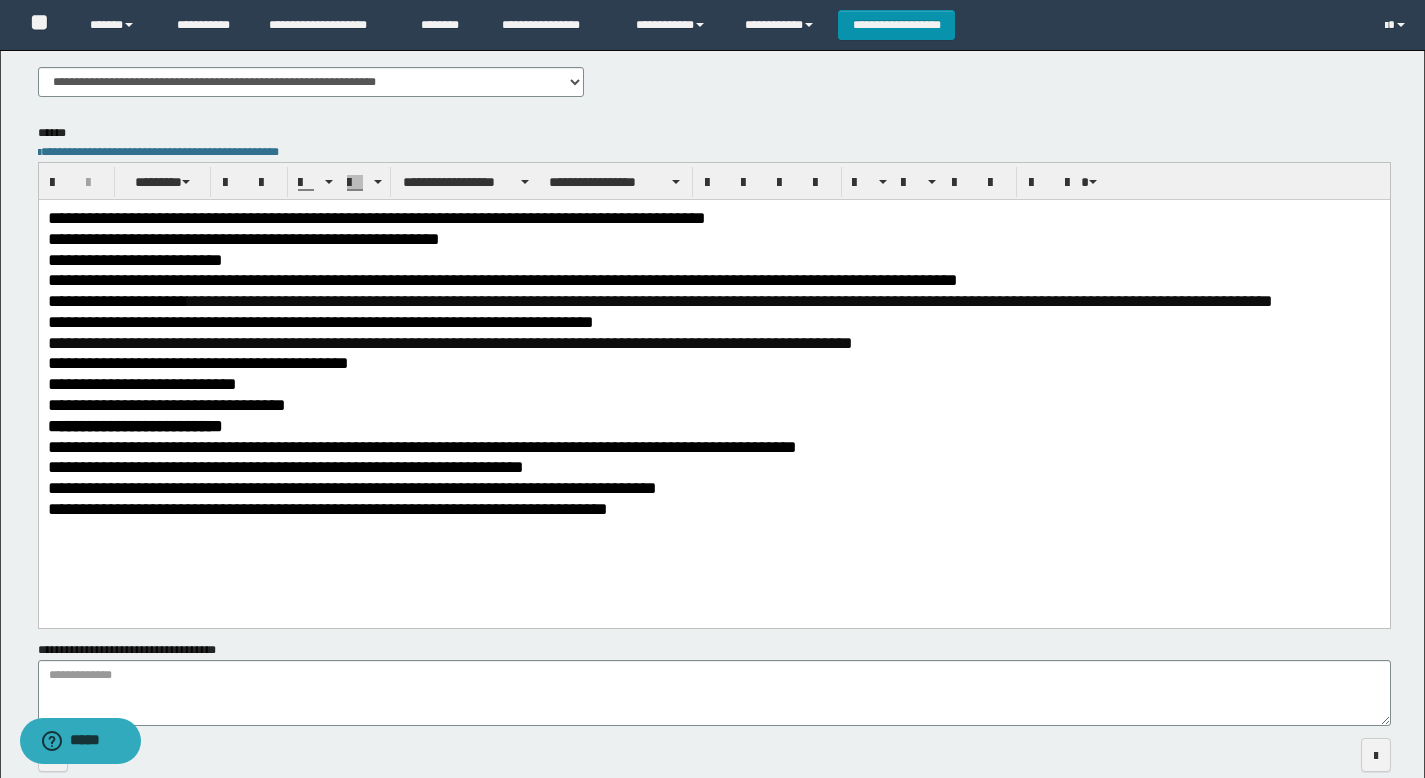 scroll, scrollTop: 371, scrollLeft: 0, axis: vertical 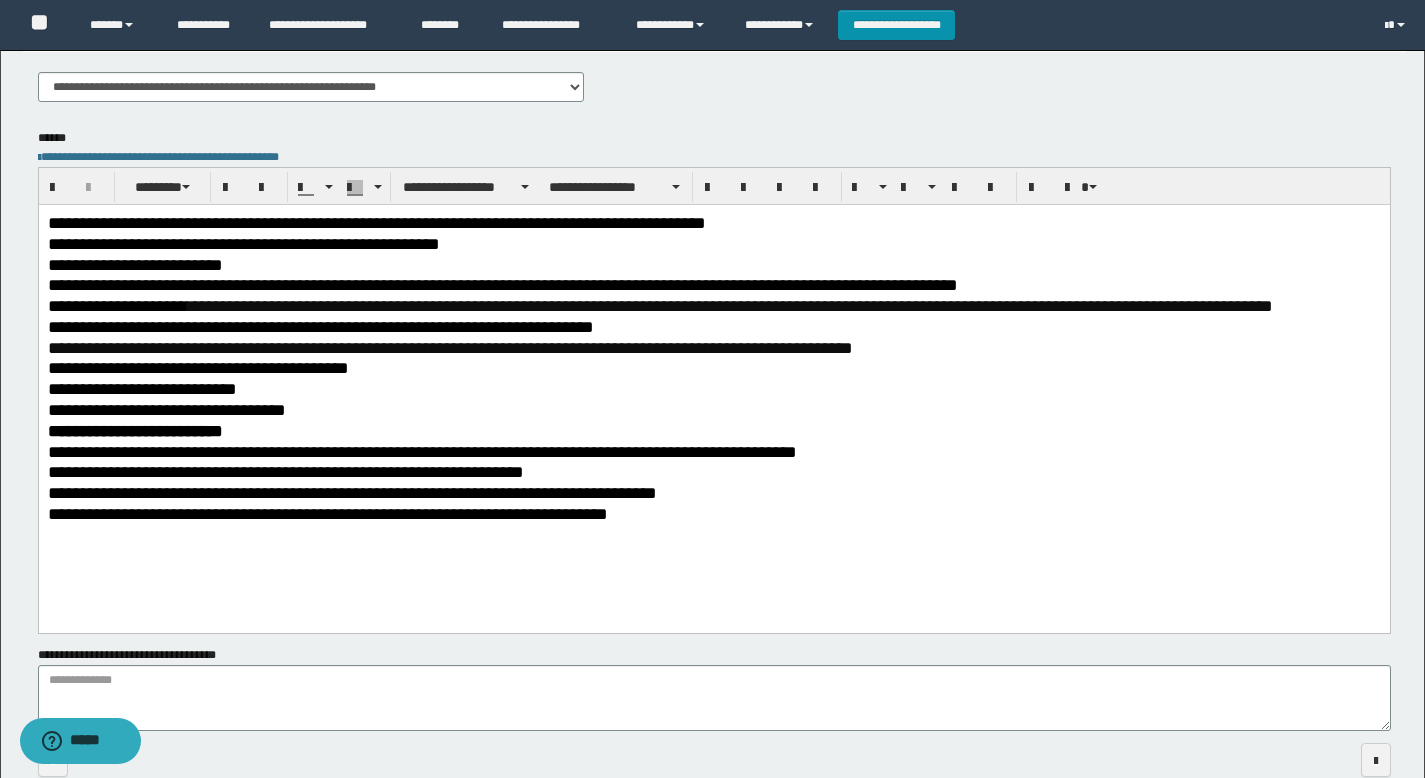 click on "**********" at bounding box center (285, 472) 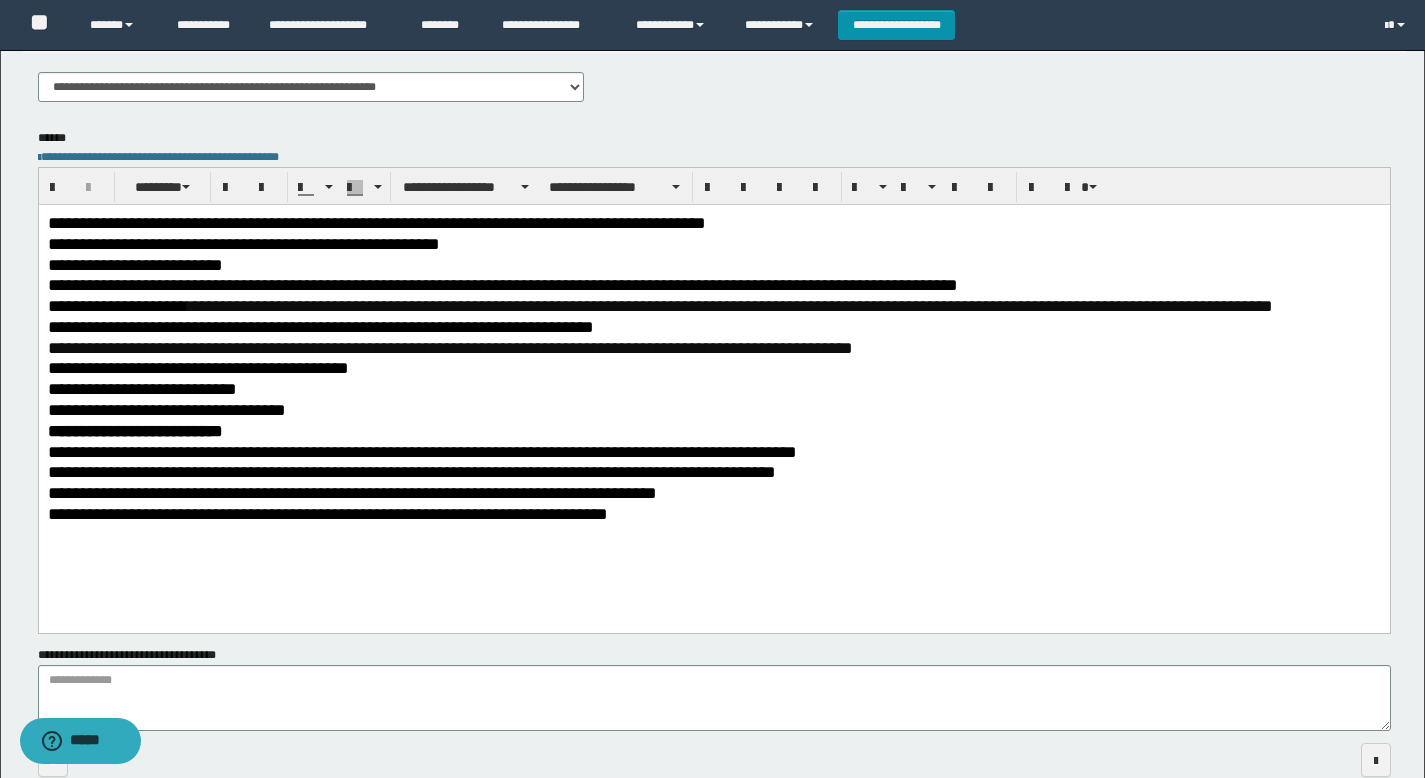 click on "**********" at bounding box center (320, 327) 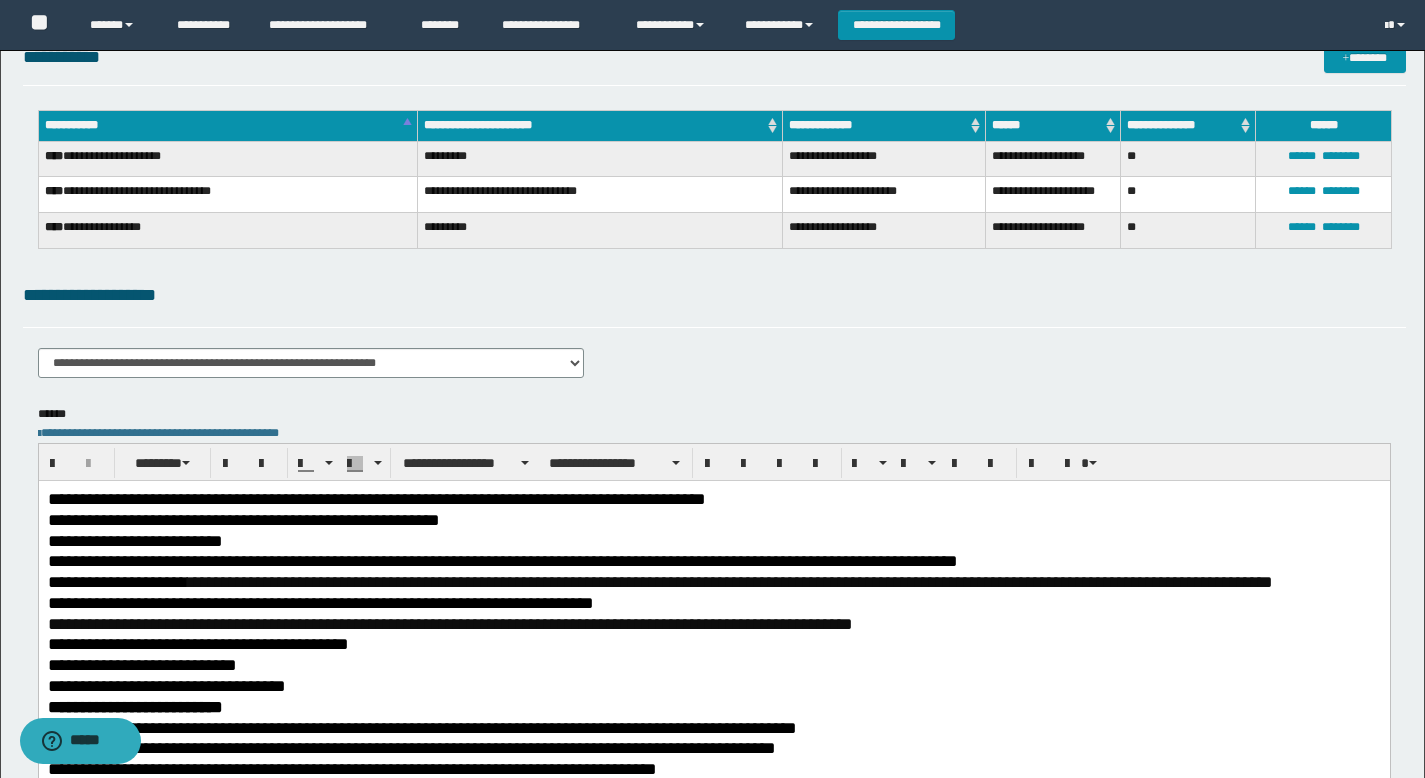 scroll, scrollTop: 0, scrollLeft: 0, axis: both 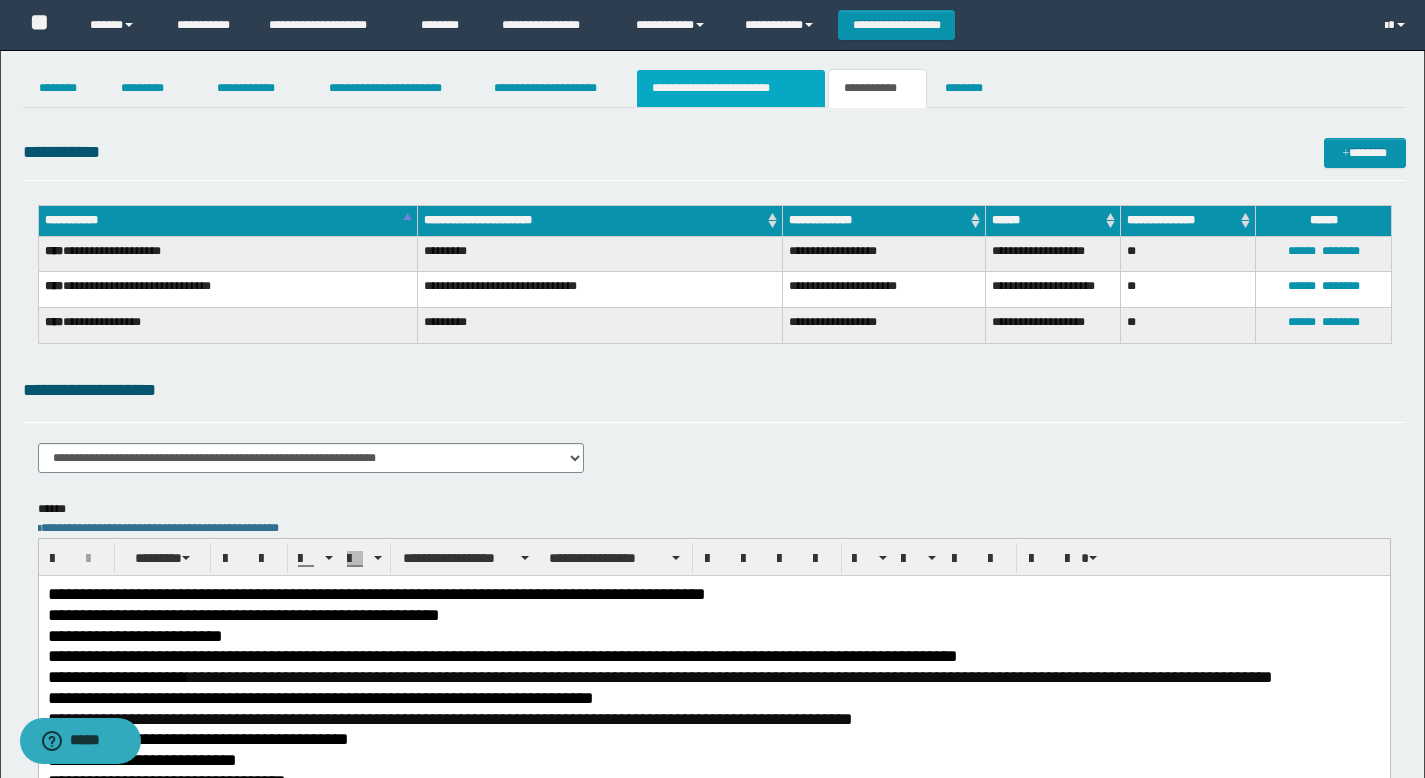 click on "**********" at bounding box center (731, 88) 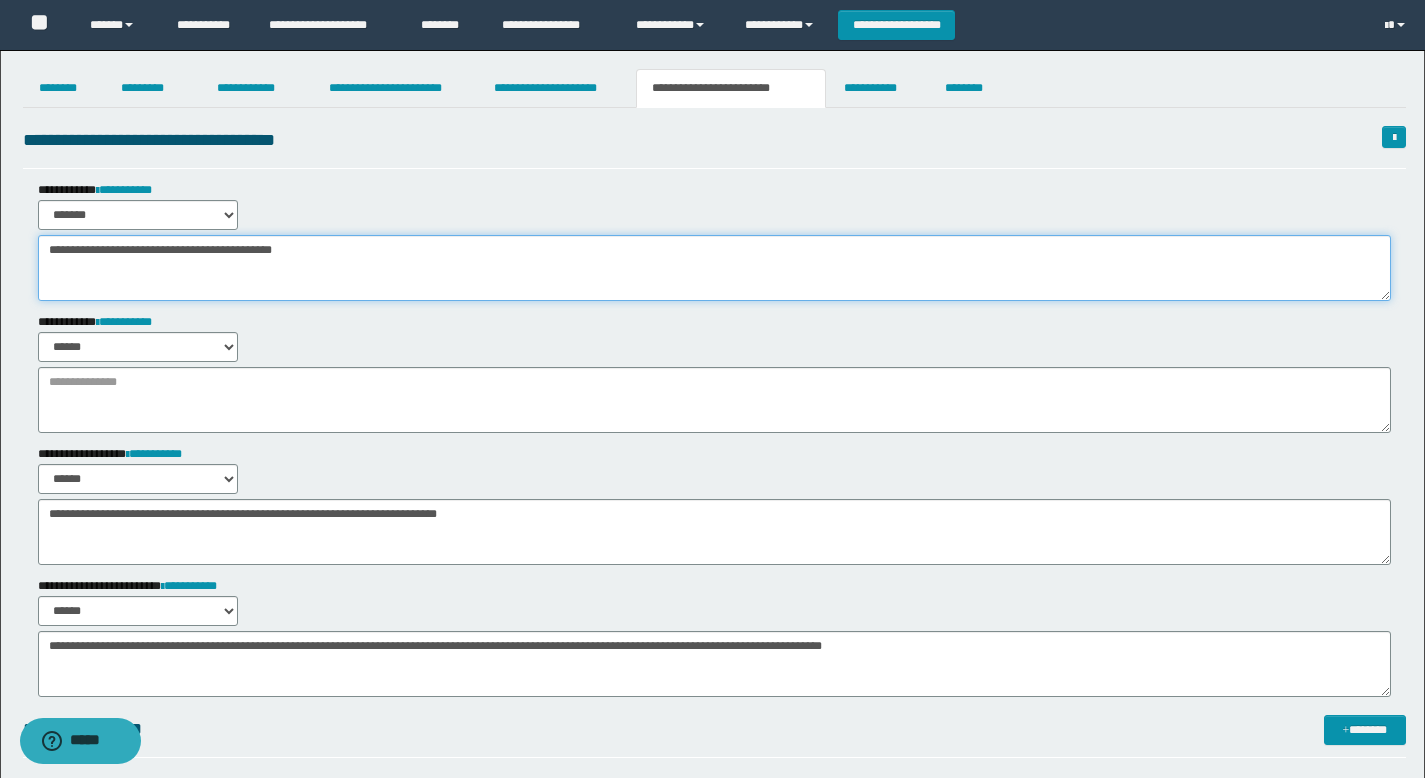 click on "**********" at bounding box center (714, 268) 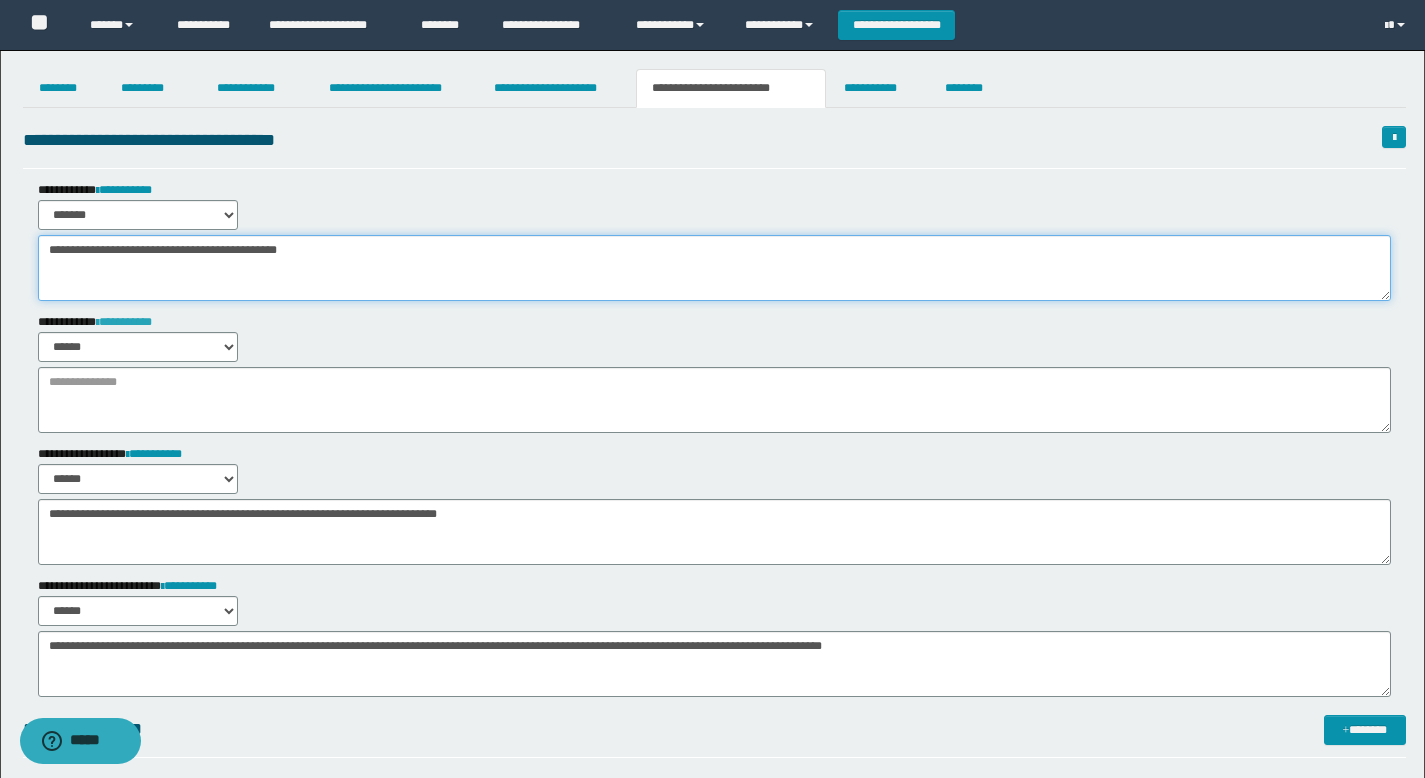 type on "**********" 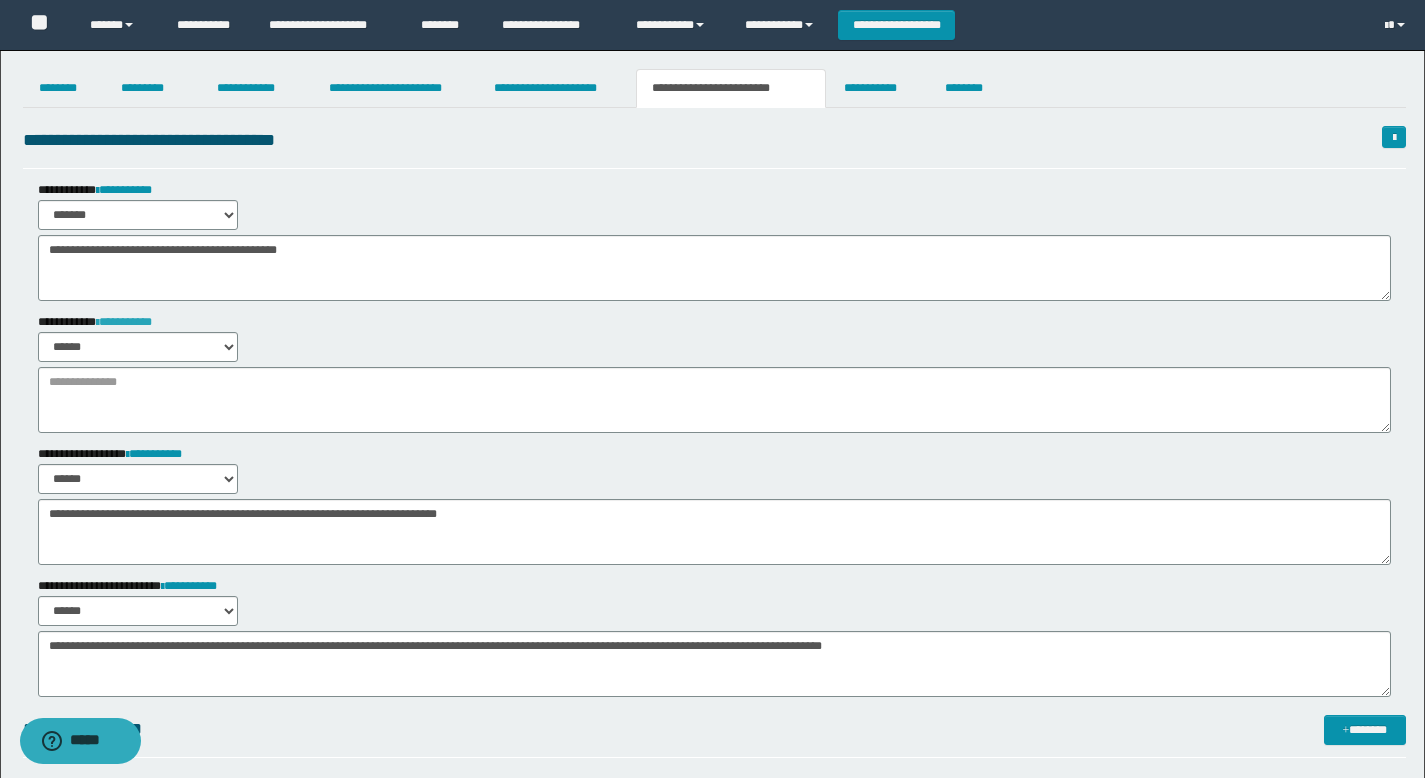 click on "**********" at bounding box center [124, 322] 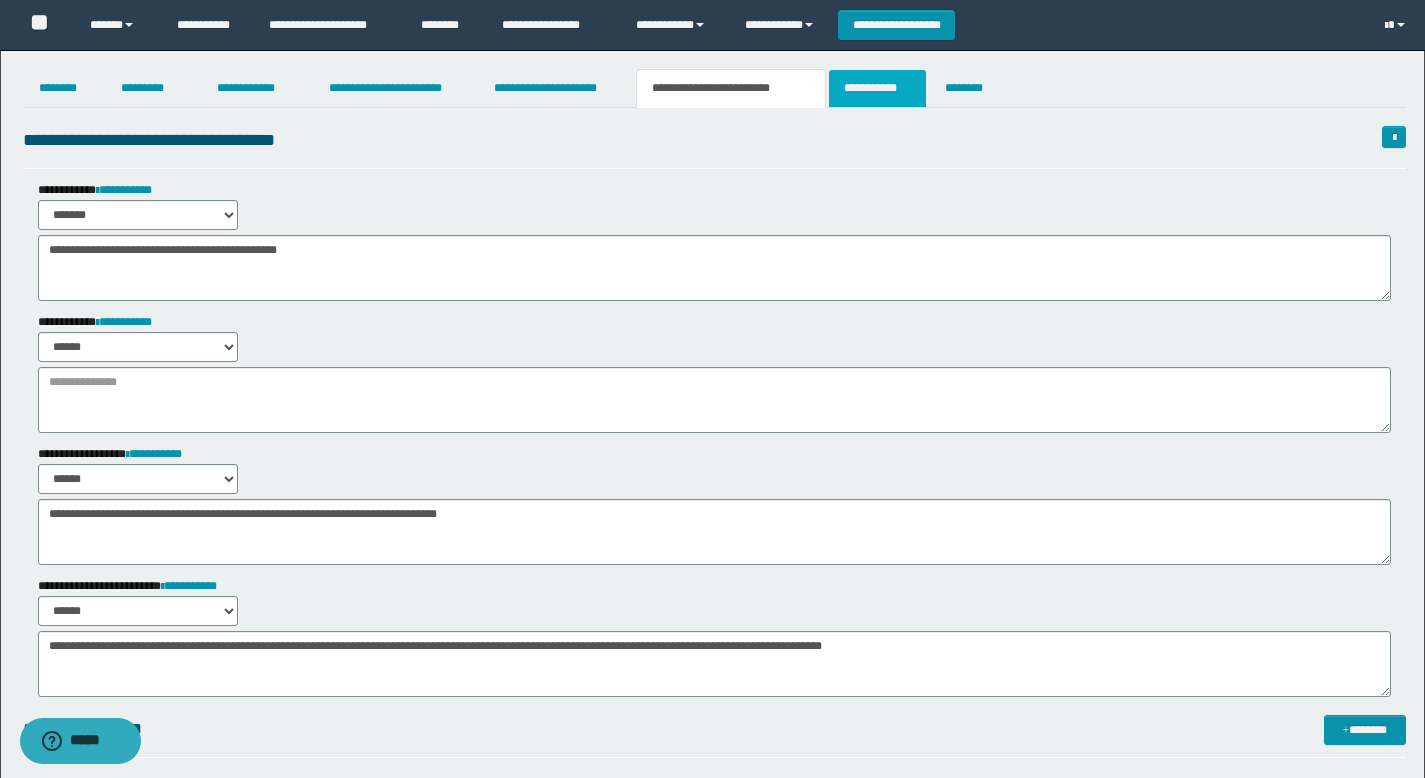 click on "**********" at bounding box center [877, 88] 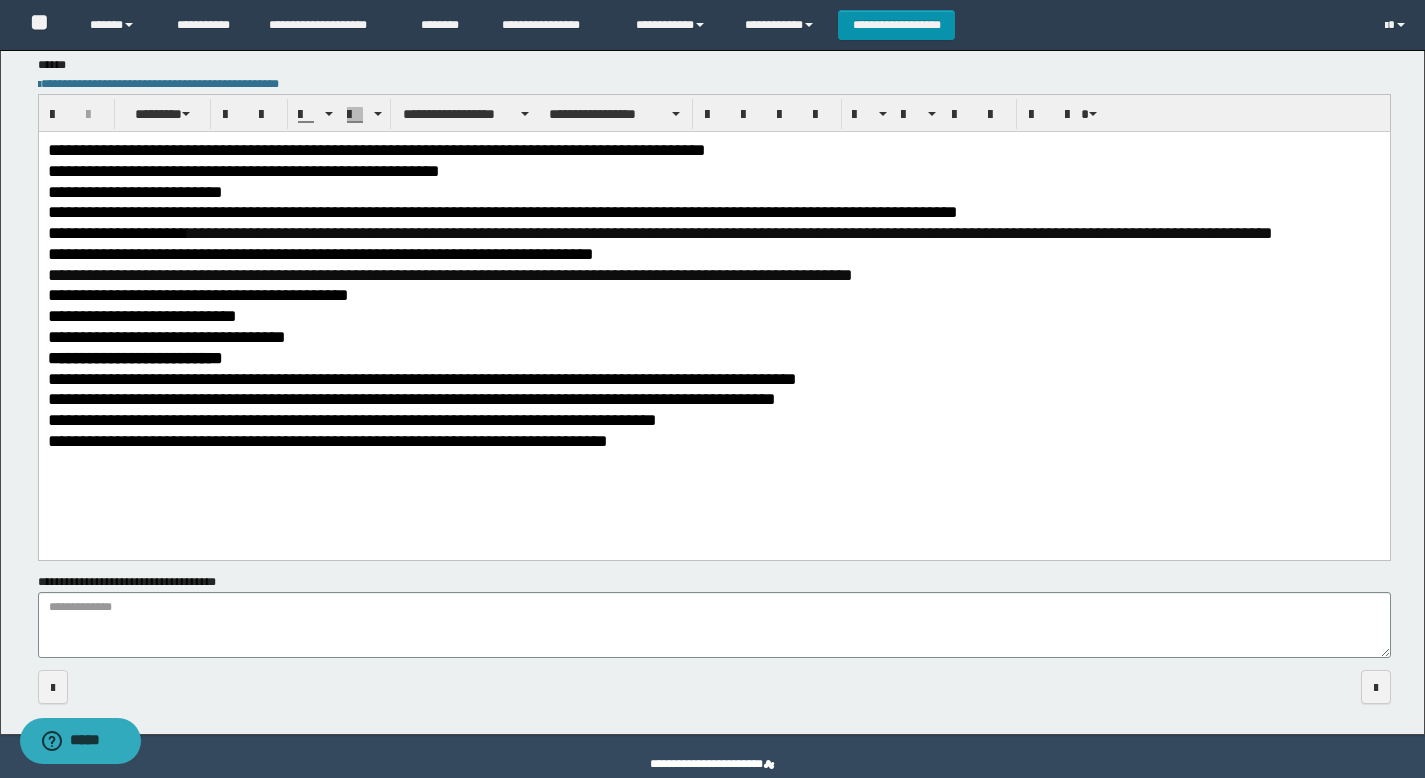 scroll, scrollTop: 478, scrollLeft: 0, axis: vertical 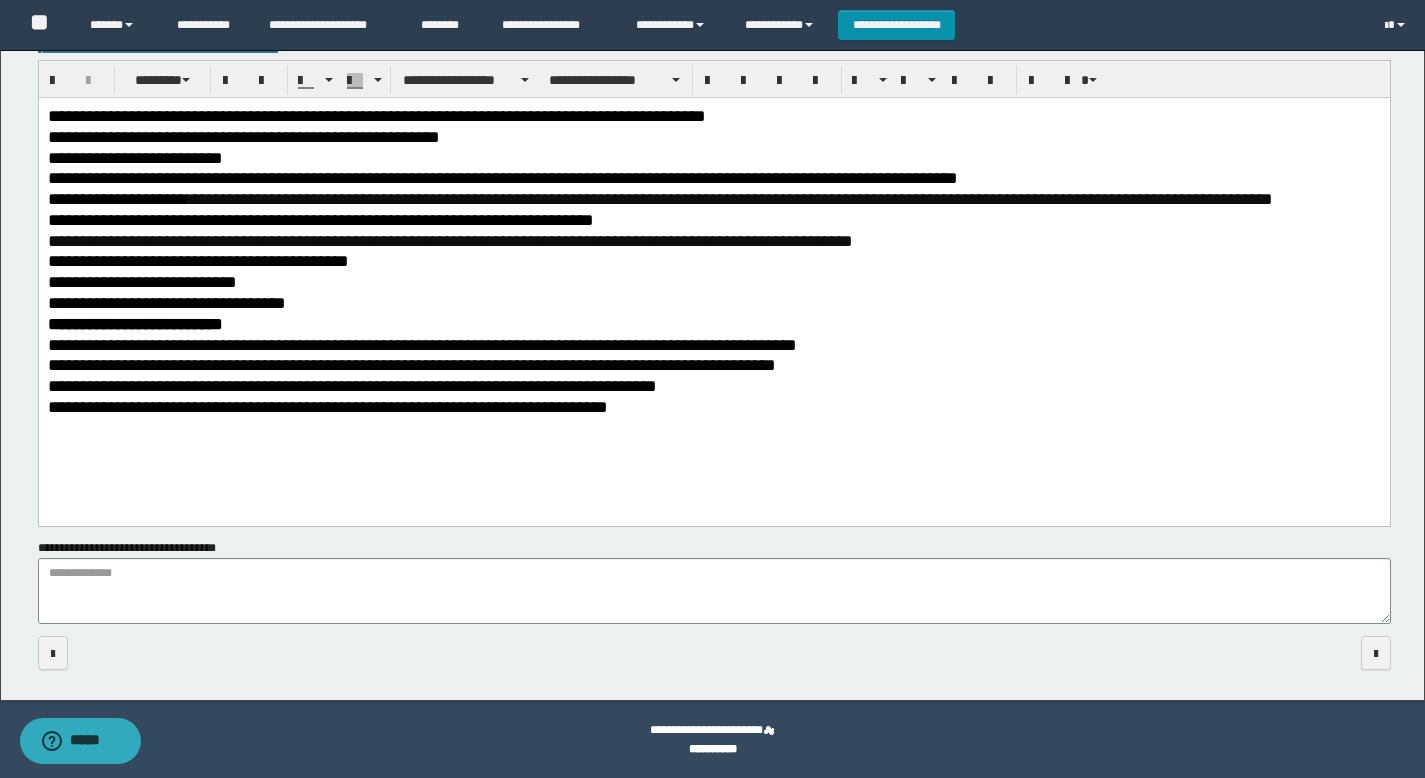 click on "**********" at bounding box center [197, 261] 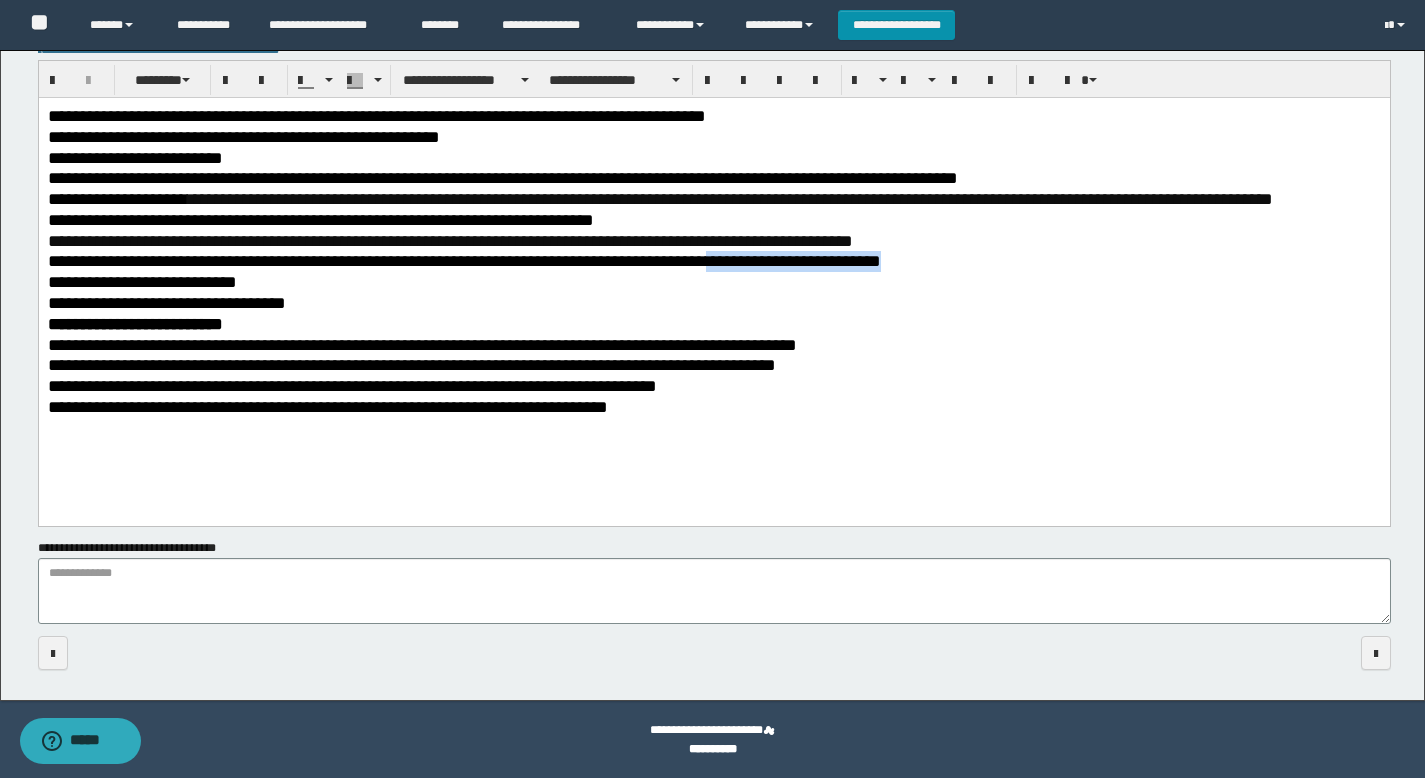 drag, startPoint x: 874, startPoint y: 264, endPoint x: 691, endPoint y: 263, distance: 183.00273 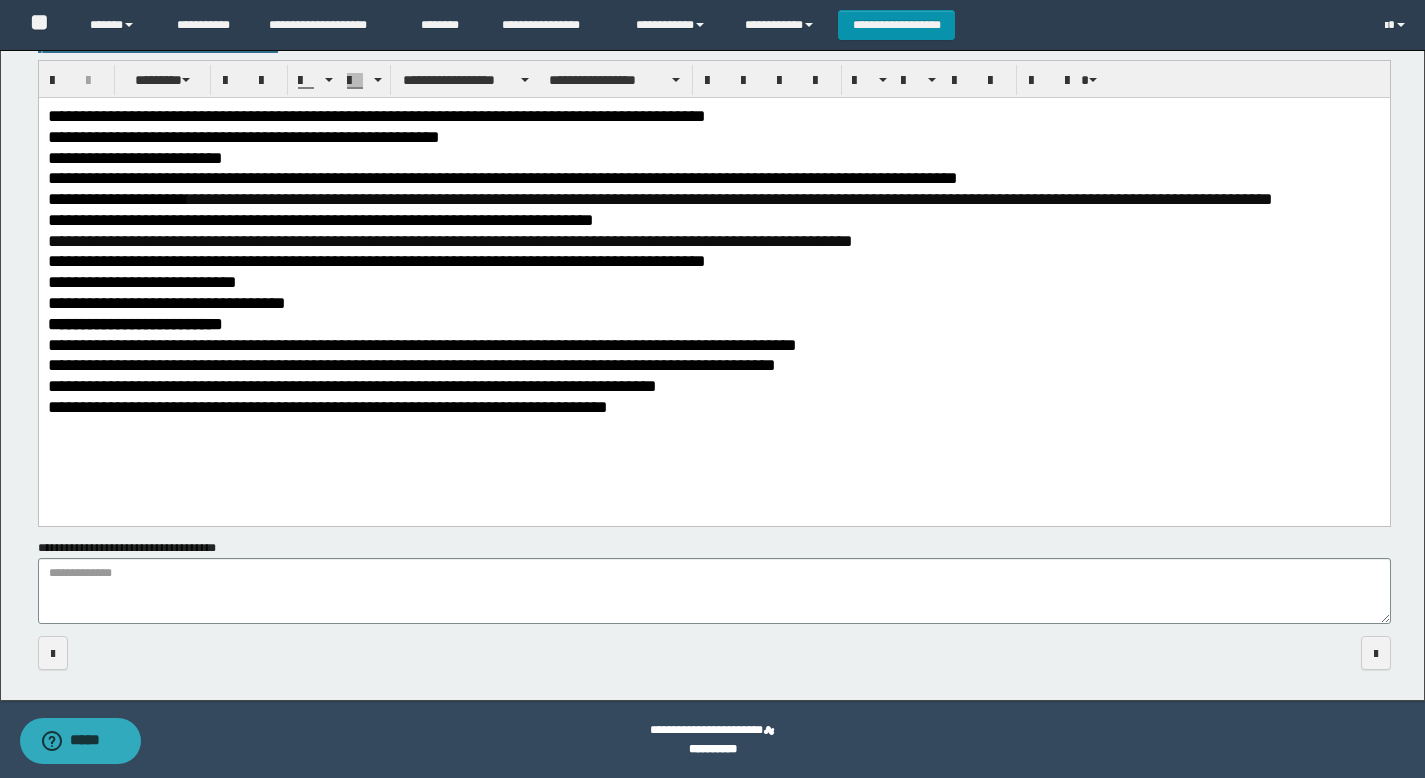 click on "**********" at bounding box center [713, 303] 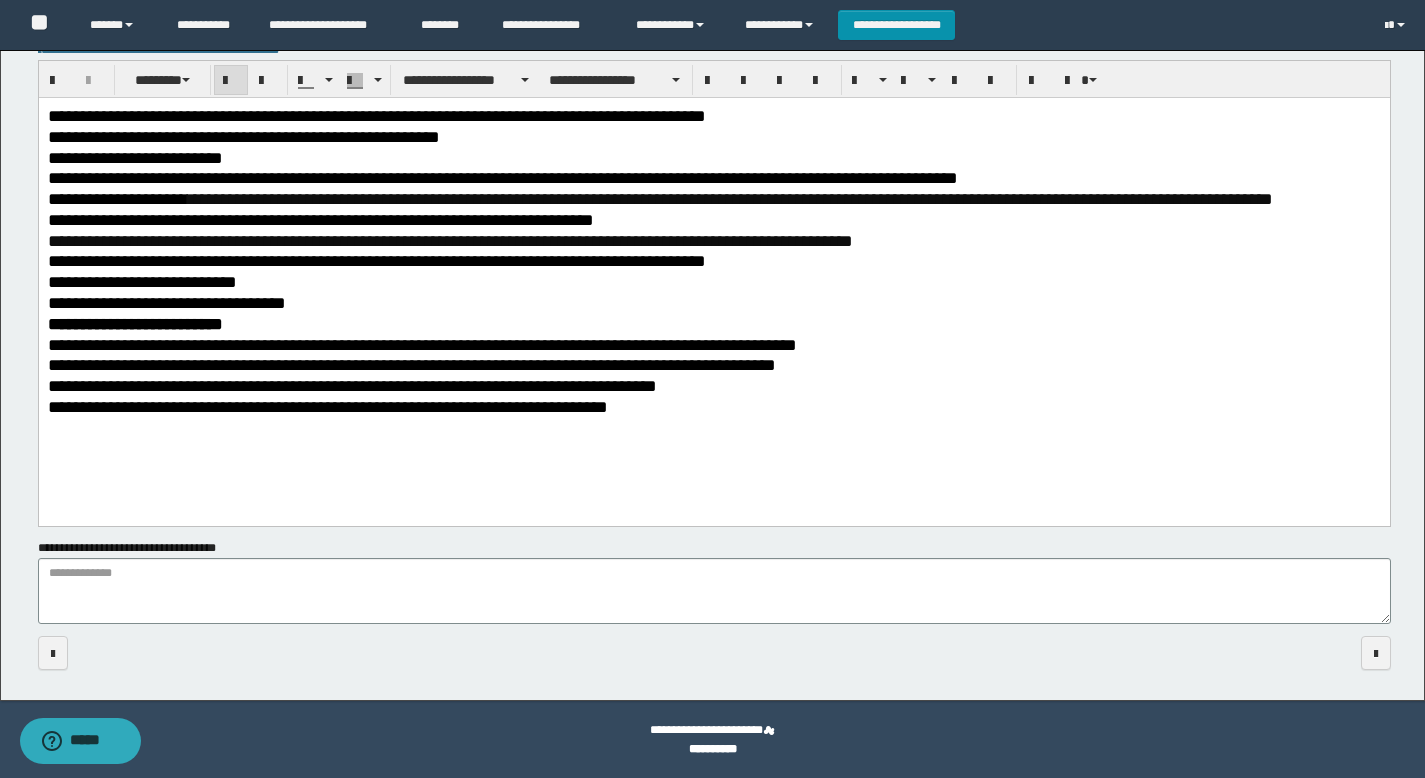 click on "**********" at bounding box center [713, 324] 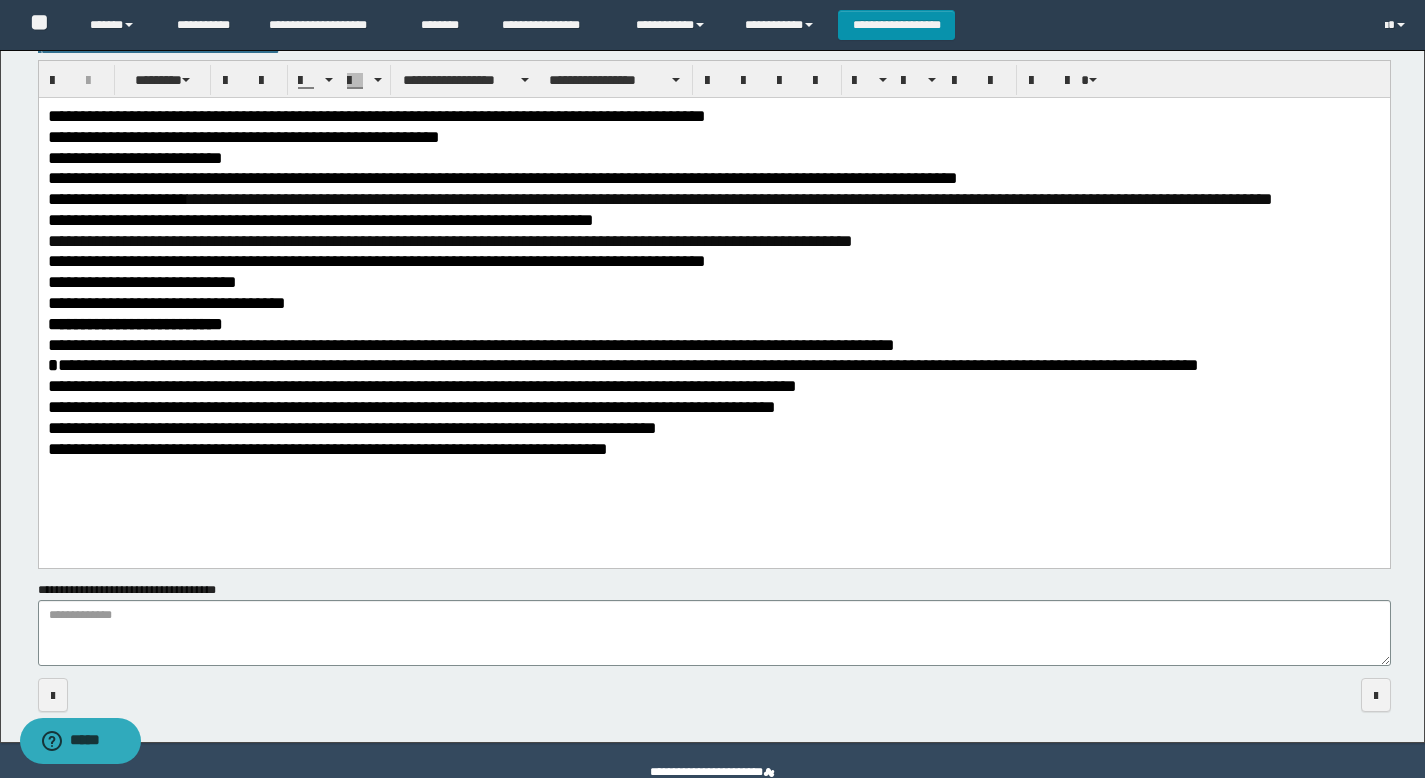 click on "**********" at bounding box center [713, 307] 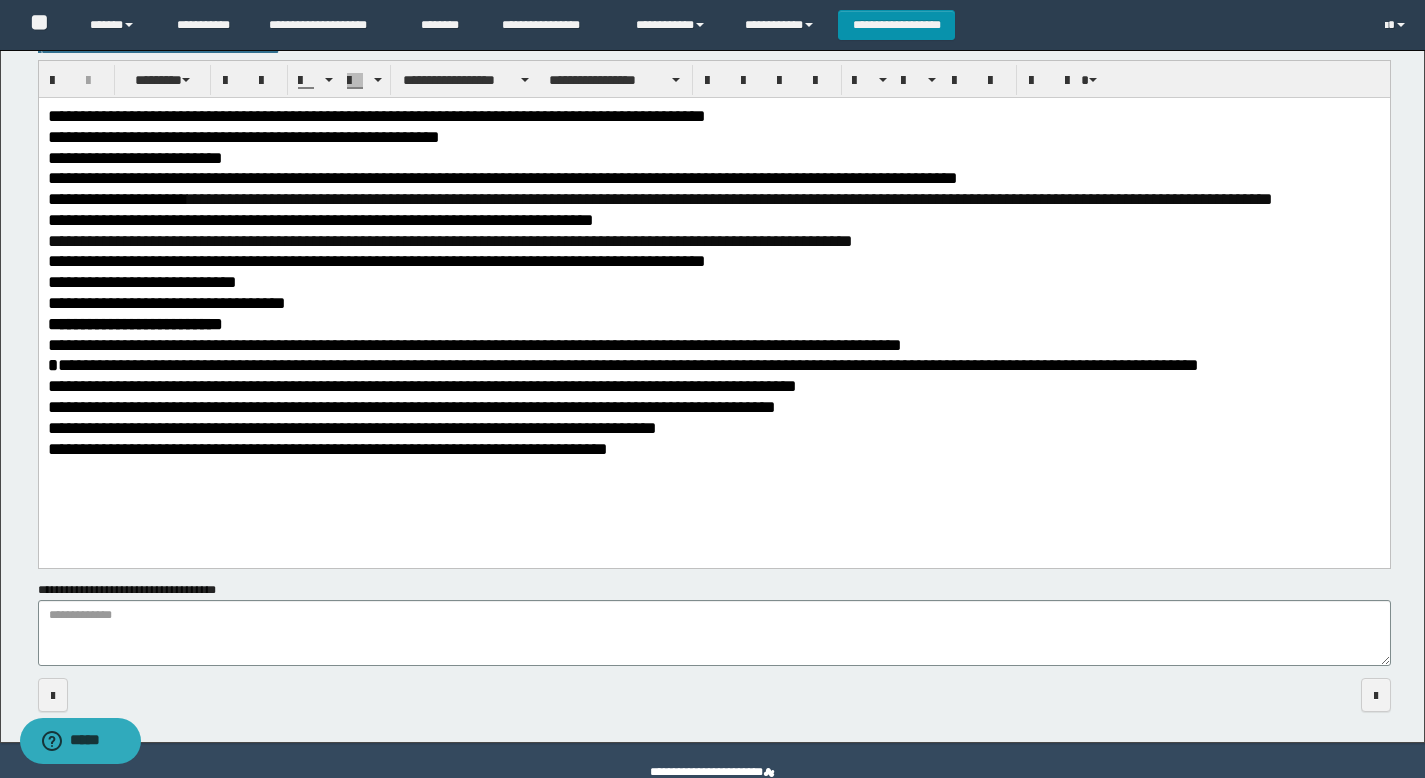 click on "**********" at bounding box center [474, 345] 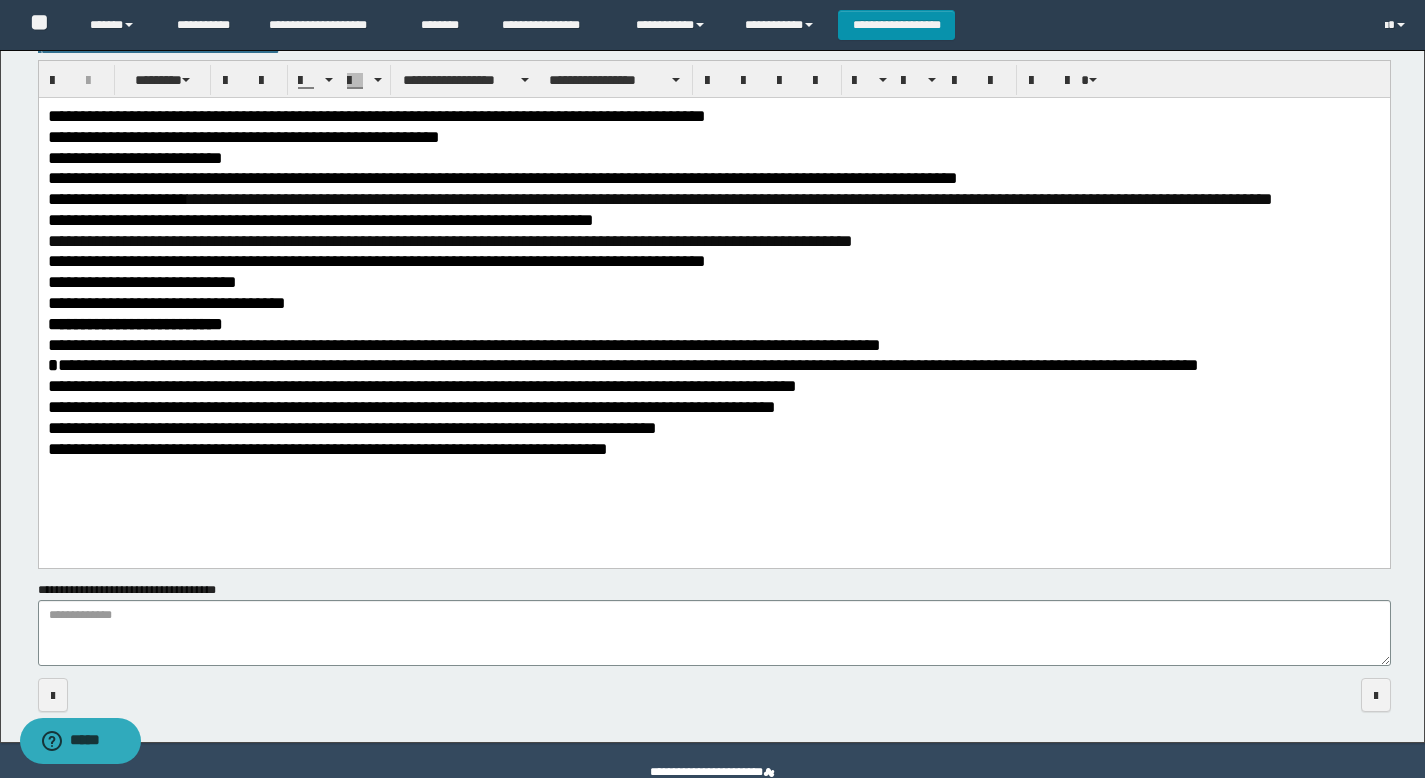 click on "**********" at bounding box center [627, 365] 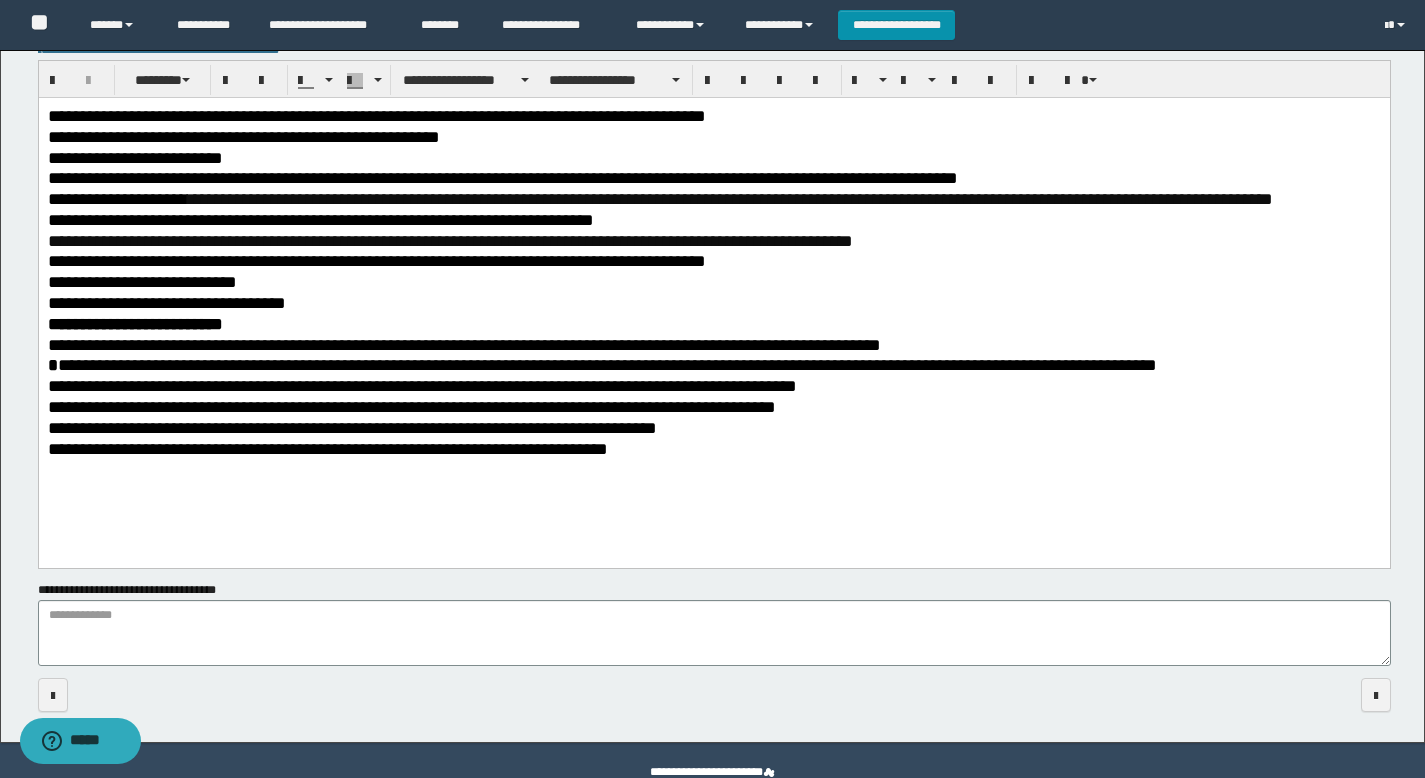 click on "**********" at bounding box center (713, 365) 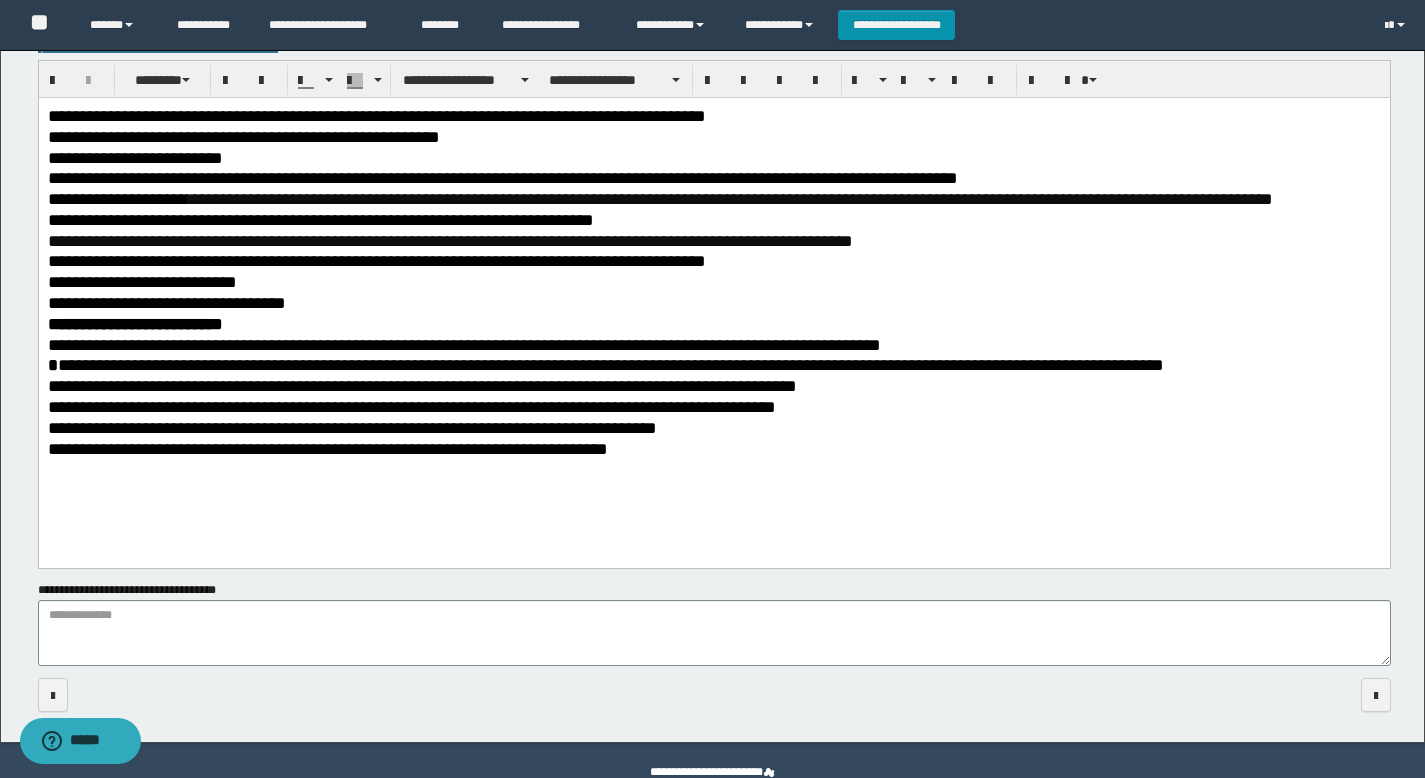 click on "**********" at bounding box center [713, 386] 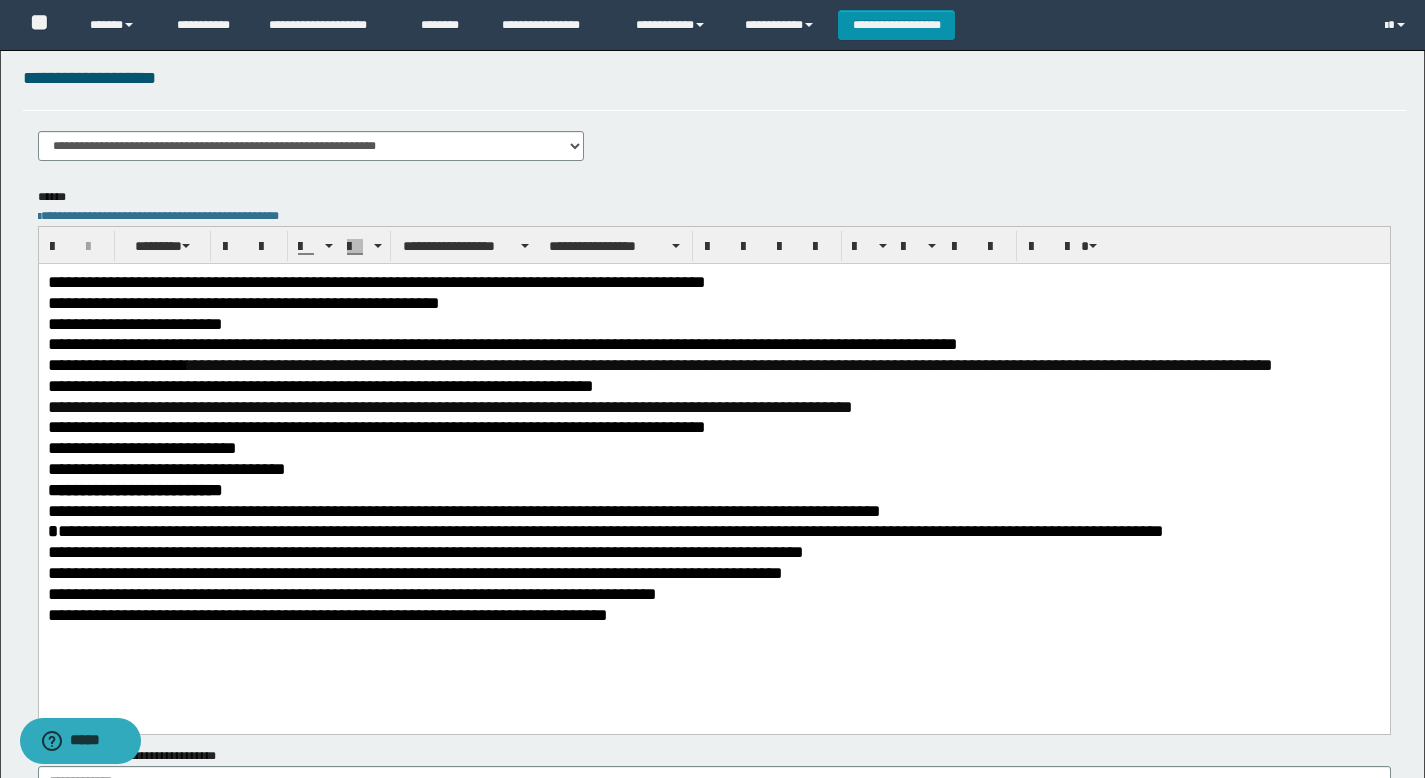 scroll, scrollTop: 276, scrollLeft: 0, axis: vertical 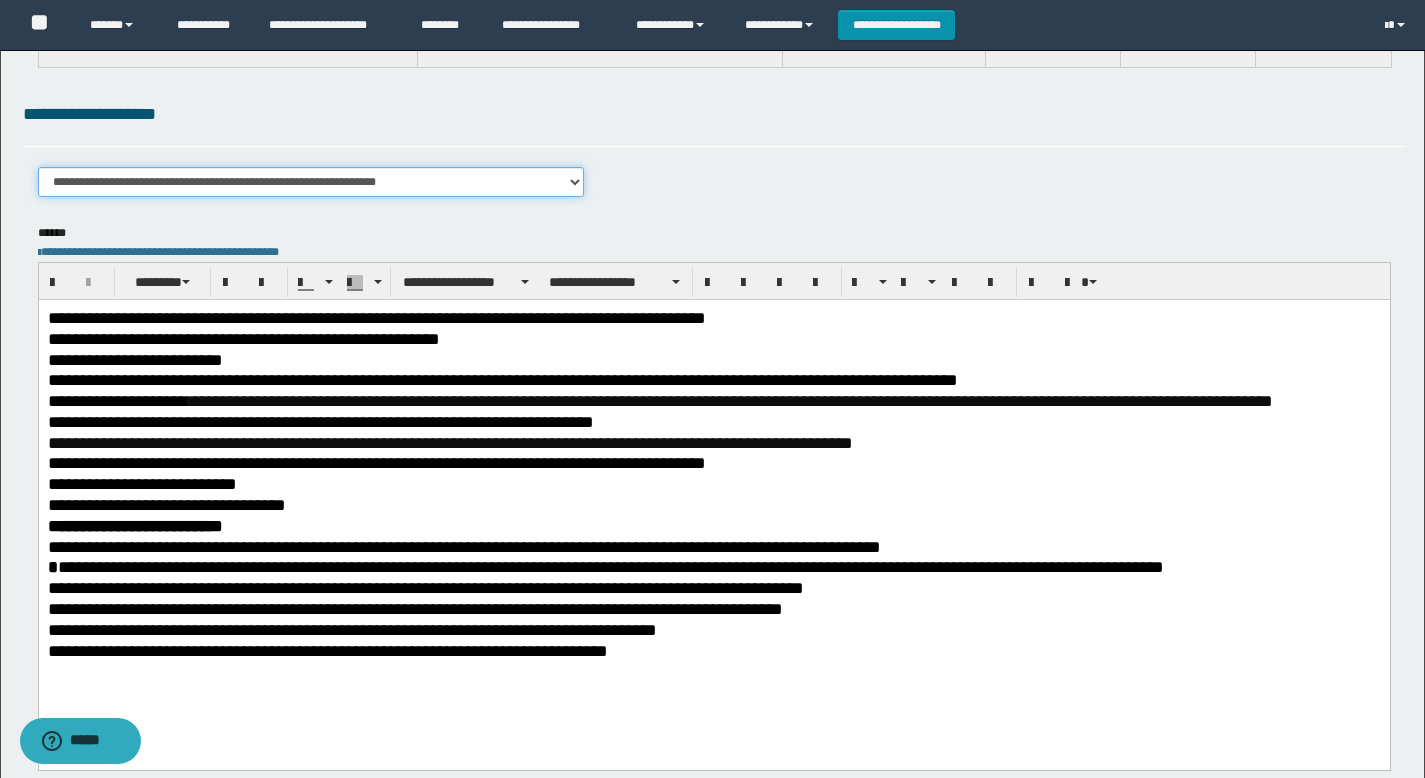 click on "**********" at bounding box center (311, 182) 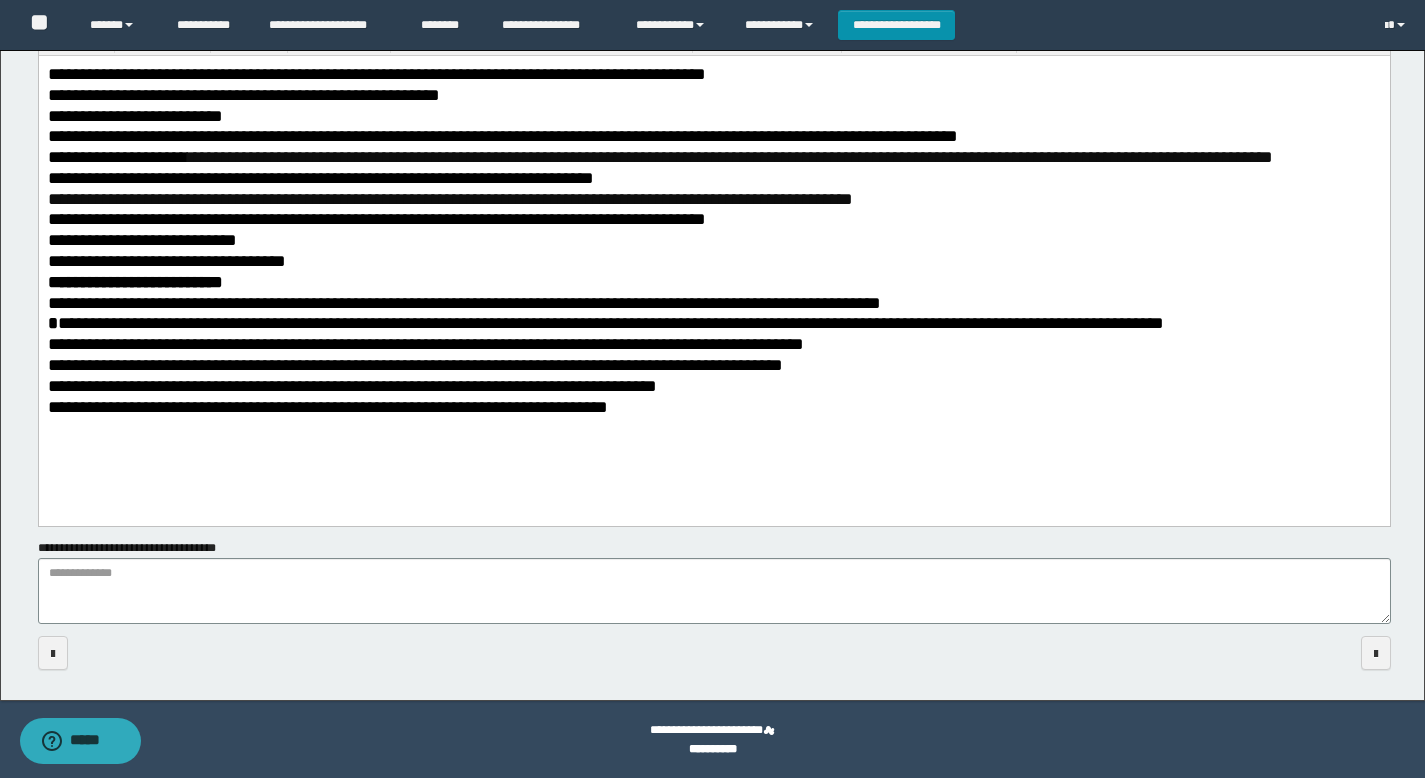 scroll, scrollTop: 506, scrollLeft: 0, axis: vertical 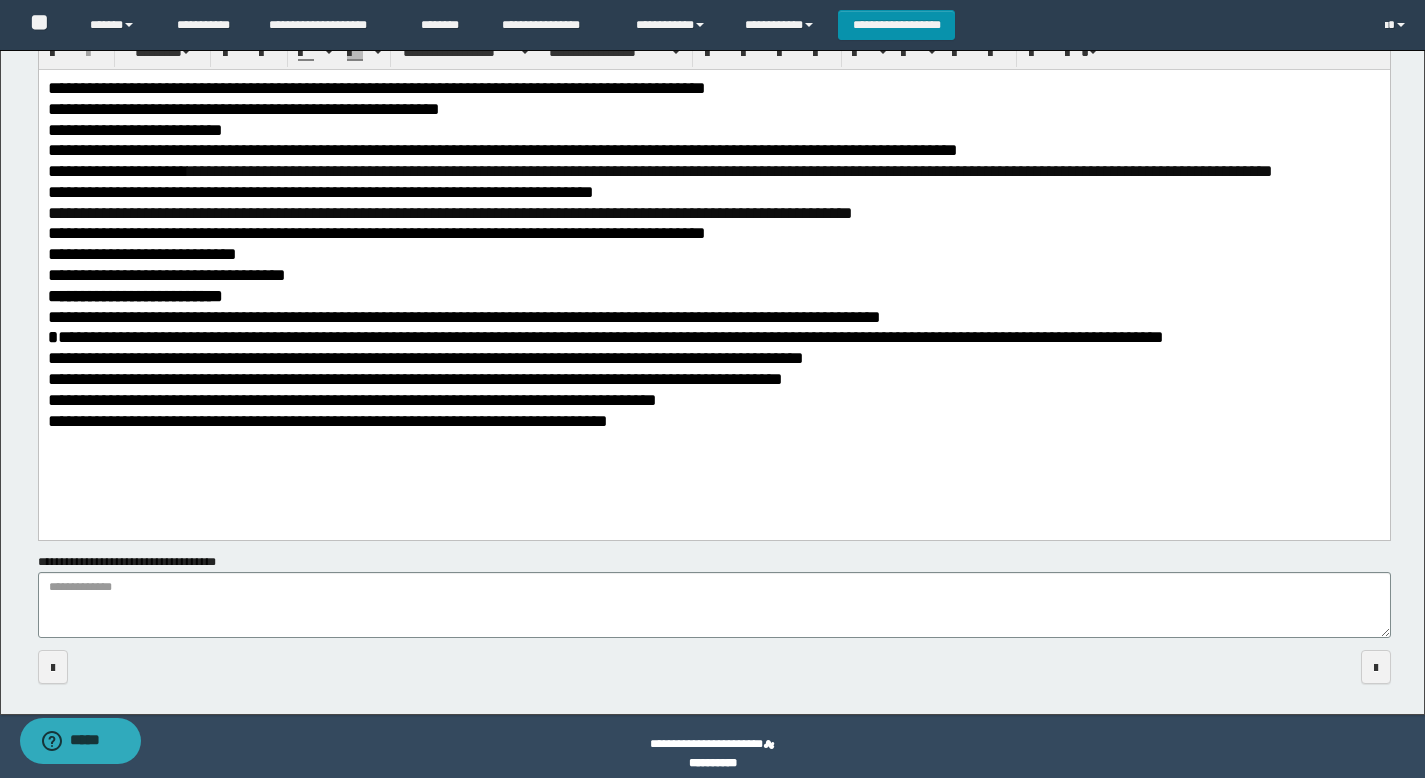 click on "**********" at bounding box center (713, 358) 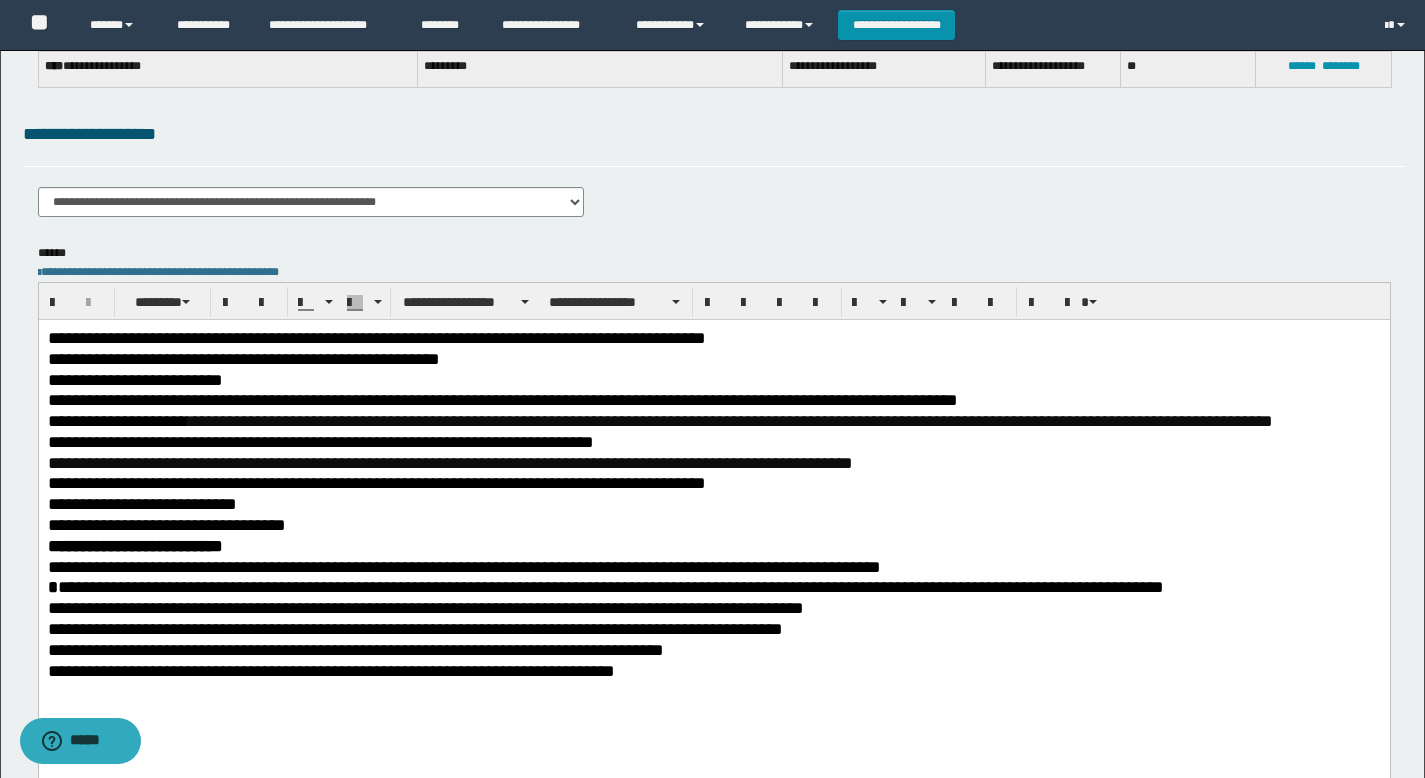 scroll, scrollTop: 0, scrollLeft: 0, axis: both 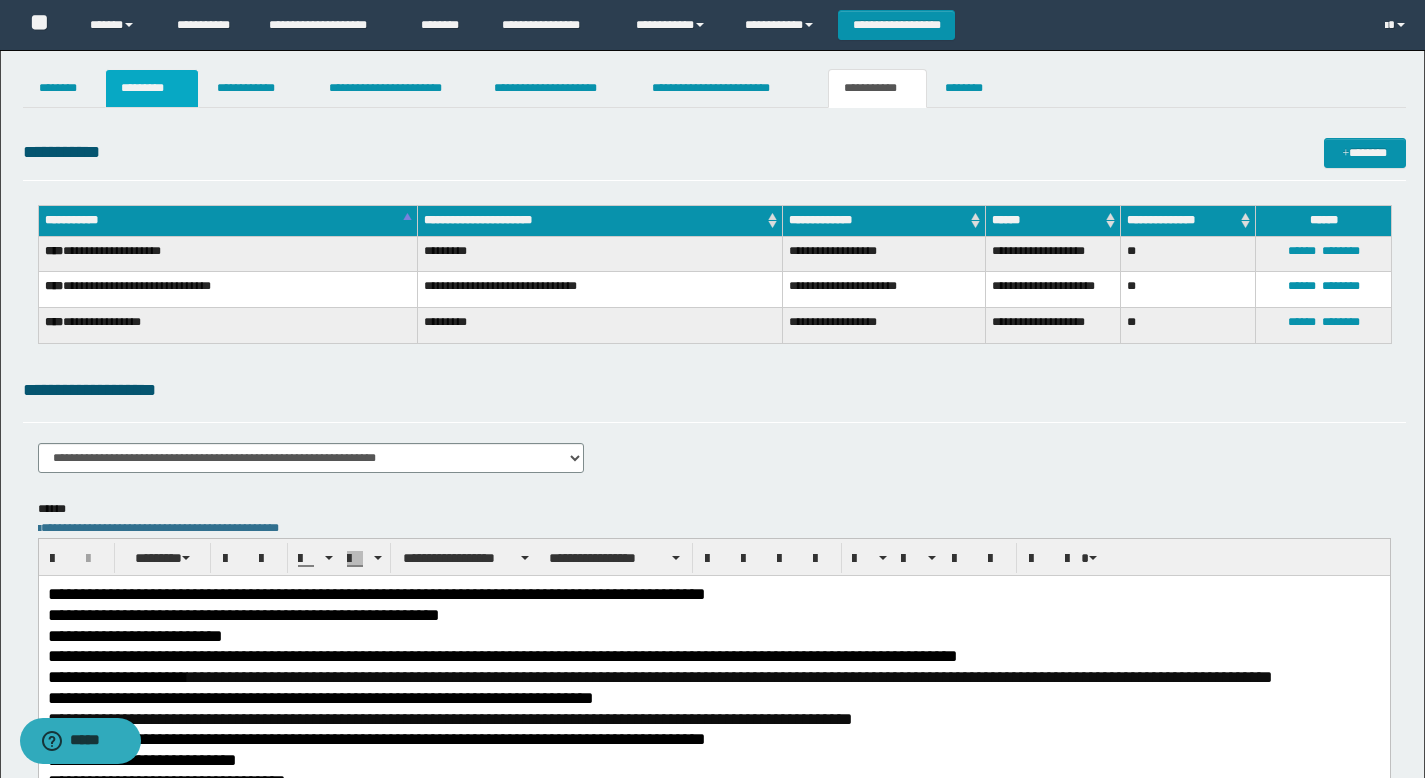 click on "*********" at bounding box center [152, 88] 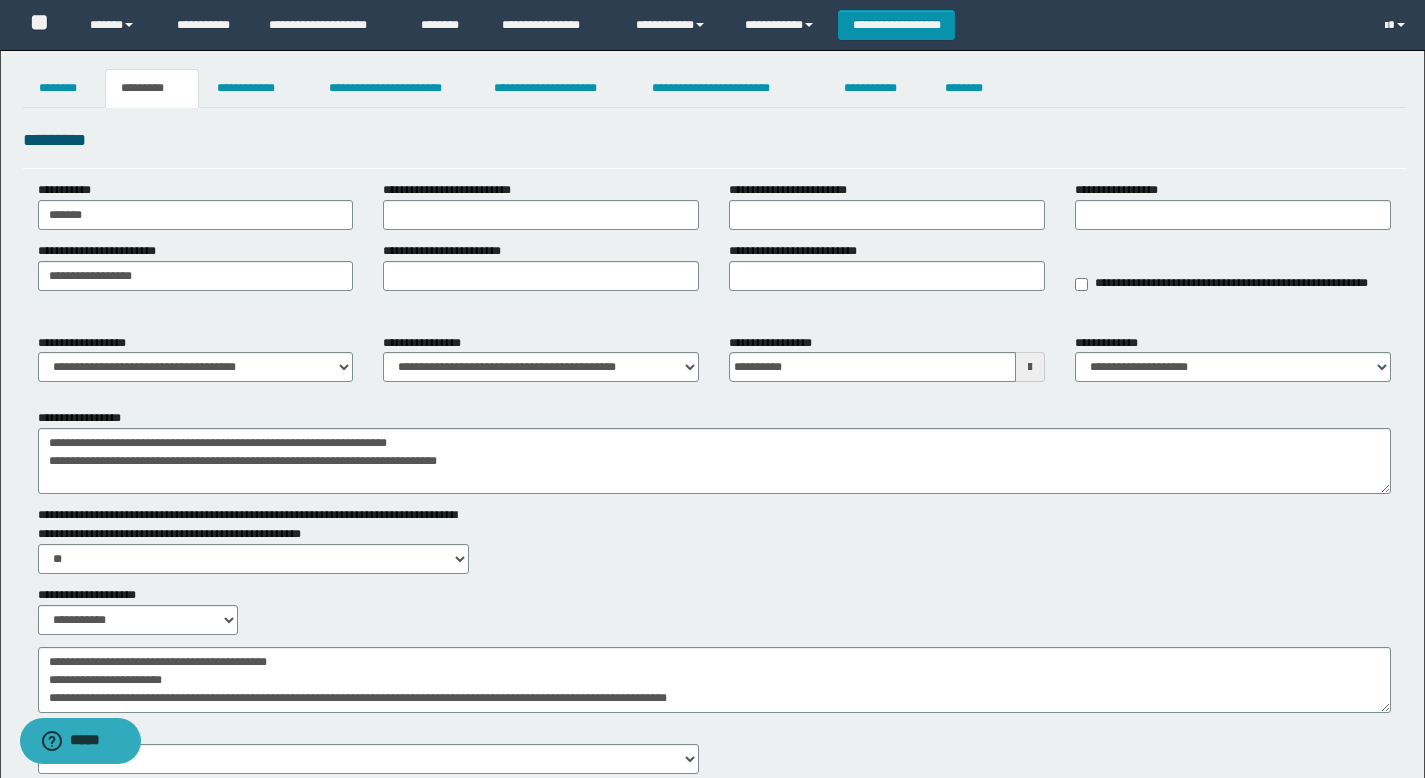 scroll, scrollTop: 150, scrollLeft: 0, axis: vertical 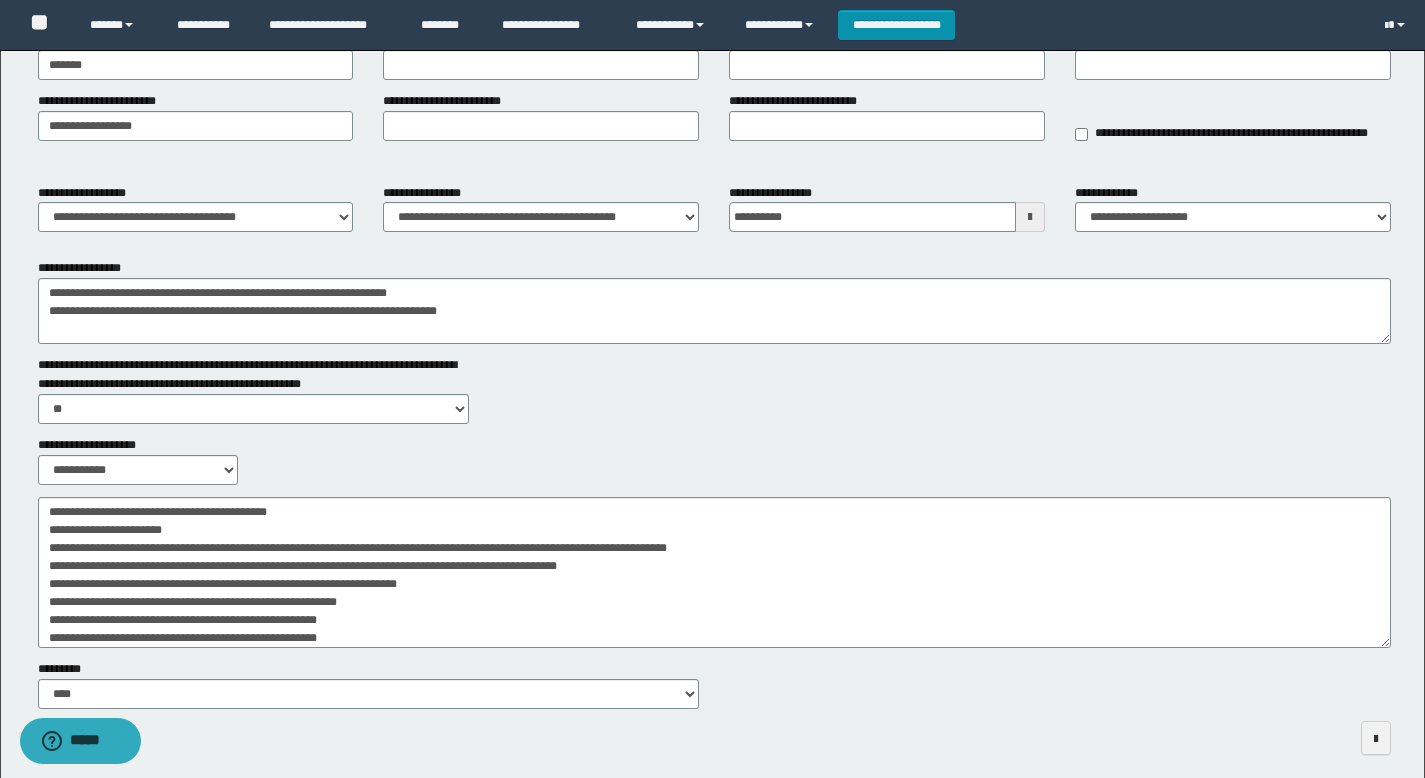 drag, startPoint x: 1384, startPoint y: 556, endPoint x: 1330, endPoint y: 777, distance: 227.50165 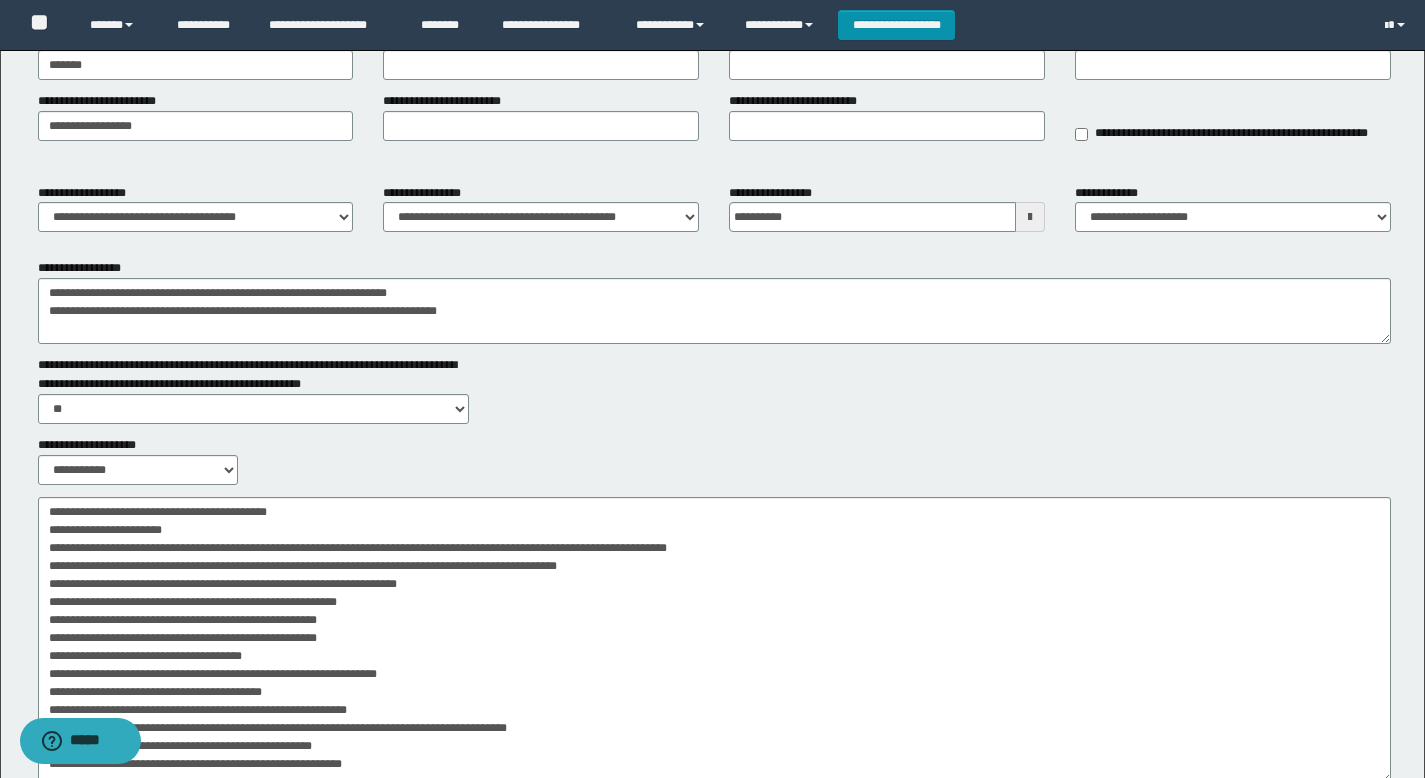 scroll, scrollTop: 0, scrollLeft: 0, axis: both 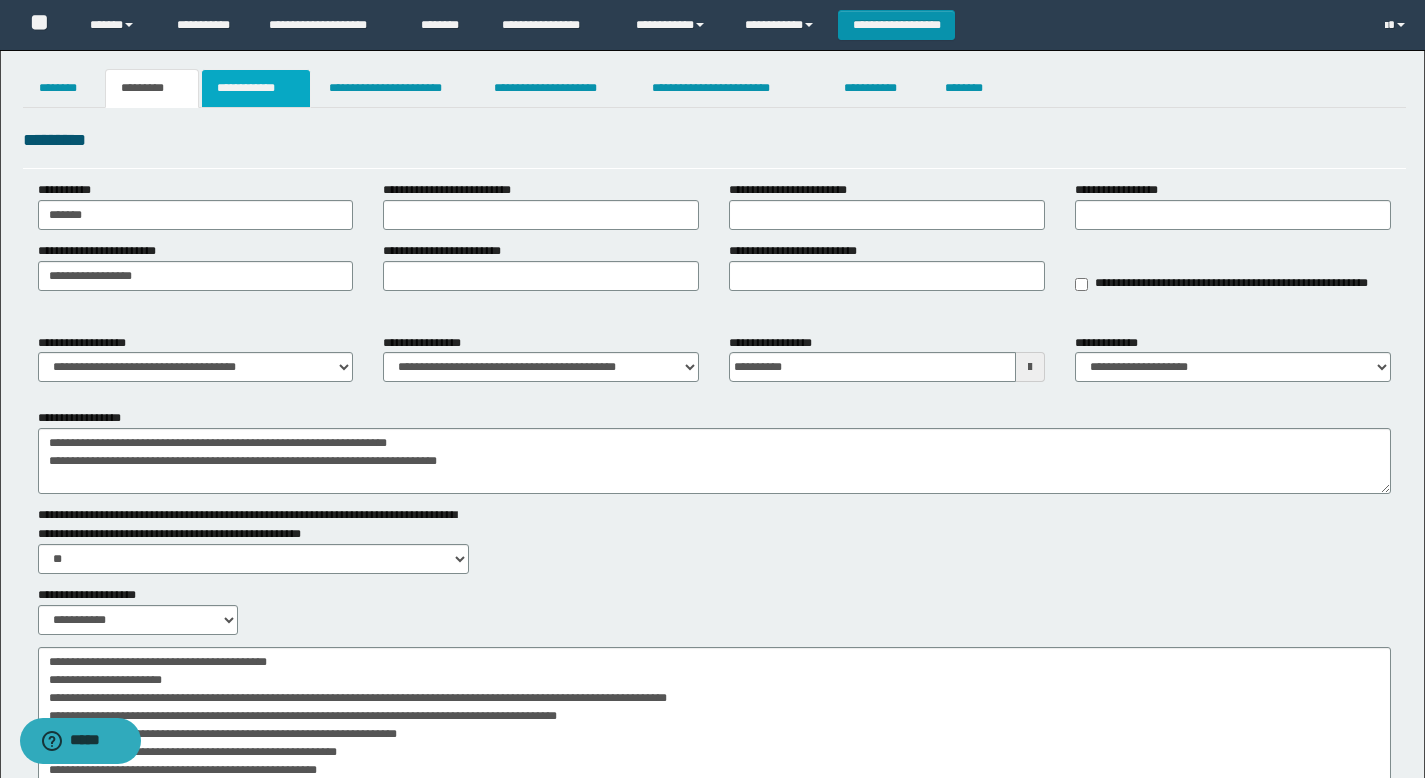 click on "**********" at bounding box center [256, 88] 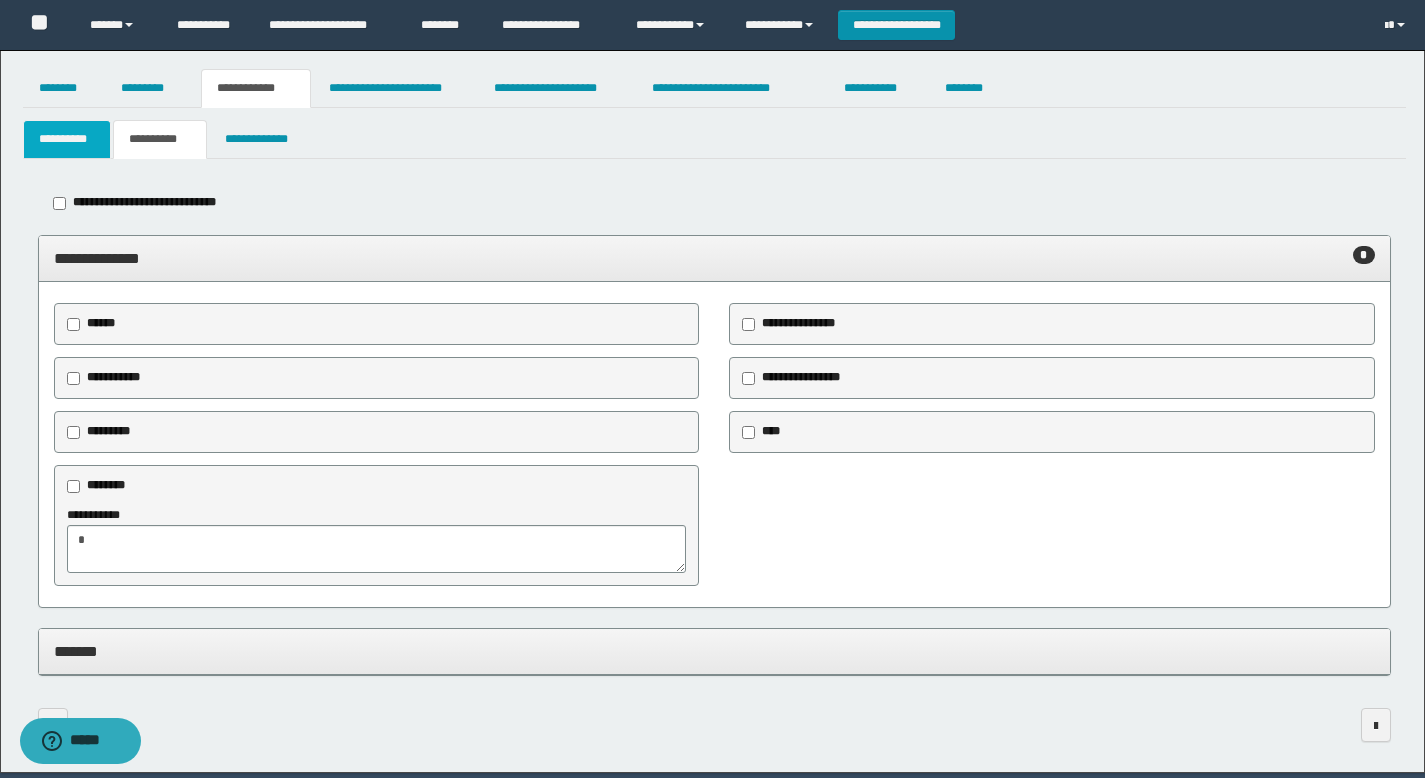 click on "**********" at bounding box center [67, 139] 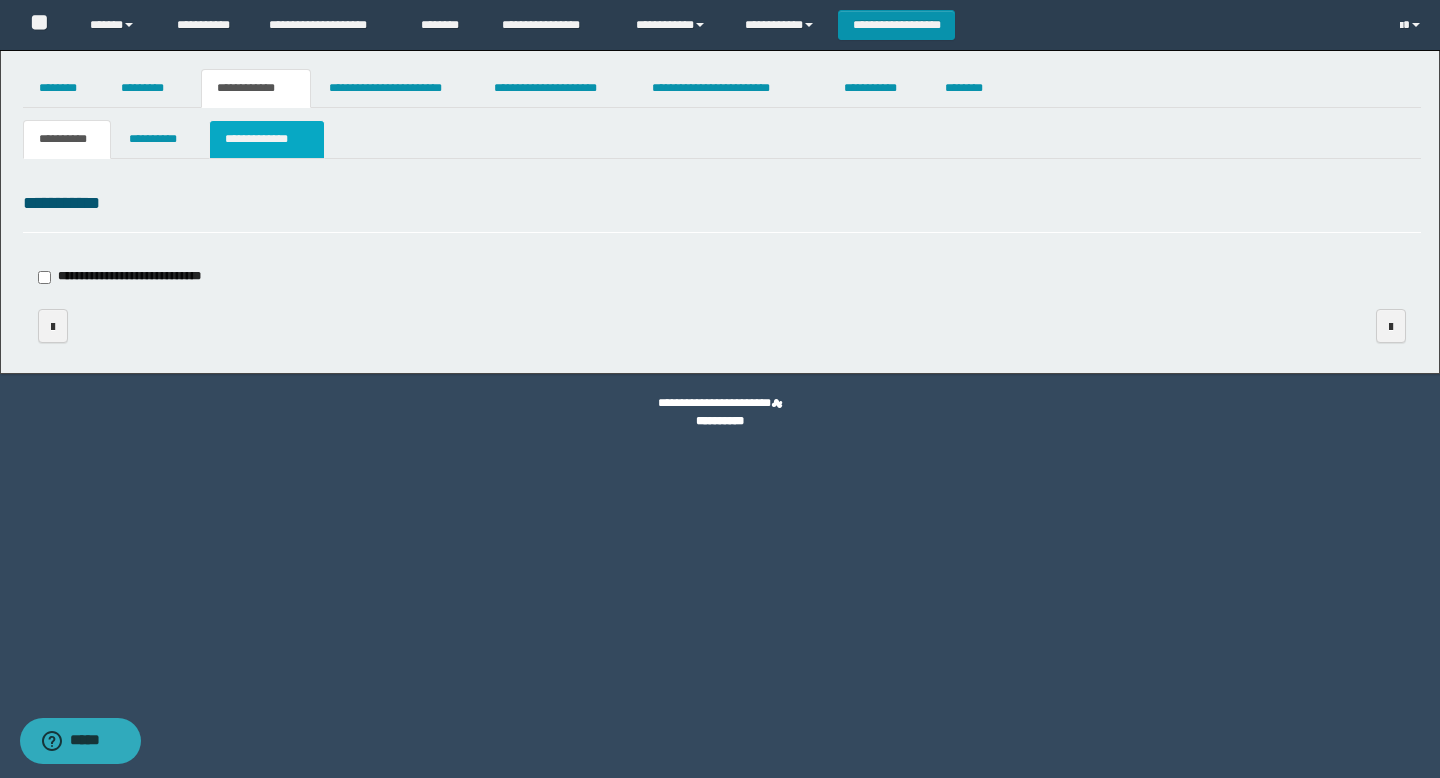 click on "**********" at bounding box center [266, 139] 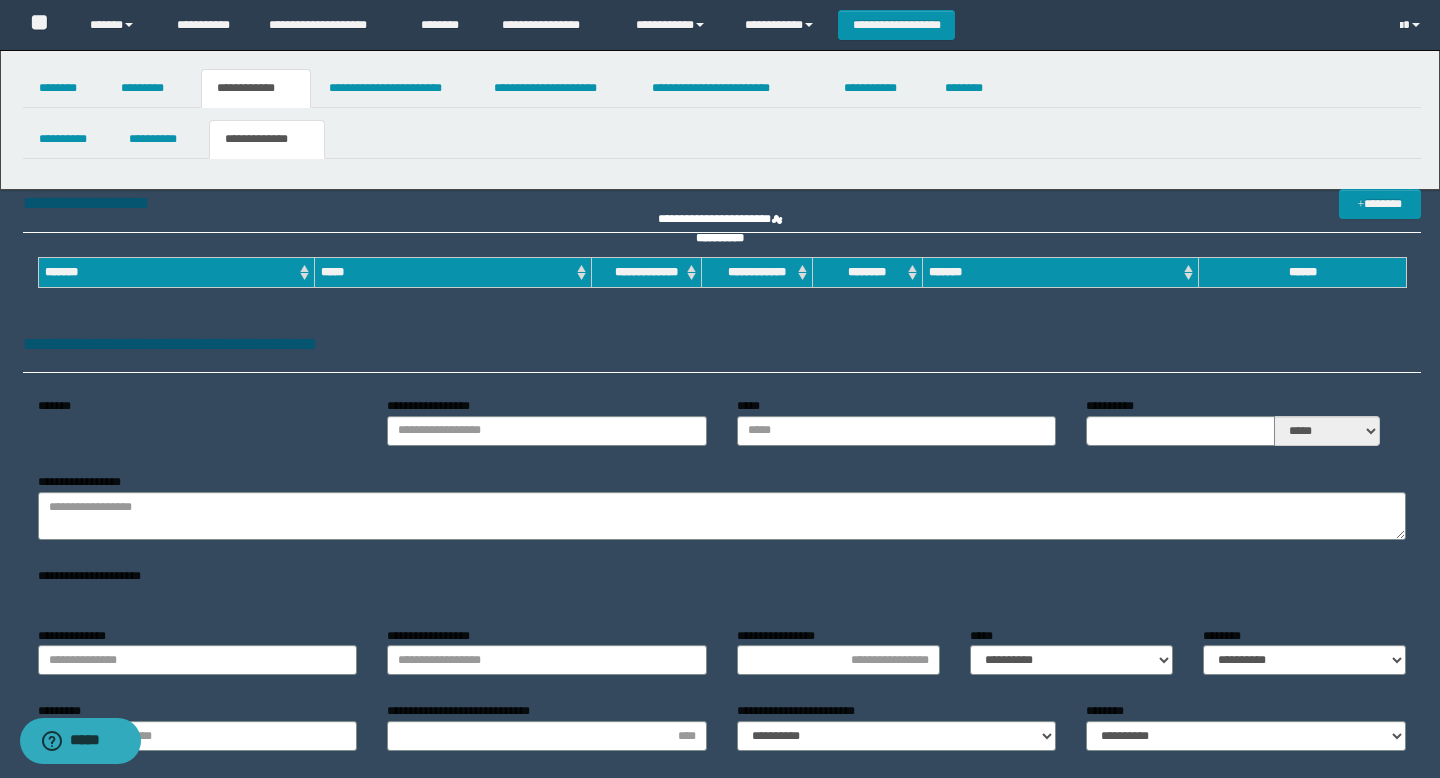 type on "*******" 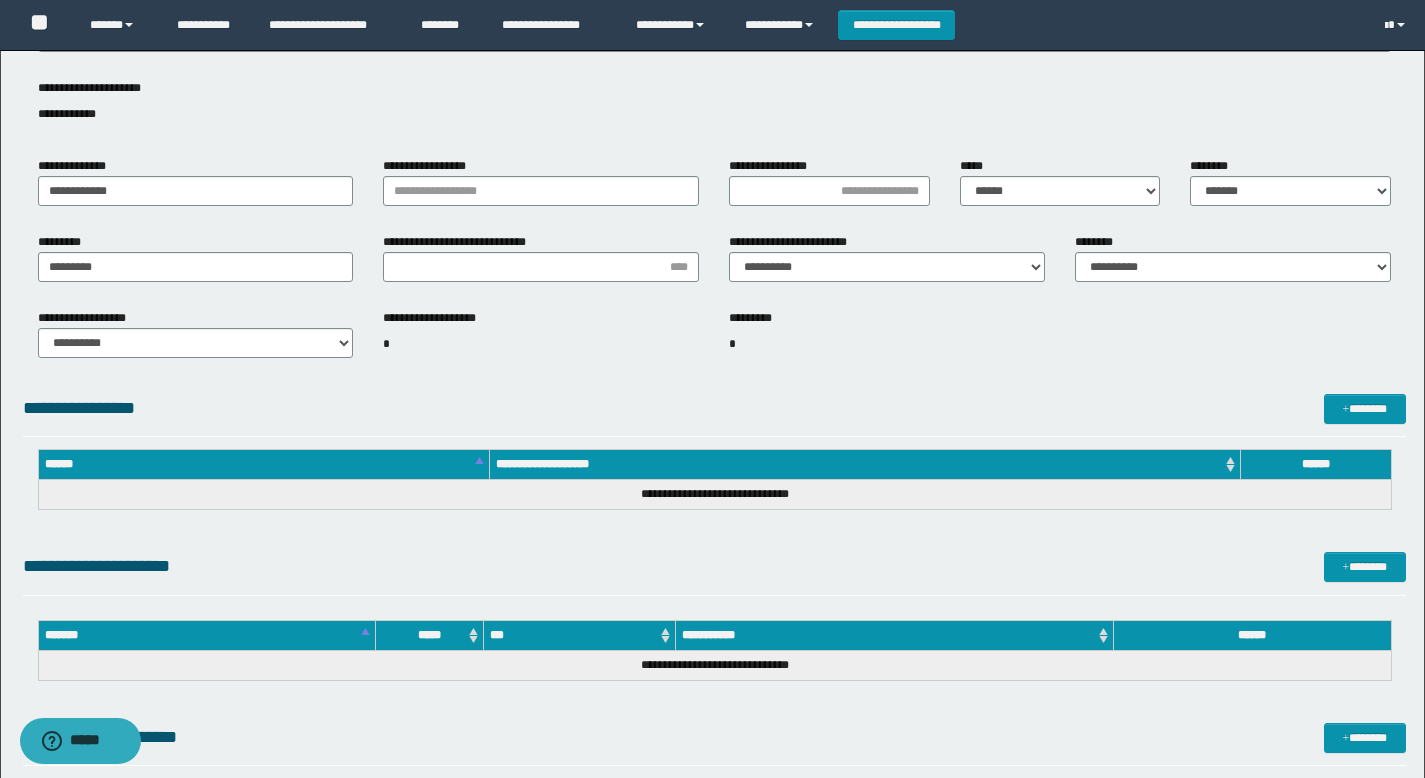 scroll, scrollTop: 0, scrollLeft: 0, axis: both 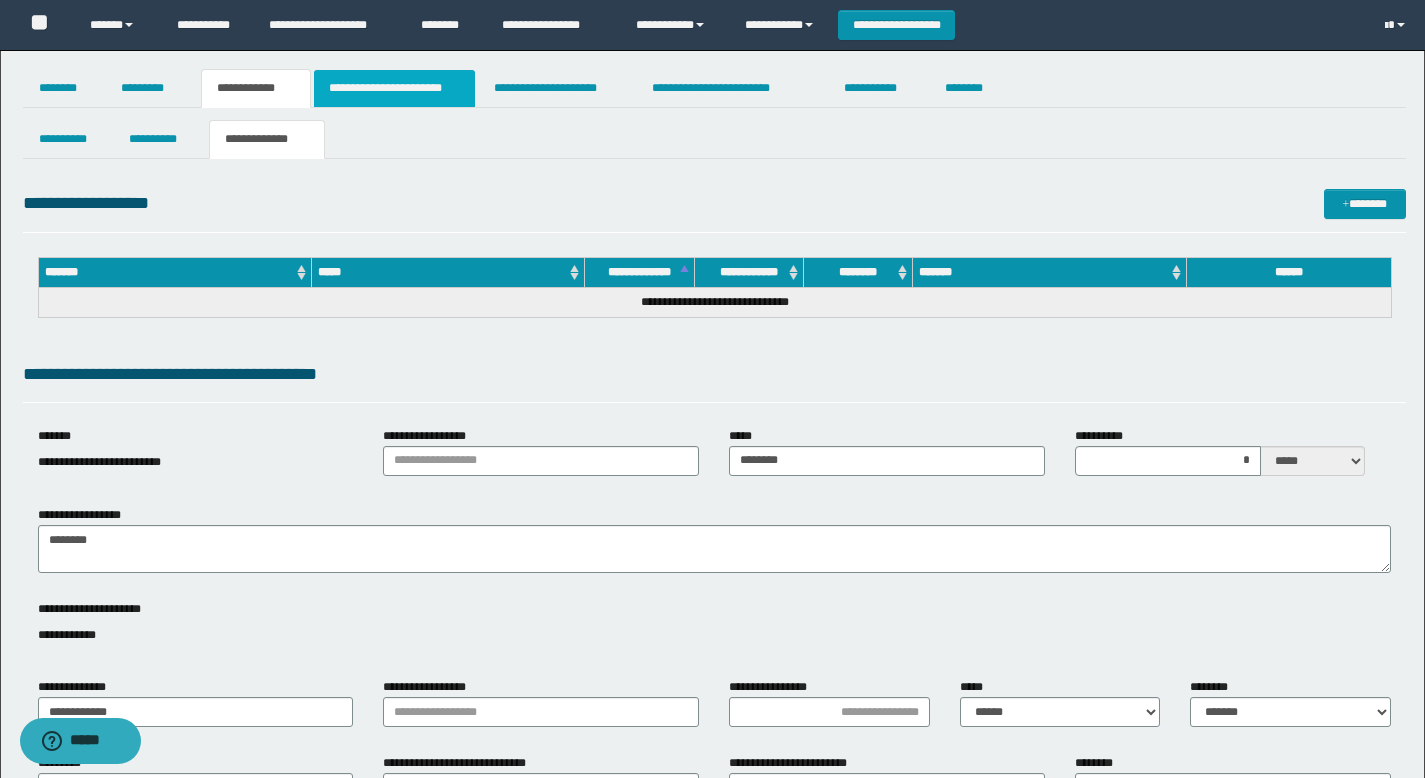 click on "**********" at bounding box center [394, 88] 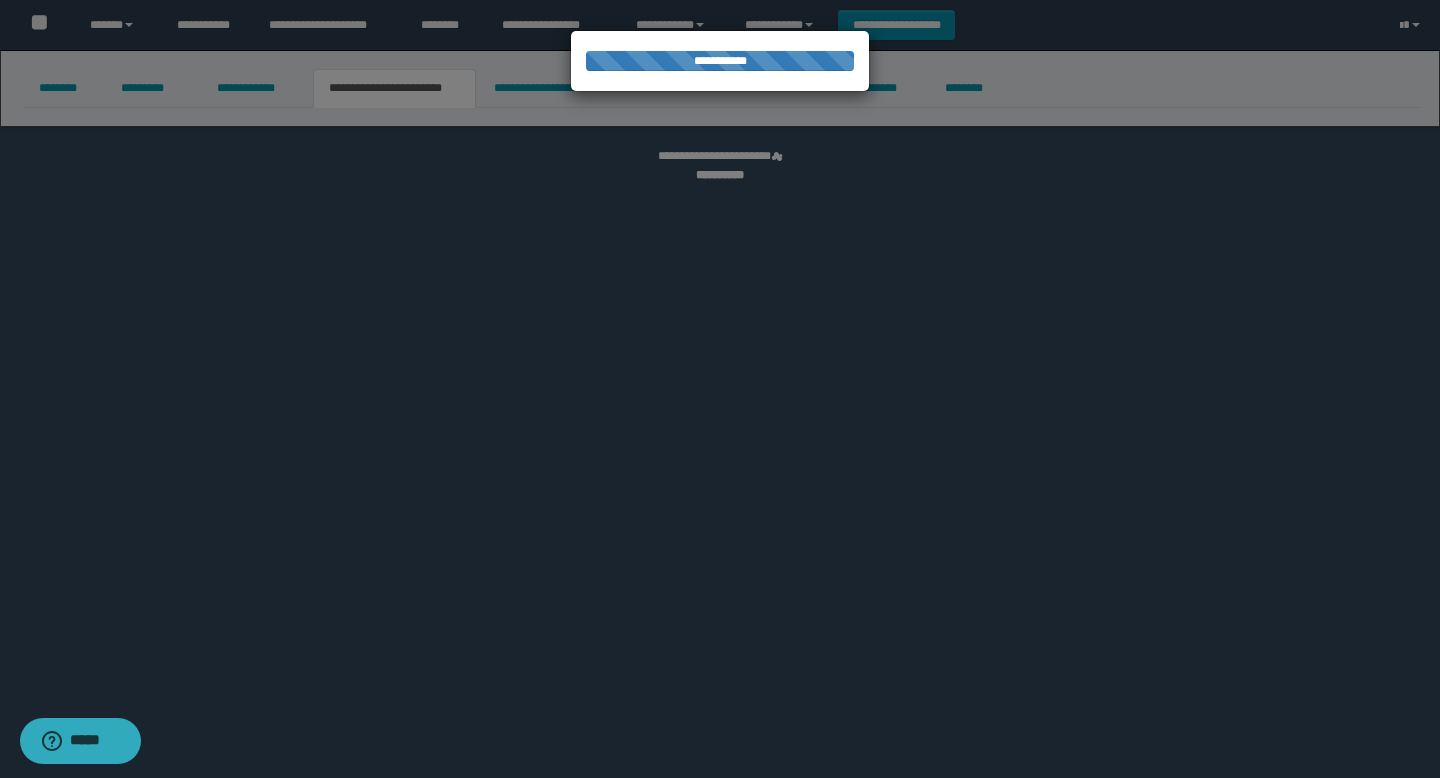 select on "****" 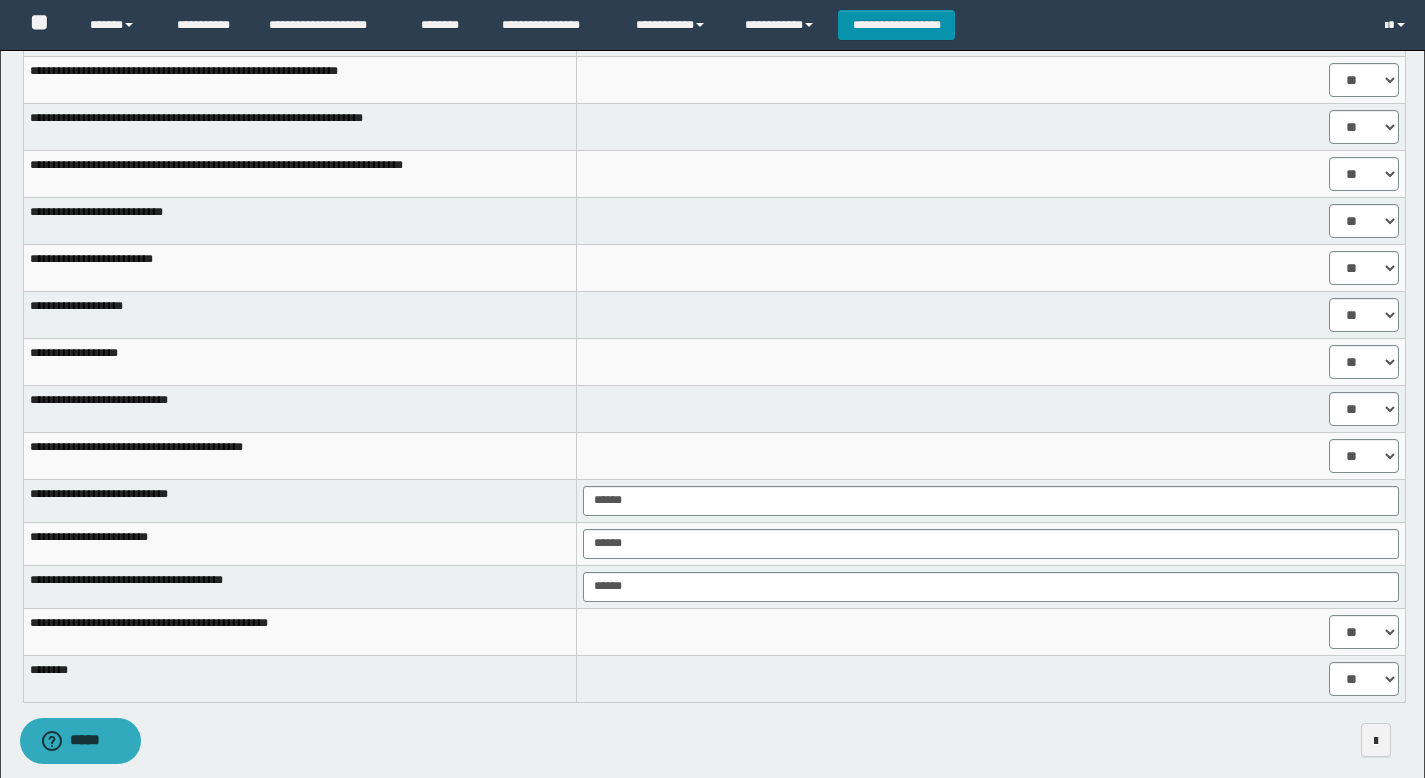 scroll, scrollTop: 1477, scrollLeft: 0, axis: vertical 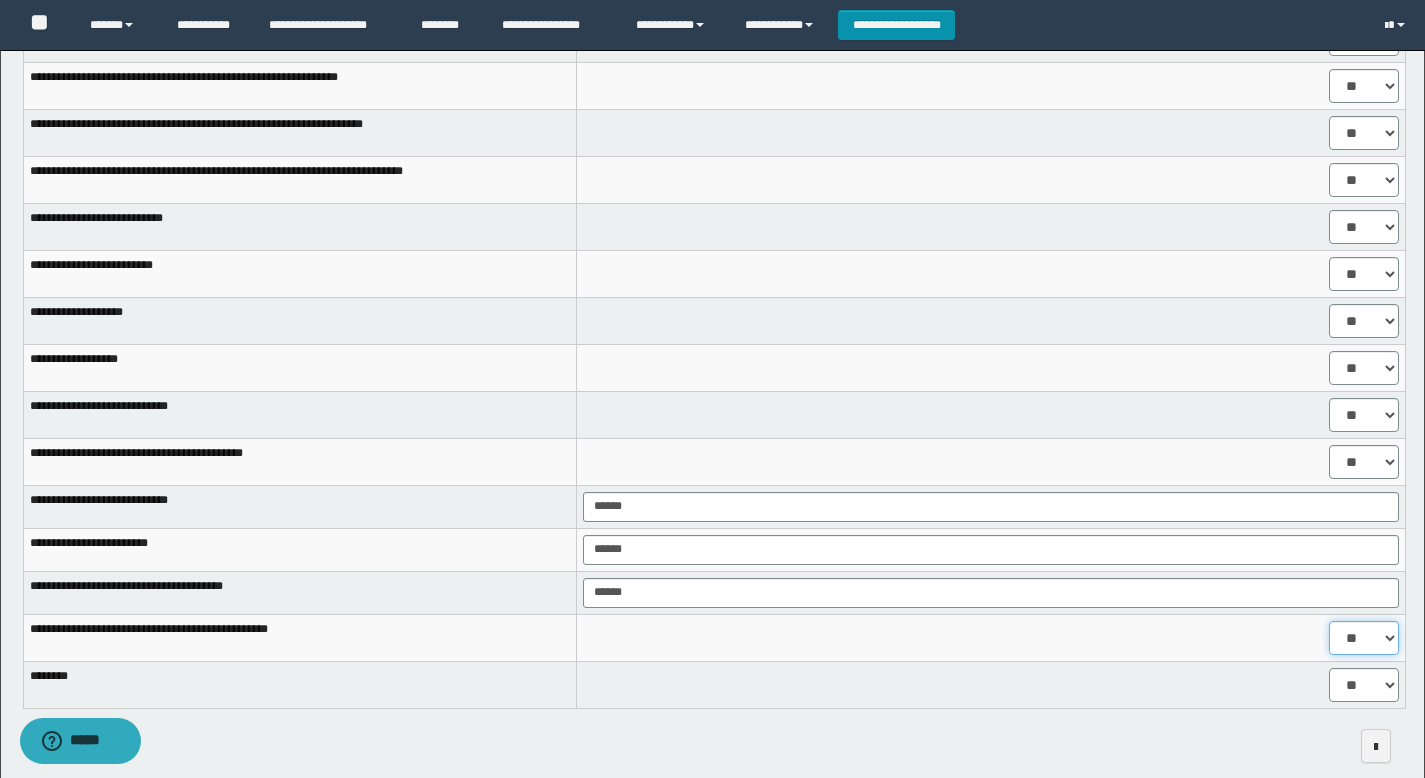 click on "**
**" at bounding box center (1364, 638) 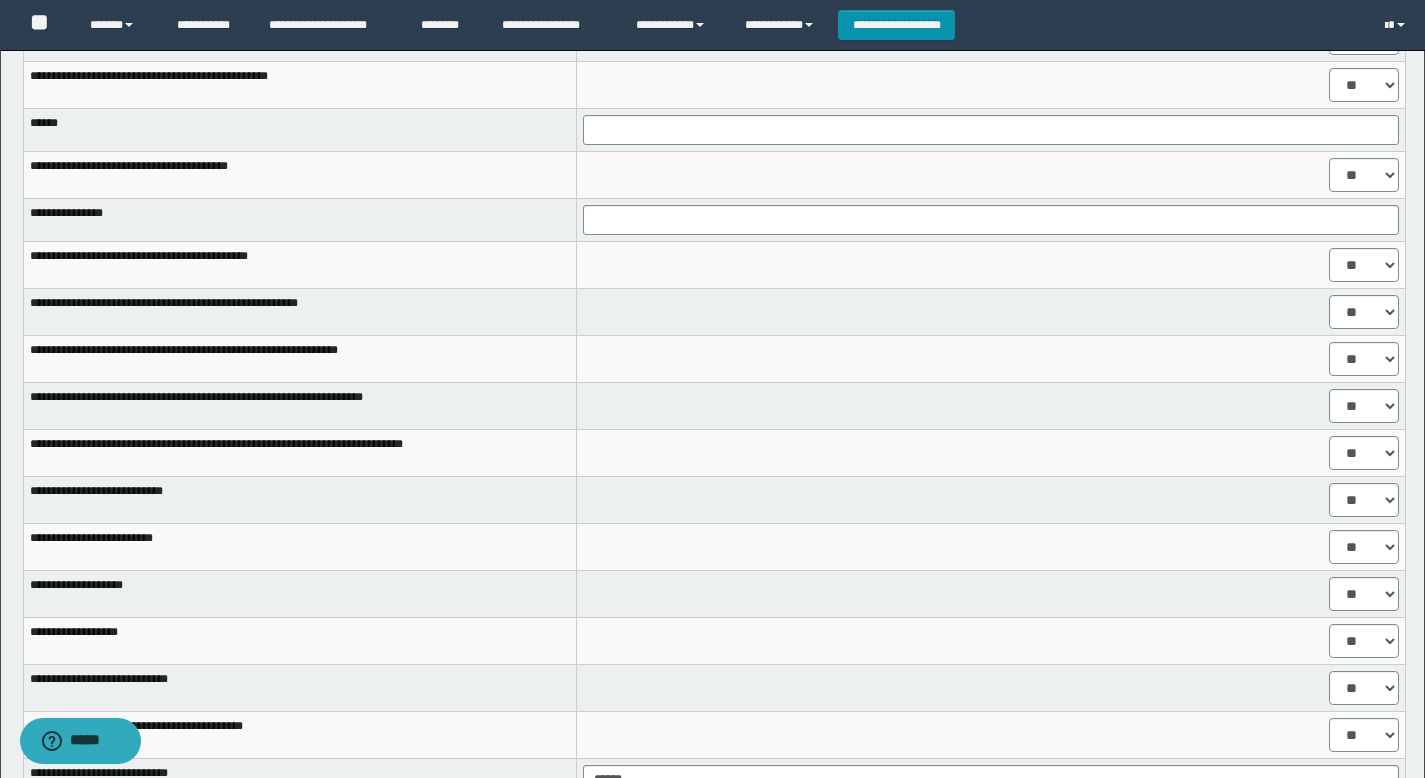 scroll, scrollTop: 1193, scrollLeft: 0, axis: vertical 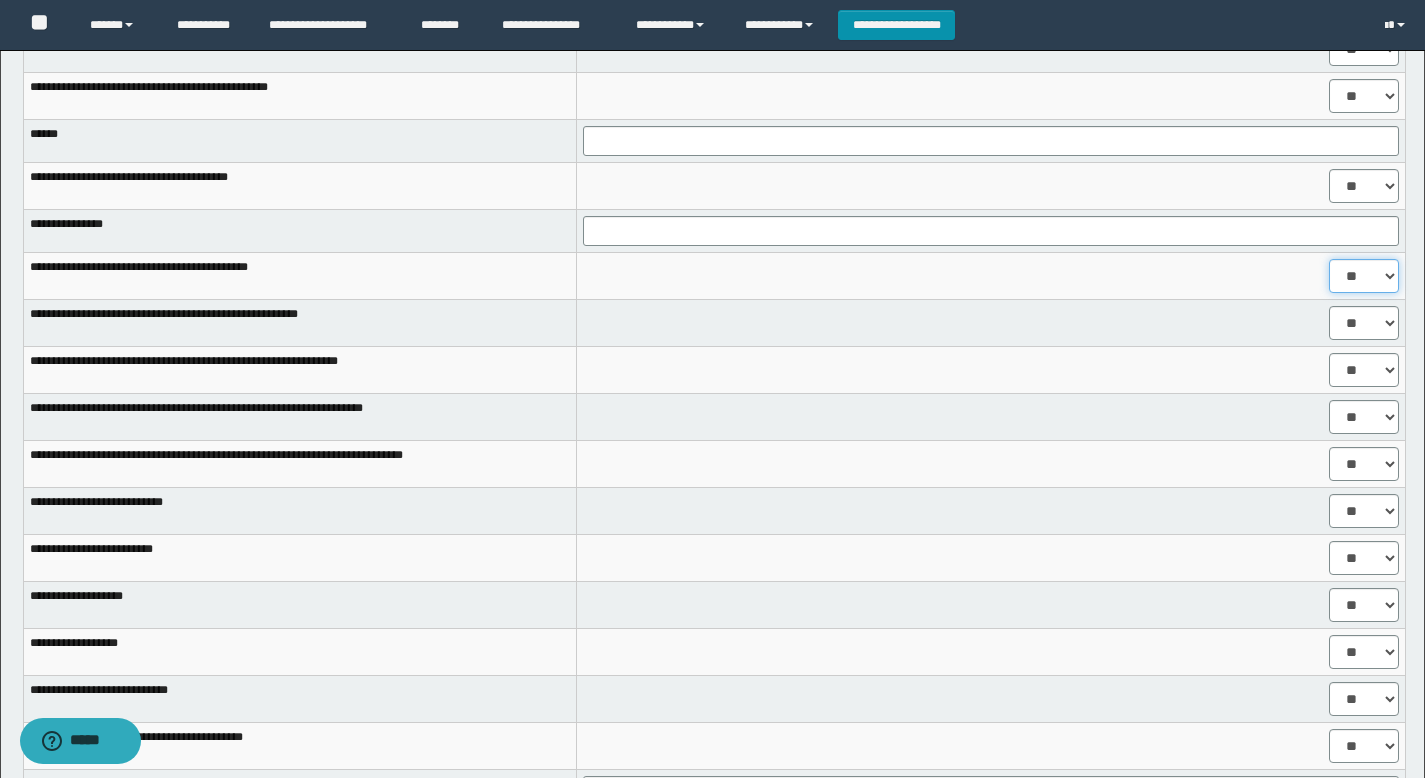 click on "**
**" at bounding box center (1364, 276) 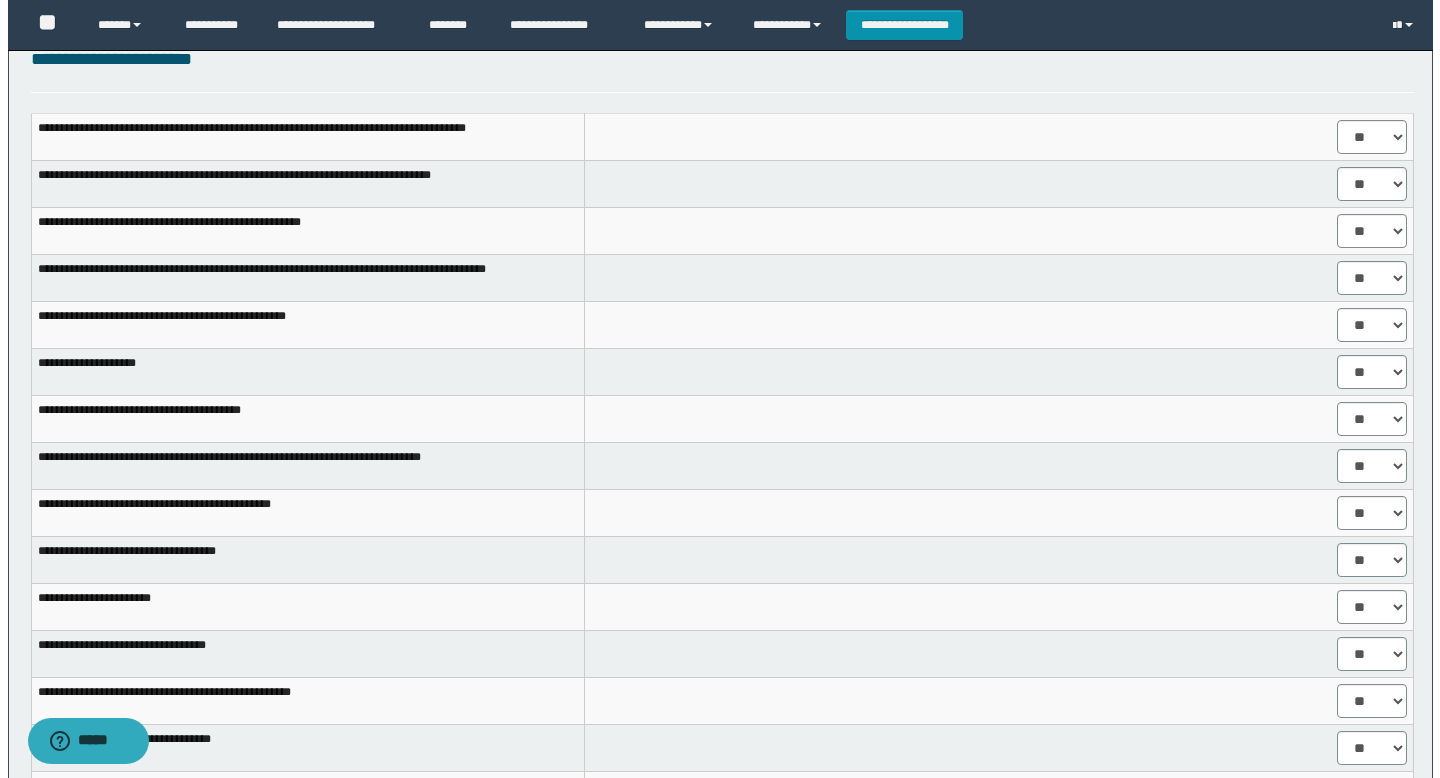 scroll, scrollTop: 0, scrollLeft: 0, axis: both 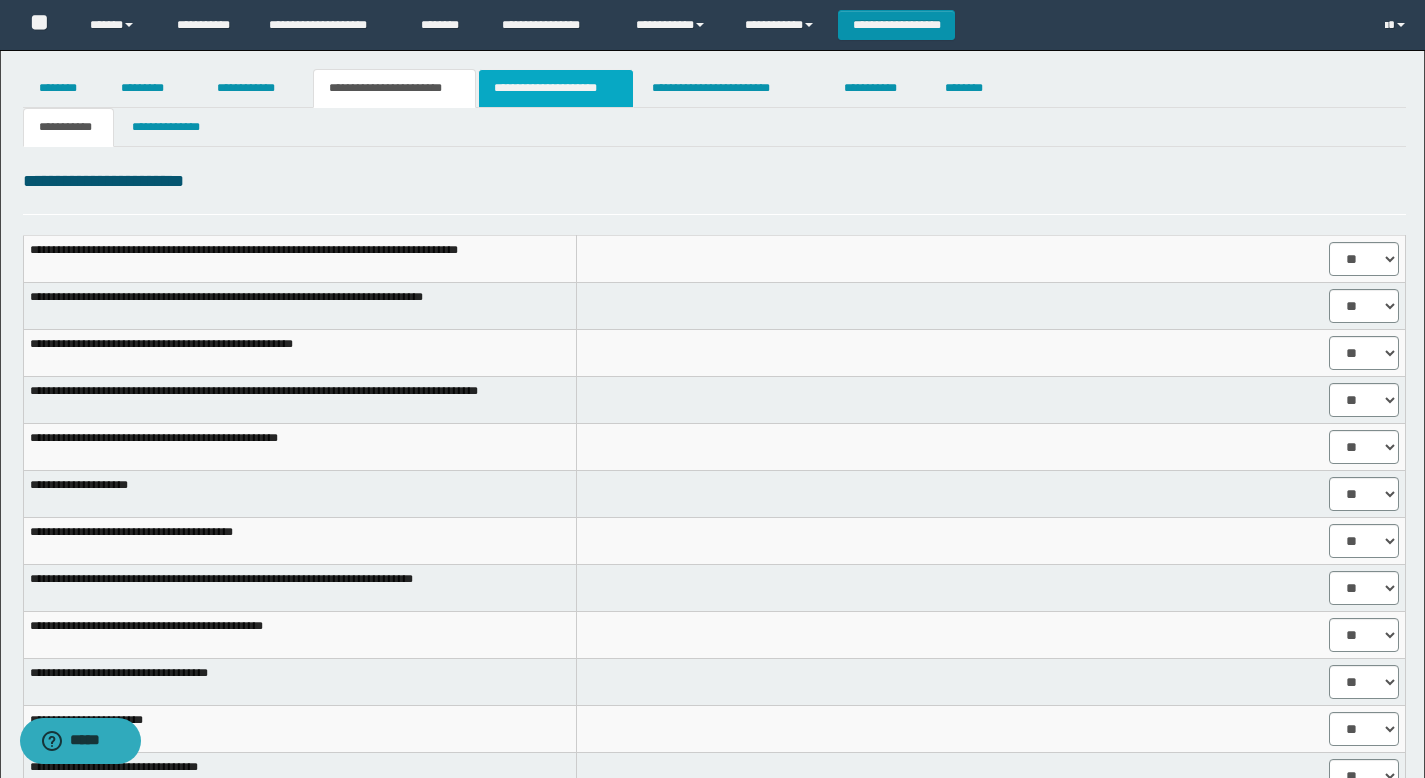 click on "**********" at bounding box center (556, 88) 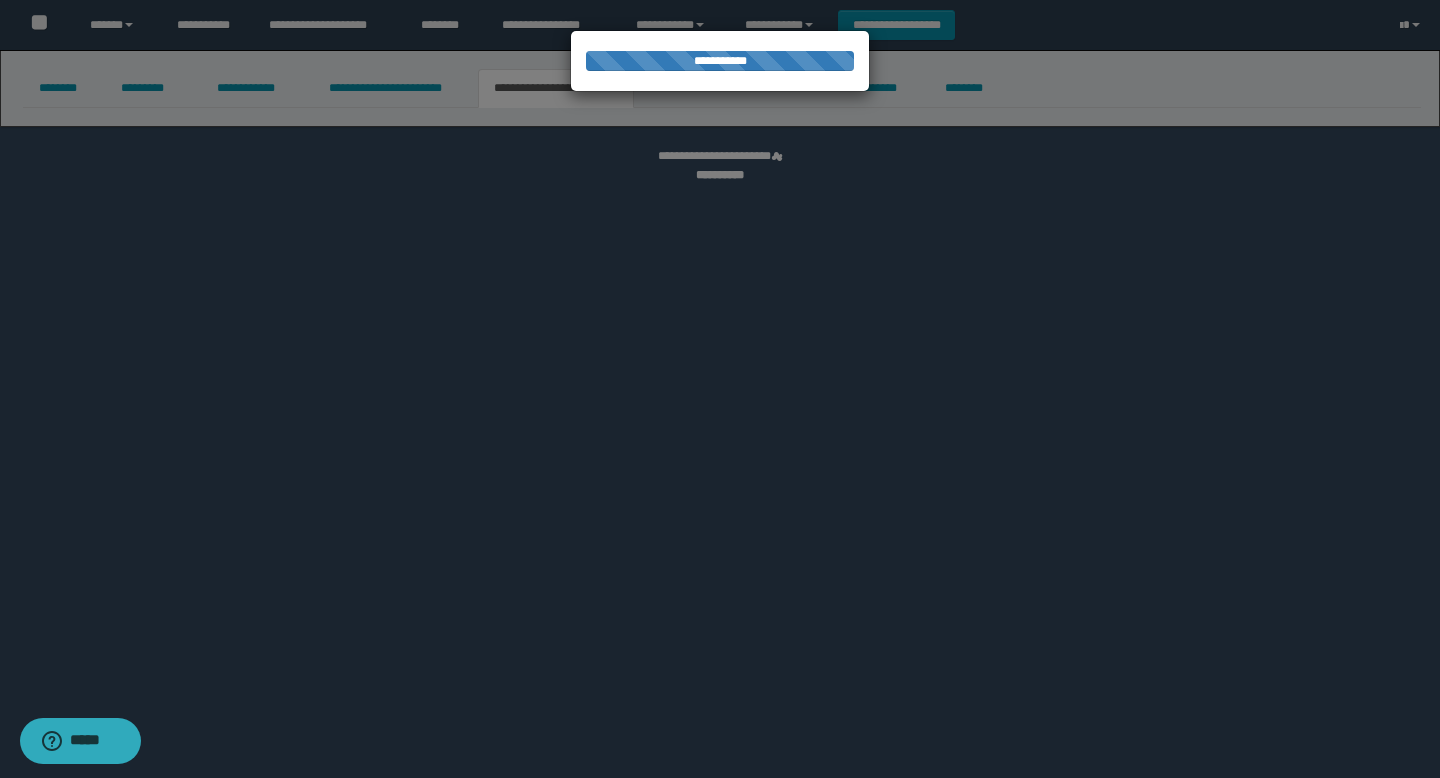 select on "*" 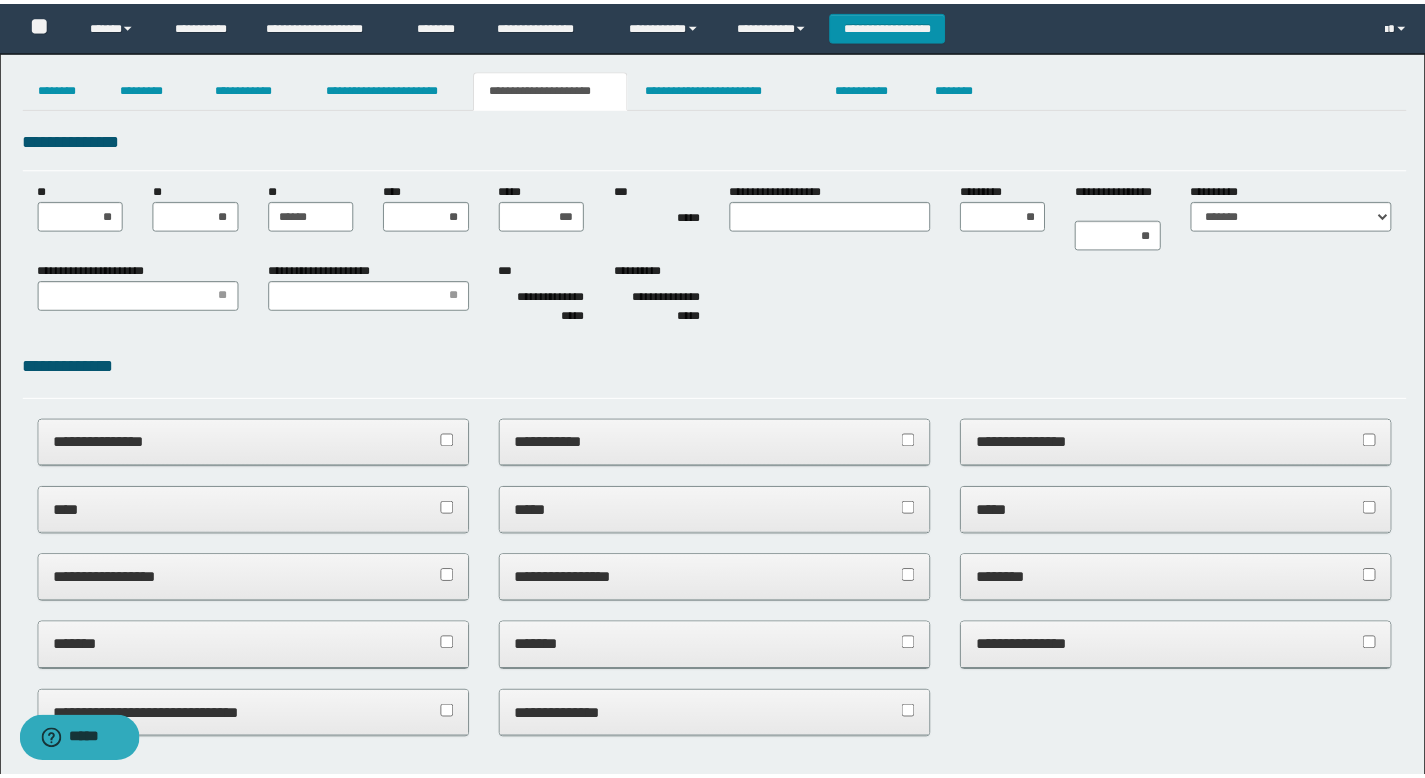 scroll, scrollTop: 0, scrollLeft: 0, axis: both 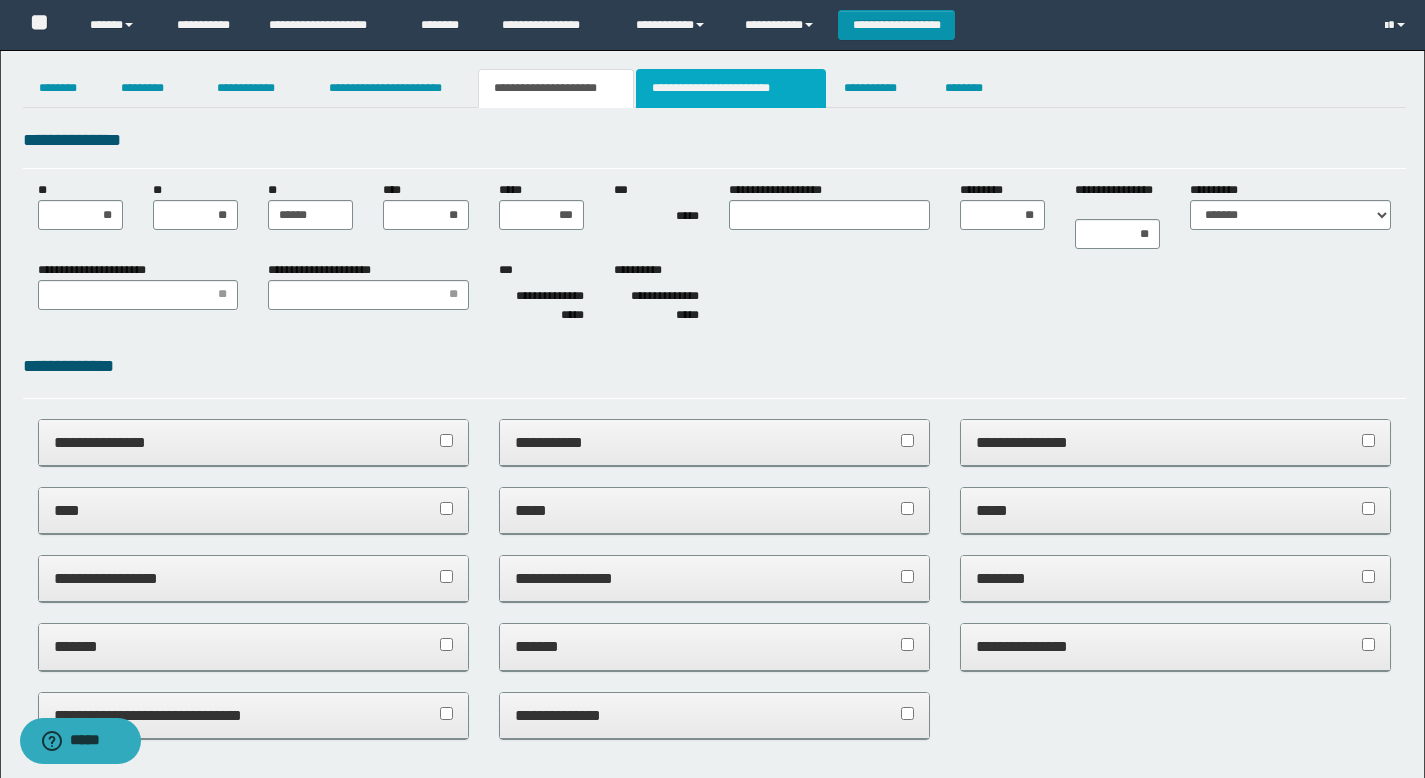 click on "**********" at bounding box center [731, 88] 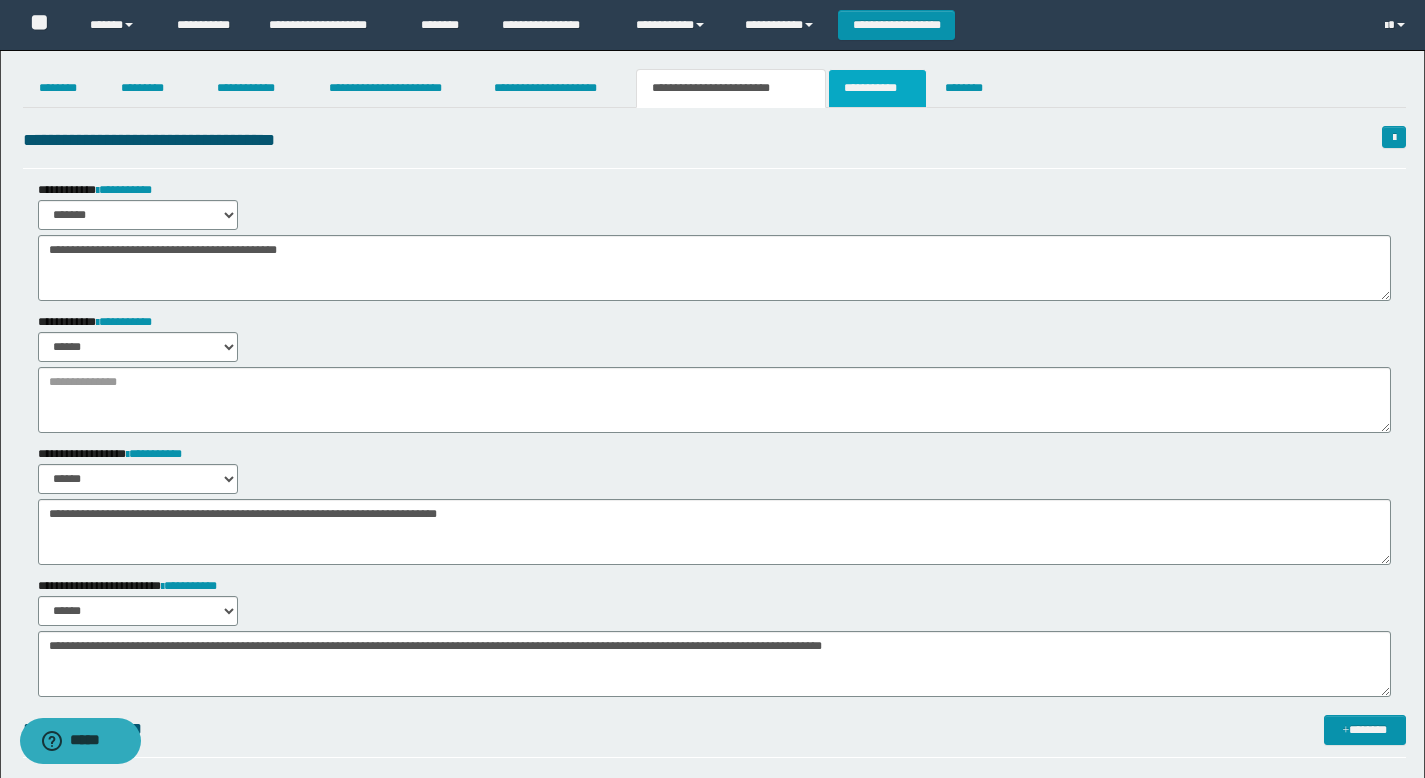 click on "**********" at bounding box center [877, 88] 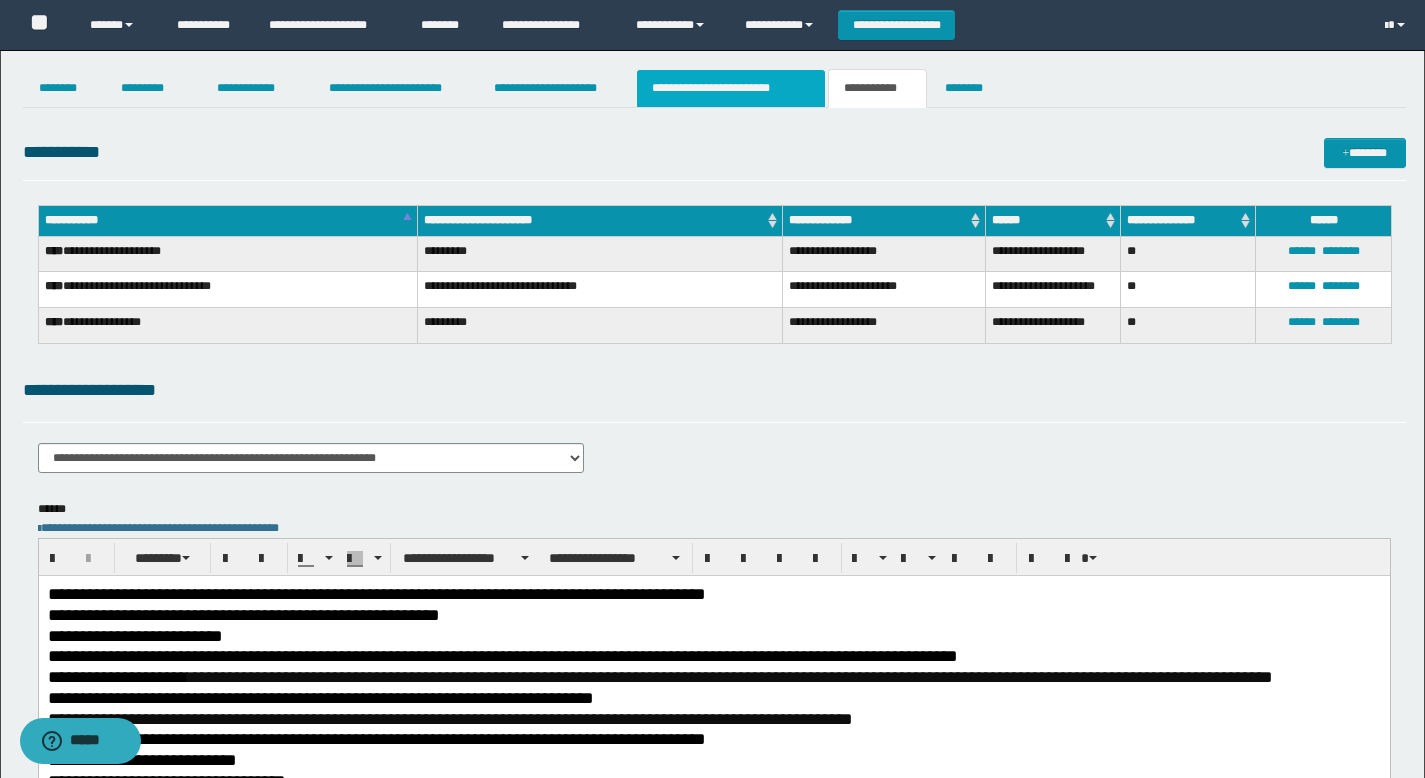 click on "**********" at bounding box center (731, 88) 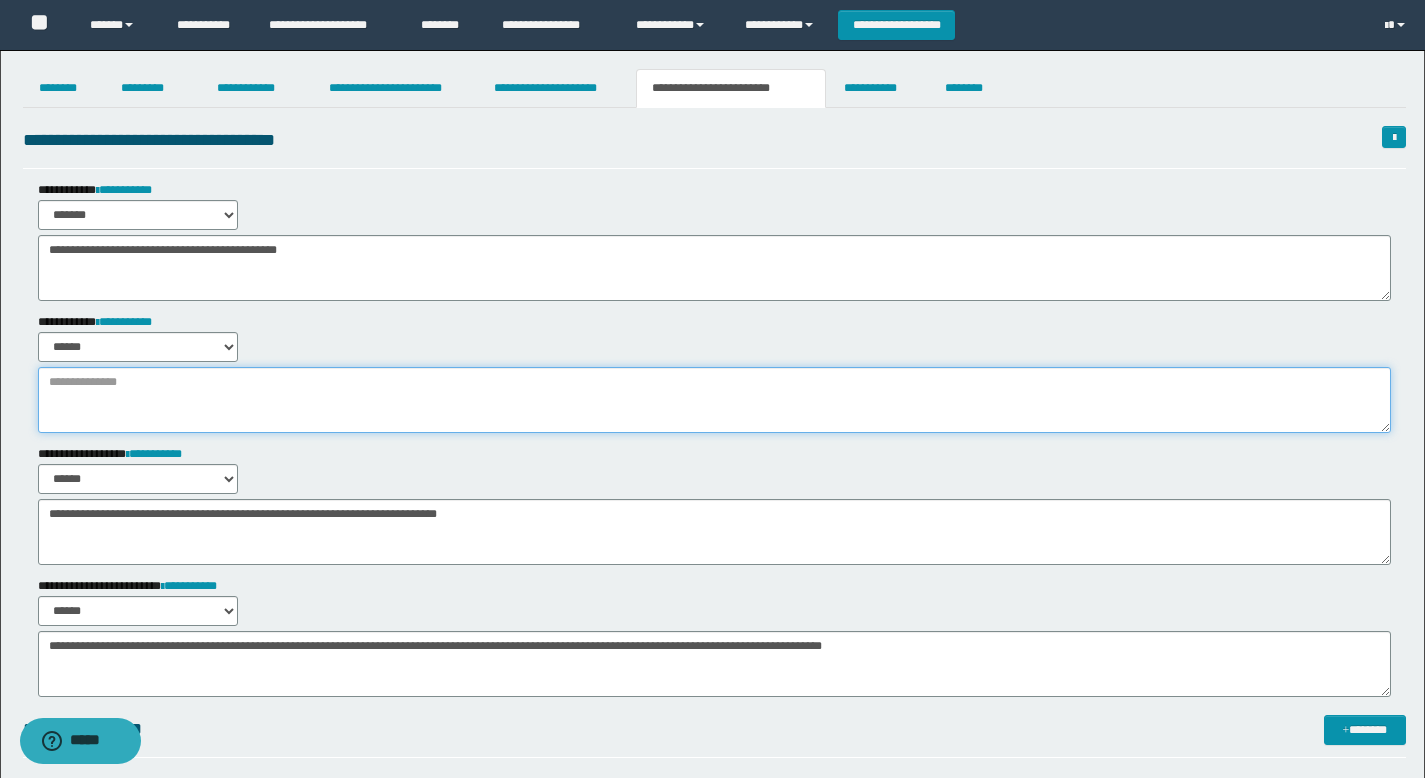 click at bounding box center [714, 400] 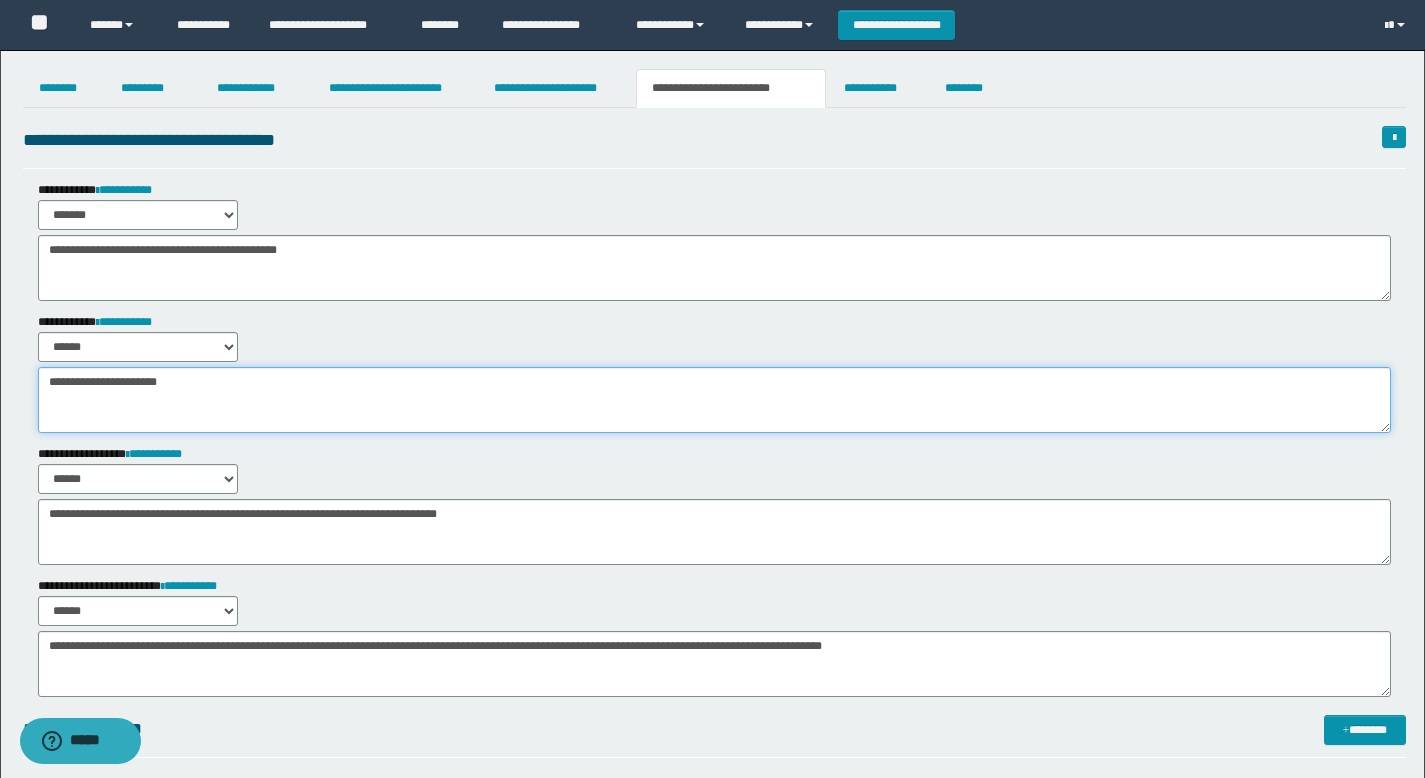 type on "**********" 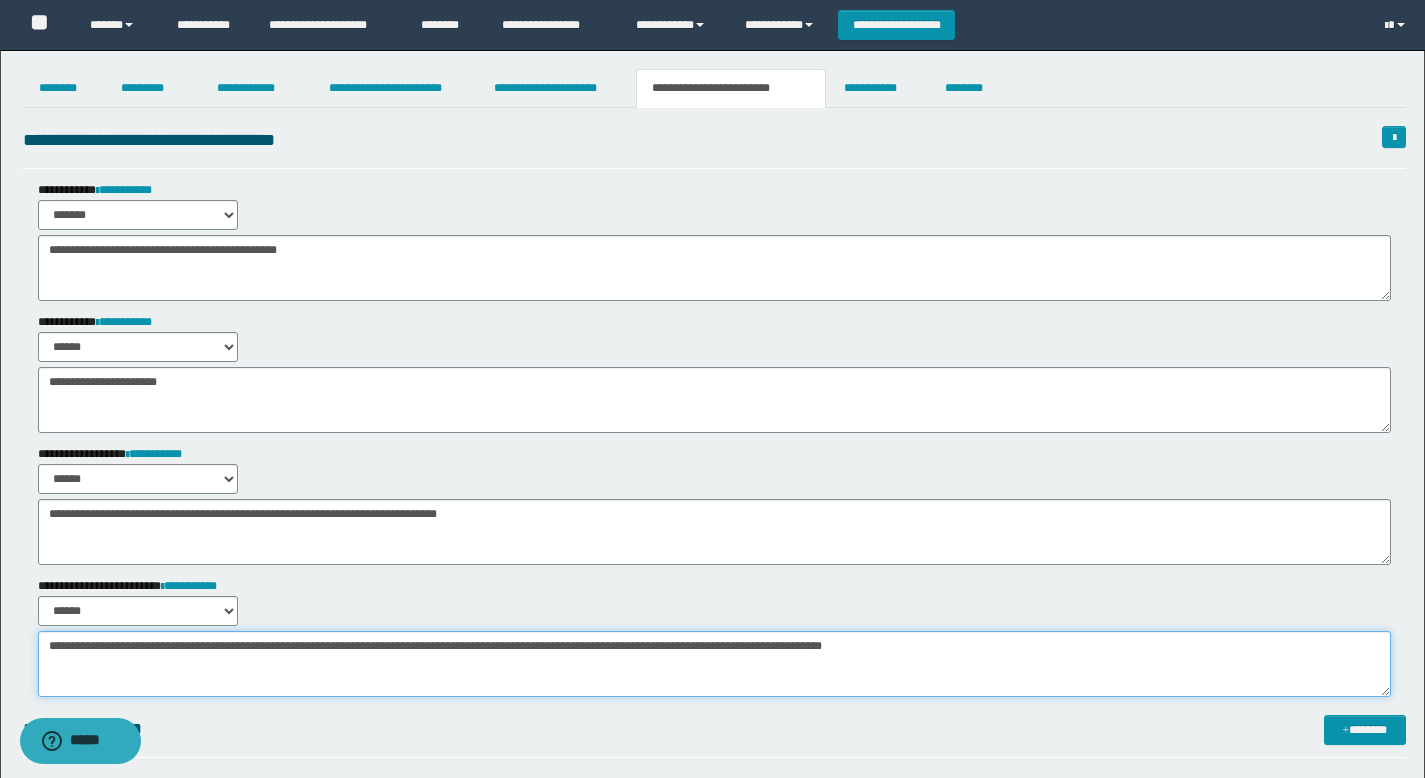 click on "**********" at bounding box center [714, 664] 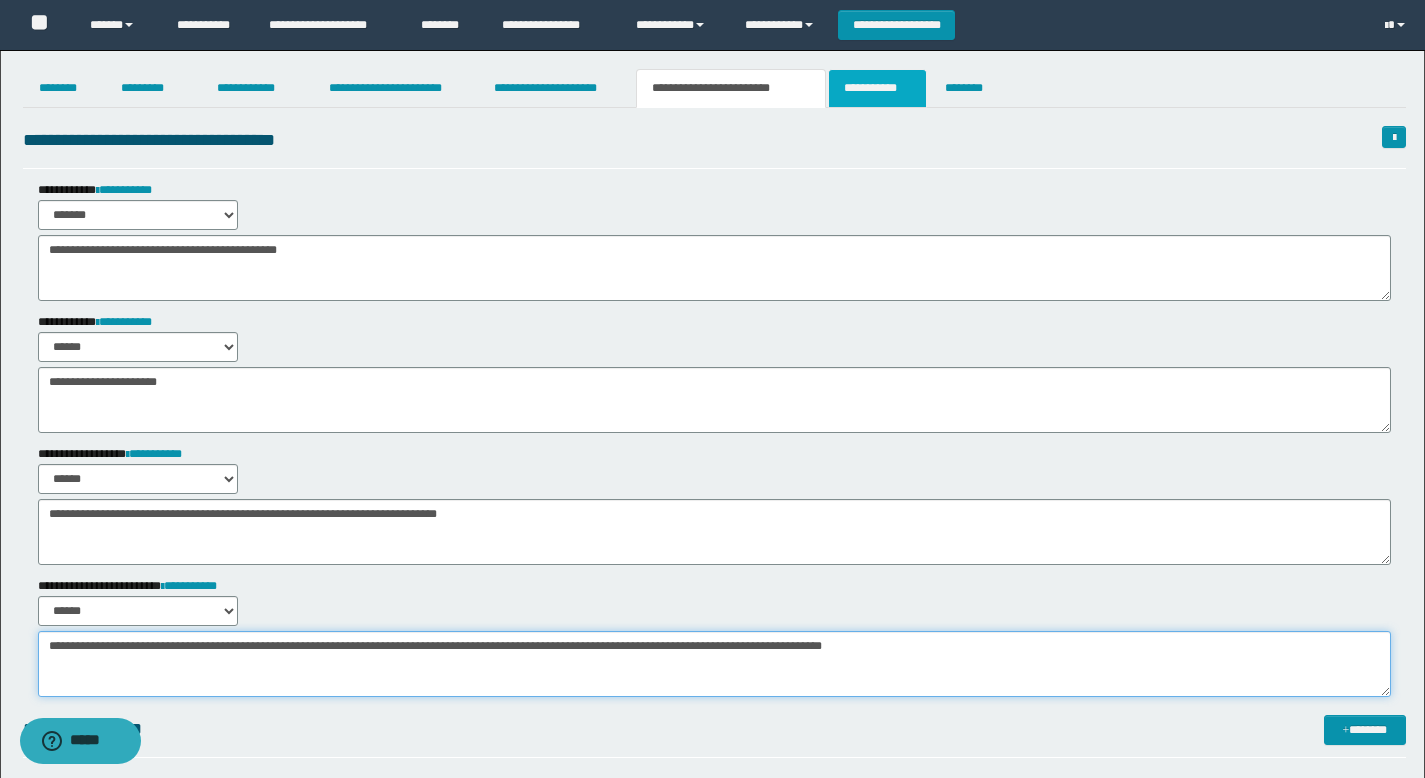 type on "**********" 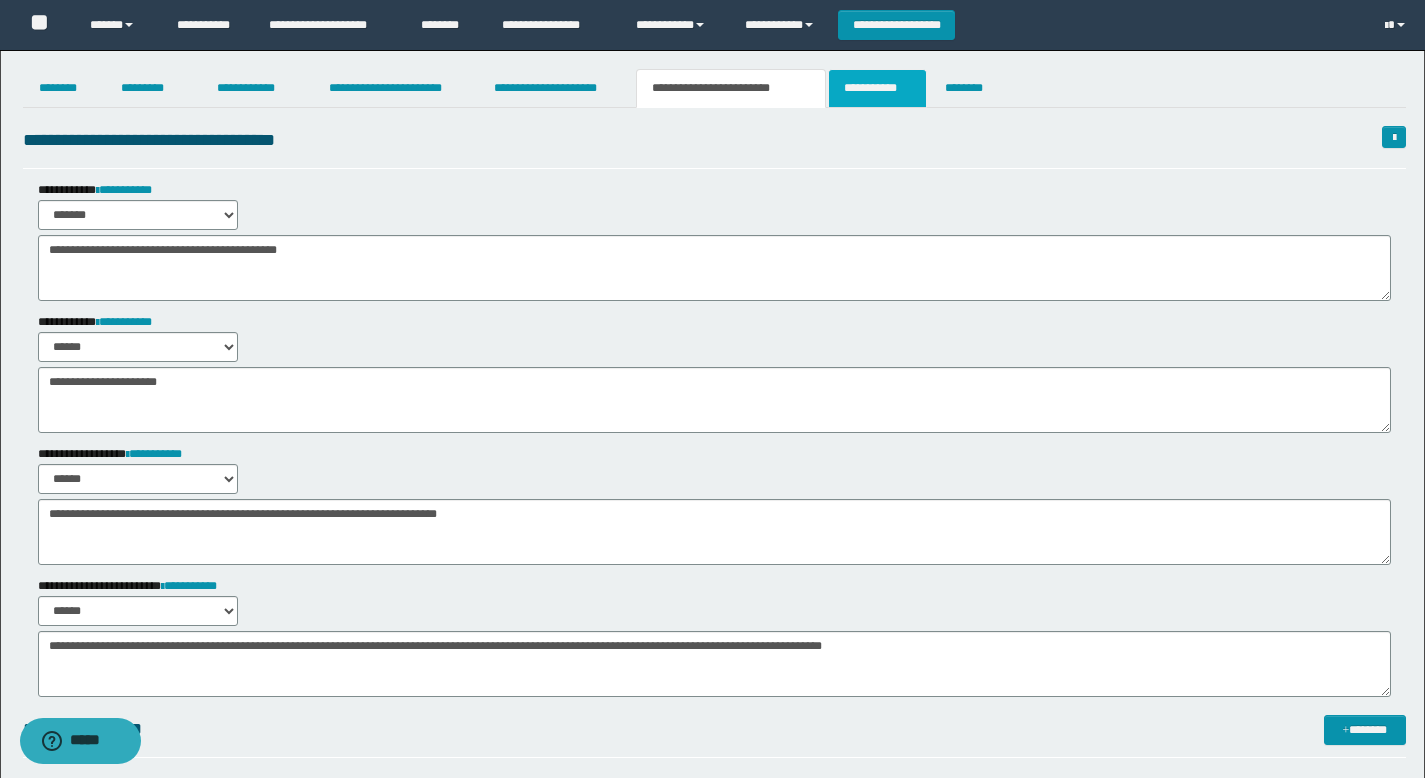 click on "**********" at bounding box center (877, 88) 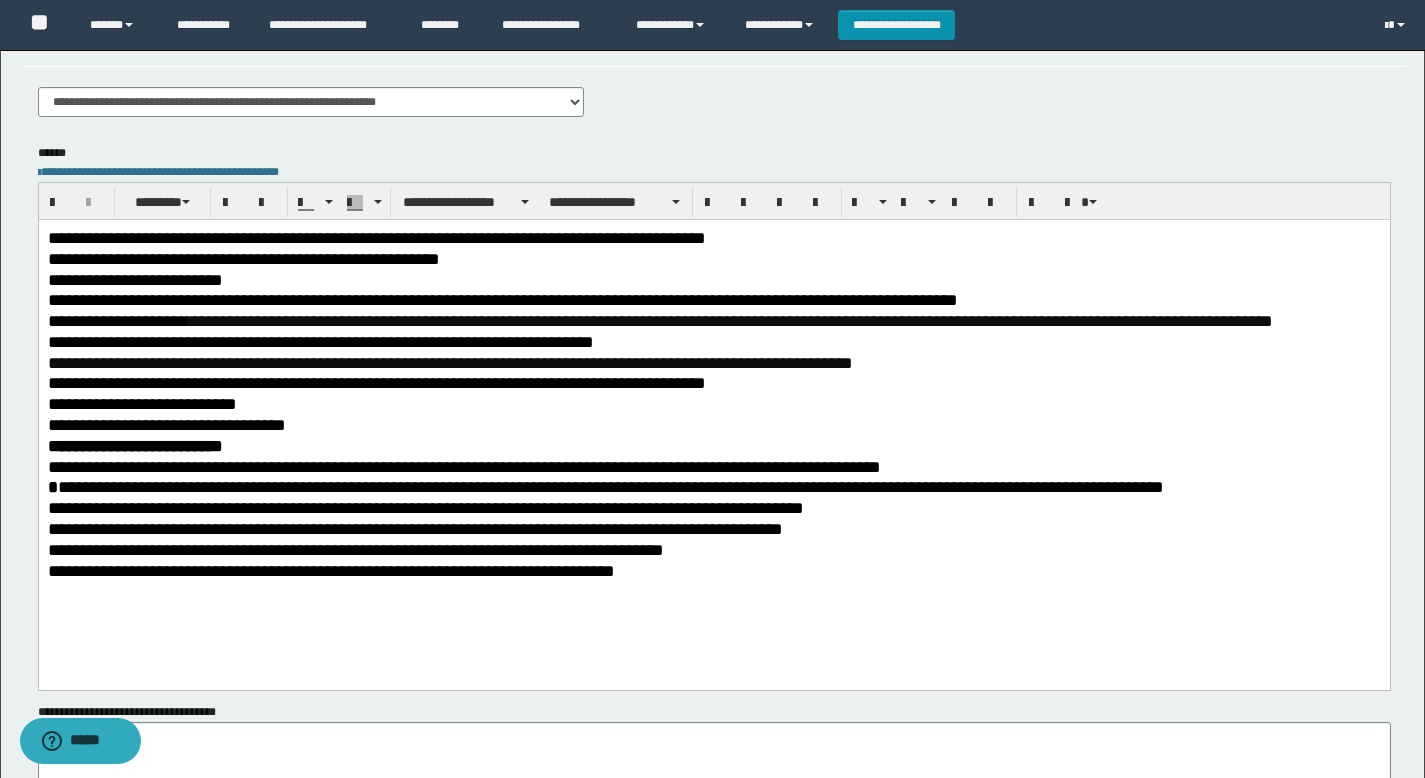 scroll, scrollTop: 479, scrollLeft: 0, axis: vertical 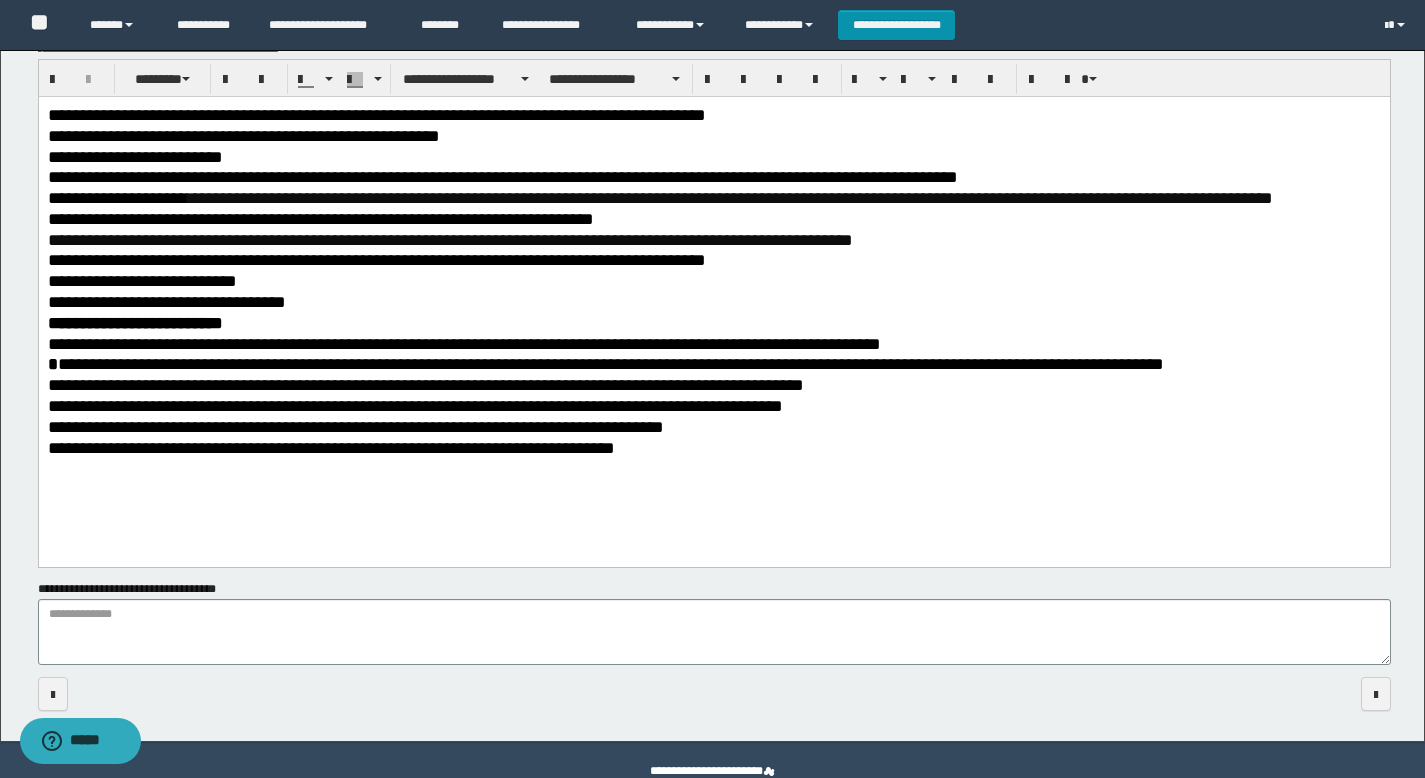 click on "**********" at bounding box center (463, 344) 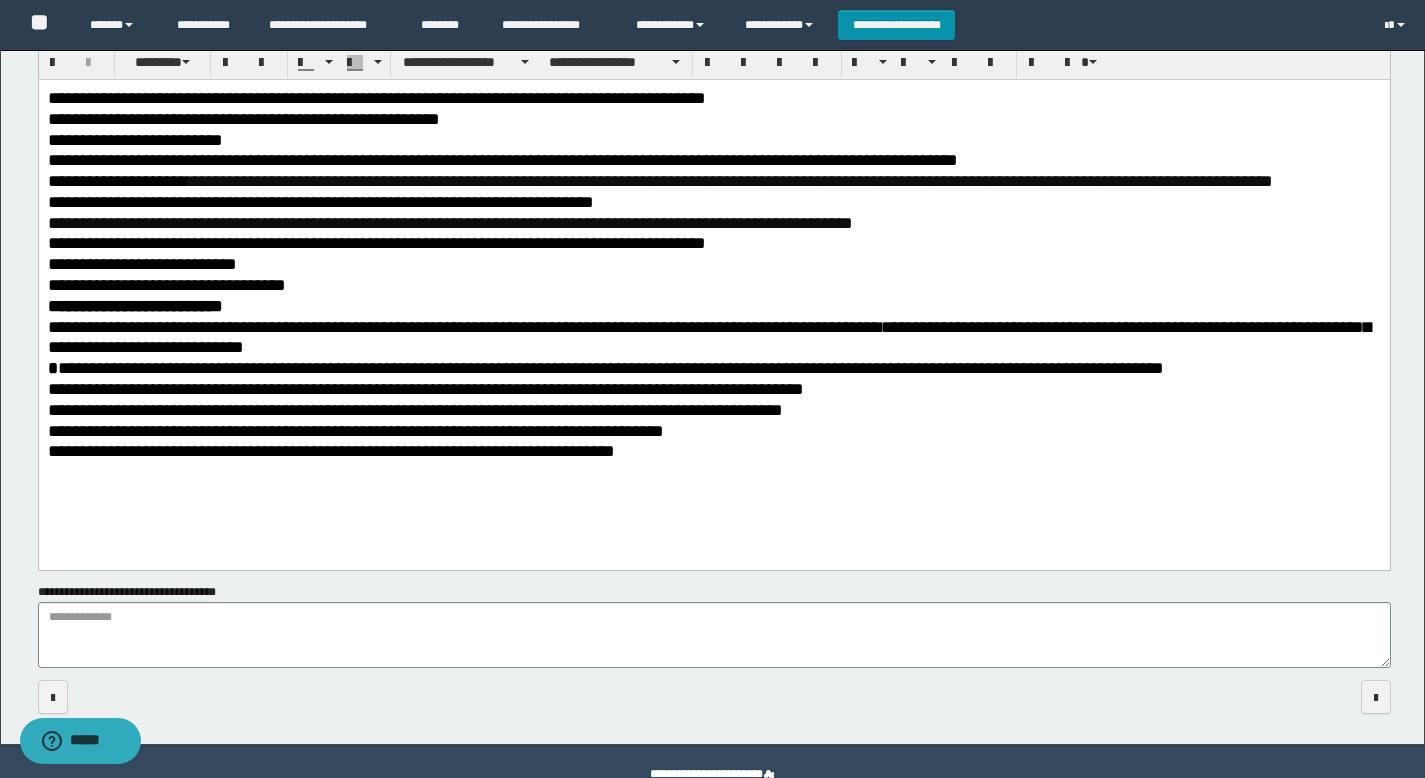 scroll, scrollTop: 492, scrollLeft: 0, axis: vertical 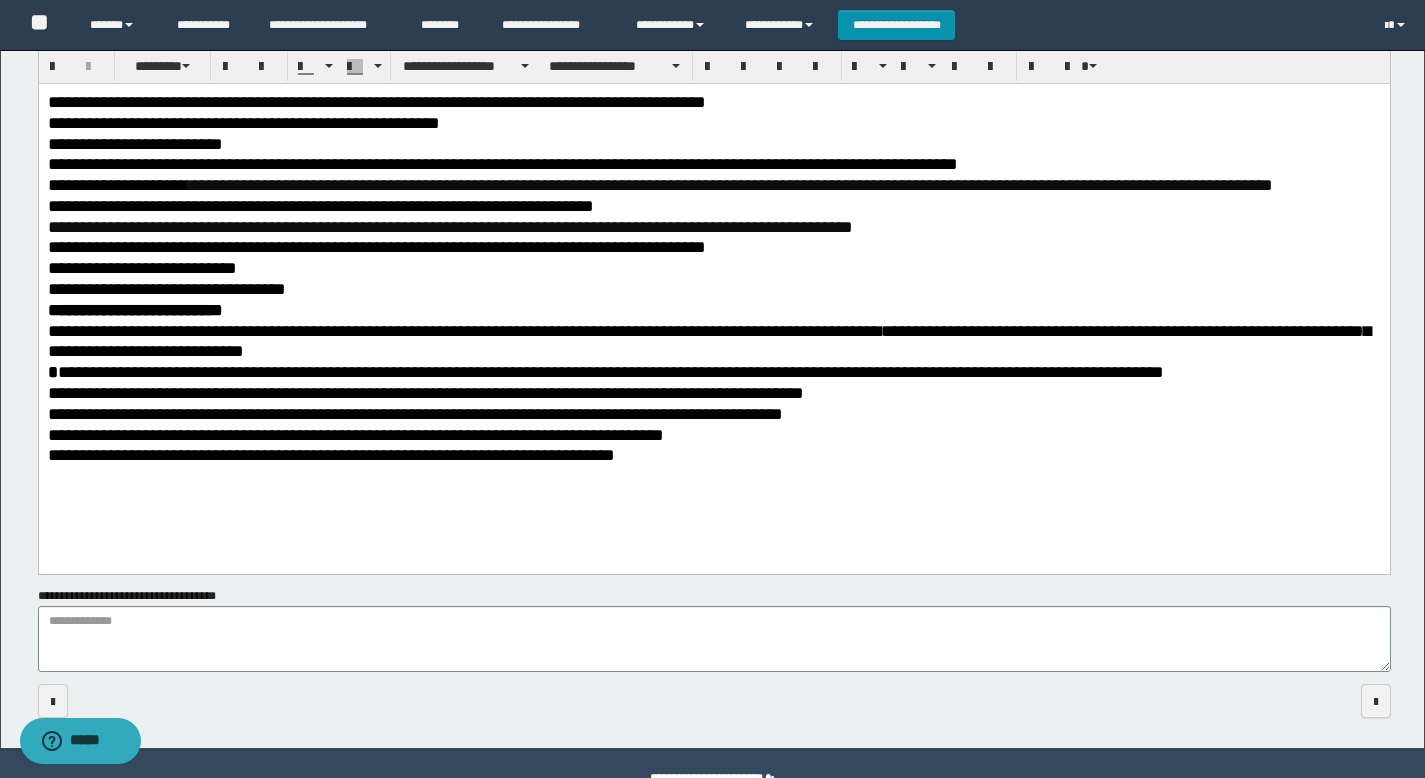 click on "**********" at bounding box center [713, 372] 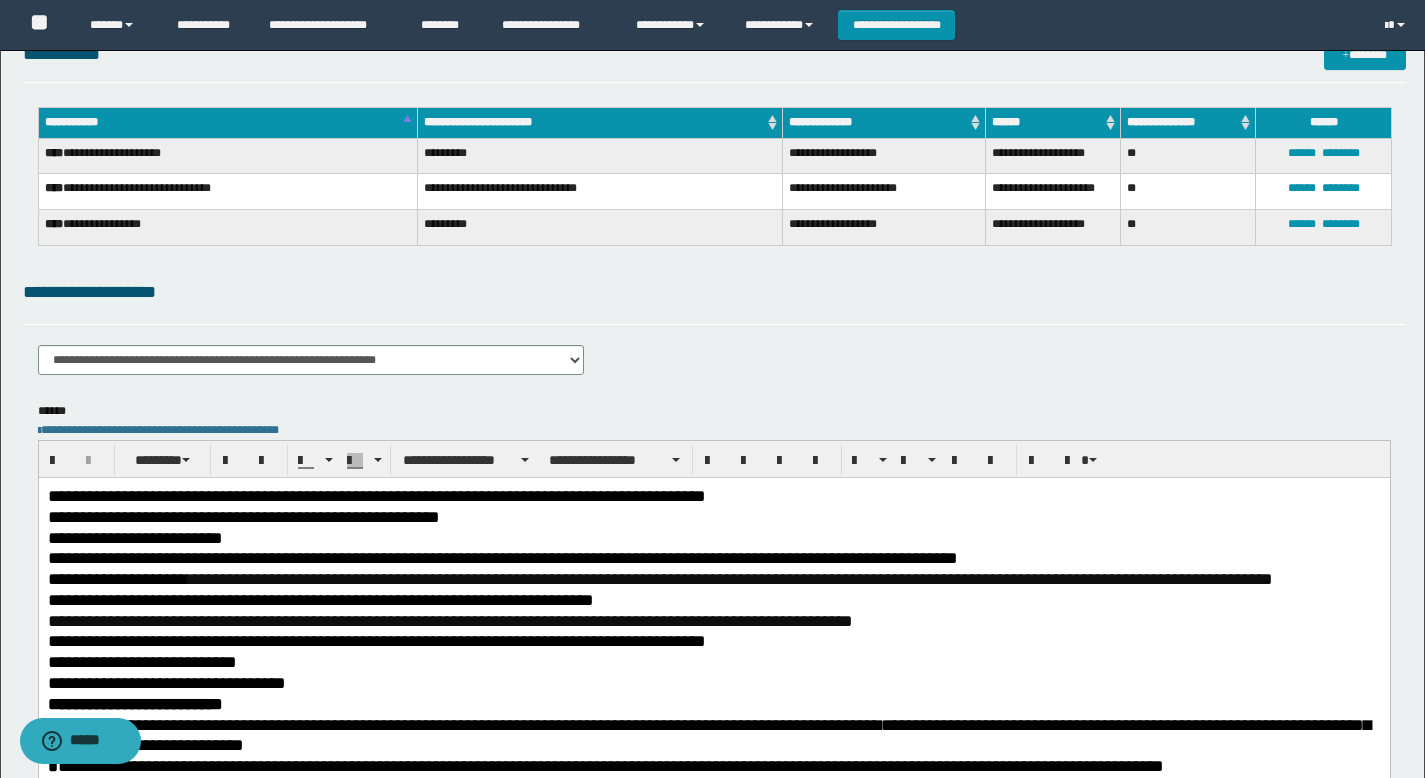 scroll, scrollTop: 0, scrollLeft: 0, axis: both 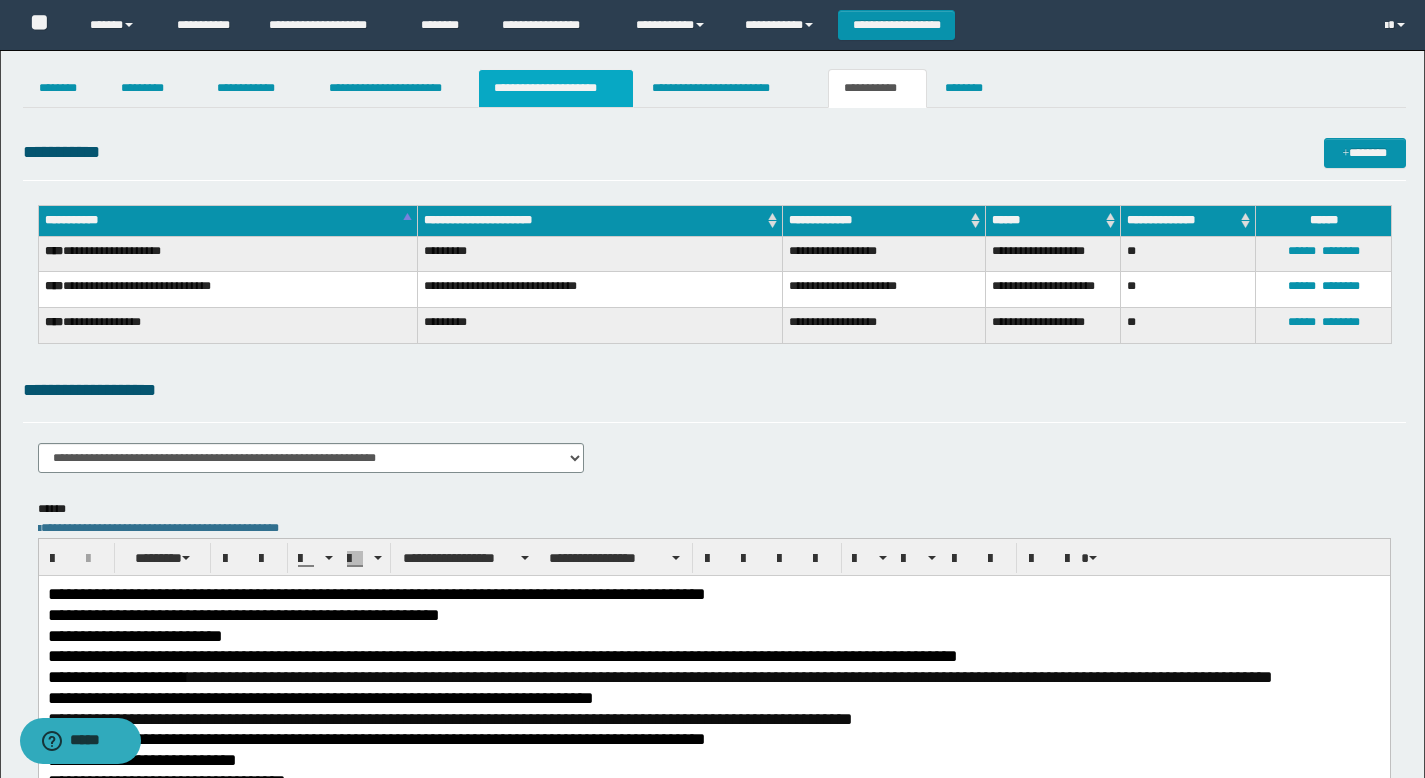 click on "**********" at bounding box center [556, 88] 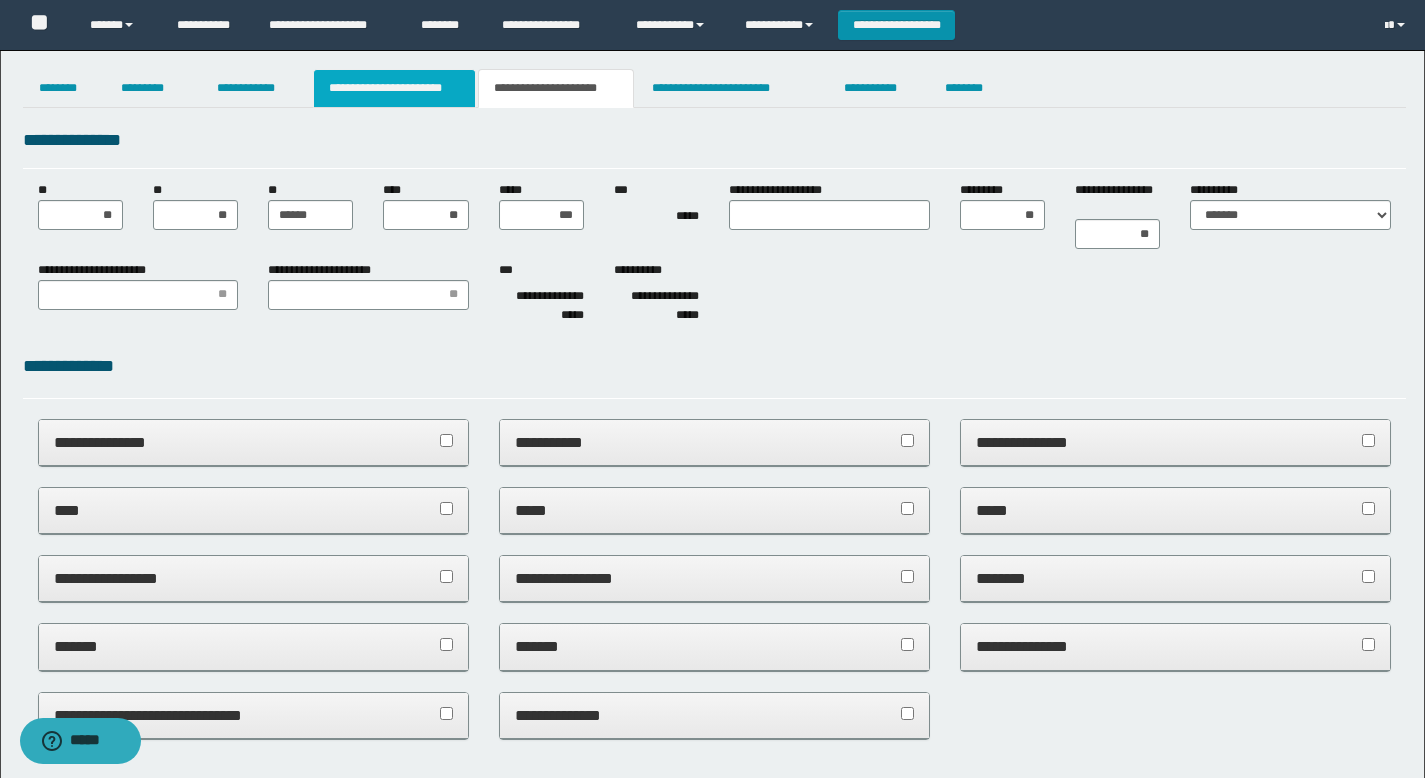 click on "**********" at bounding box center [394, 88] 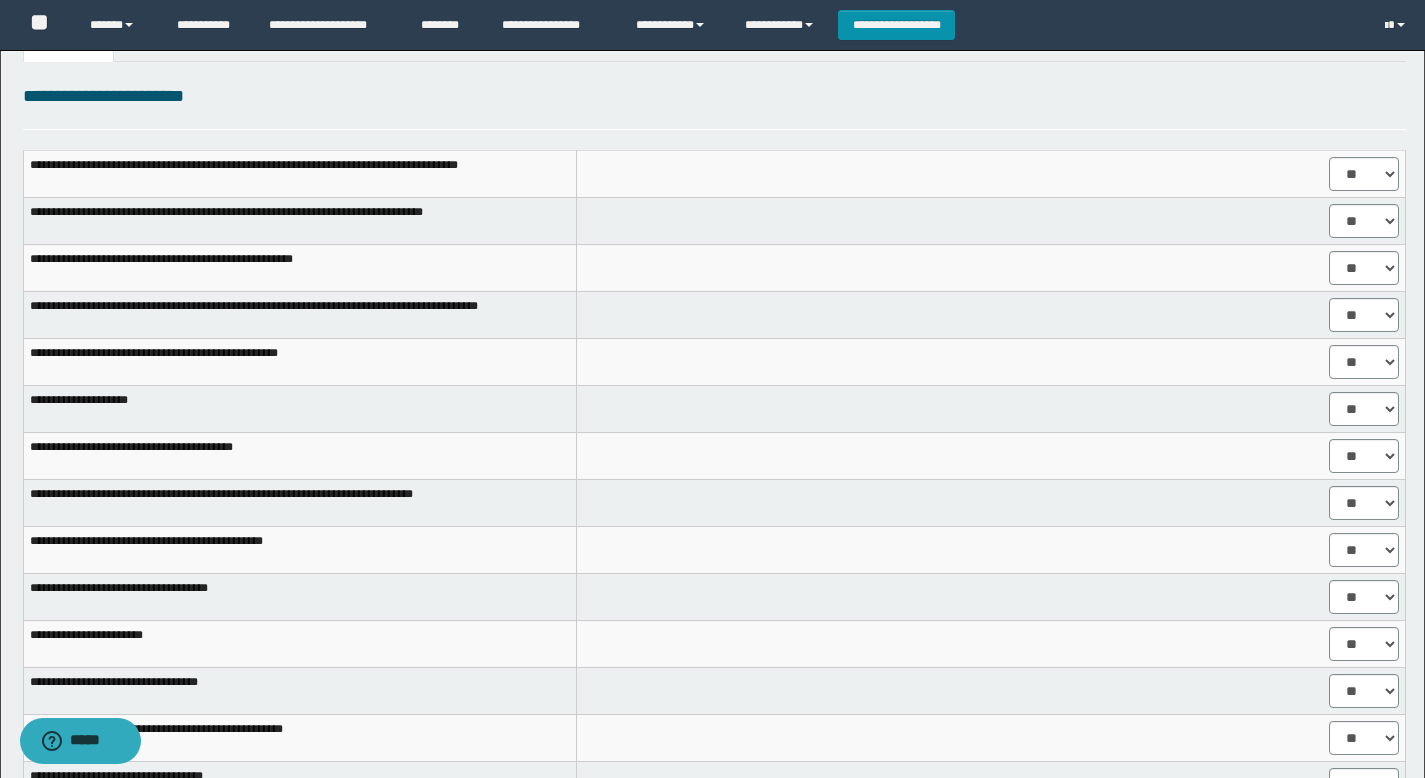 scroll, scrollTop: 0, scrollLeft: 0, axis: both 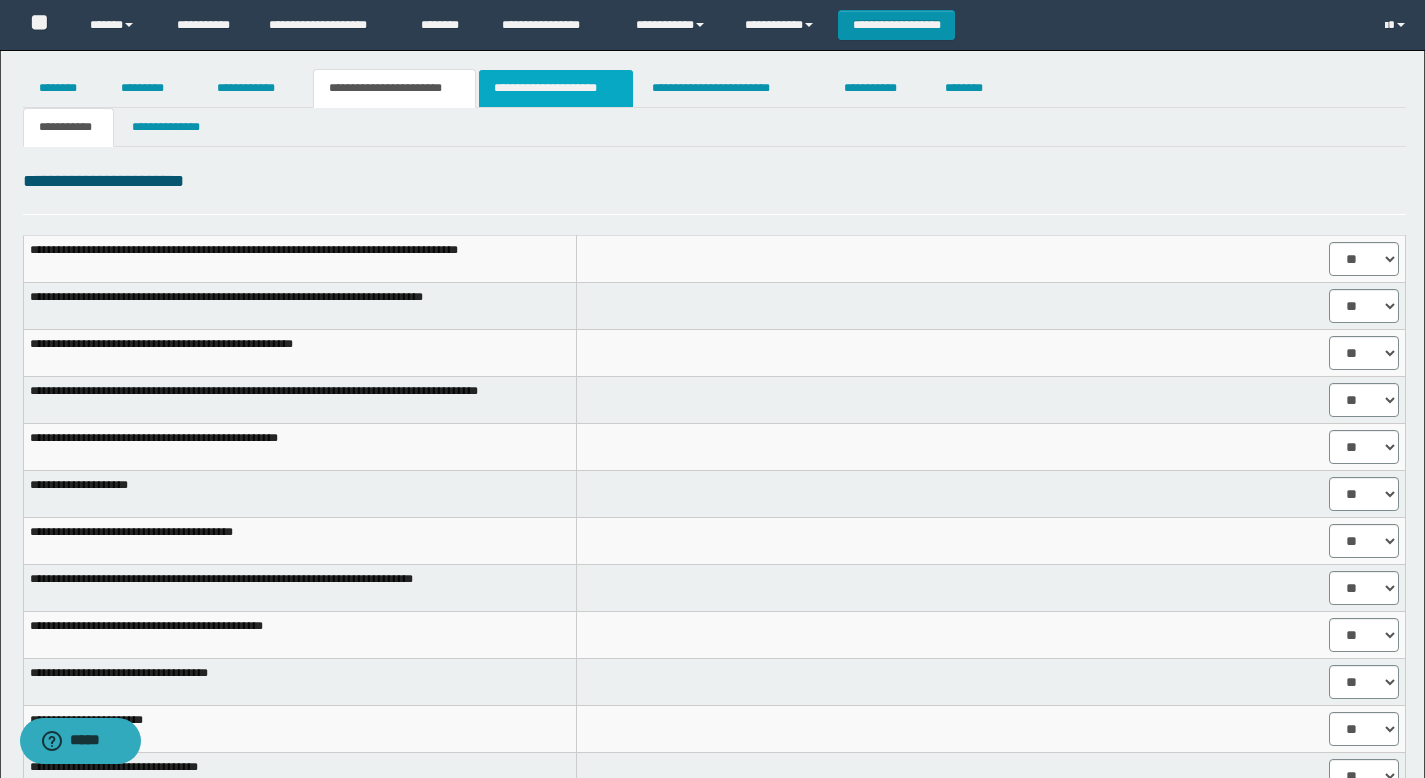 click on "**********" at bounding box center (556, 88) 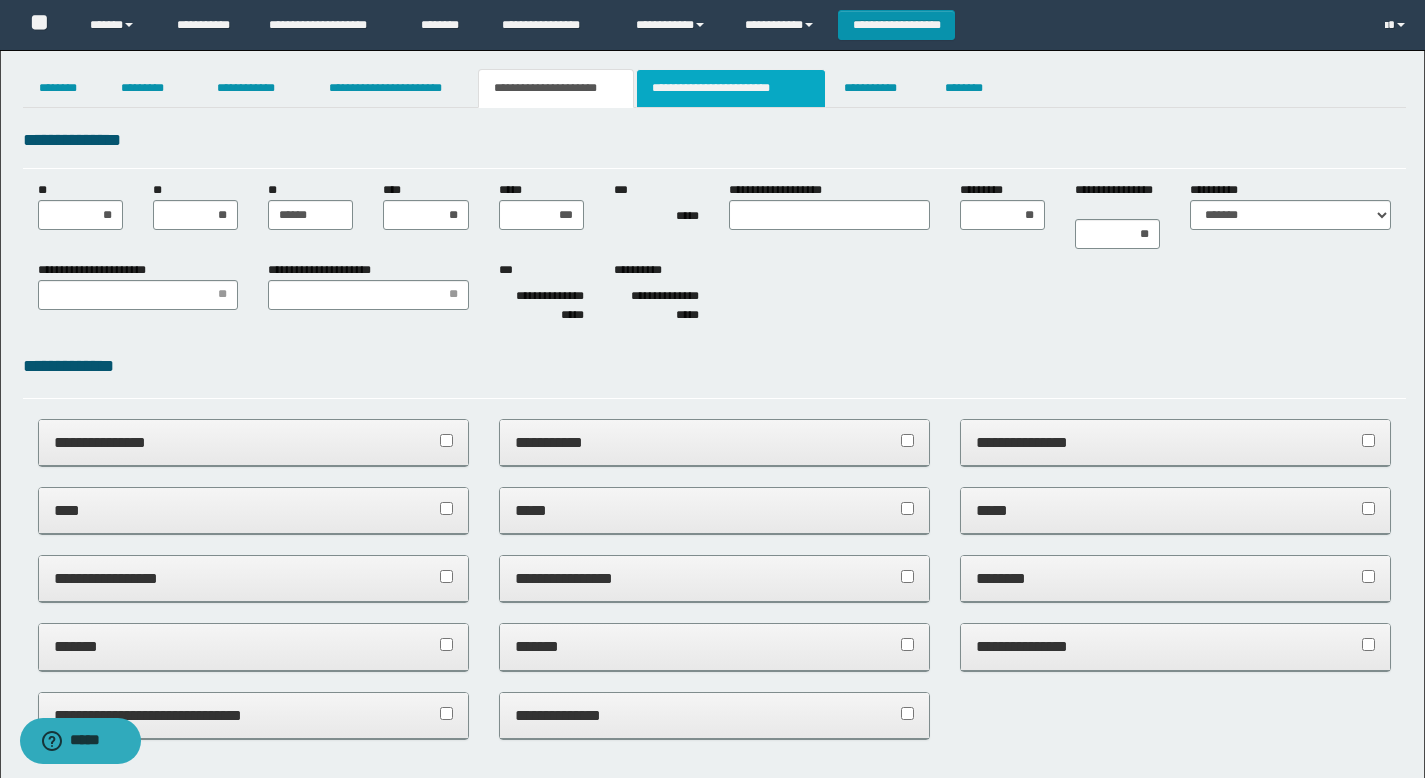 click on "**********" at bounding box center (731, 88) 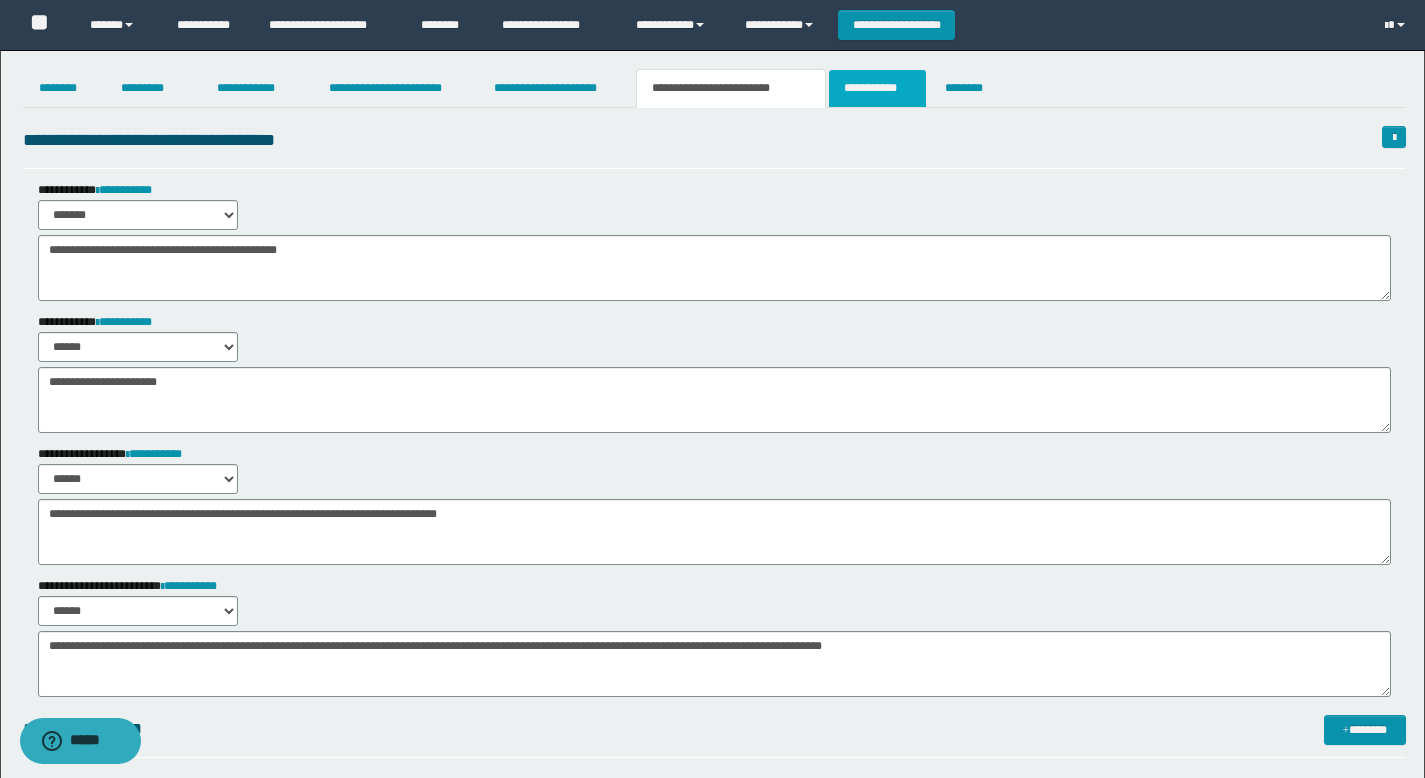 click on "**********" at bounding box center (877, 88) 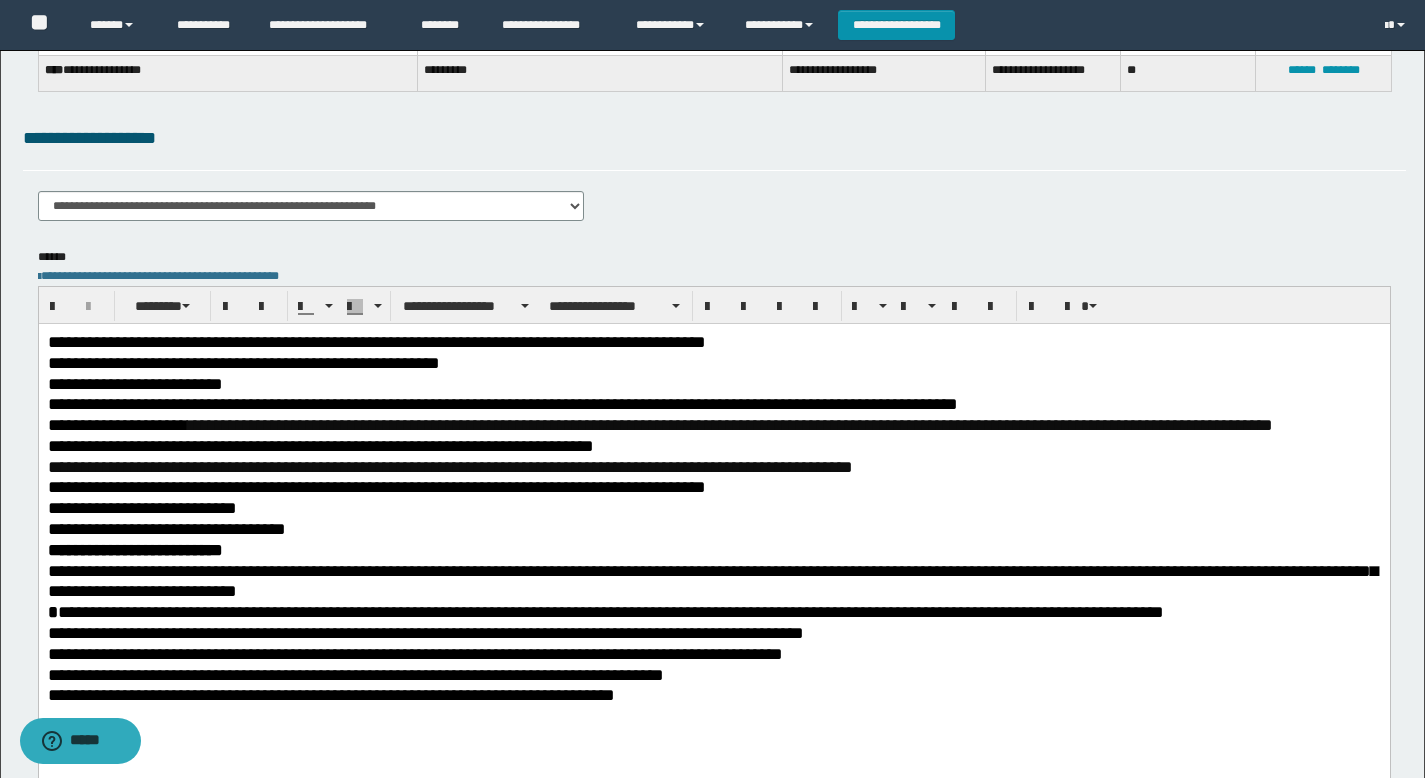 scroll, scrollTop: 353, scrollLeft: 0, axis: vertical 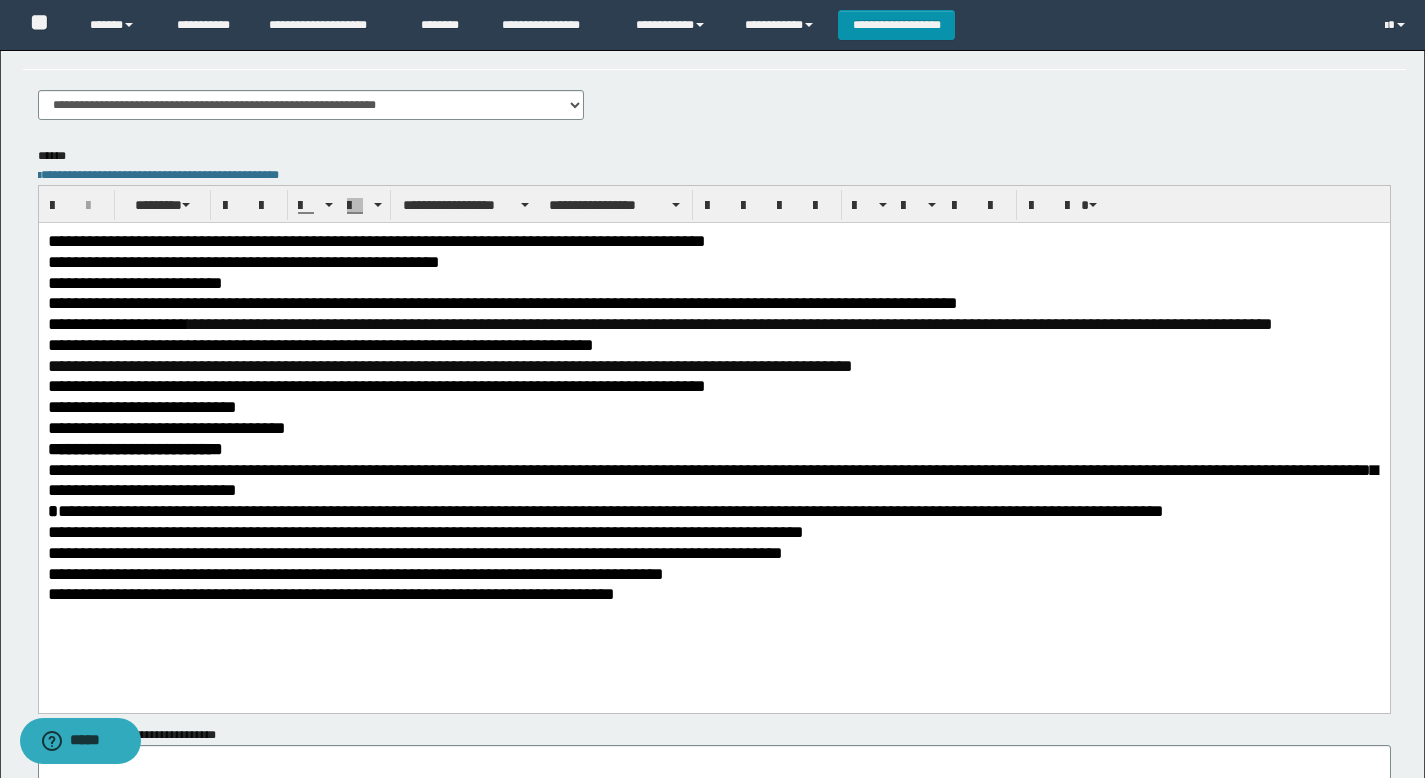 click on "**********" at bounding box center [713, 241] 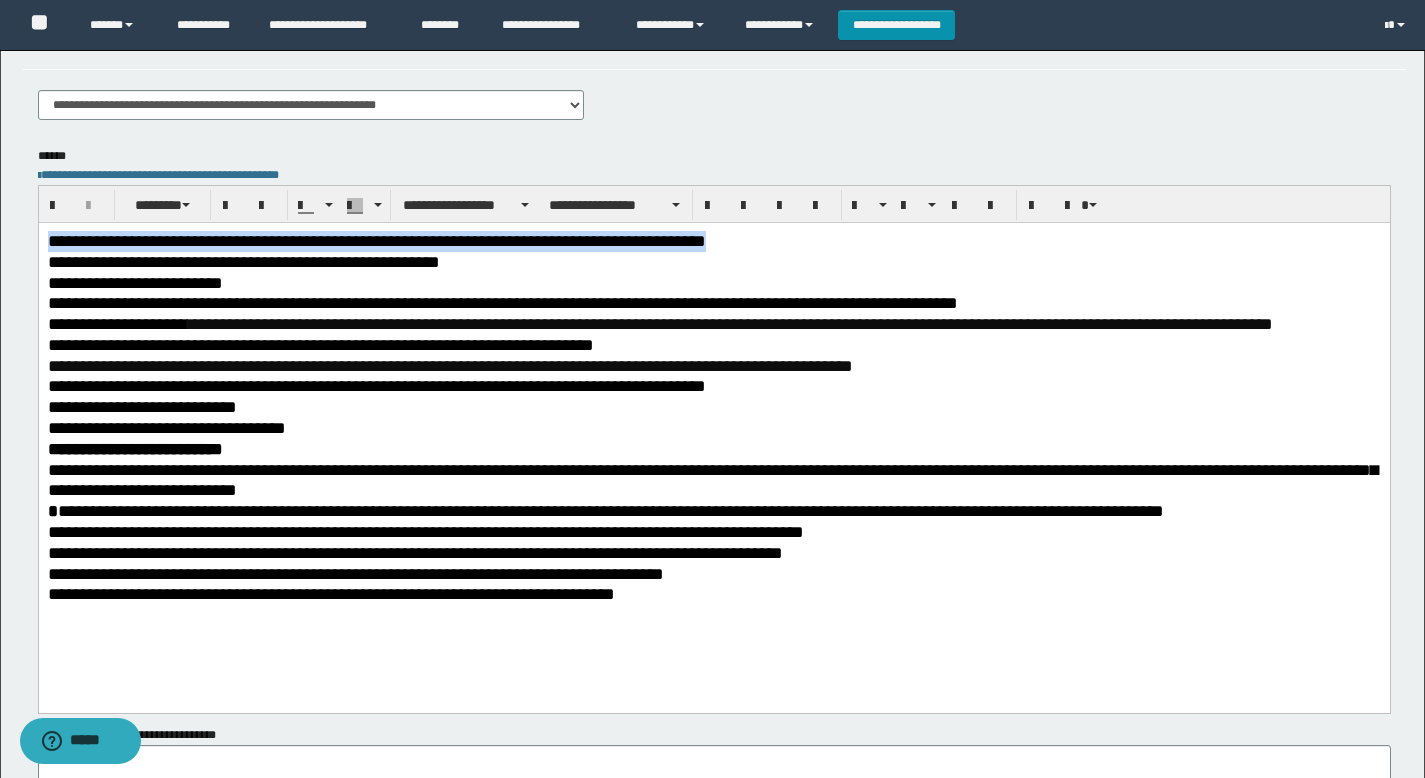 drag, startPoint x: 767, startPoint y: 240, endPoint x: 0, endPoint y: 167, distance: 770.46606 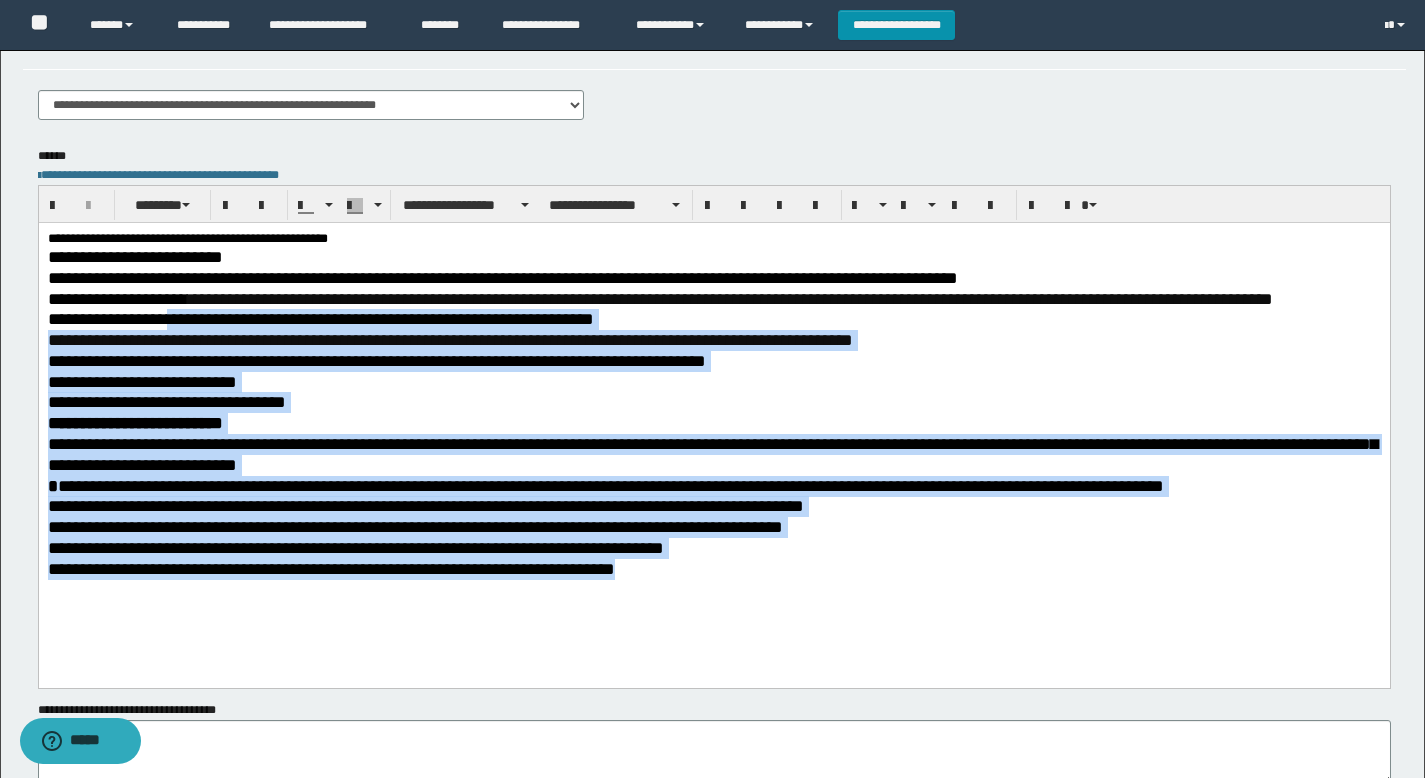 scroll, scrollTop: 0, scrollLeft: 0, axis: both 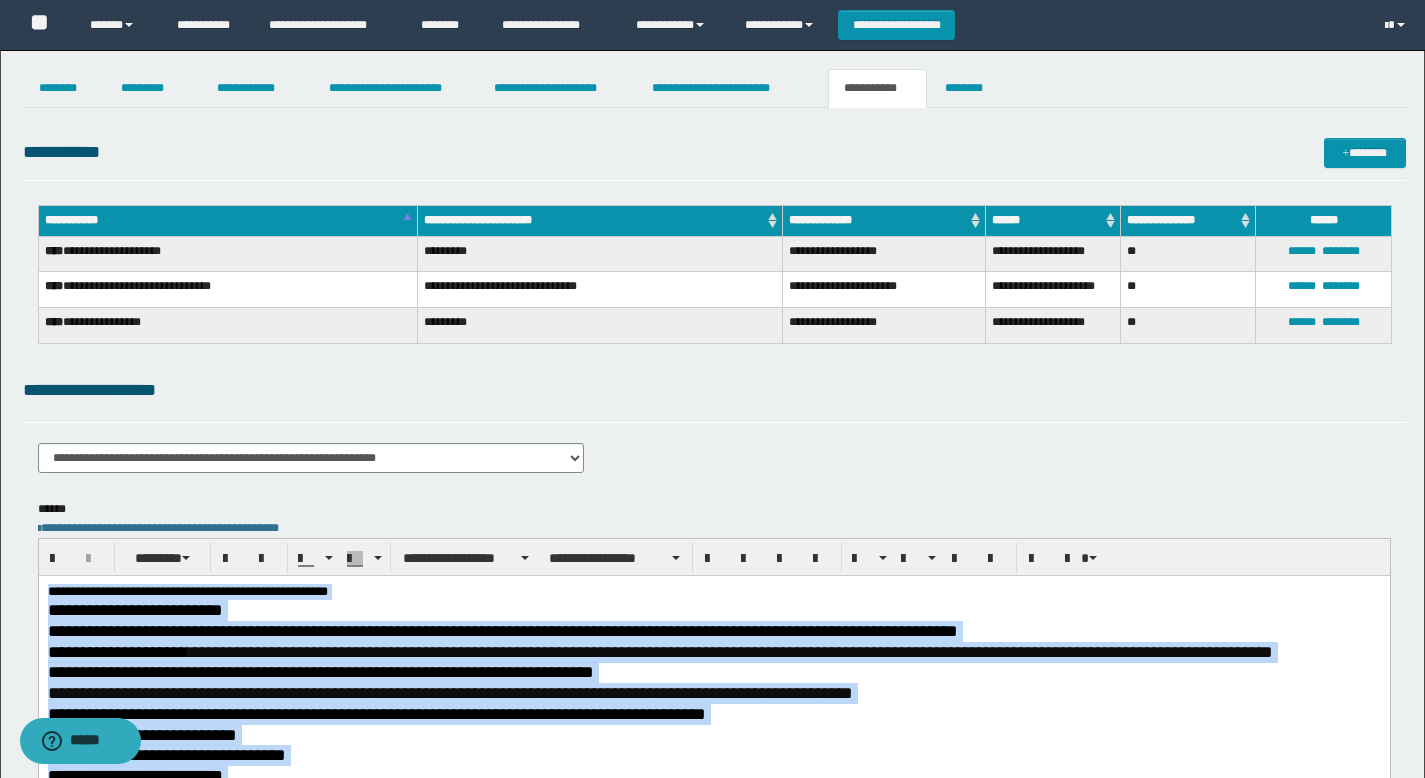 drag, startPoint x: 716, startPoint y: 940, endPoint x: -1, endPoint y: -118, distance: 1278.0662 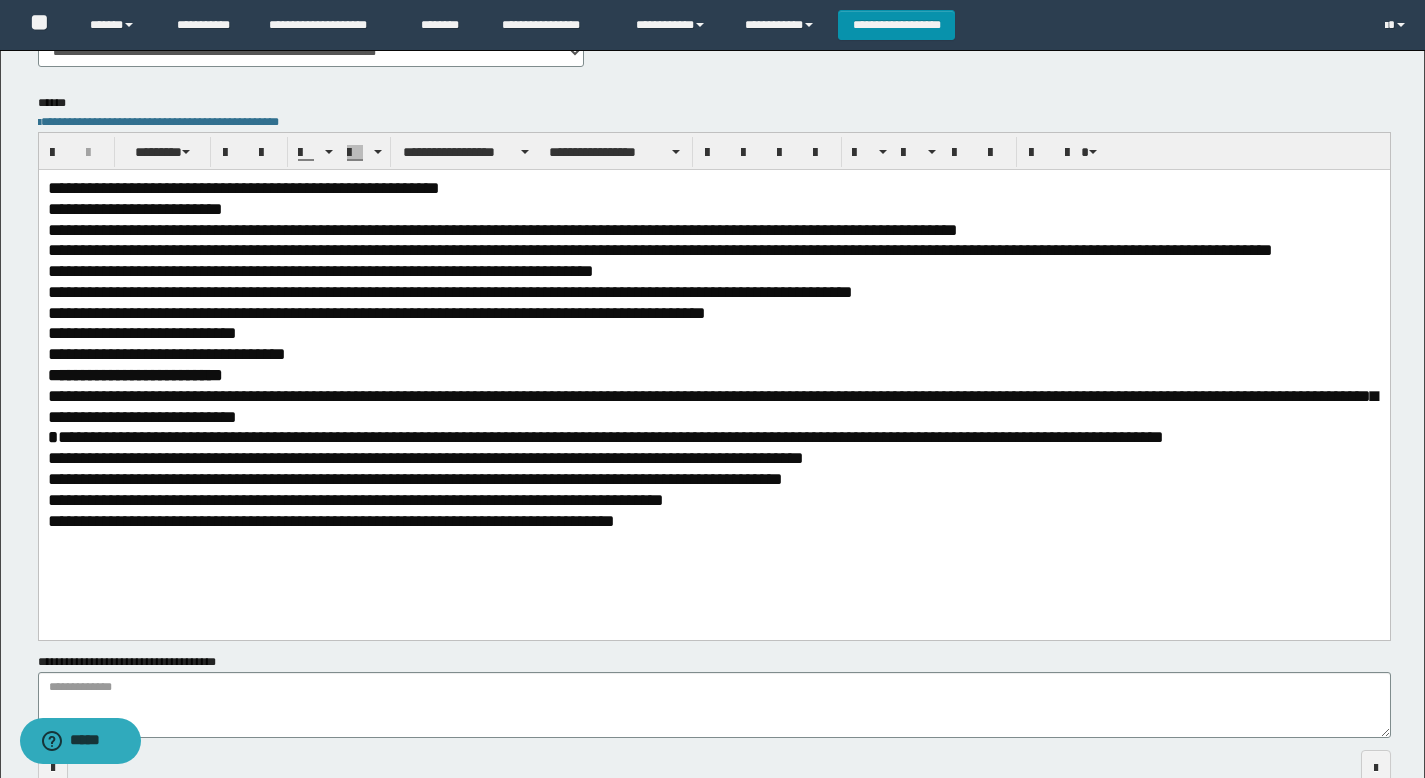 scroll, scrollTop: 407, scrollLeft: 0, axis: vertical 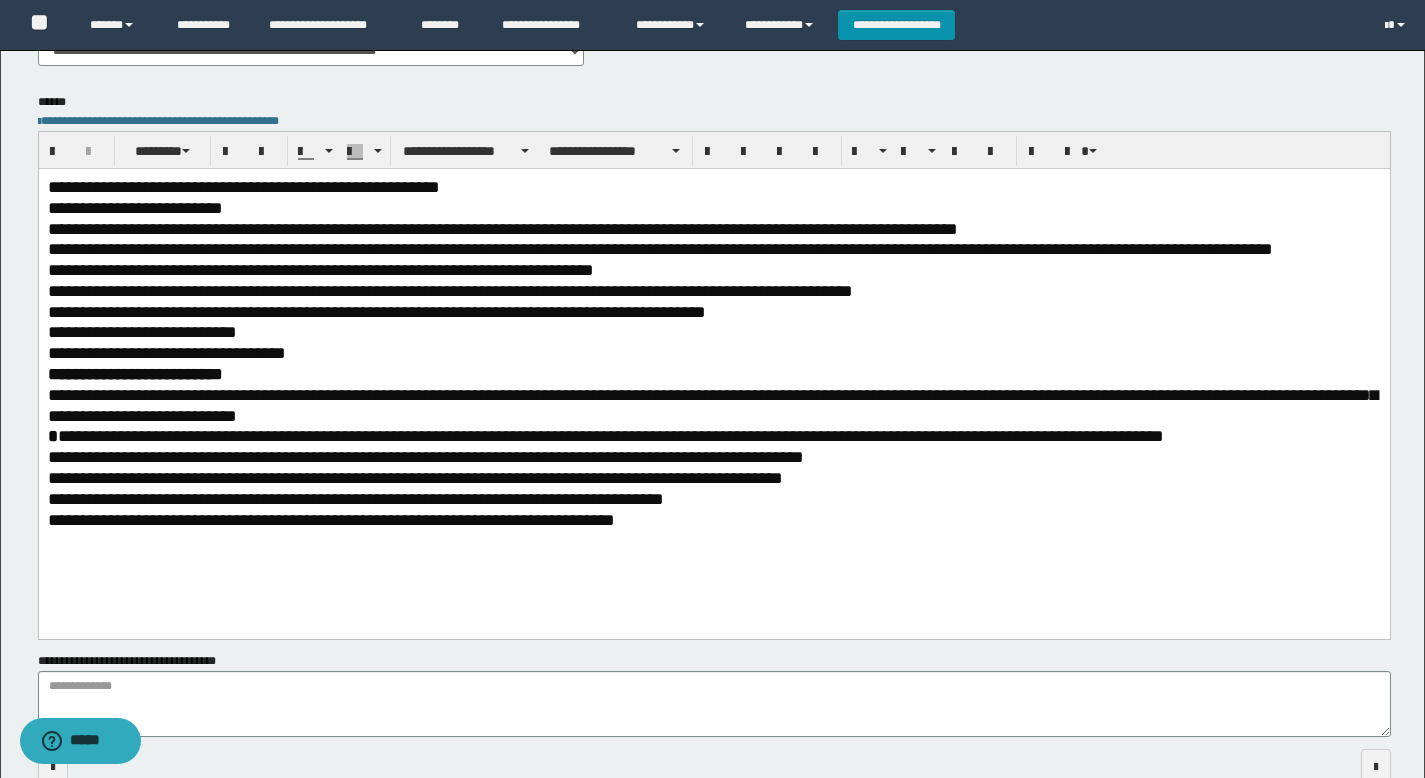 click on "**********" at bounding box center (610, 436) 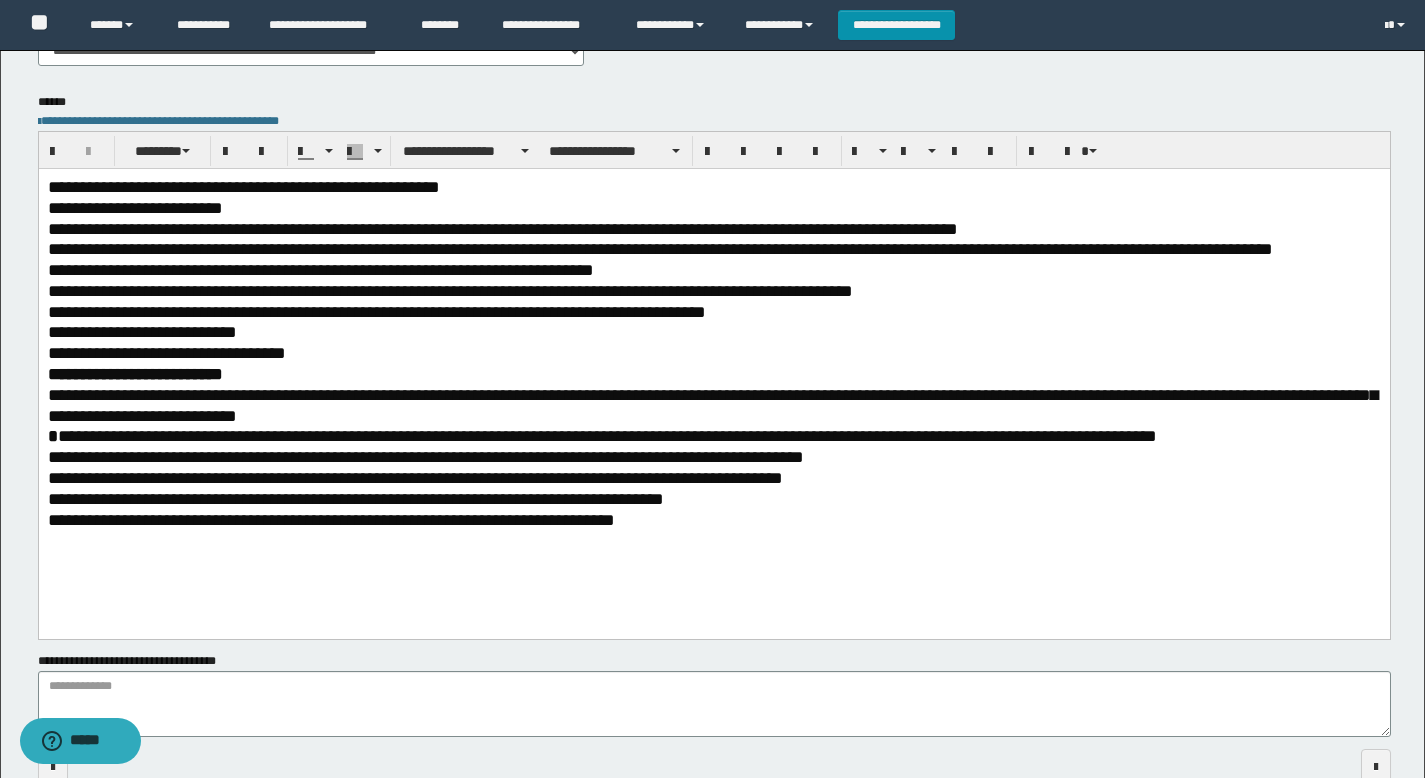 click on "**********" at bounding box center [606, 436] 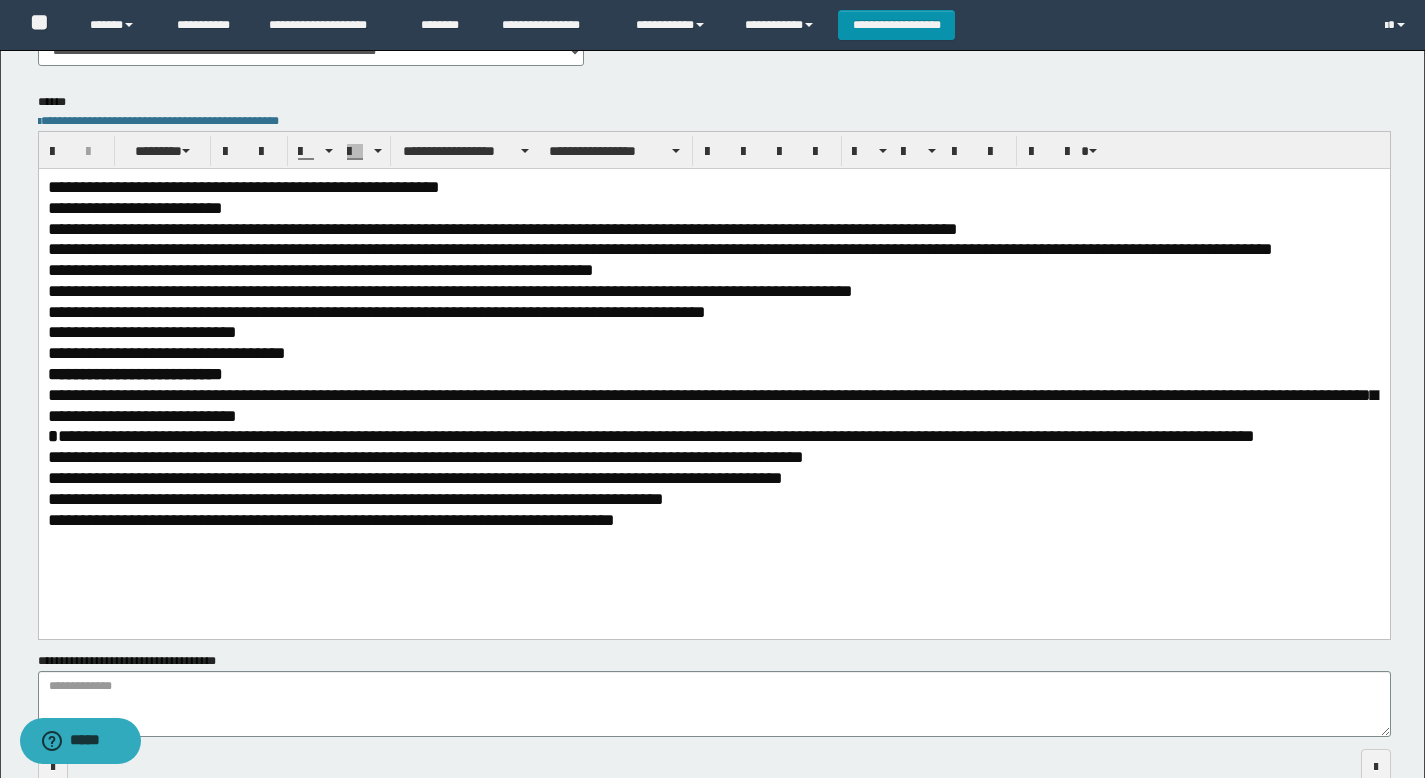 click on "**********" at bounding box center [713, 457] 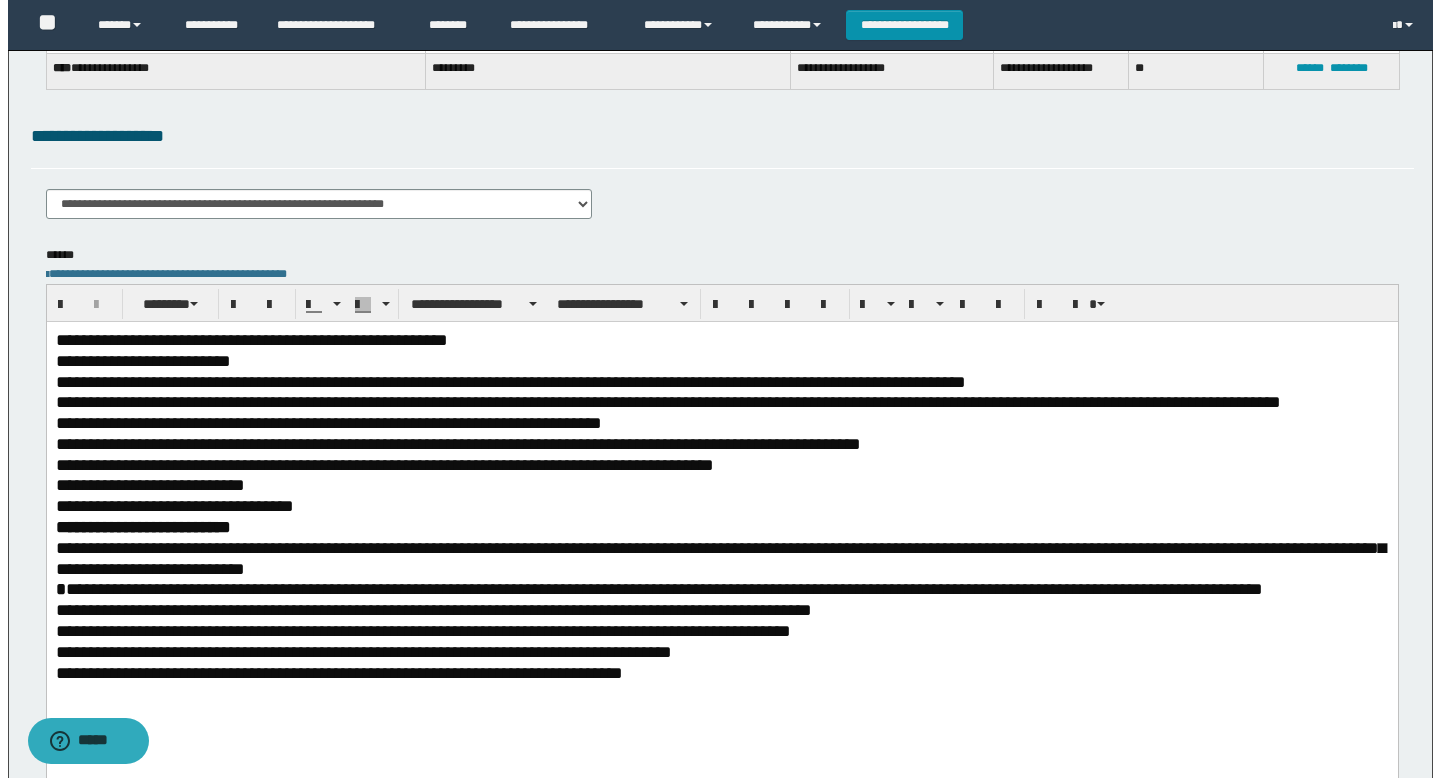 scroll, scrollTop: 0, scrollLeft: 0, axis: both 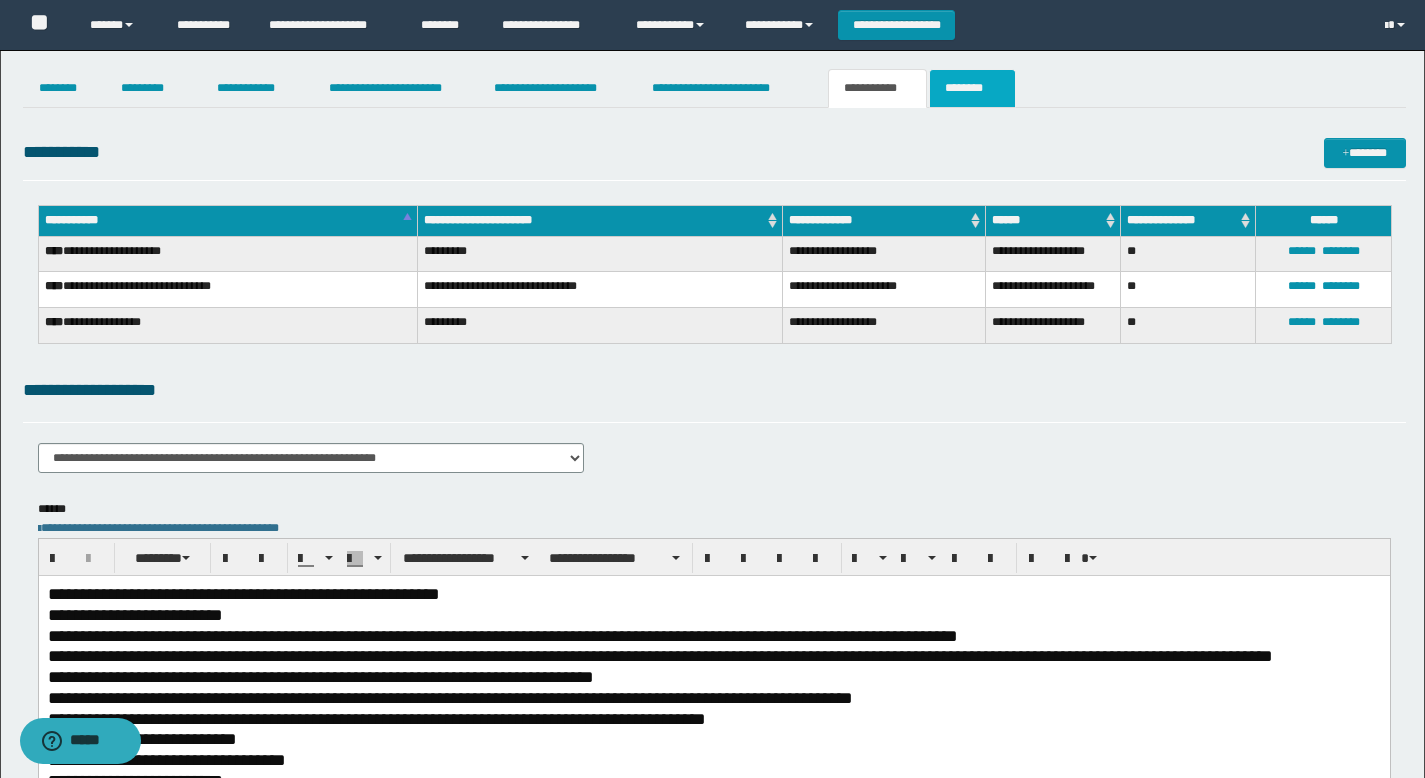 click on "********" at bounding box center (972, 88) 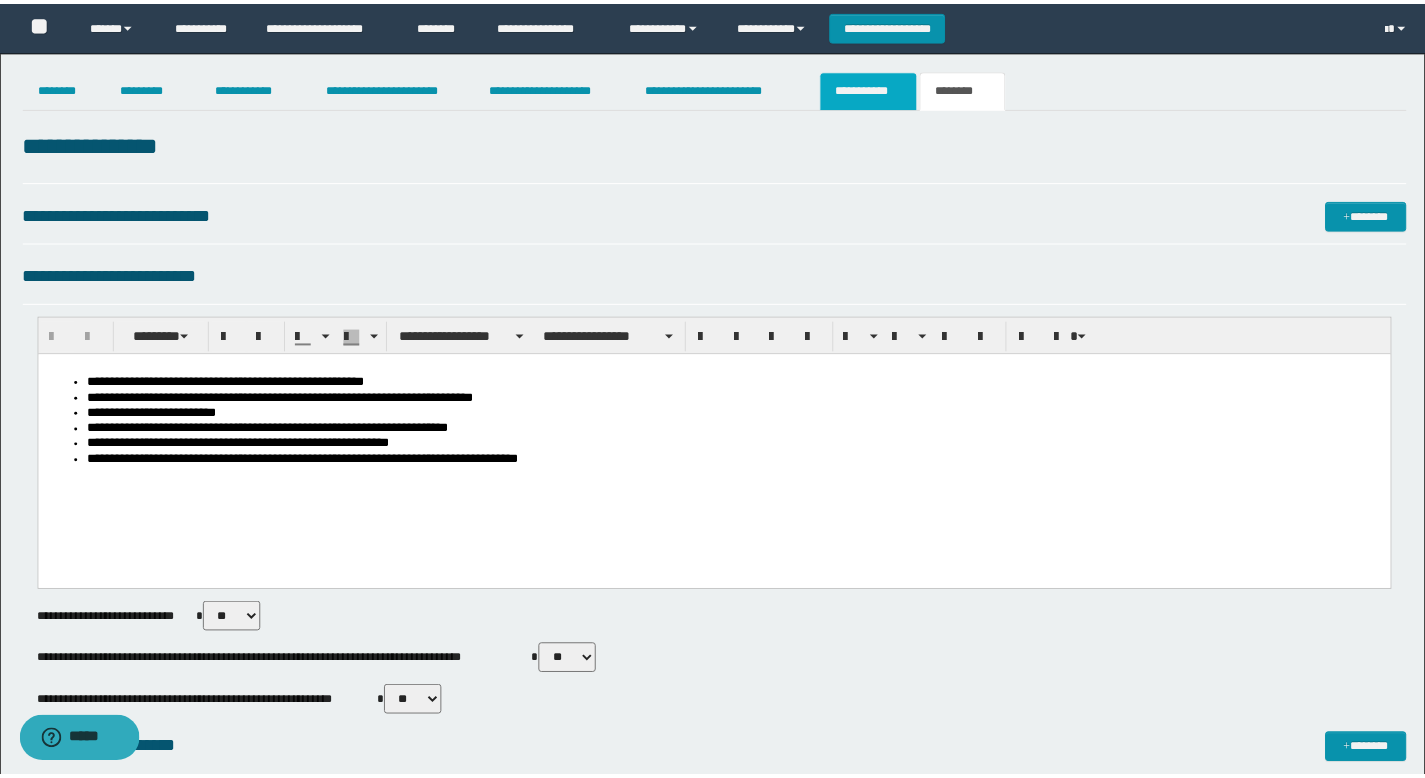 scroll, scrollTop: 0, scrollLeft: 0, axis: both 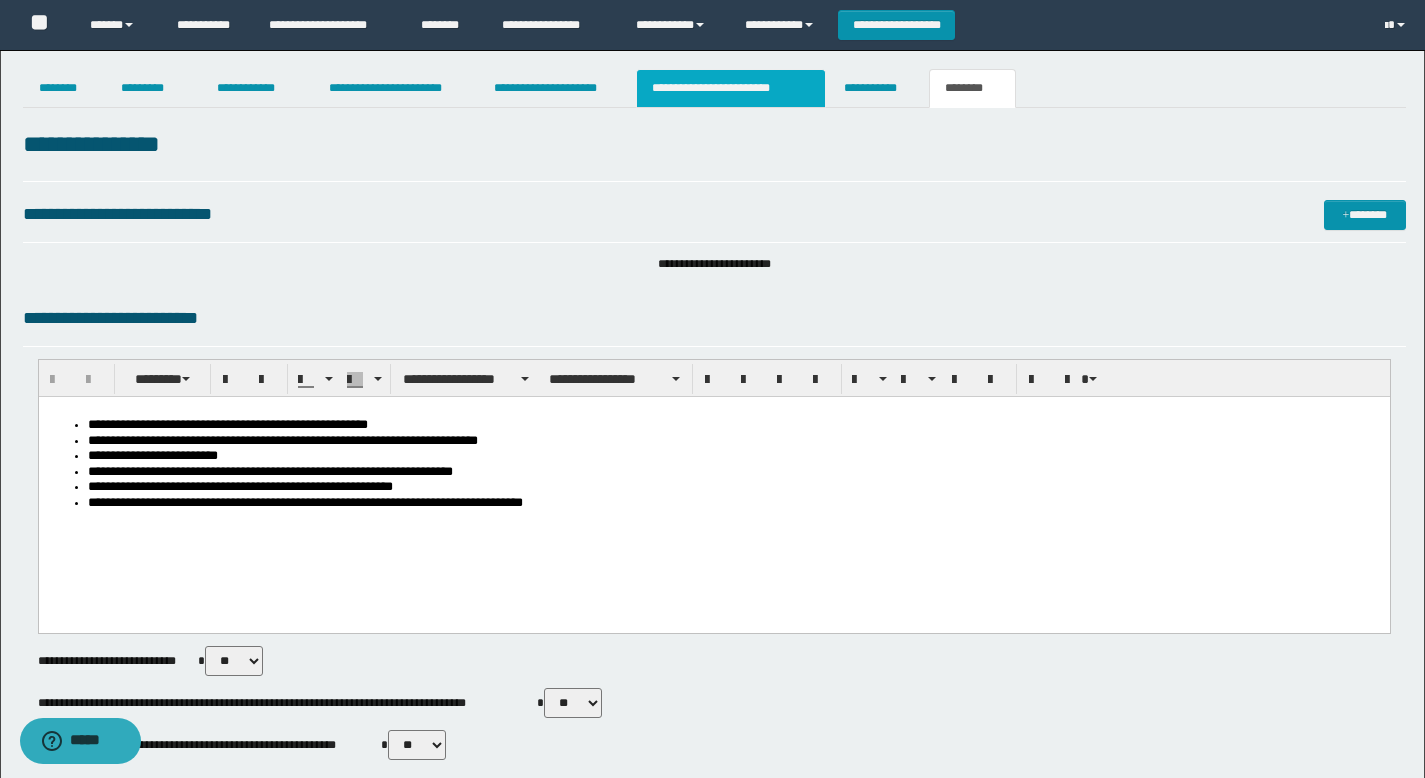 click on "**********" at bounding box center (731, 88) 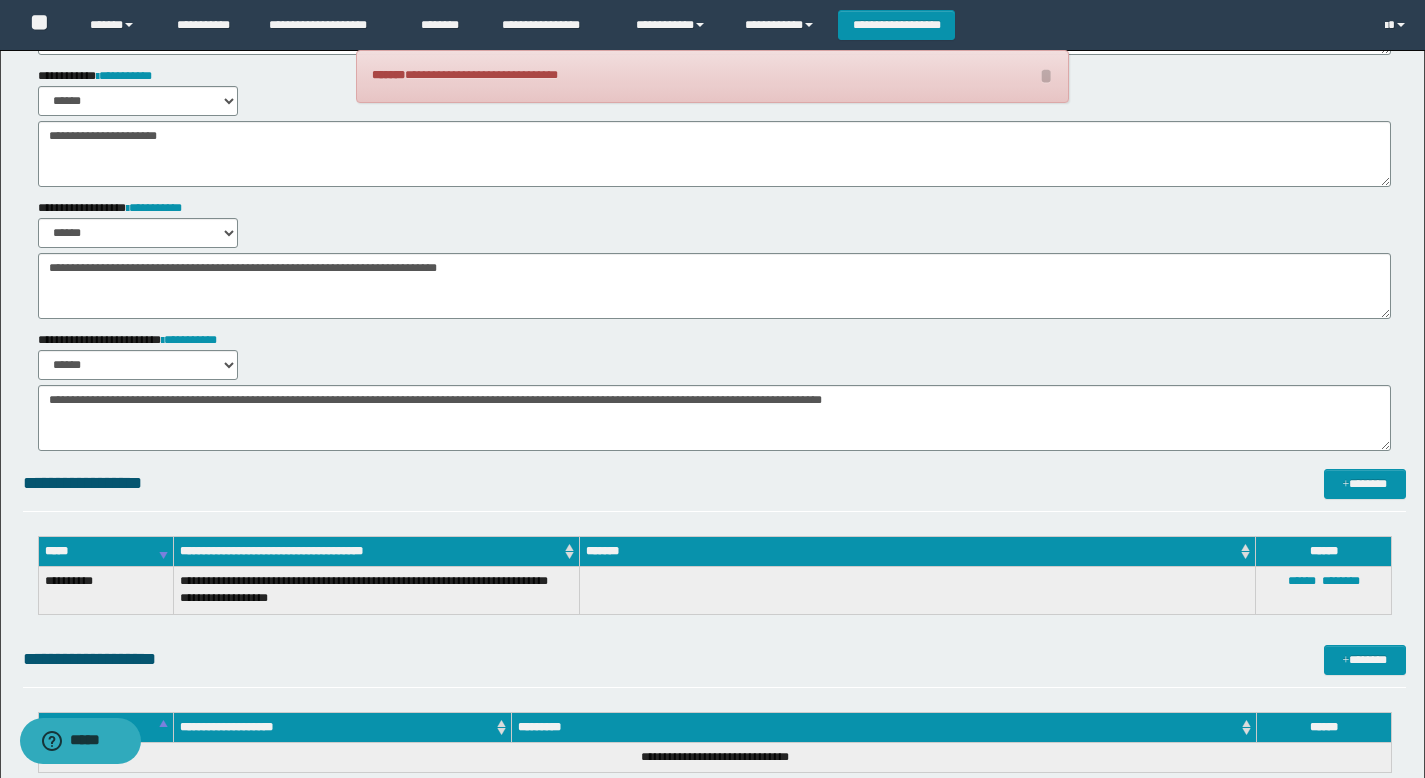 scroll, scrollTop: 0, scrollLeft: 0, axis: both 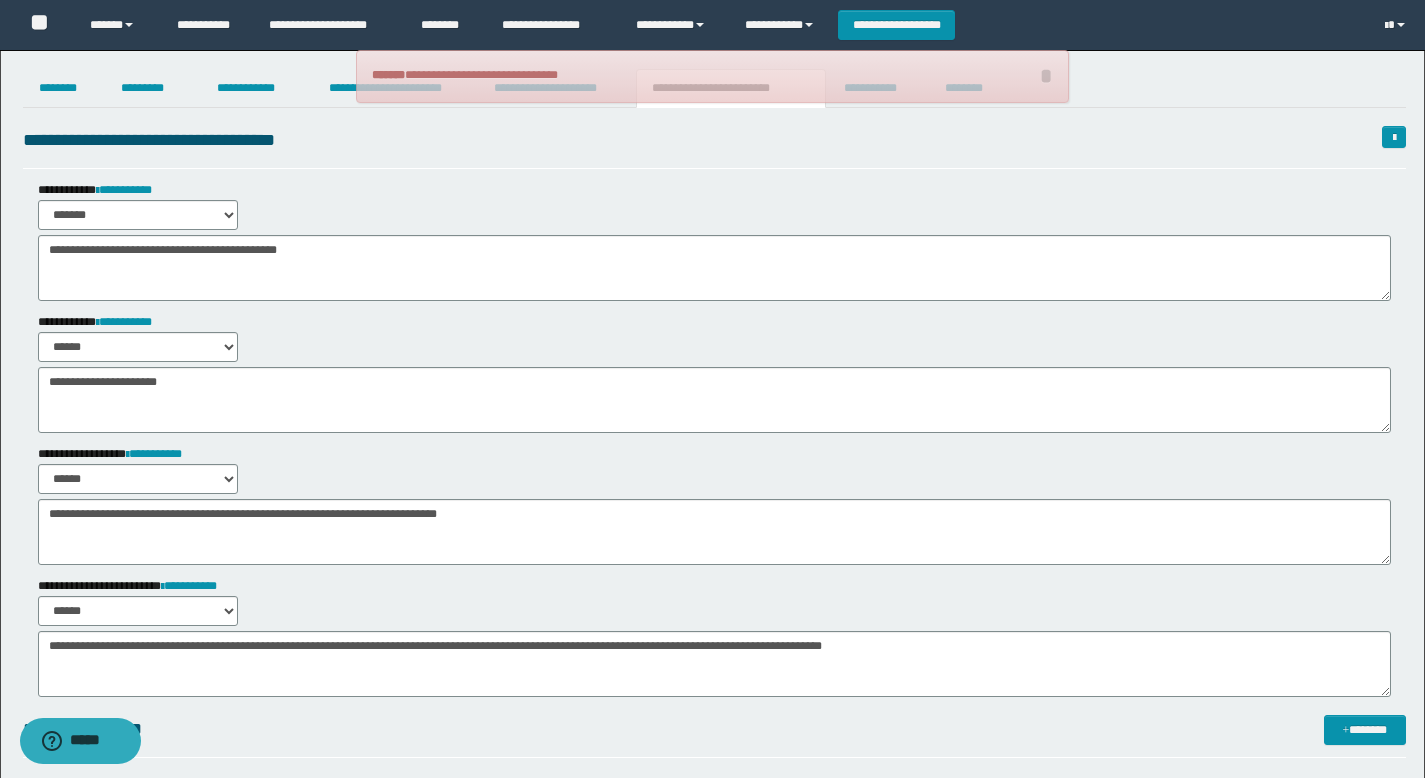 click on "**********" at bounding box center (712, 76) 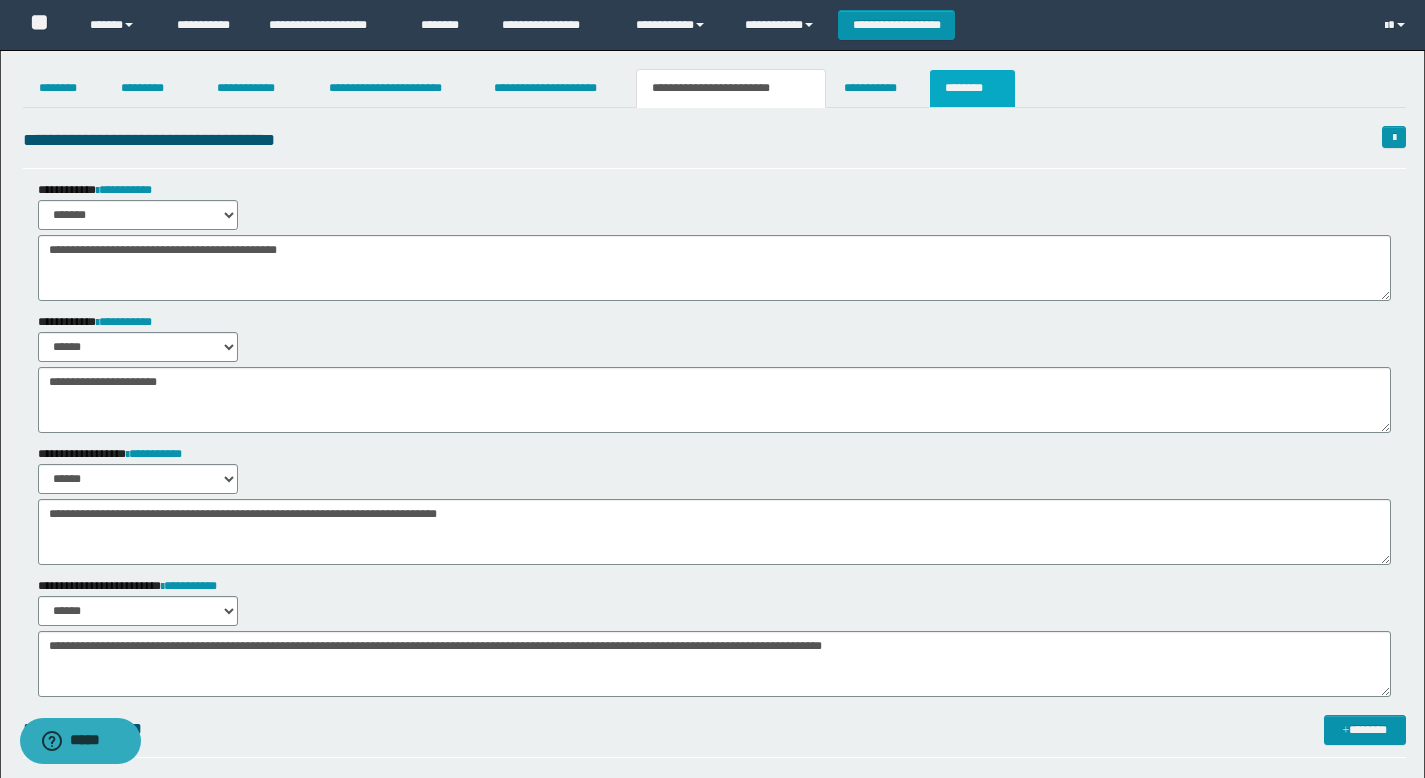 click on "********" at bounding box center (972, 88) 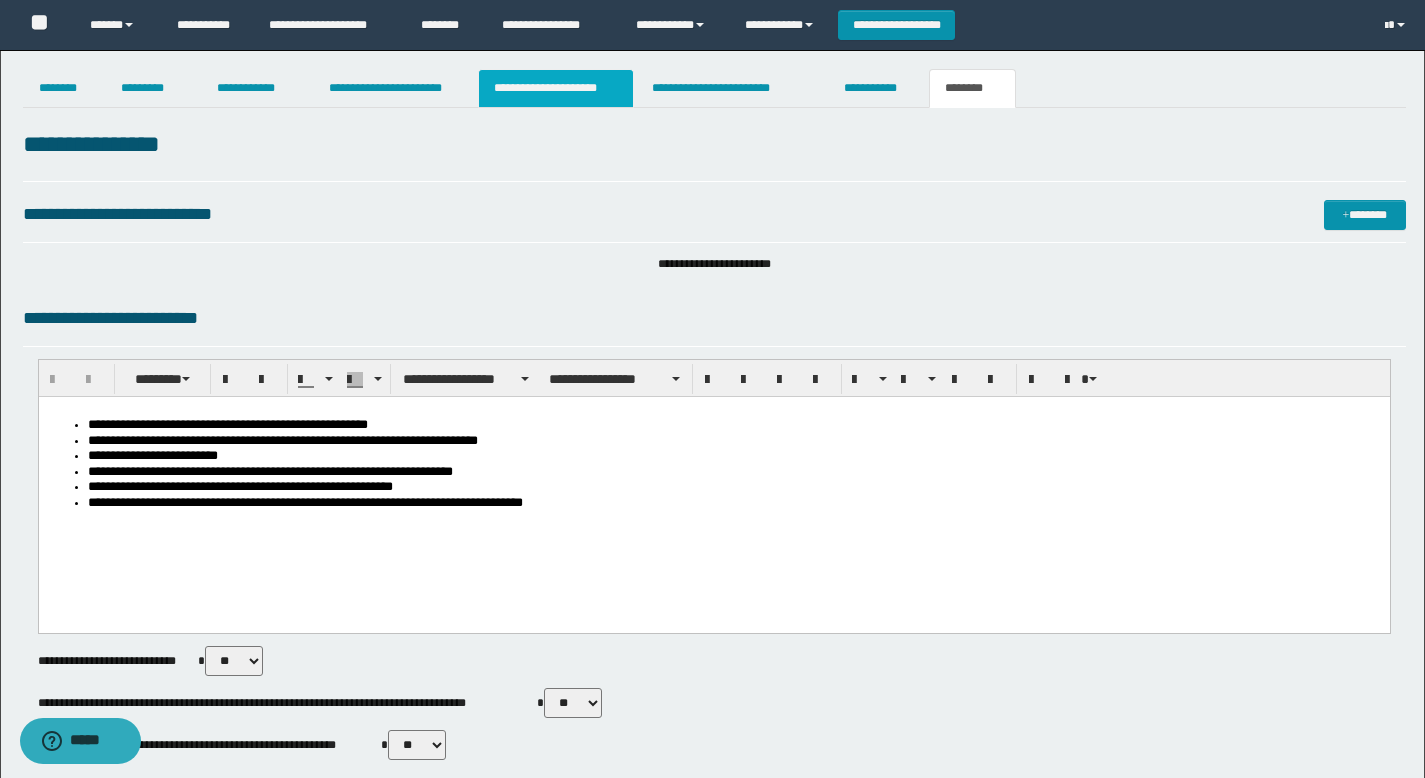 click on "**********" at bounding box center [556, 88] 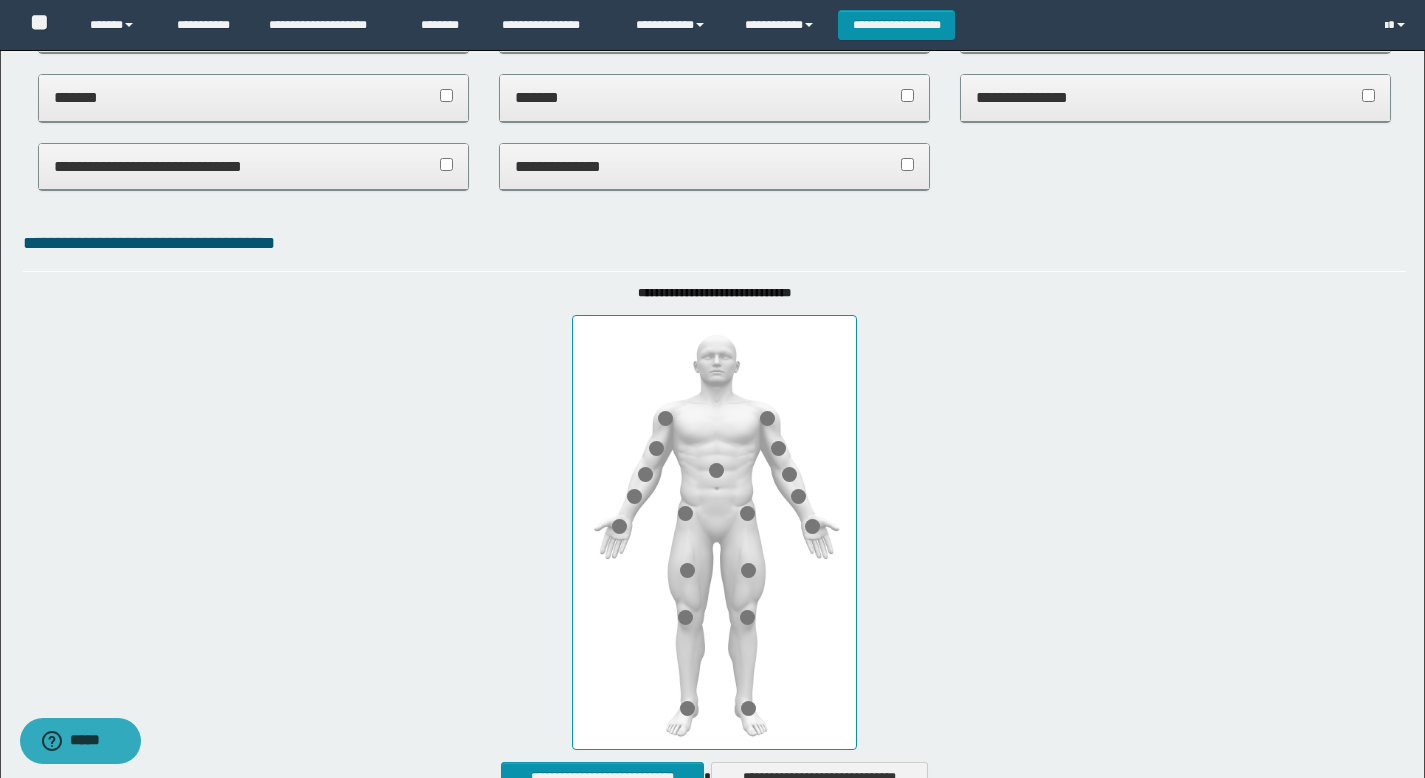 scroll, scrollTop: 934, scrollLeft: 0, axis: vertical 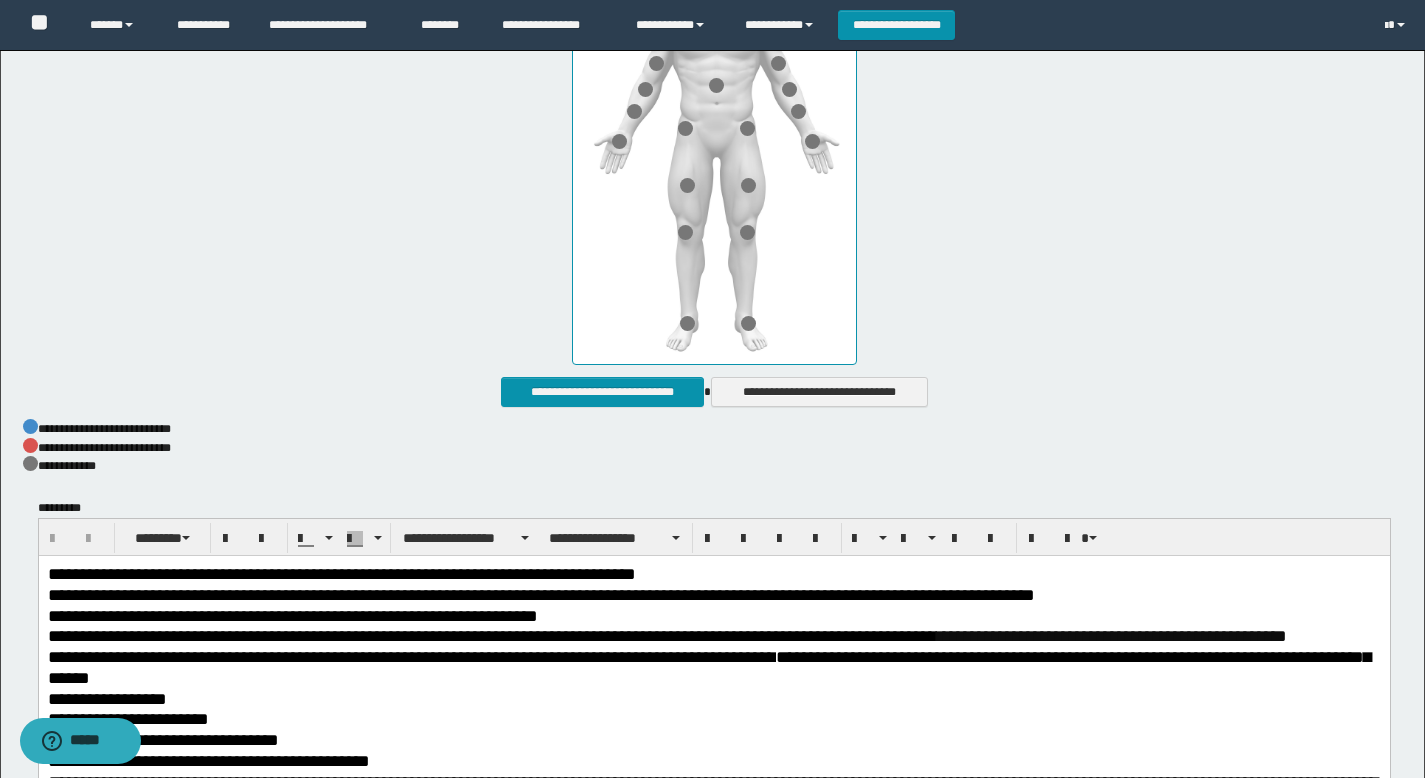 click on "**********" at bounding box center [341, 574] 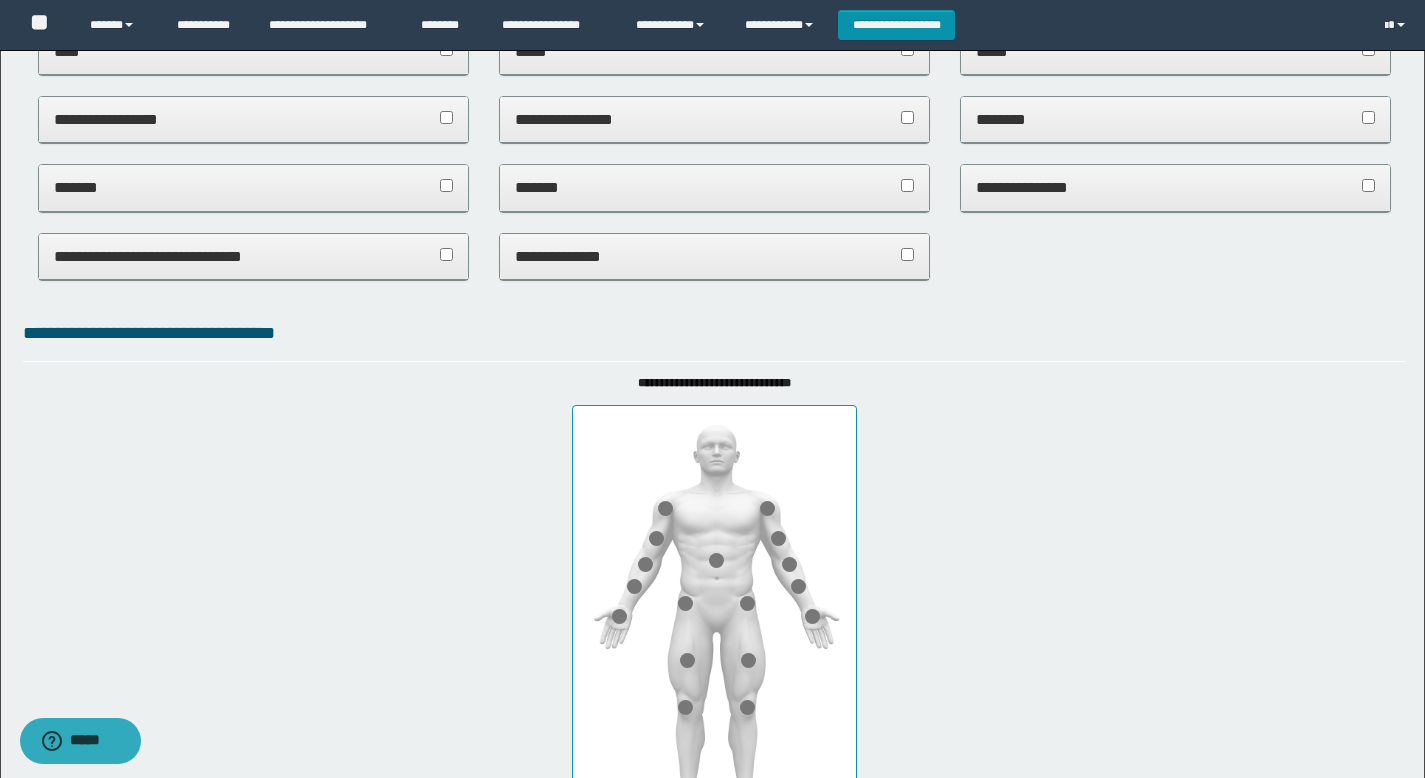scroll, scrollTop: 0, scrollLeft: 0, axis: both 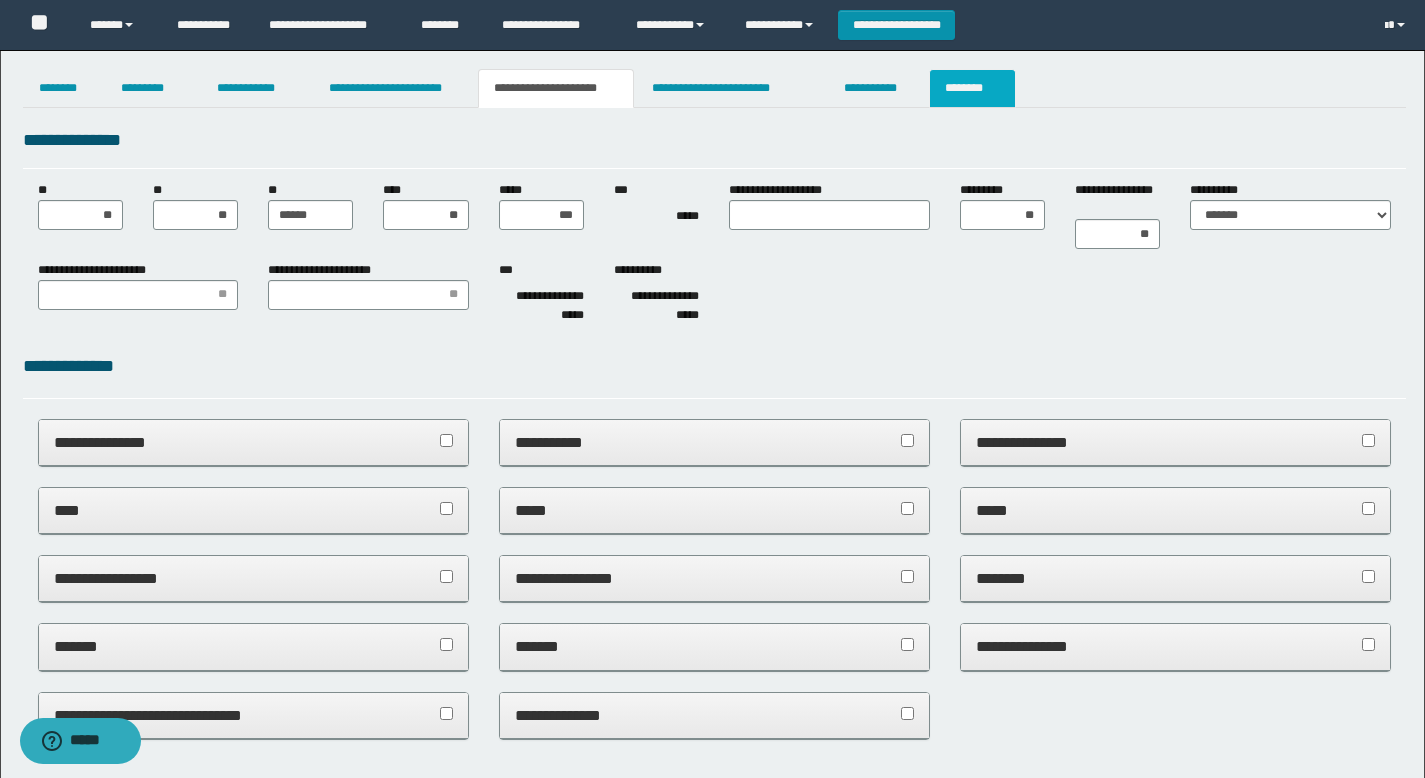 click on "********" at bounding box center (972, 88) 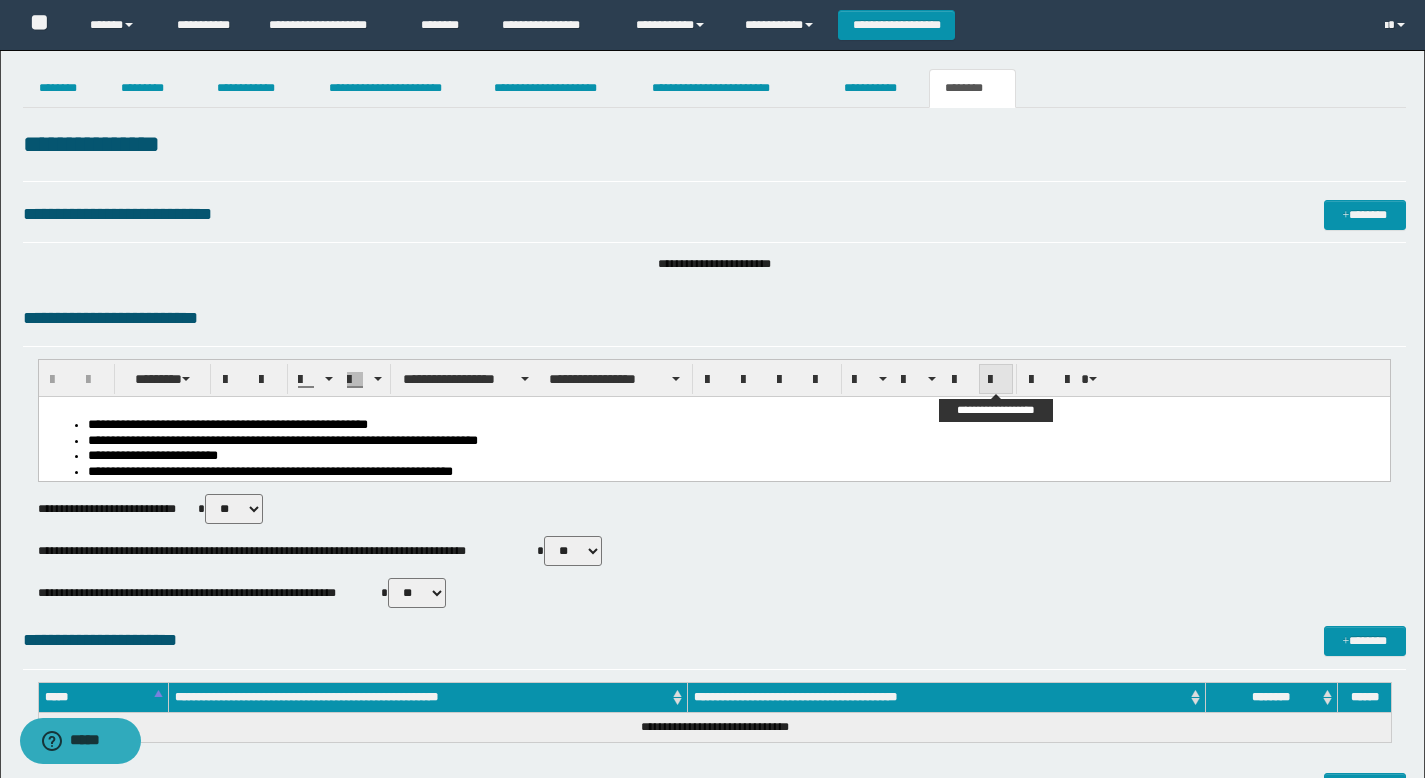 scroll, scrollTop: 698, scrollLeft: 0, axis: vertical 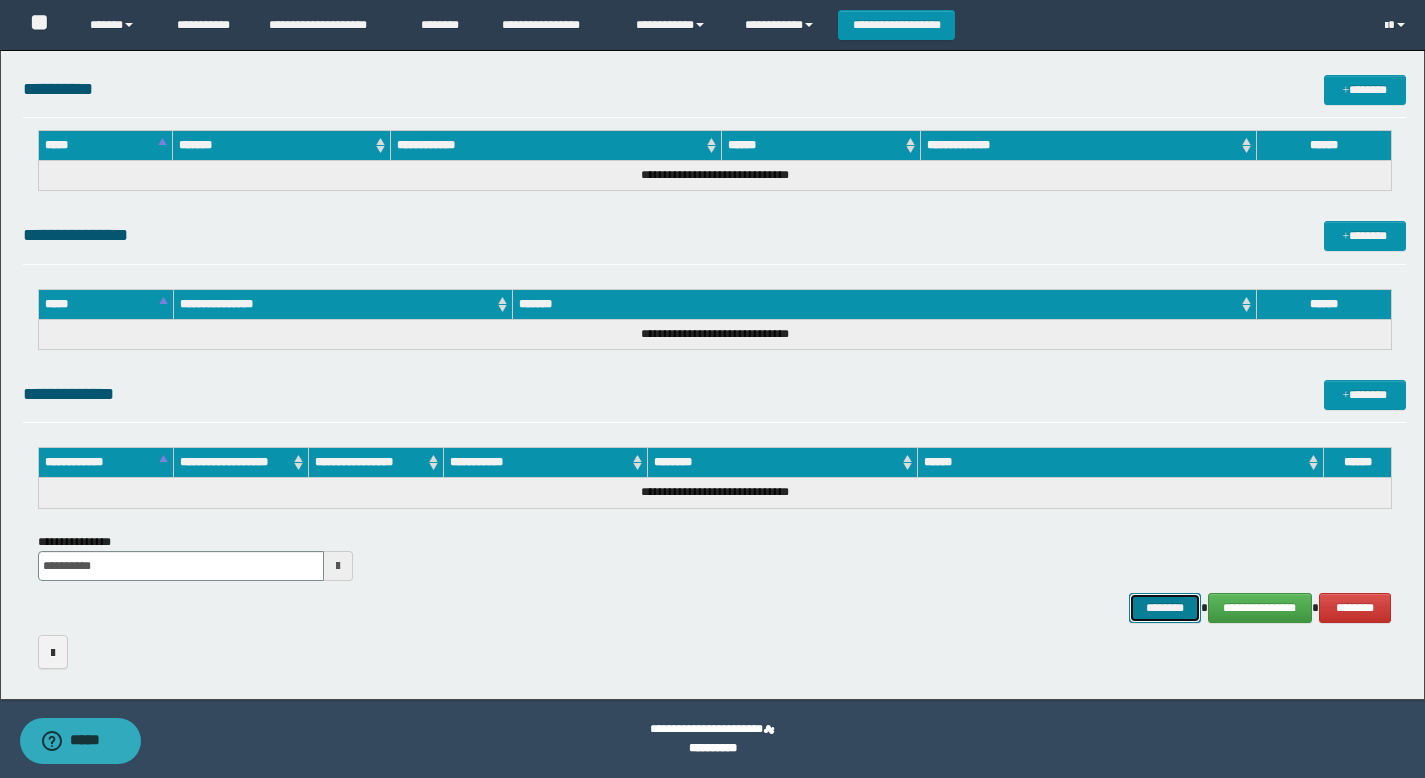 click on "********" at bounding box center [1165, 608] 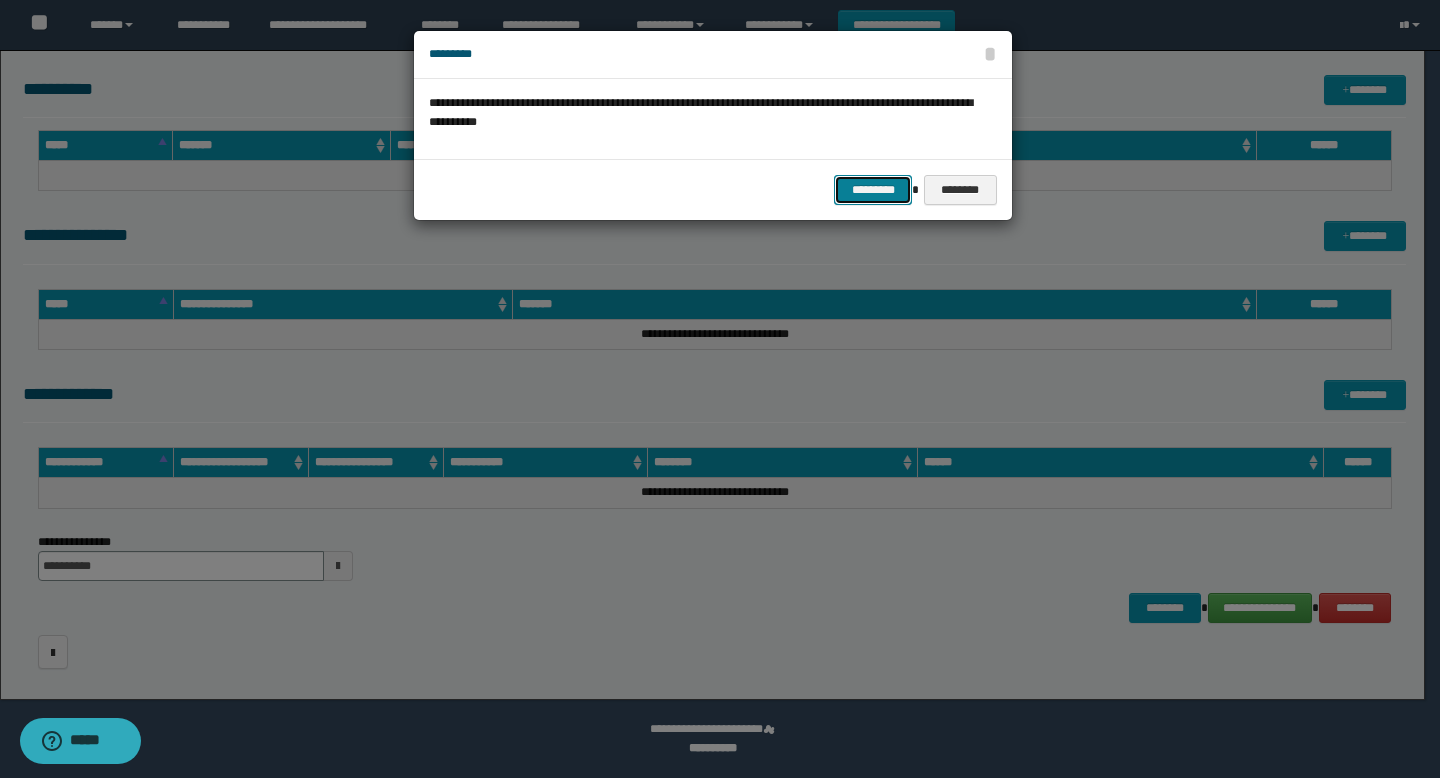 click on "*********" at bounding box center (873, 190) 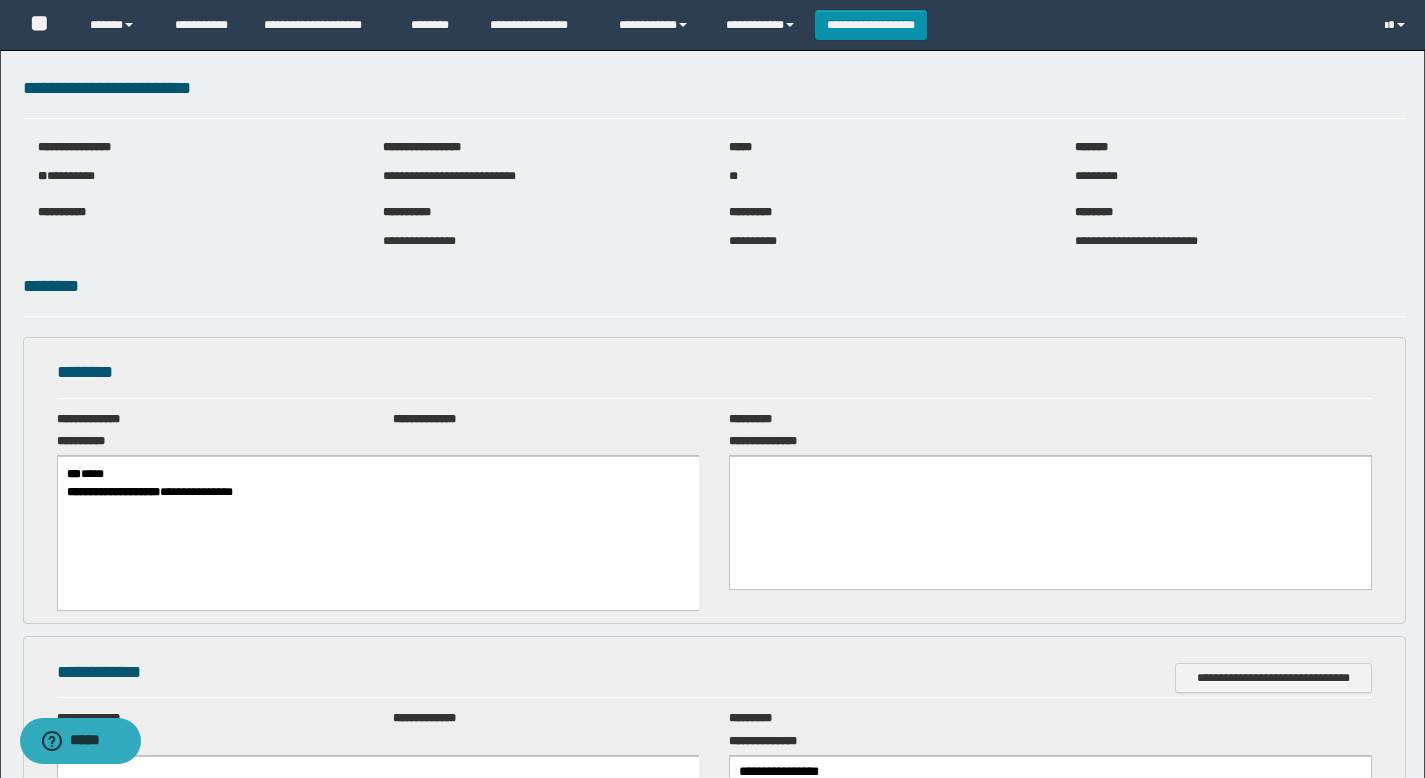 scroll, scrollTop: 0, scrollLeft: 0, axis: both 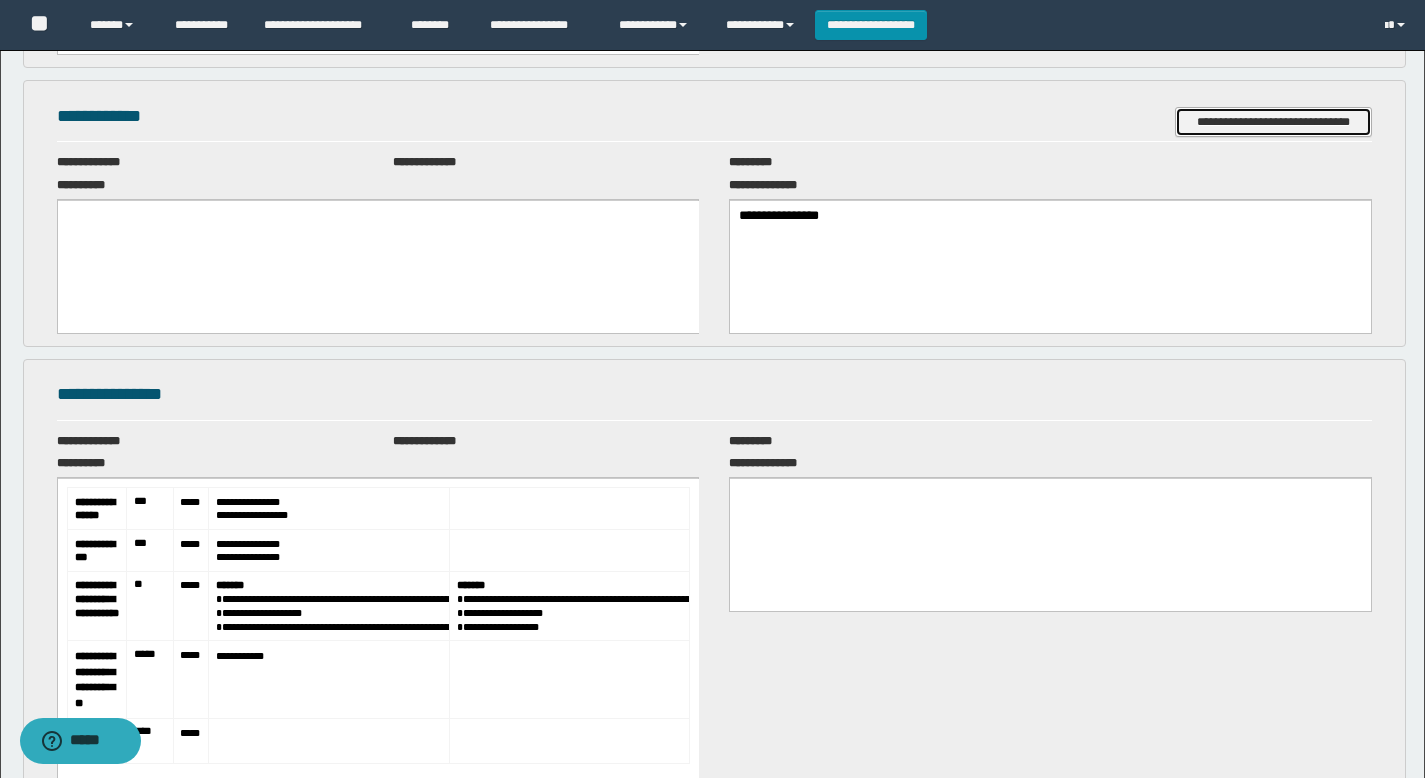 click on "**********" at bounding box center (1273, 122) 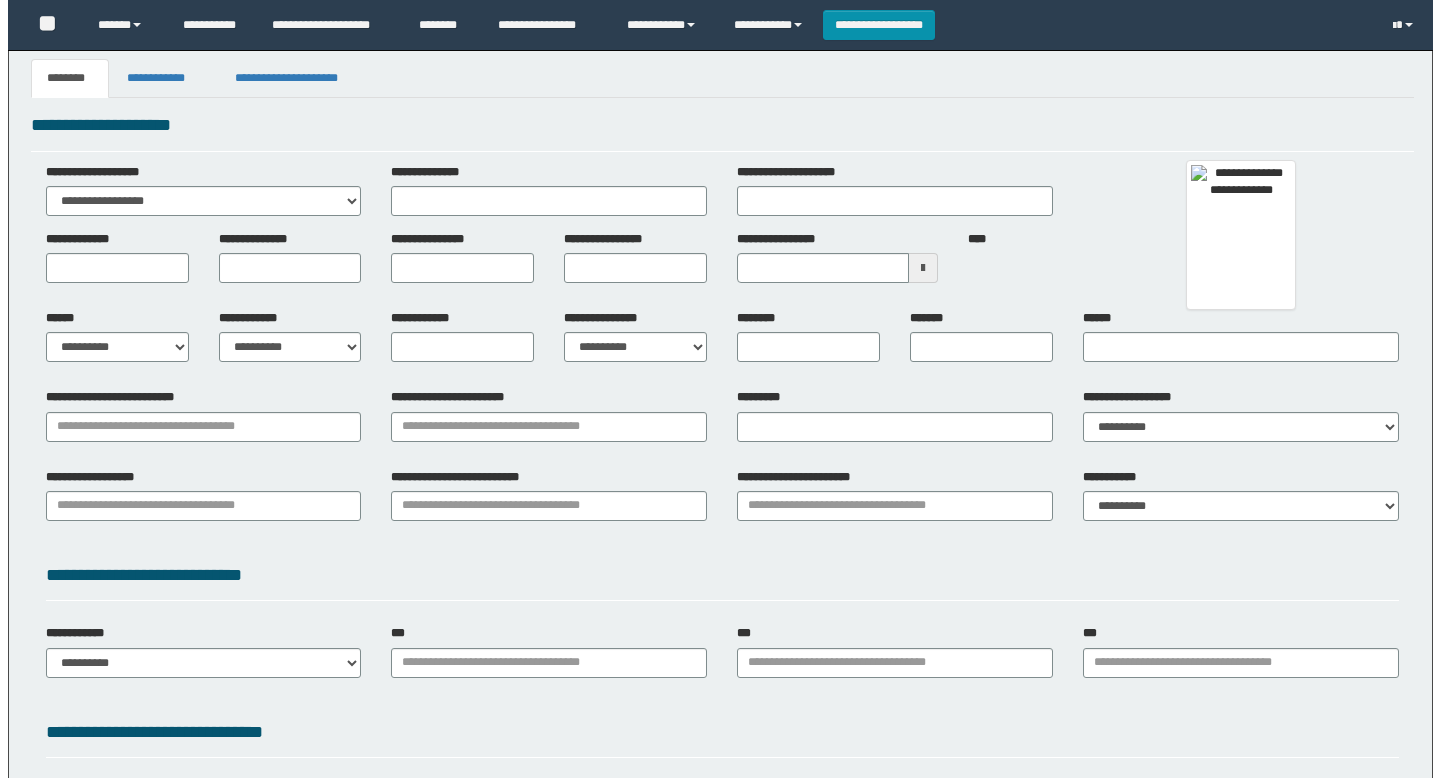 scroll, scrollTop: 0, scrollLeft: 0, axis: both 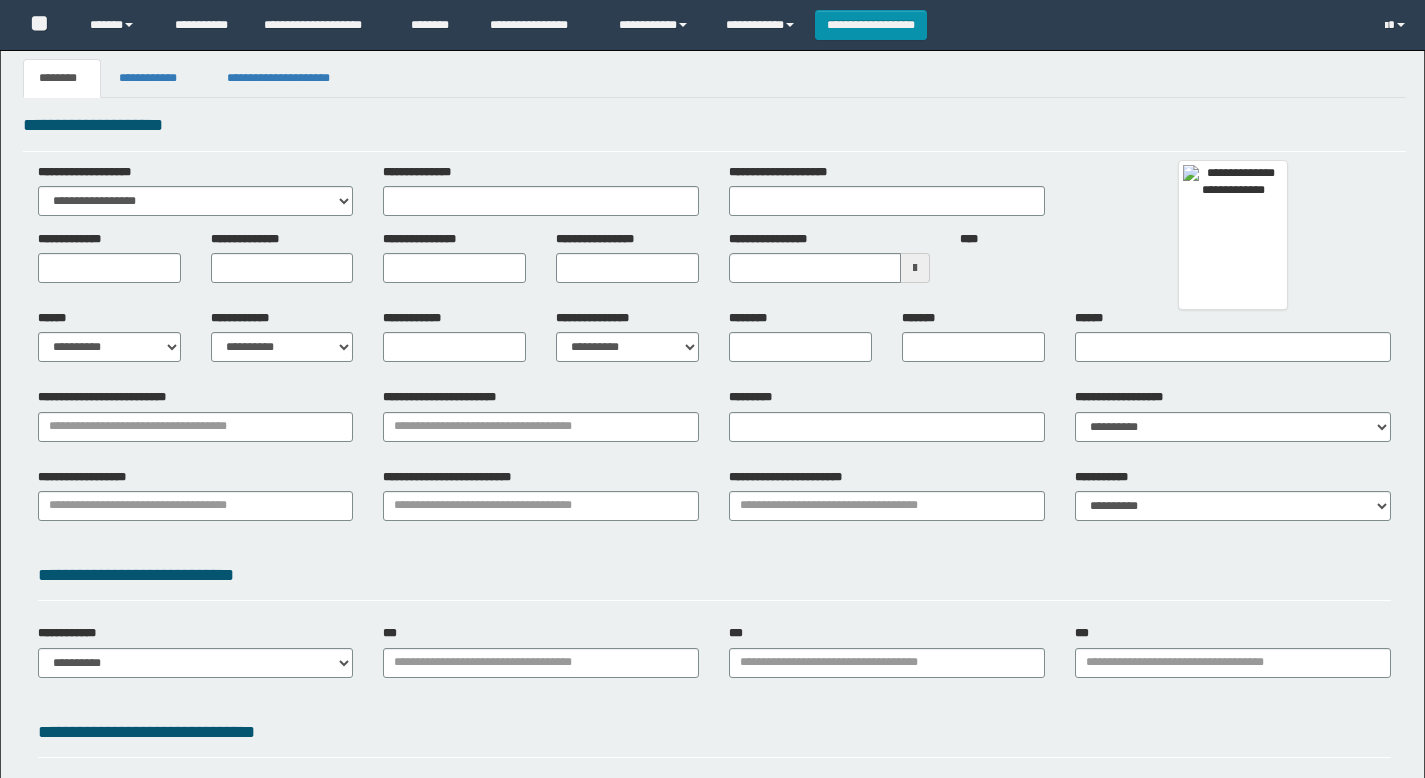 type 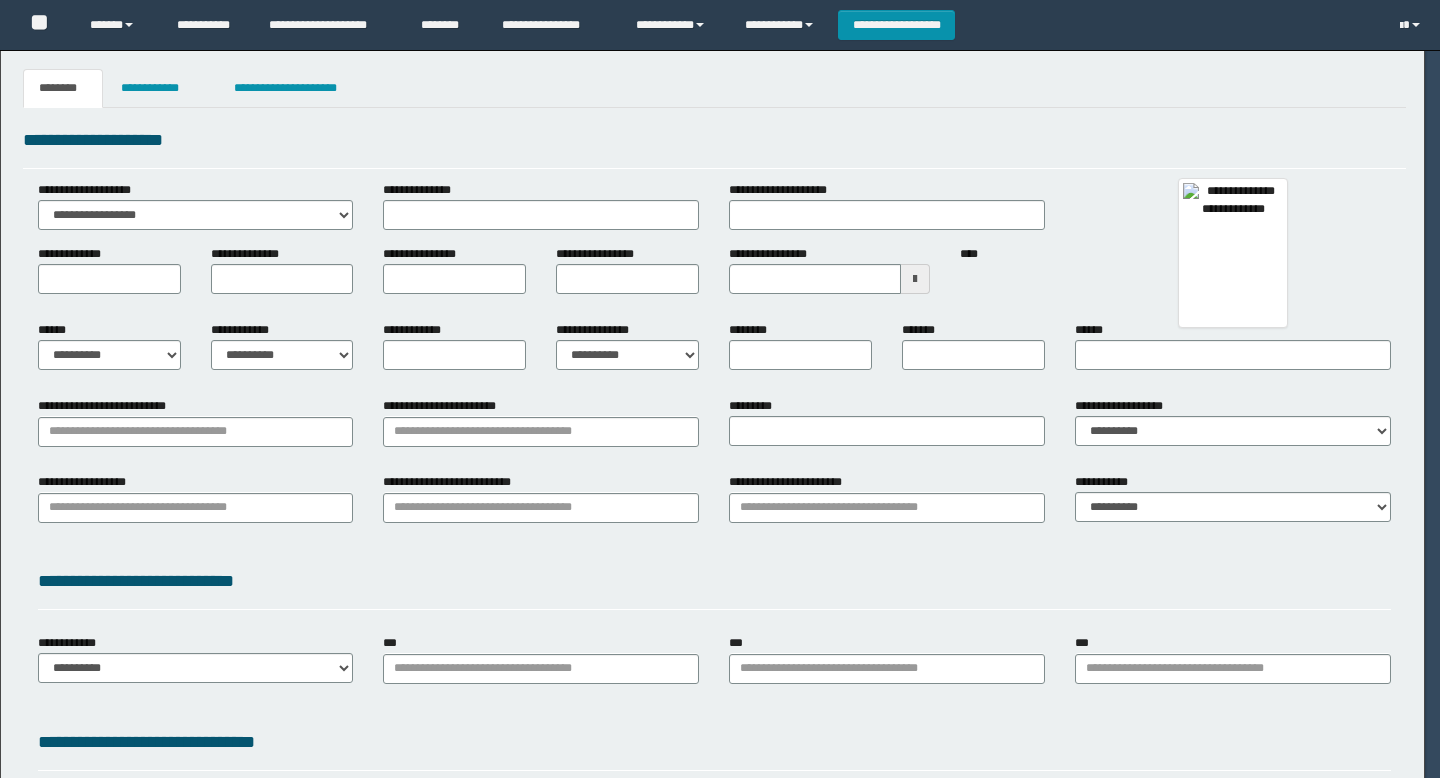 scroll, scrollTop: 0, scrollLeft: 0, axis: both 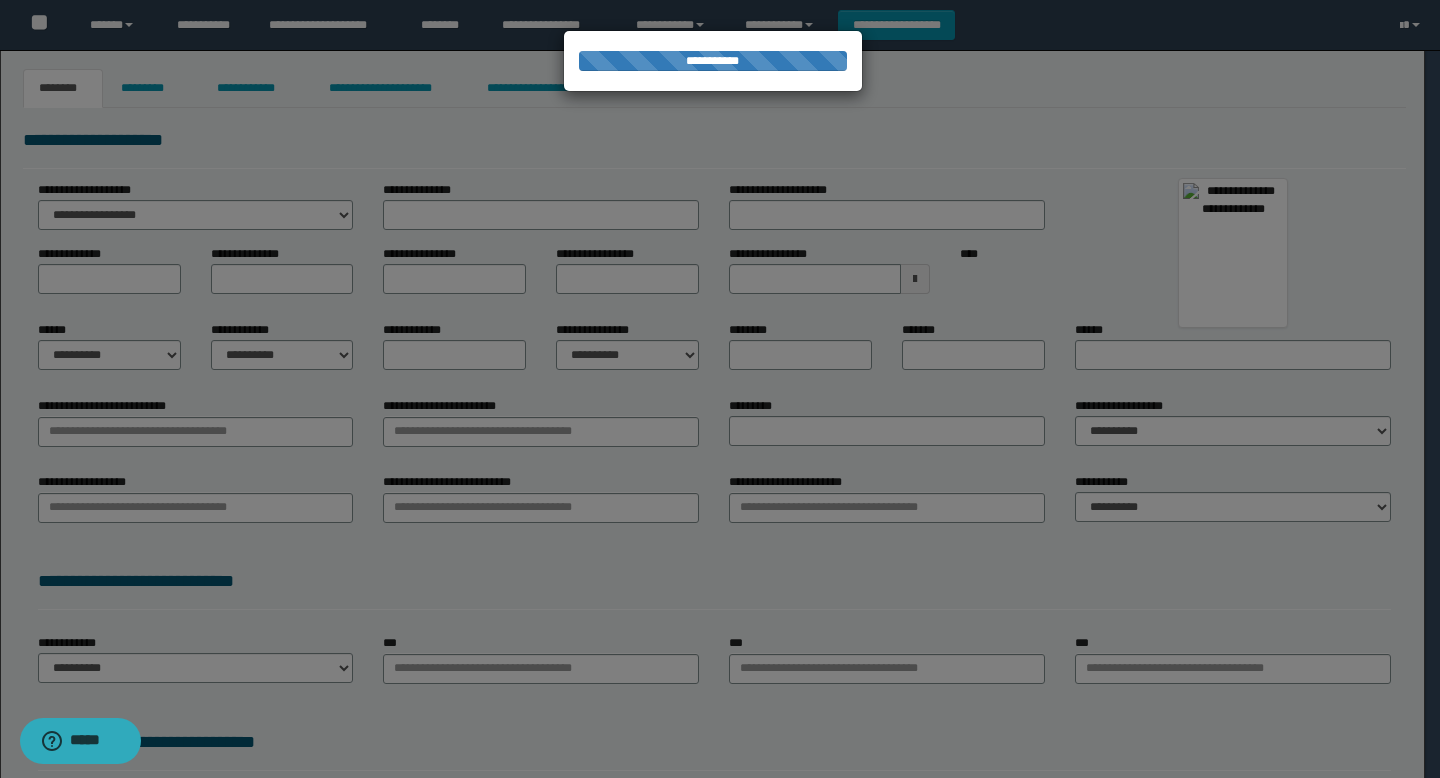 select on "**" 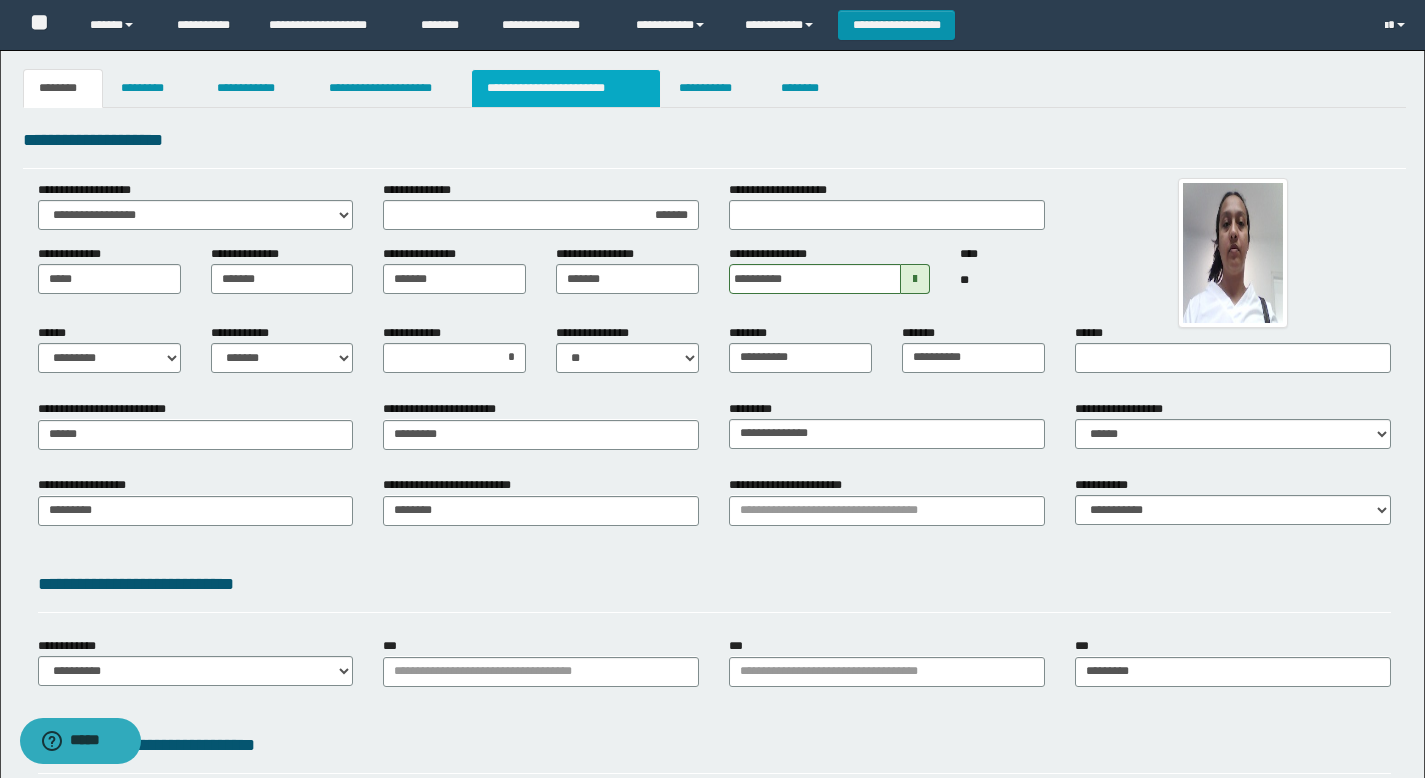 click on "**********" at bounding box center (566, 88) 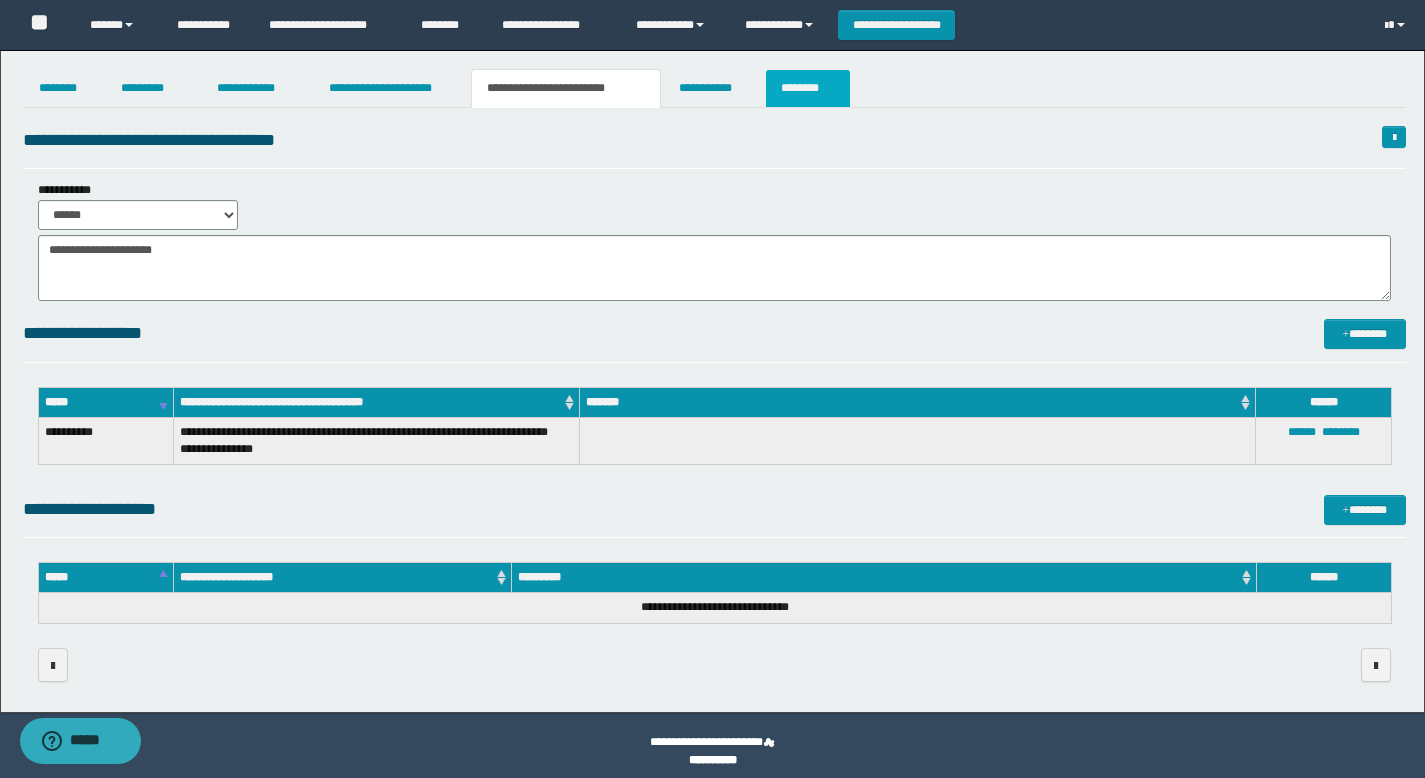 click on "********" at bounding box center (808, 88) 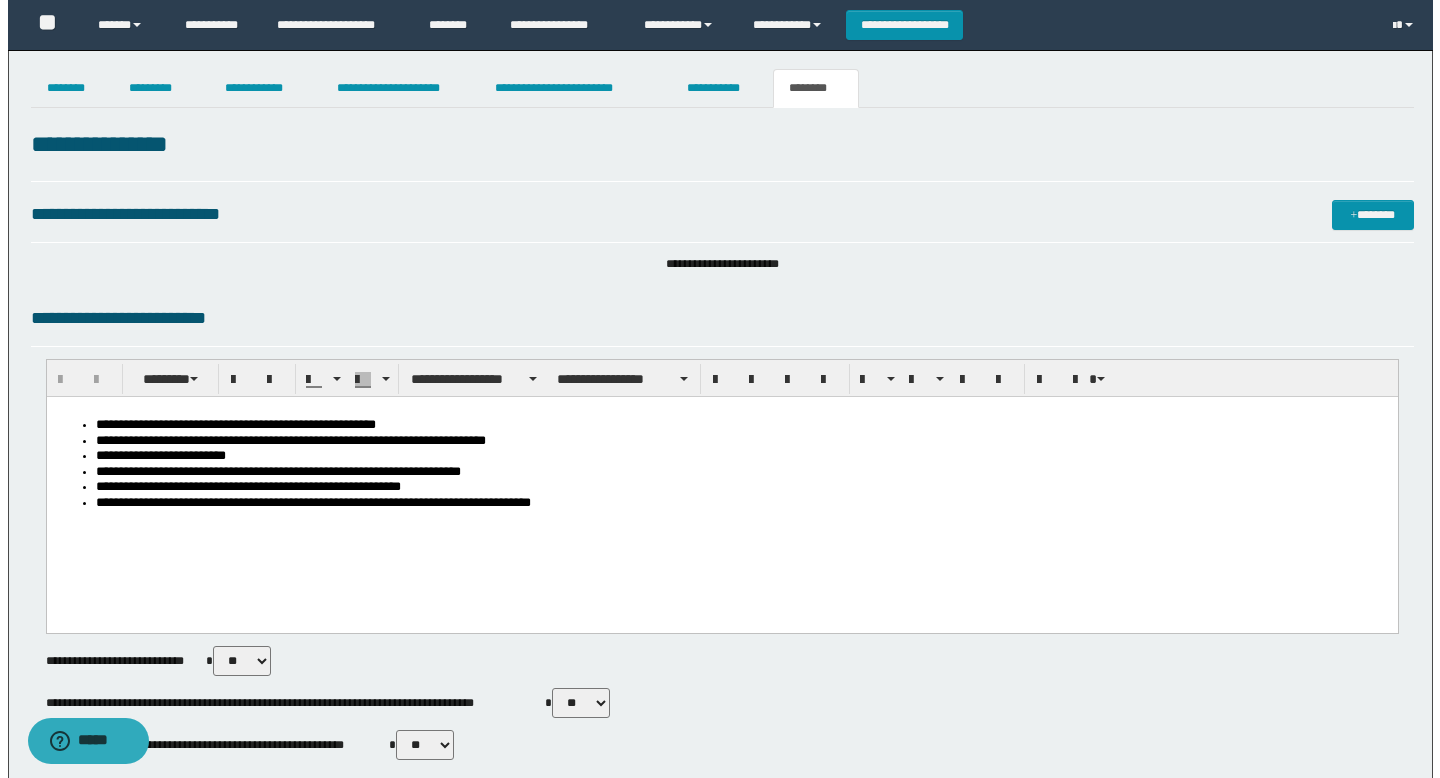 scroll, scrollTop: 850, scrollLeft: 0, axis: vertical 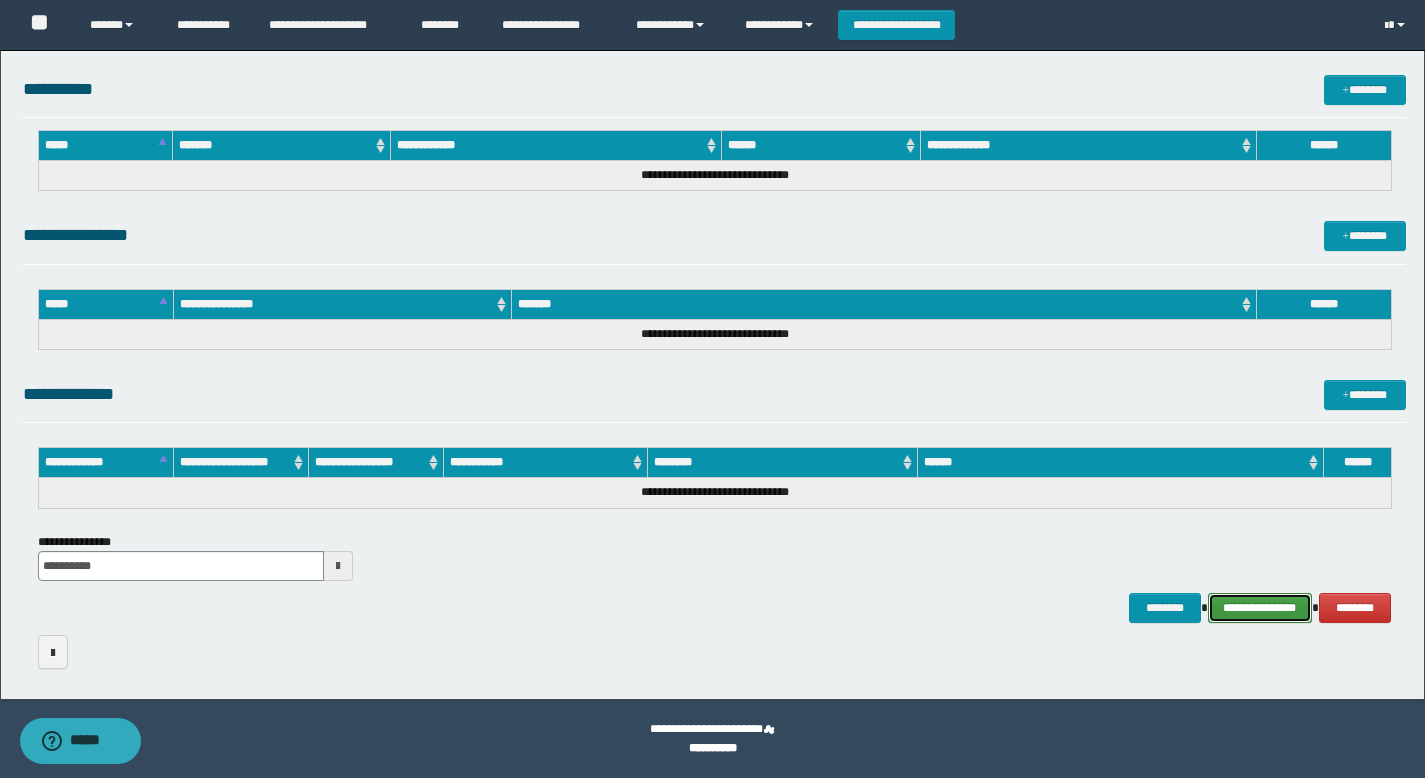 click on "**********" at bounding box center [1260, 608] 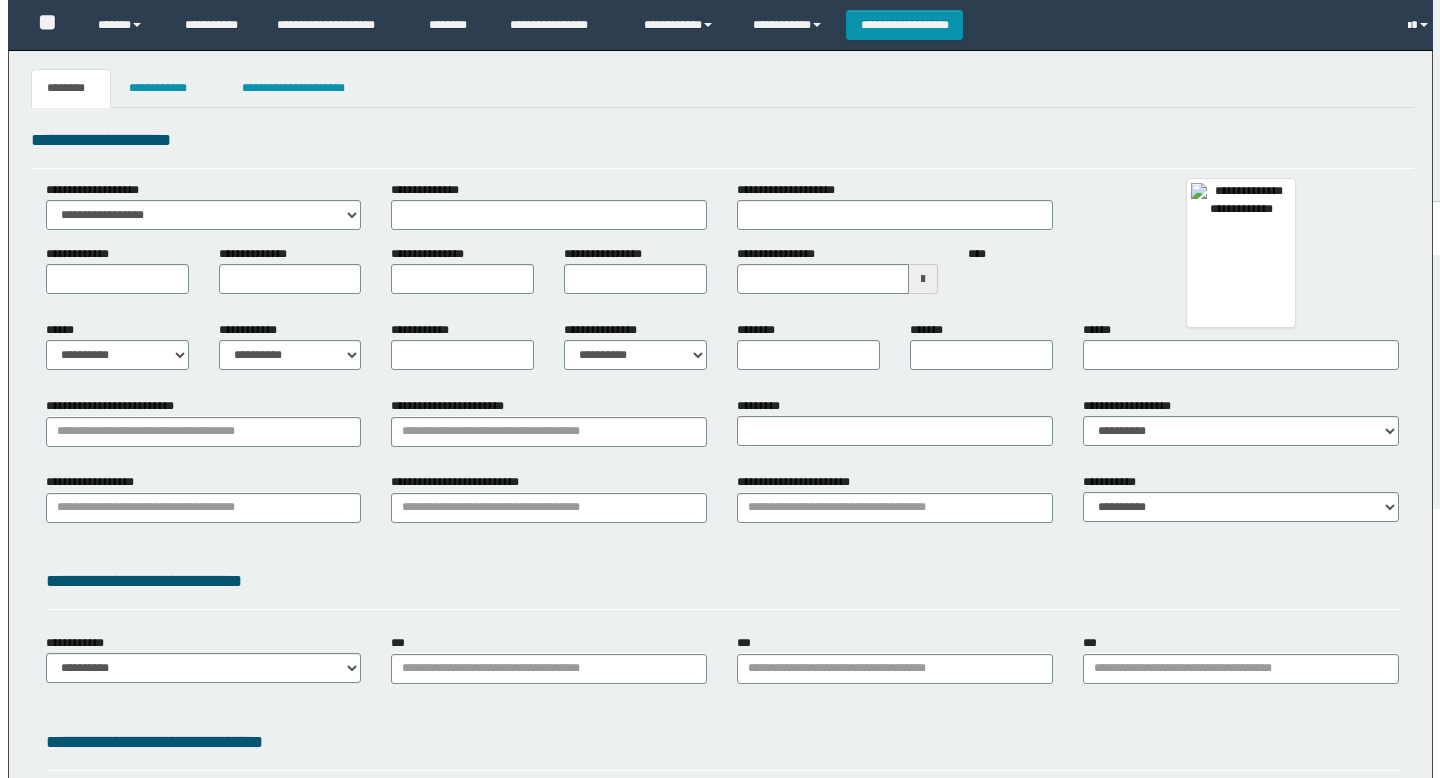 scroll, scrollTop: 0, scrollLeft: 0, axis: both 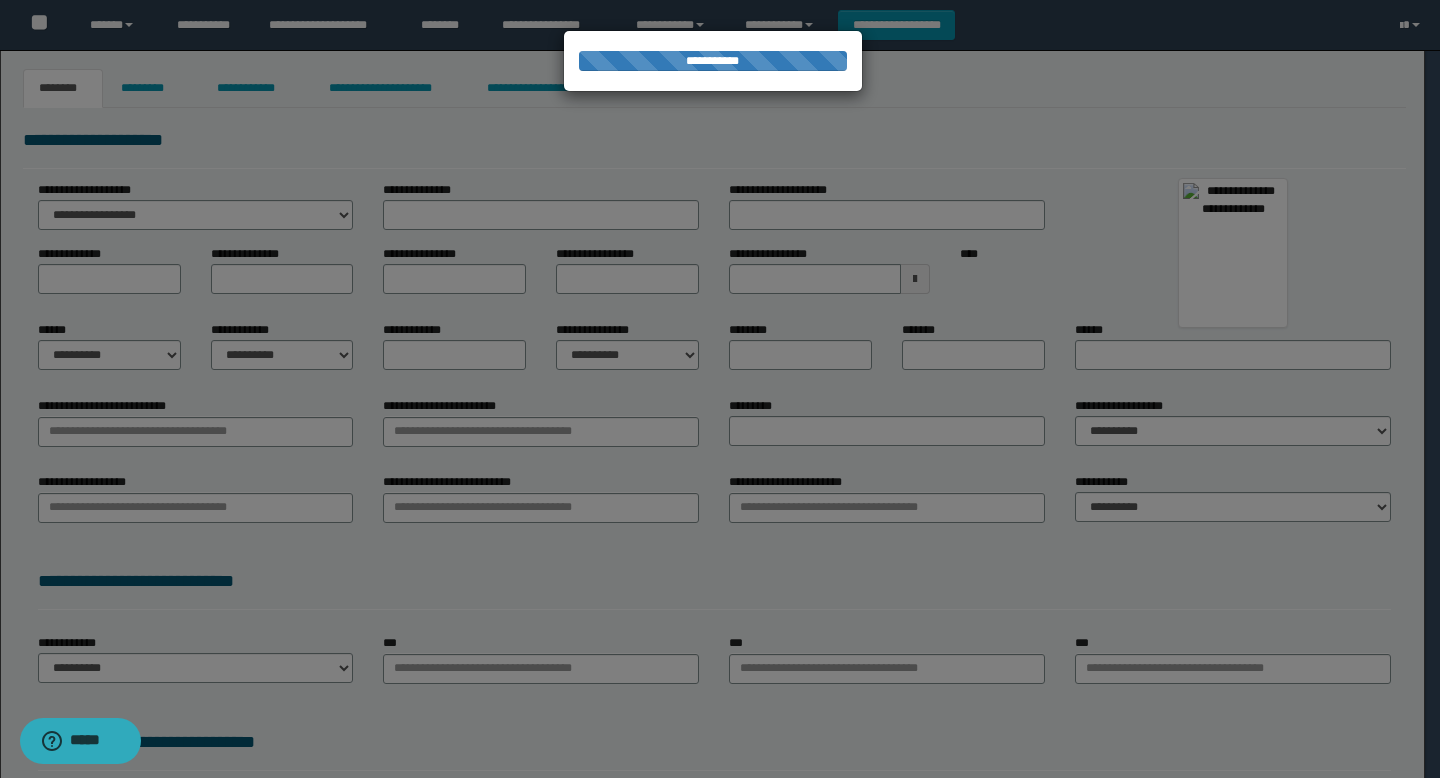 type on "*******" 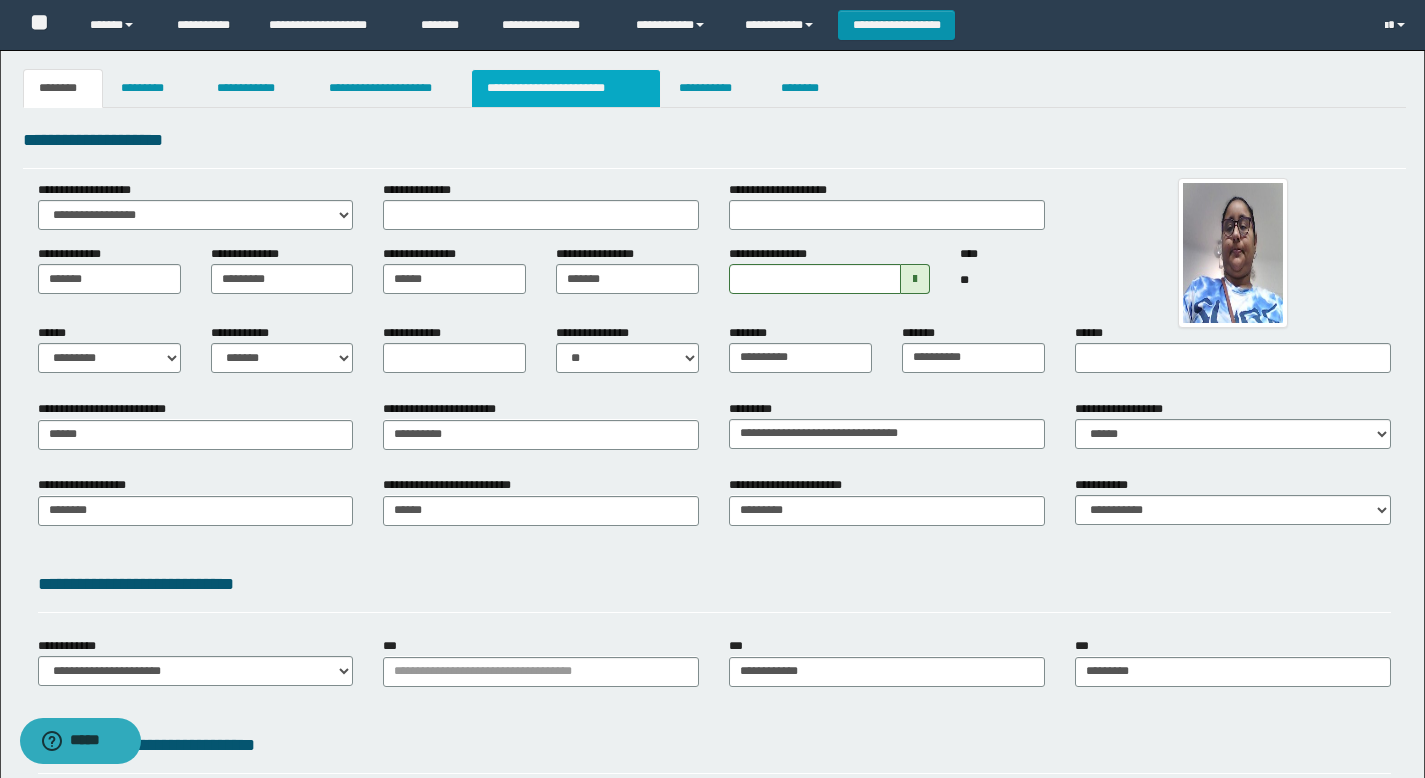 click on "**********" at bounding box center [566, 88] 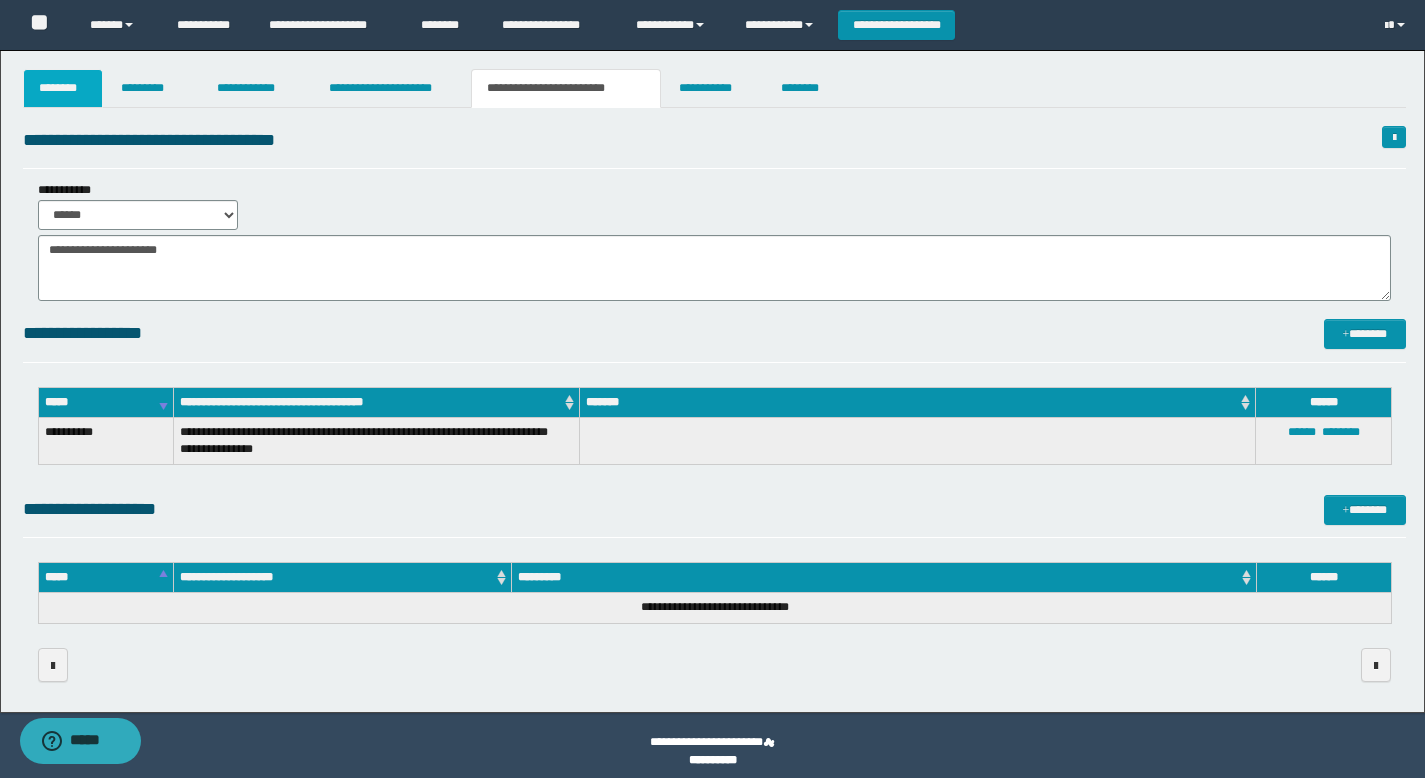 click on "********" at bounding box center (63, 88) 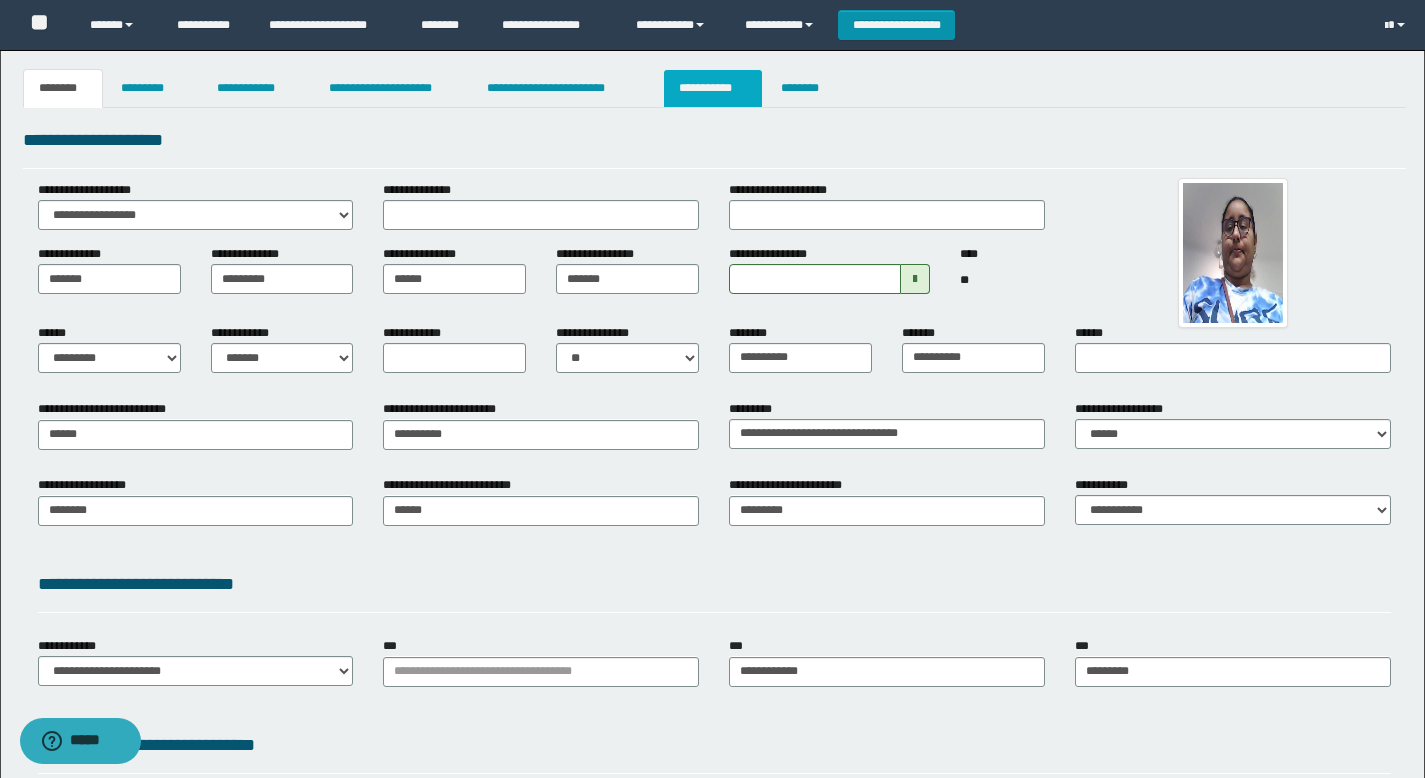 click on "**********" at bounding box center (712, 88) 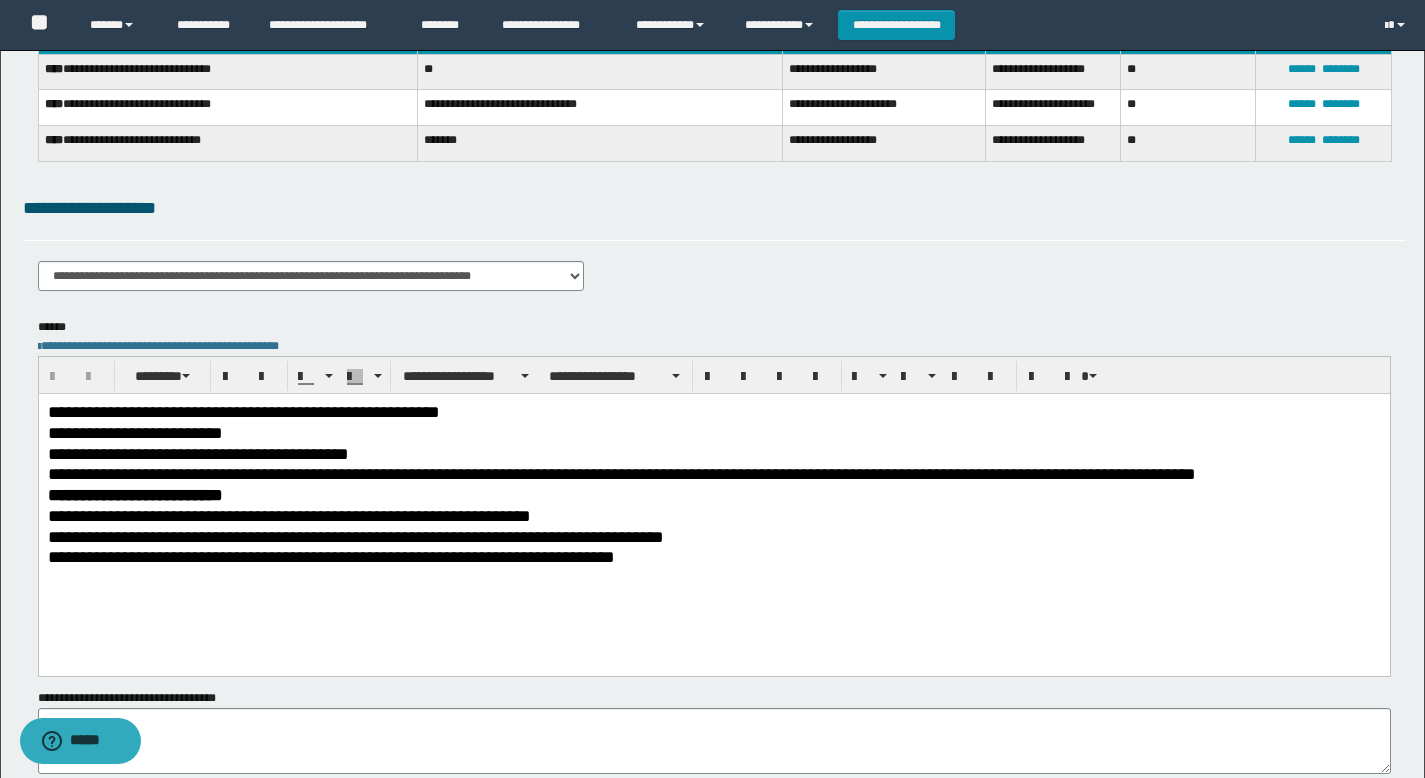 scroll, scrollTop: 192, scrollLeft: 0, axis: vertical 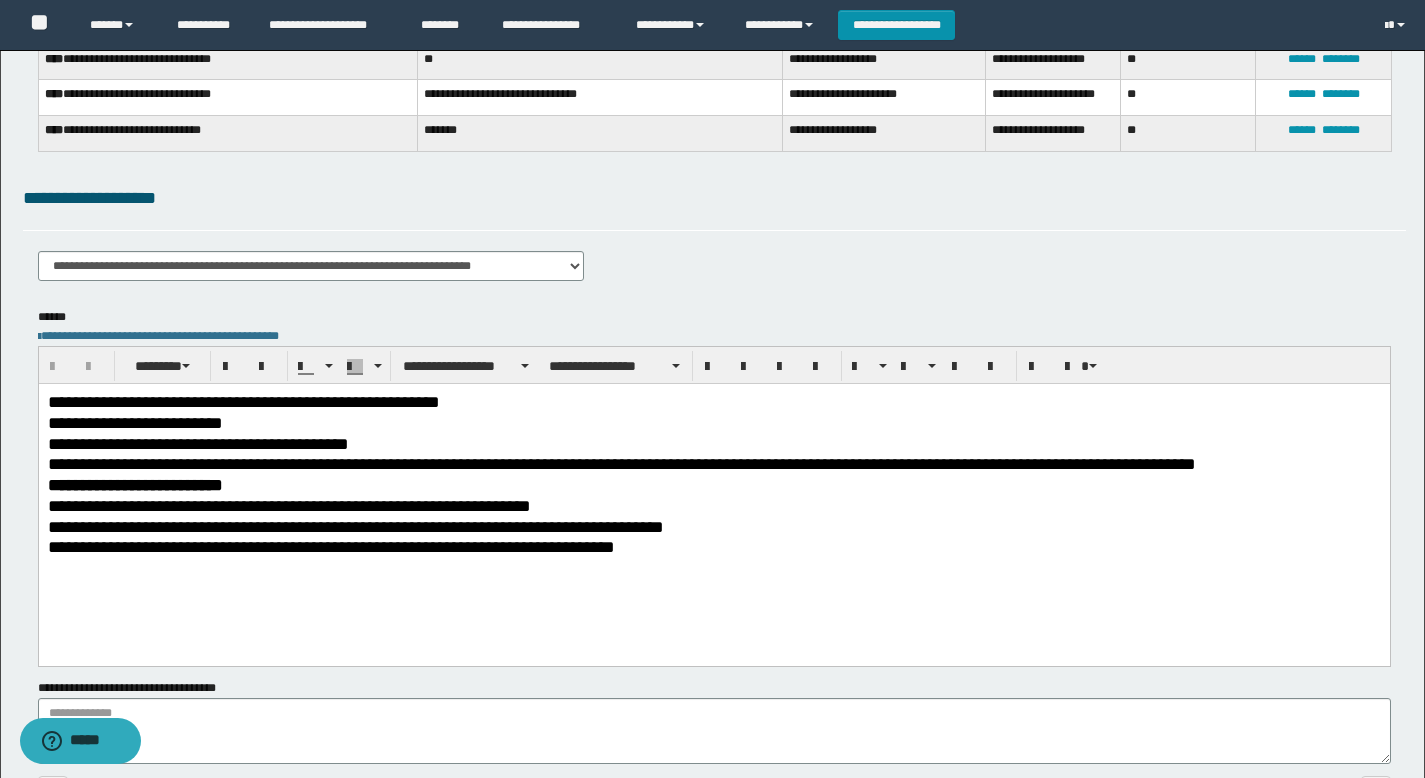 click on "**********" at bounding box center [713, 485] 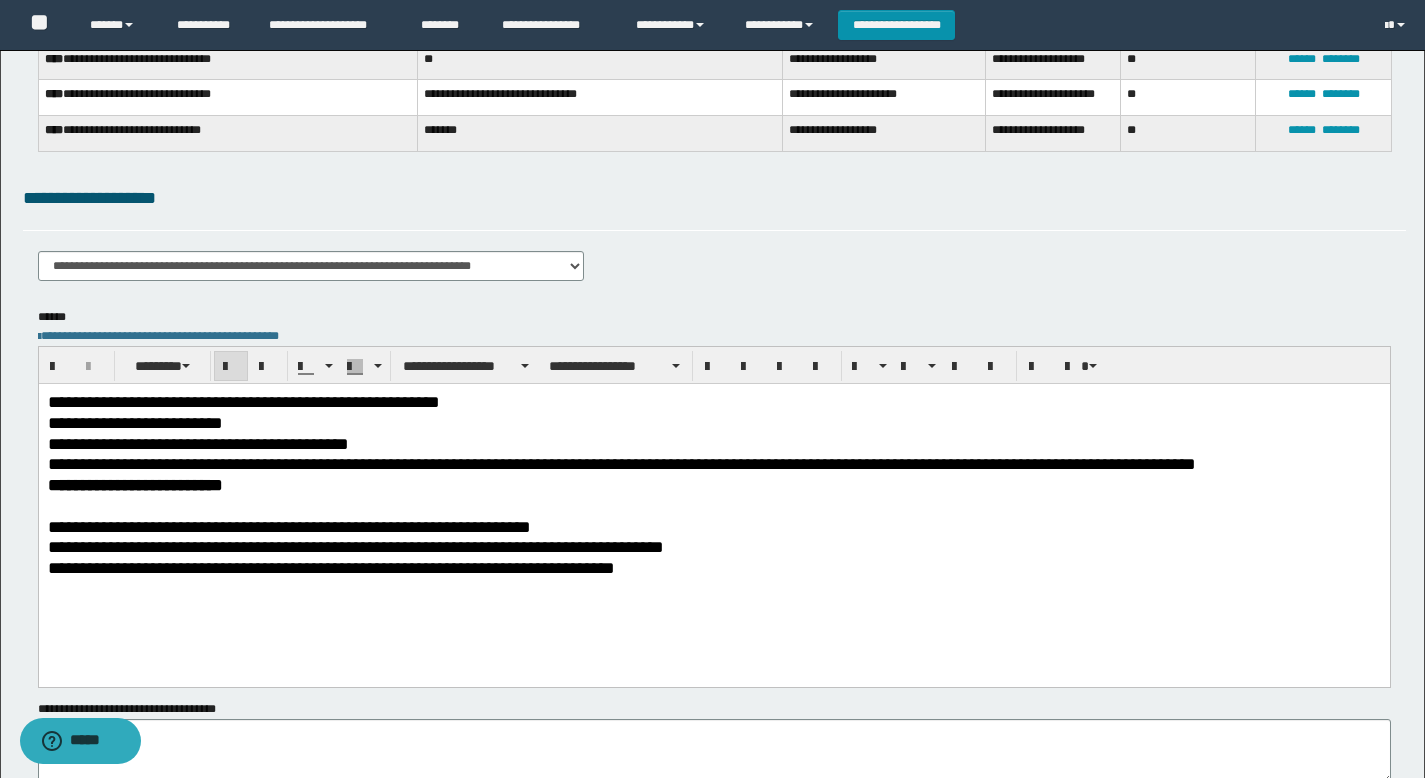 type 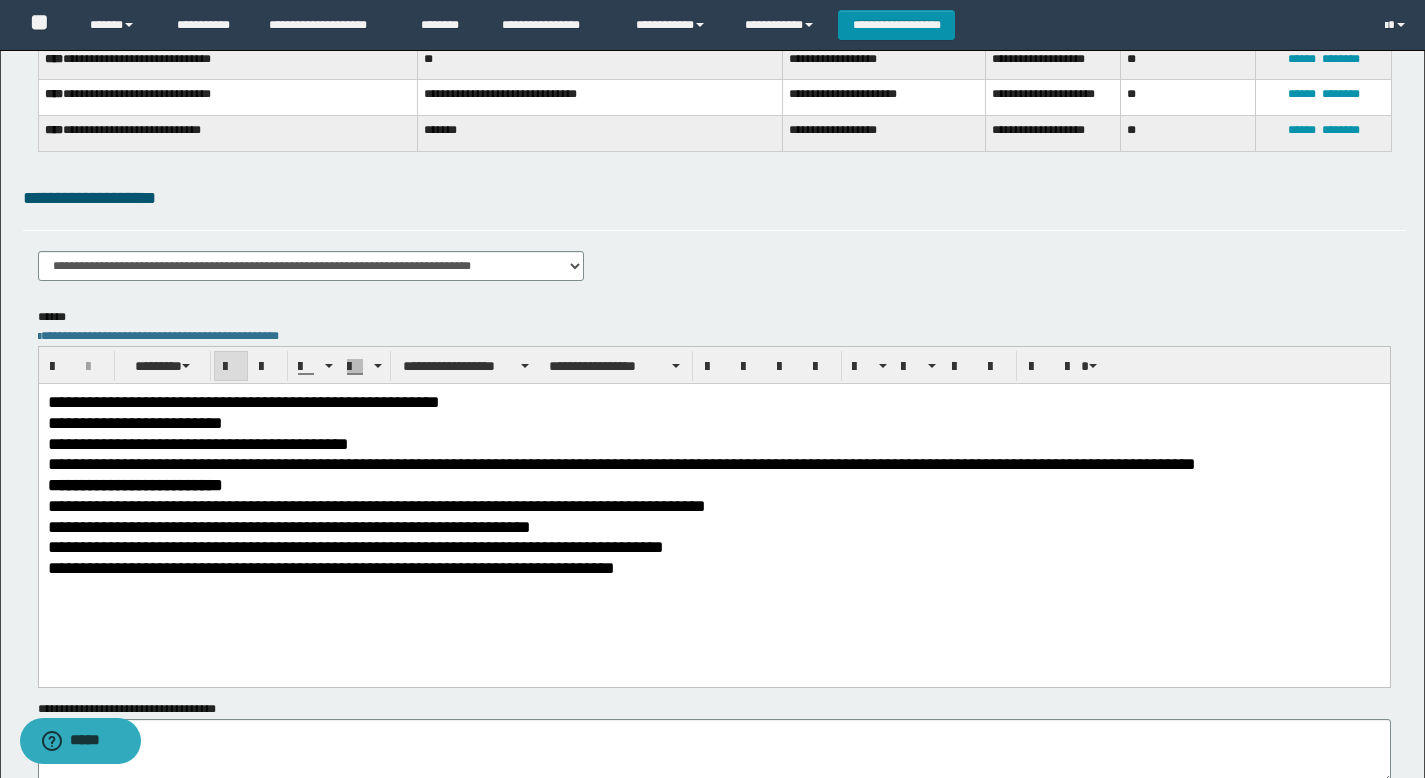 click on "**********" at bounding box center (713, 510) 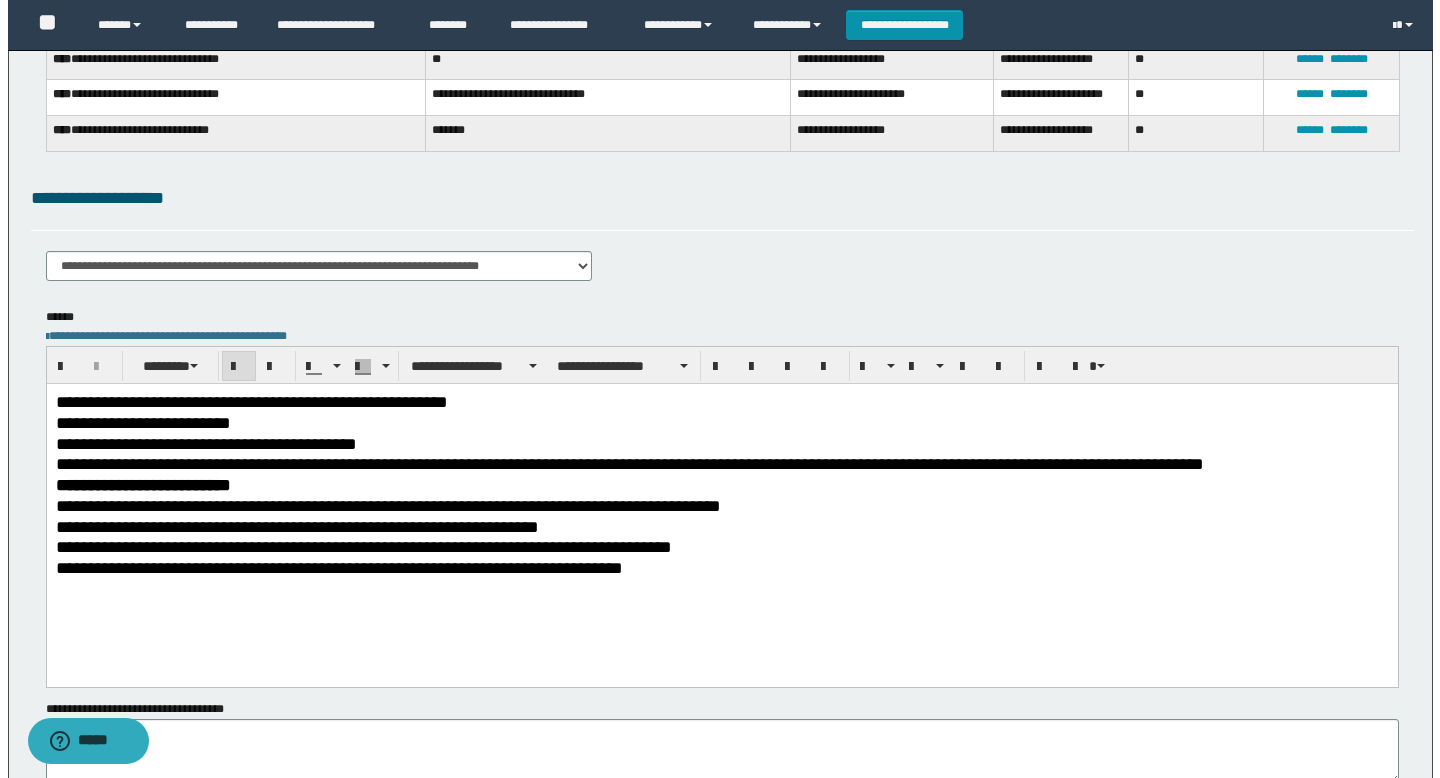 scroll, scrollTop: 0, scrollLeft: 0, axis: both 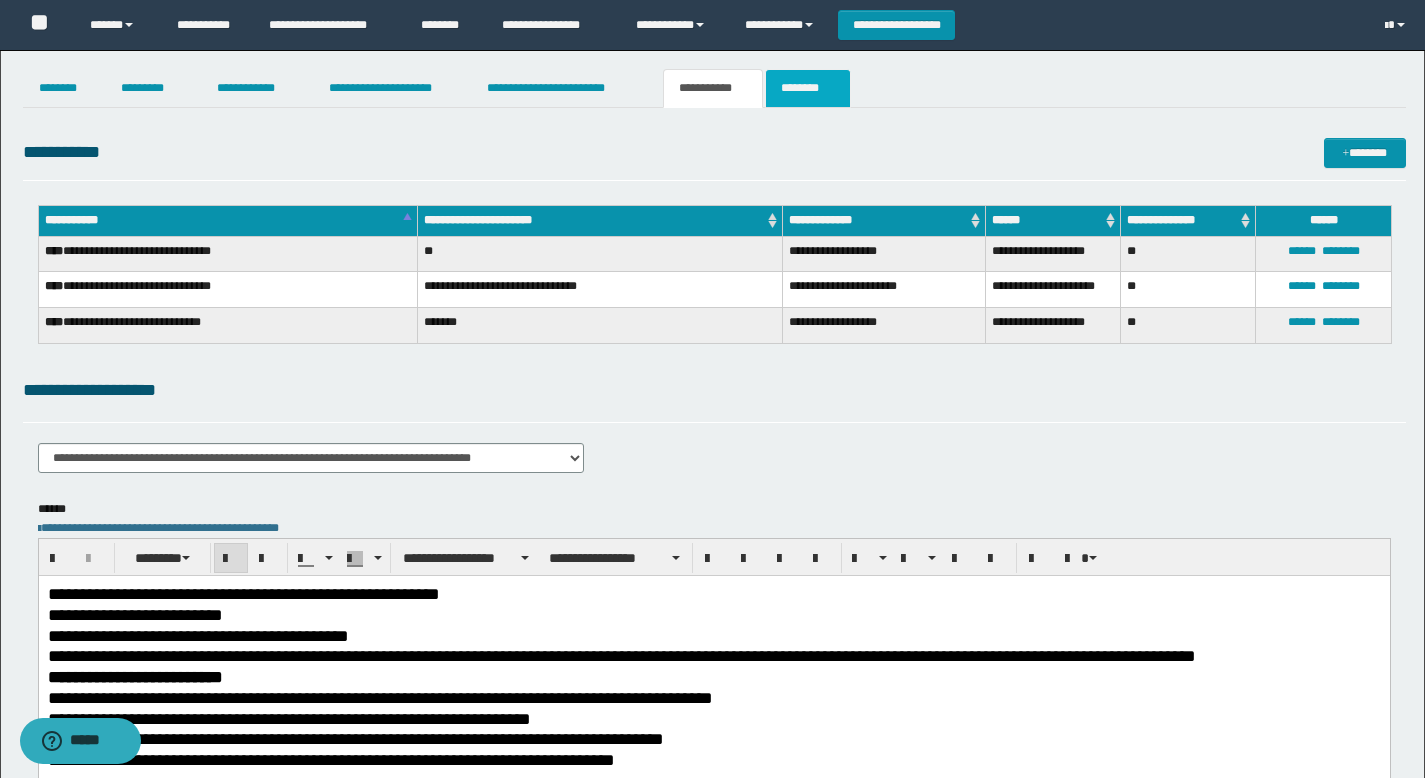 click on "********" at bounding box center (808, 88) 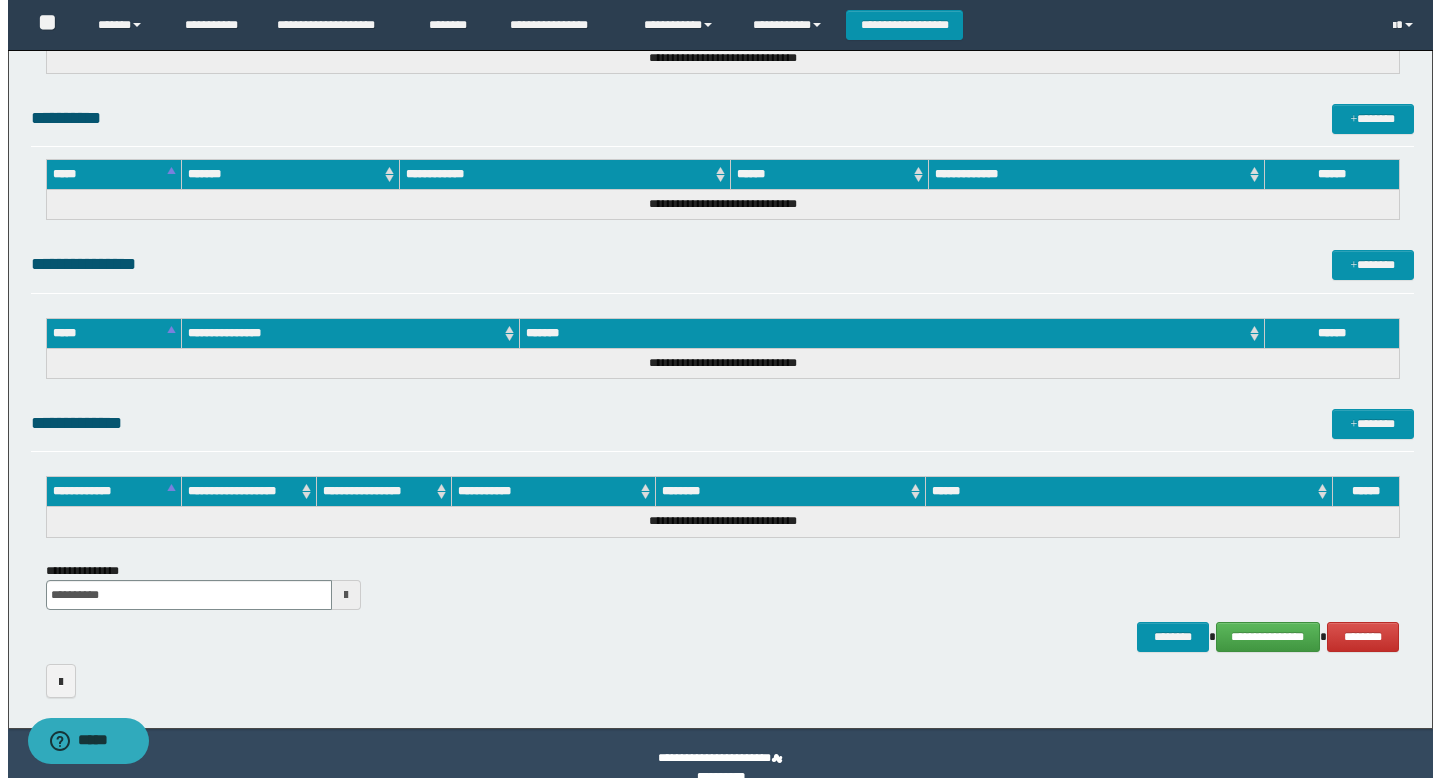 scroll, scrollTop: 850, scrollLeft: 0, axis: vertical 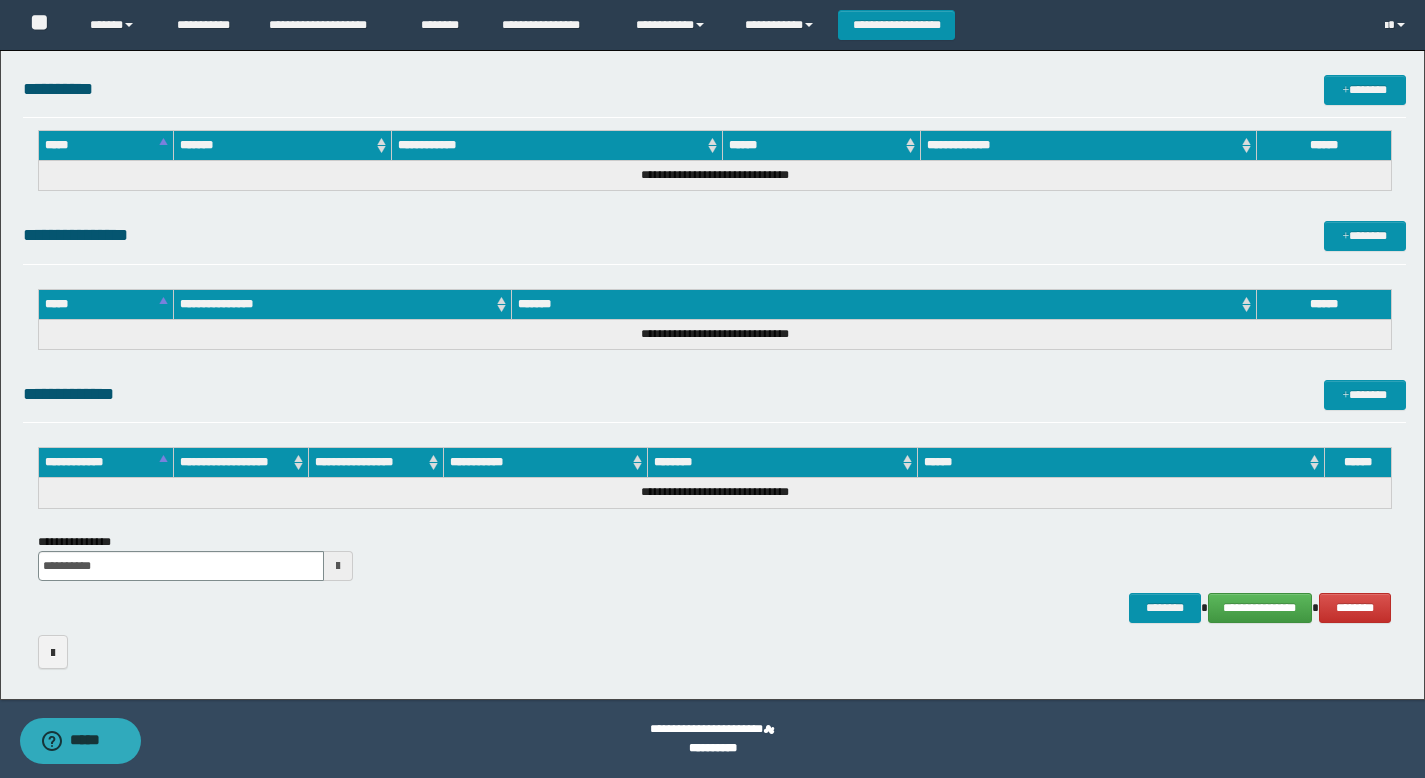 click on "**********" at bounding box center [714, -28] 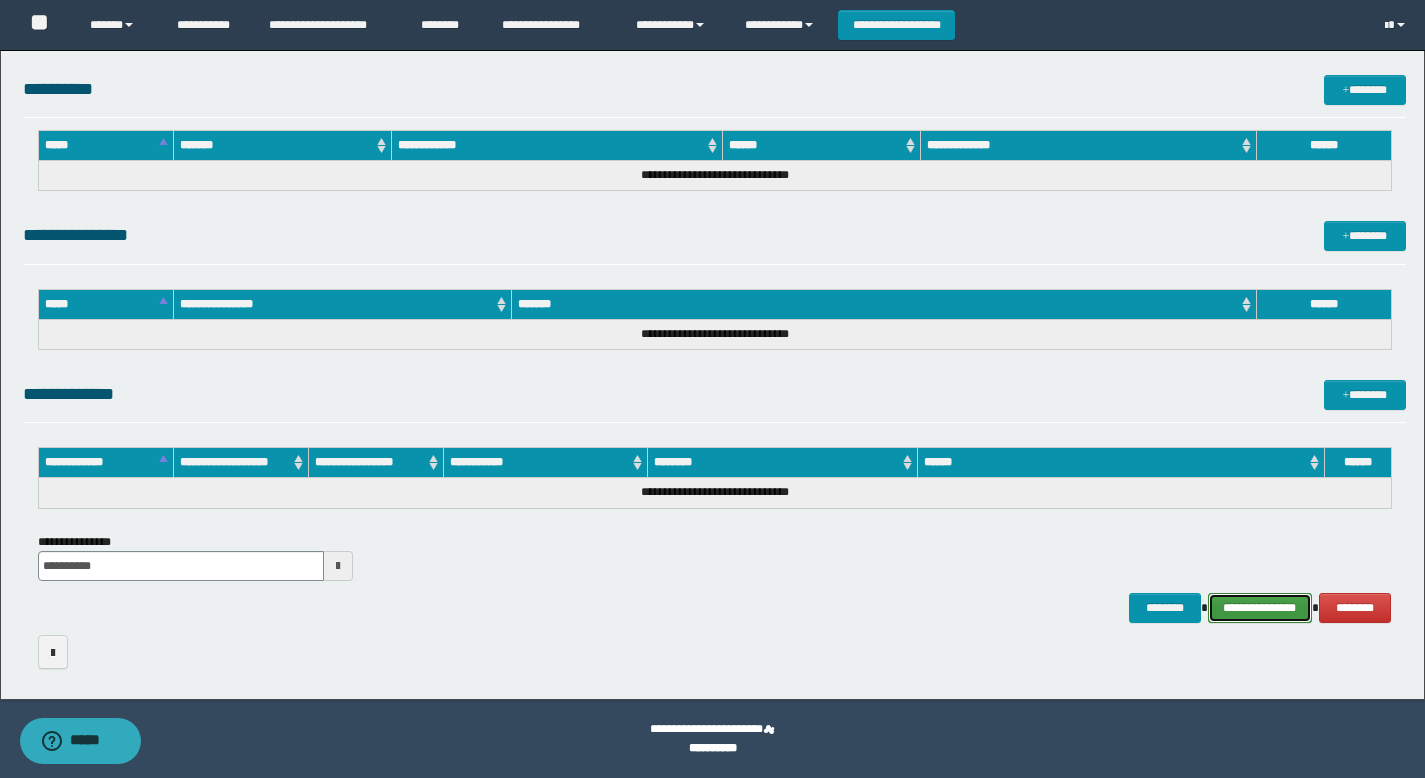 click on "**********" at bounding box center [1260, 608] 